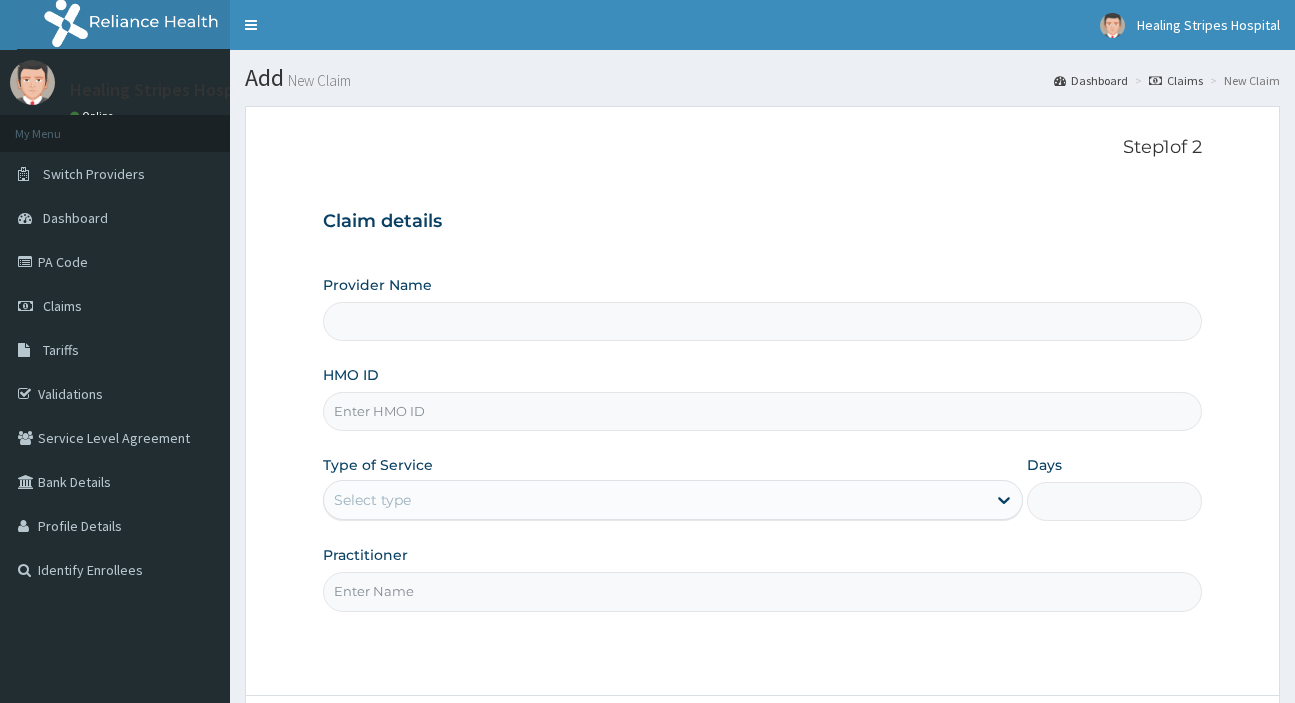 scroll, scrollTop: 0, scrollLeft: 0, axis: both 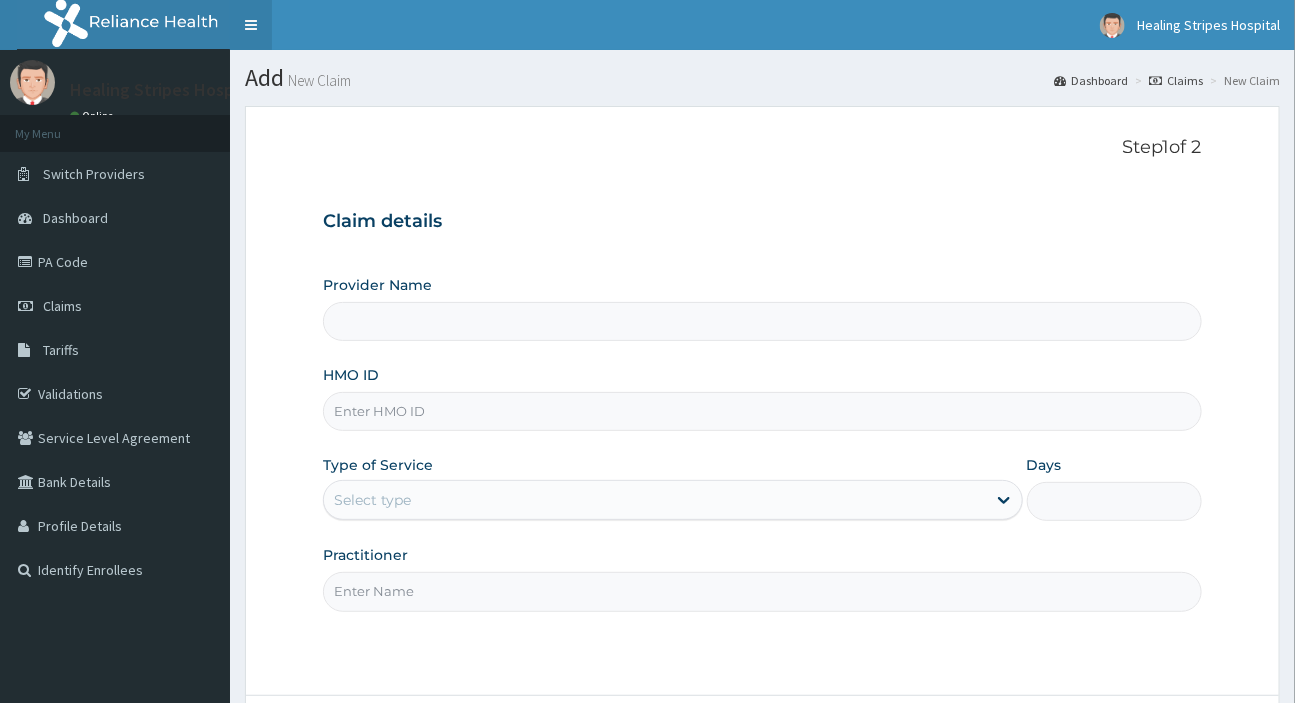 type on "Healing Stripes Hospital" 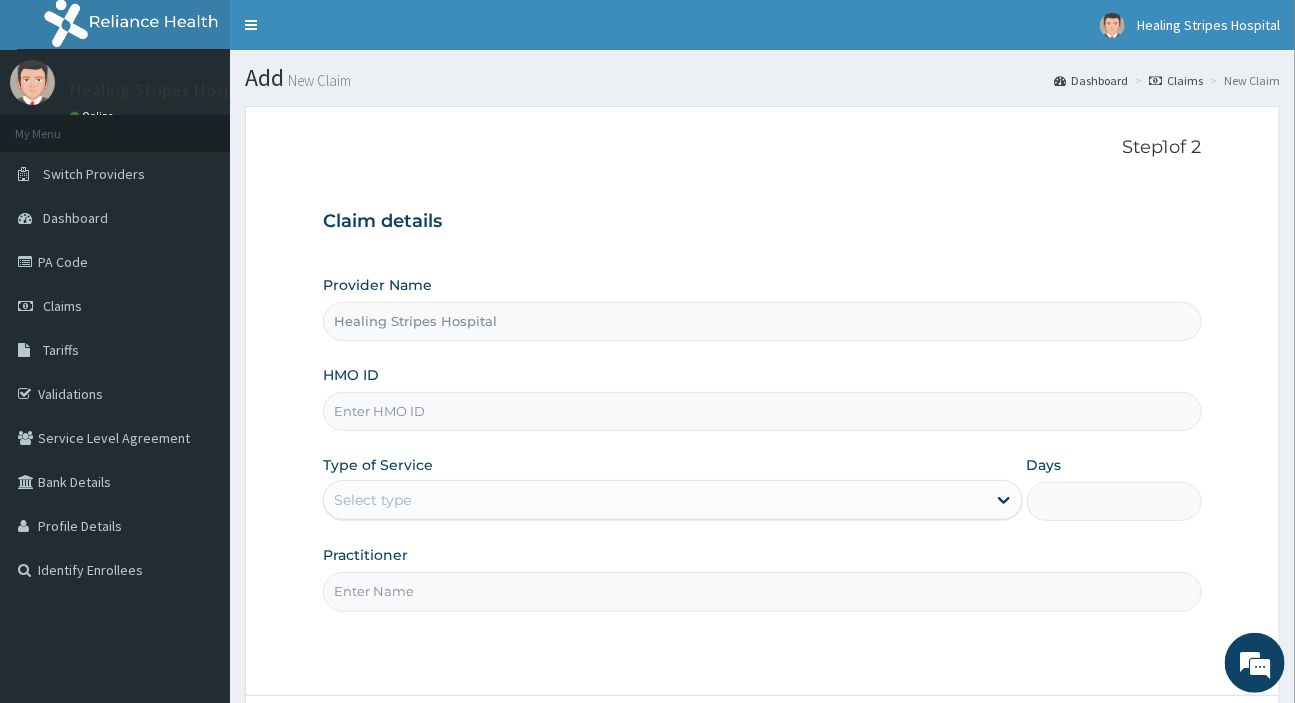 click on "HMO ID" at bounding box center (762, 411) 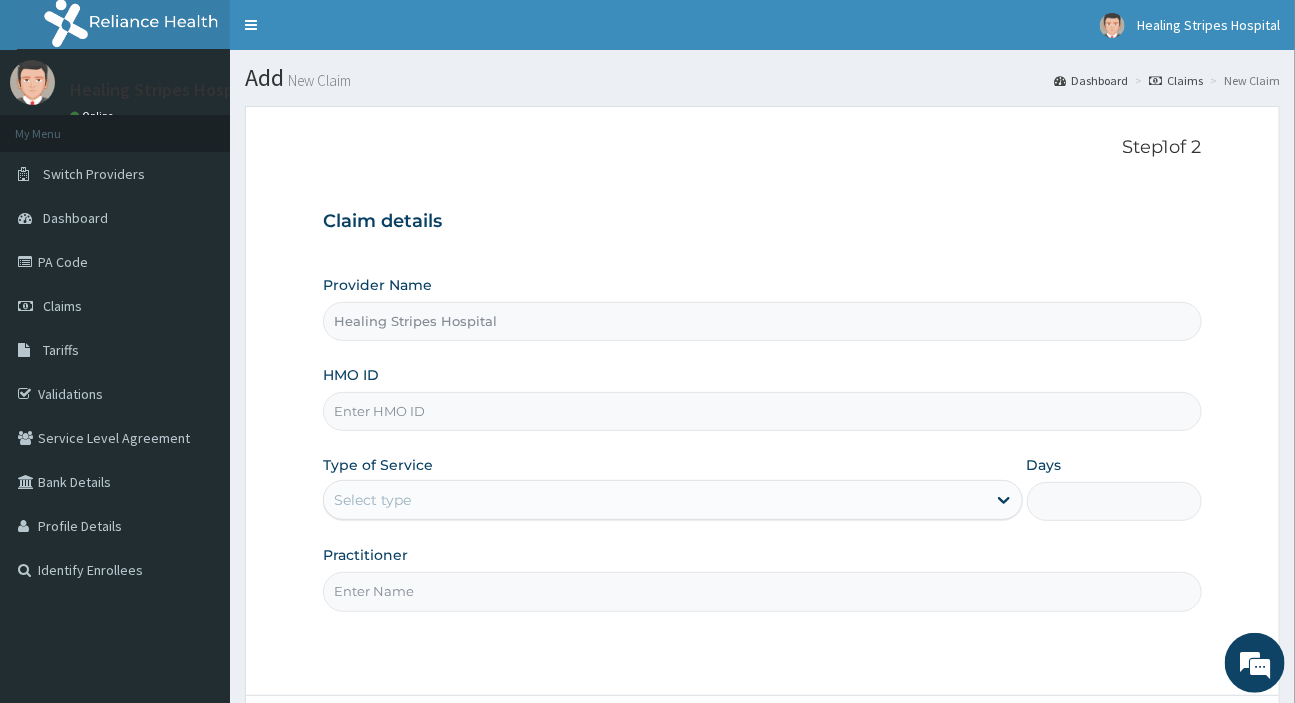 paste on "FCC/10248/A" 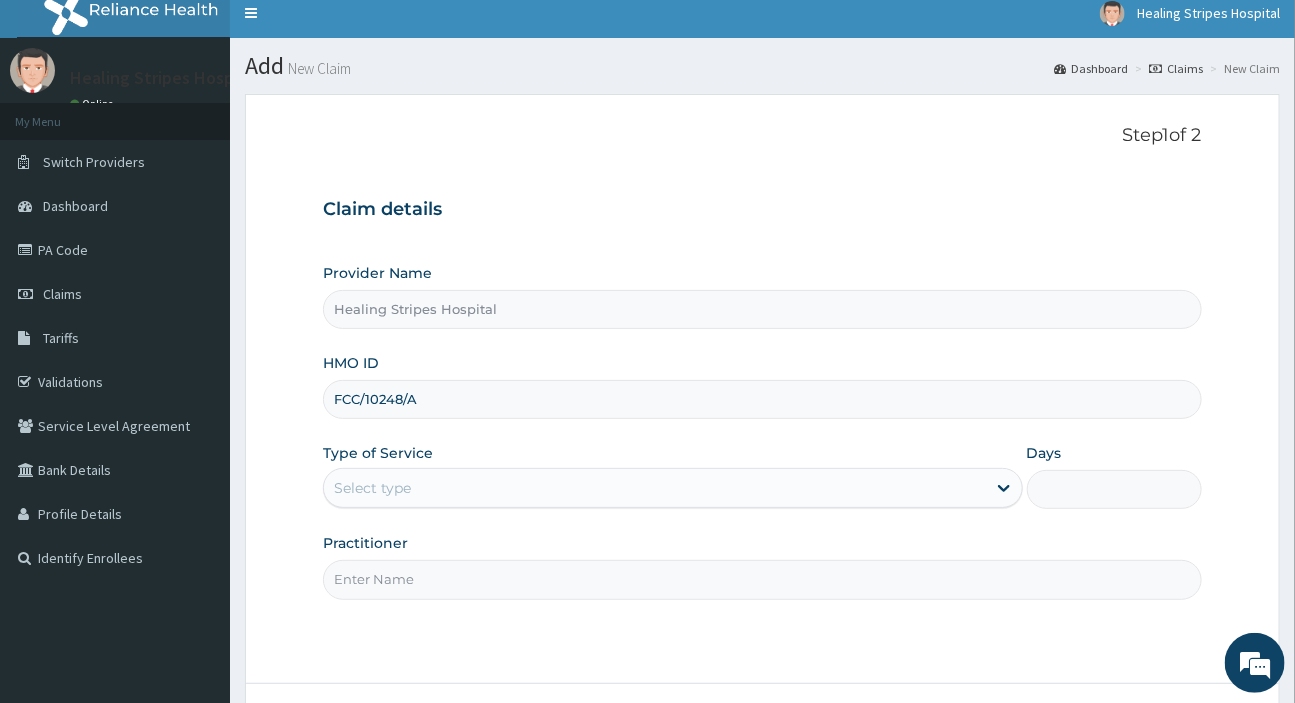 scroll, scrollTop: 171, scrollLeft: 0, axis: vertical 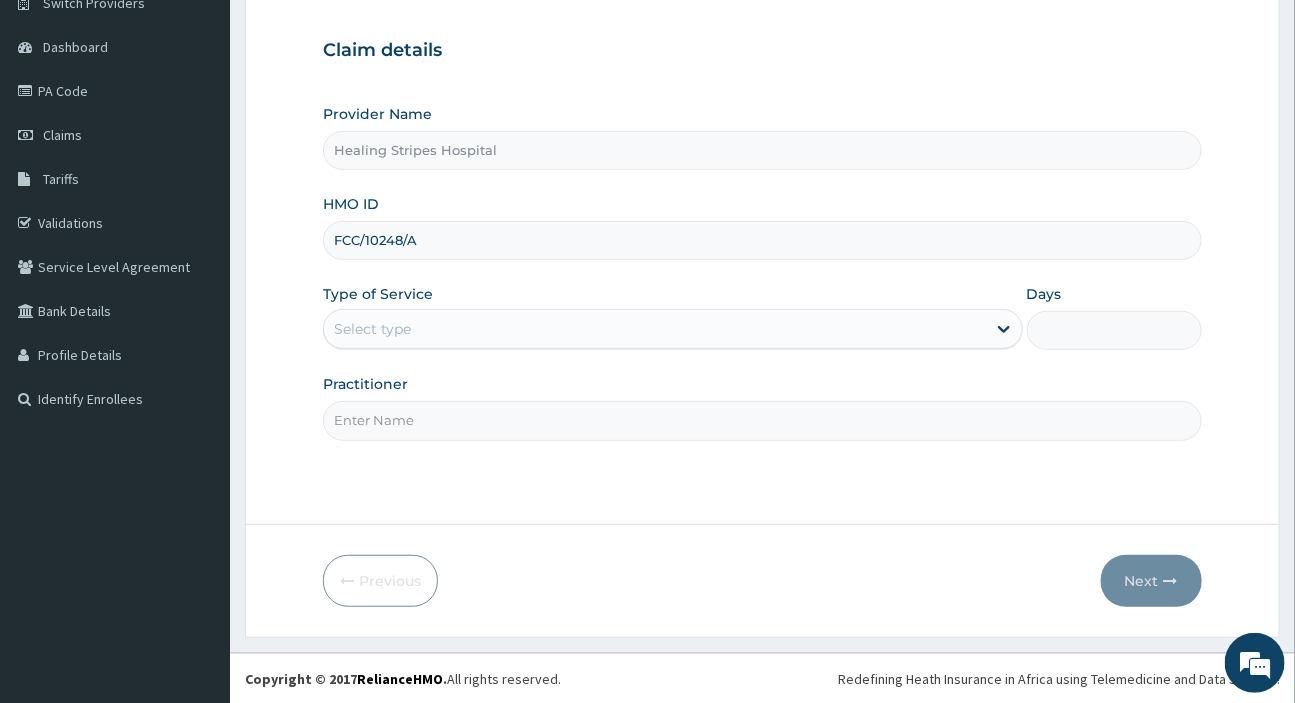 type on "FCC/10248/A" 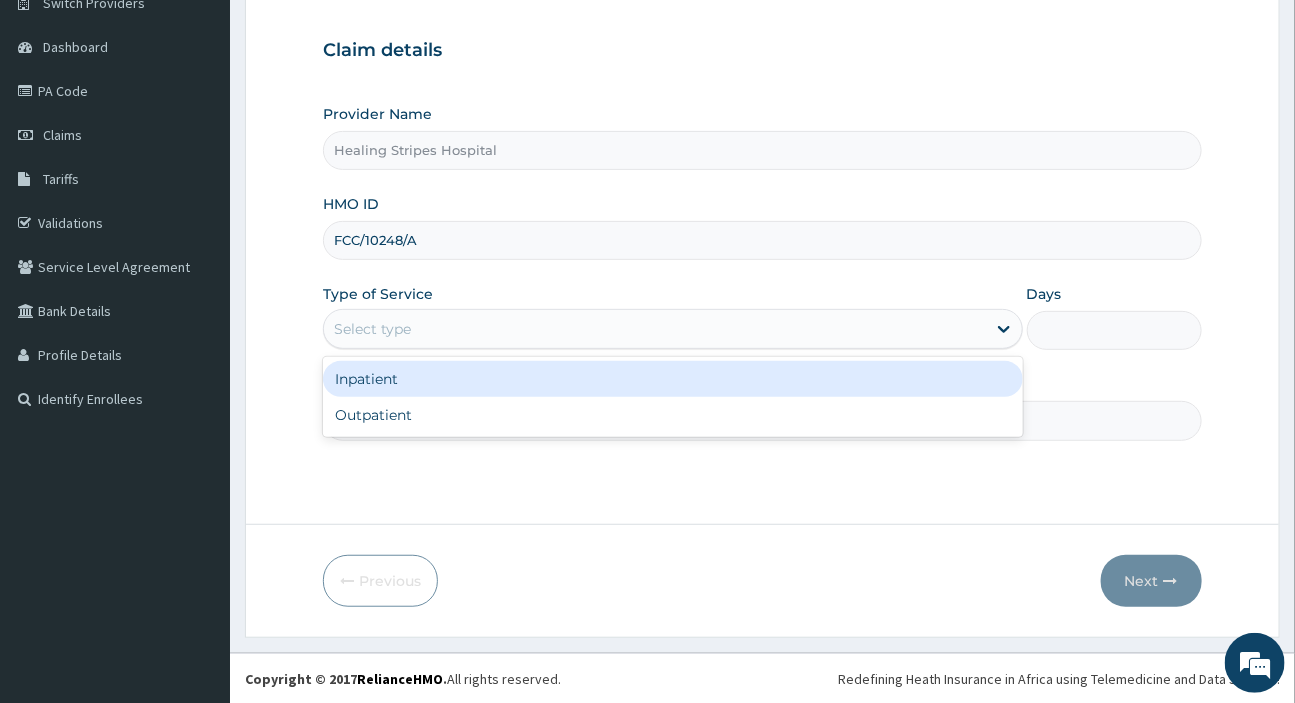 click on "Select type" at bounding box center [654, 329] 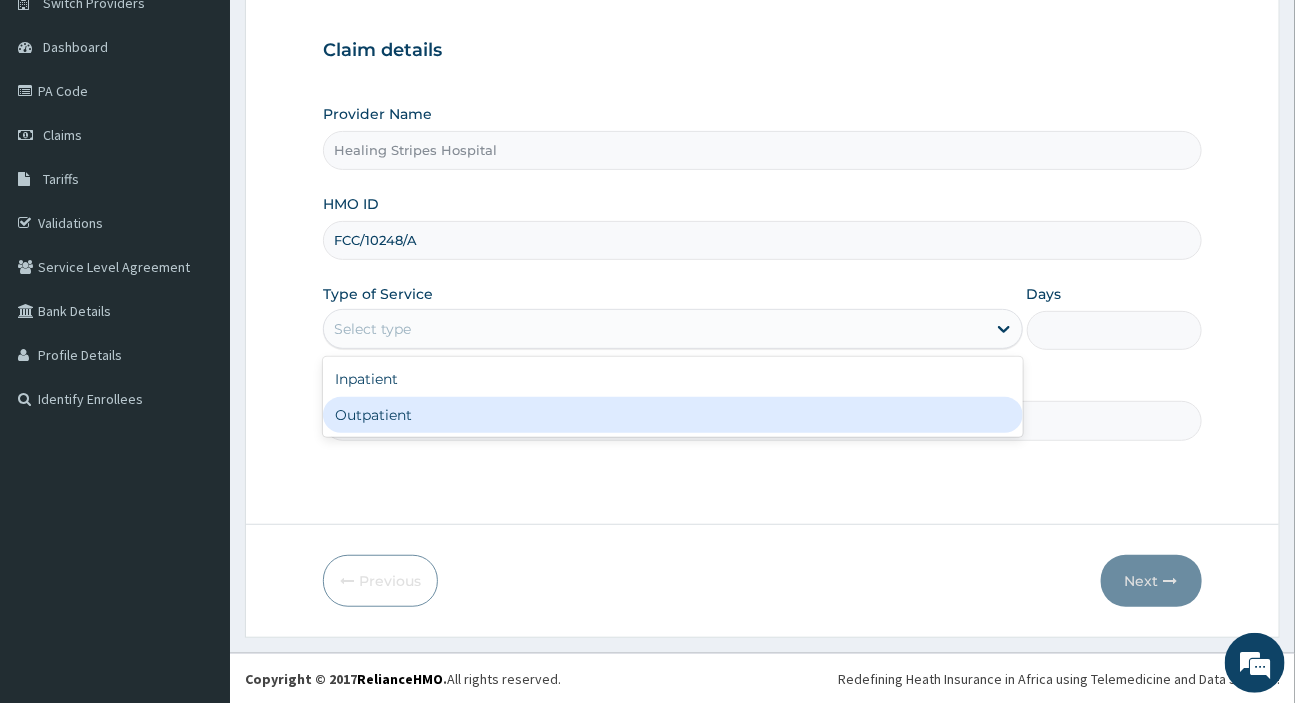 click on "Outpatient" at bounding box center (672, 415) 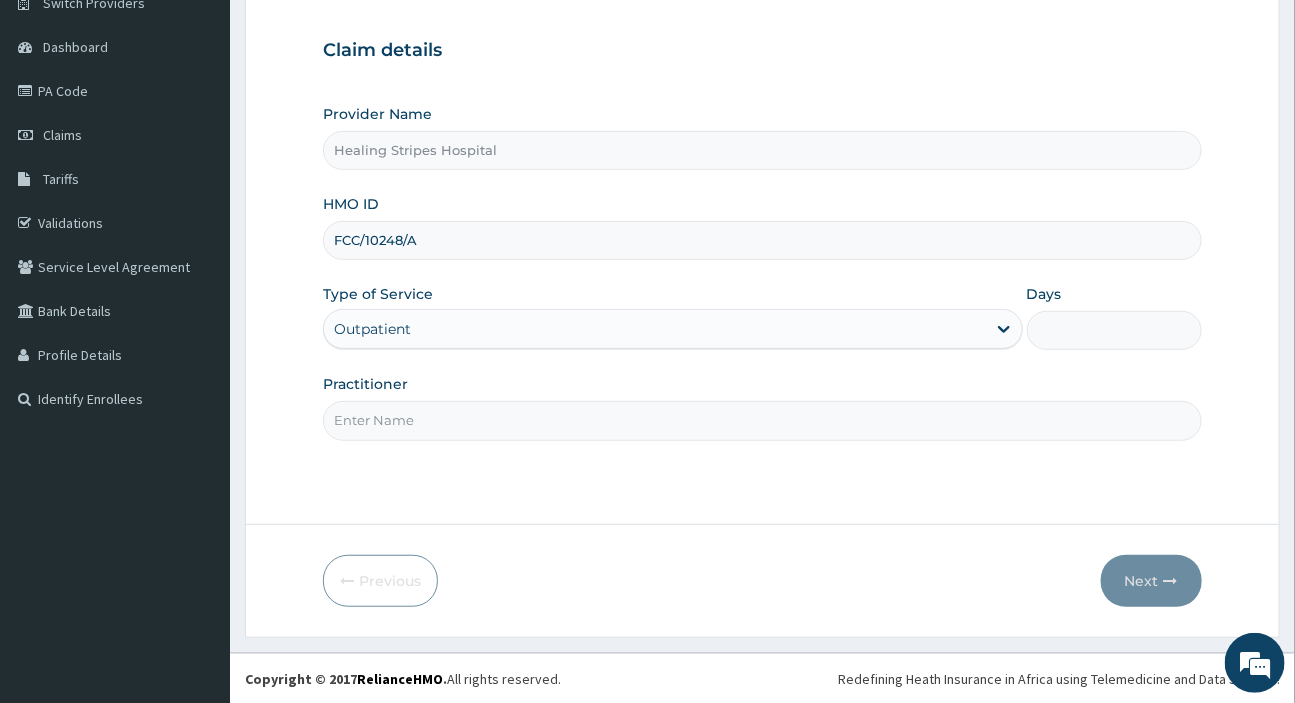 type on "1" 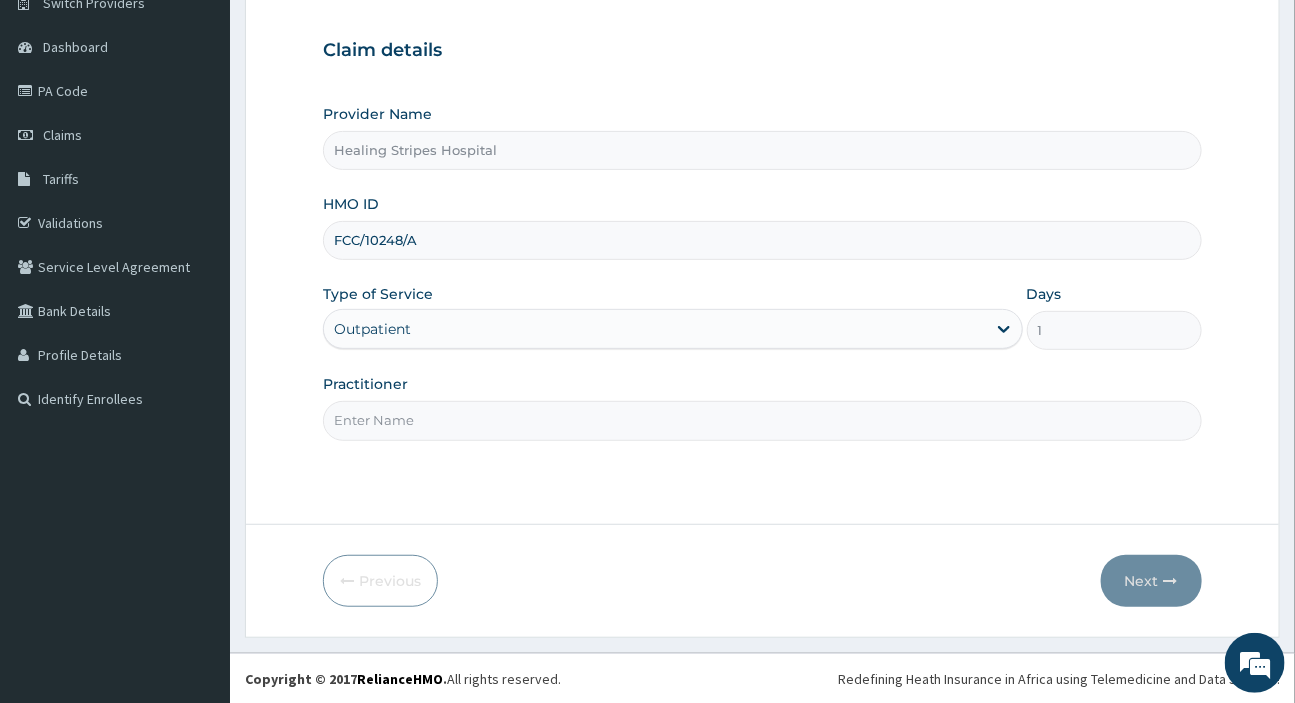 click on "Practitioner" at bounding box center [762, 420] 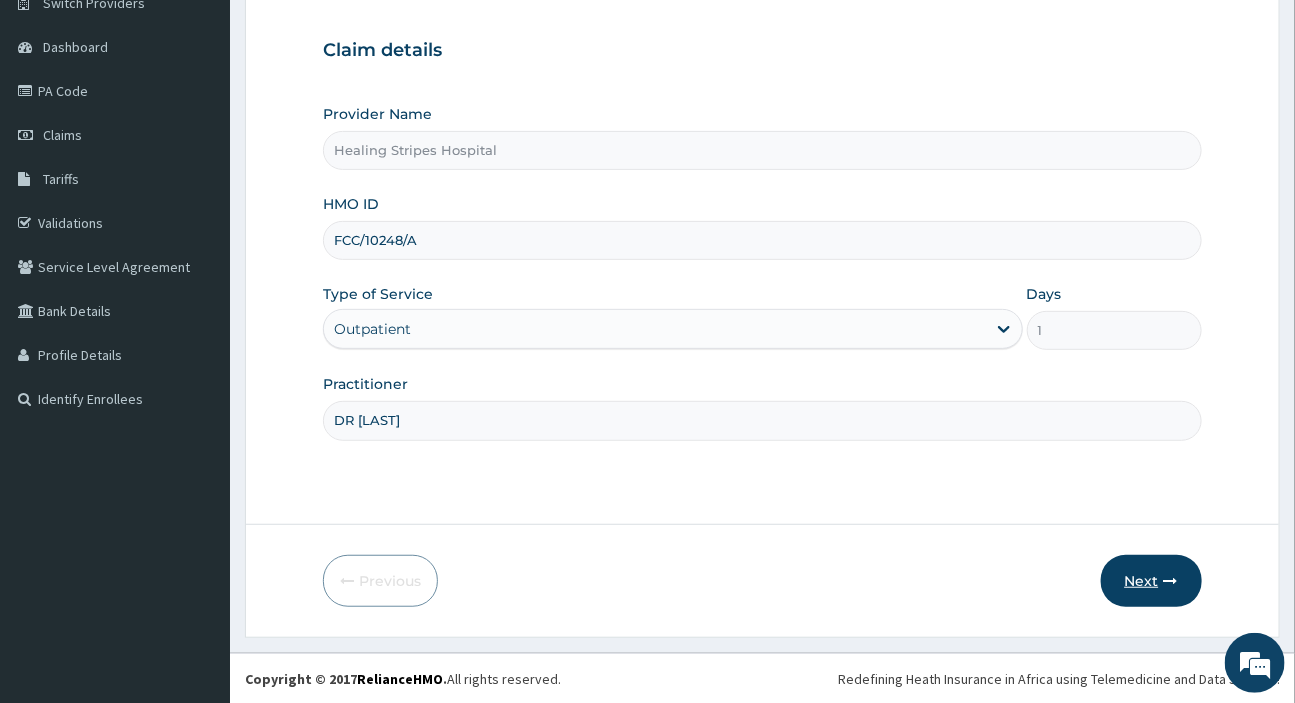 type on "DR EMMA" 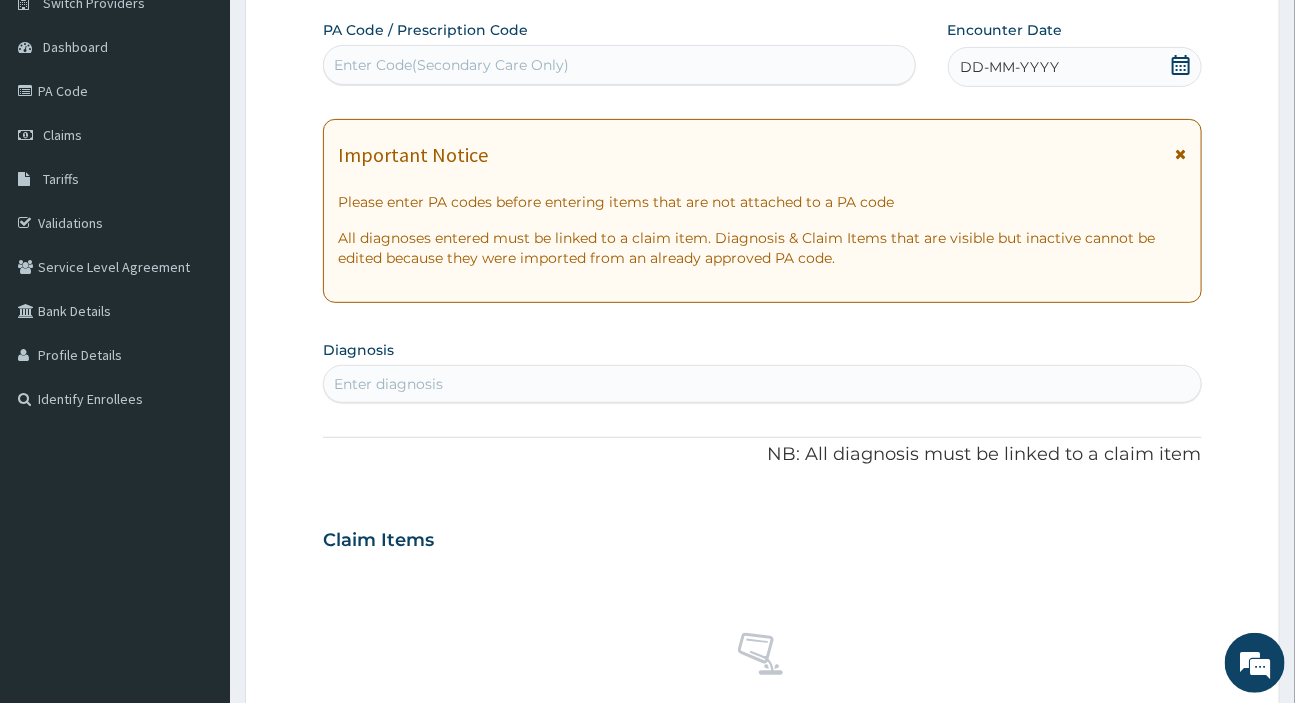 click on "Enter Code(Secondary Care Only)" at bounding box center (619, 65) 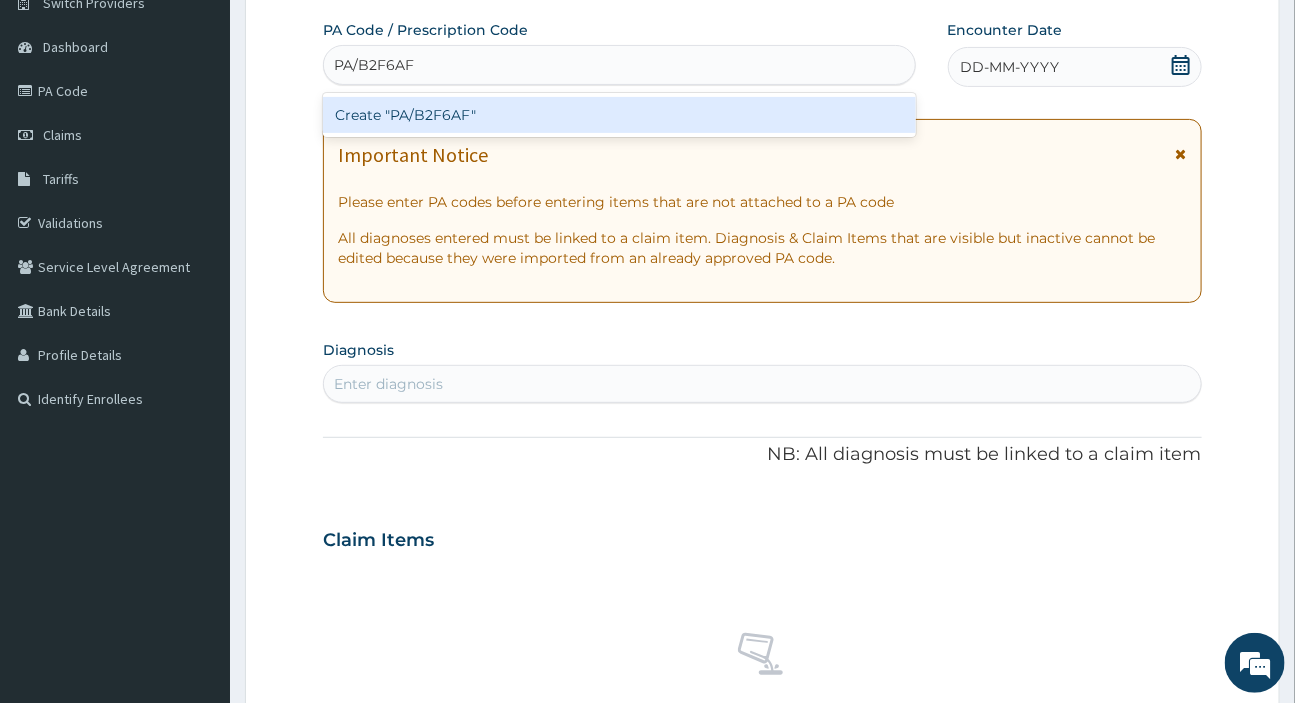 click on "Create "PA/B2F6AF"" at bounding box center (619, 115) 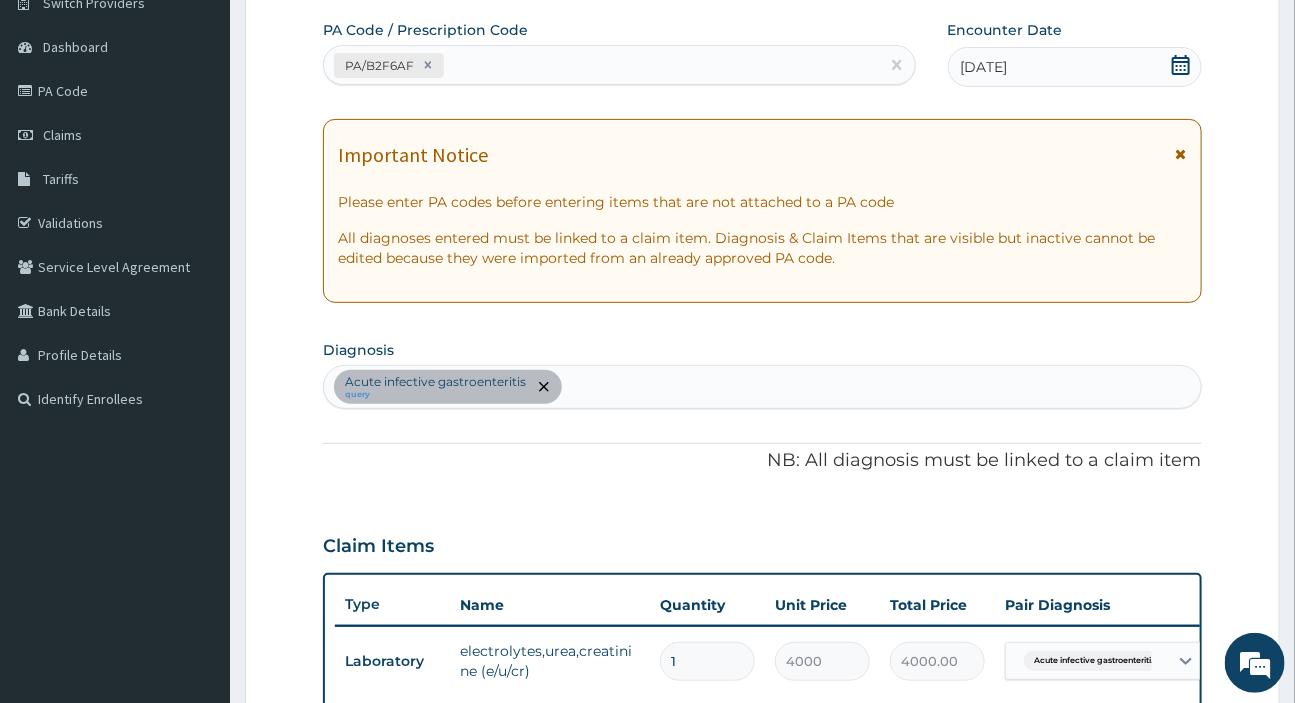scroll, scrollTop: 444, scrollLeft: 0, axis: vertical 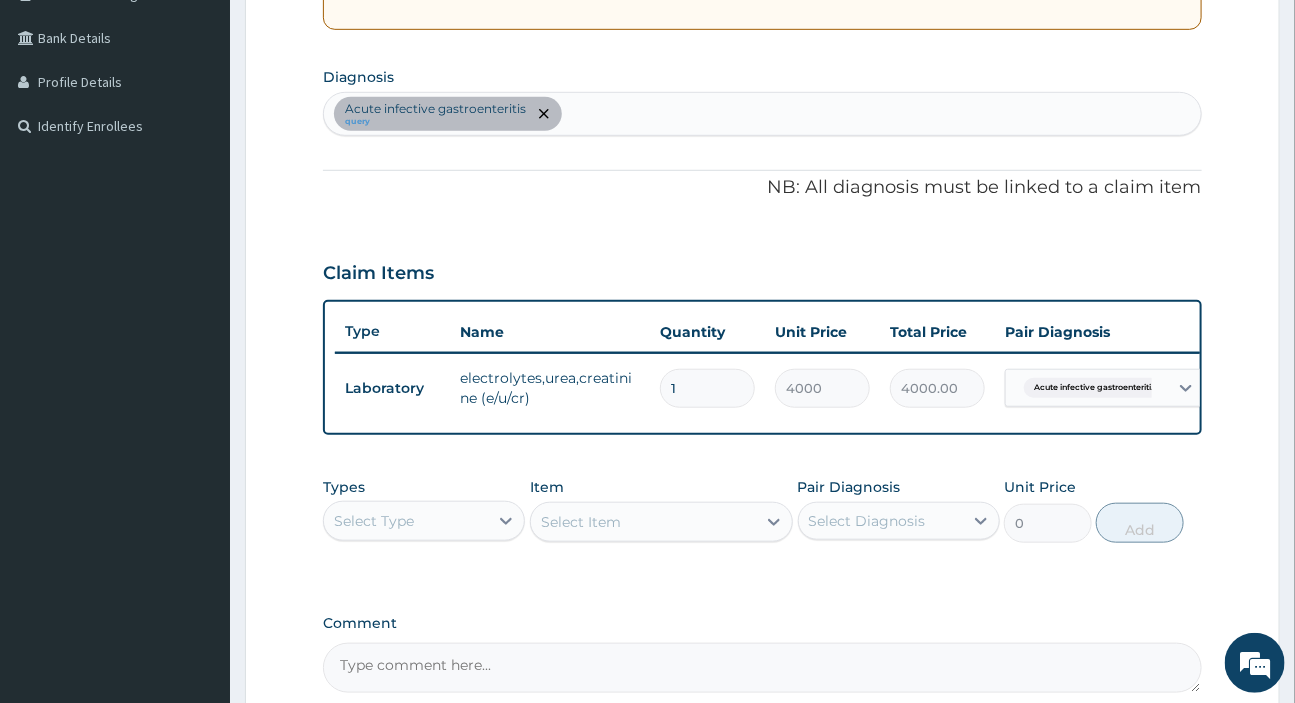 click on "Acute infective gastroenteritis query" at bounding box center (762, 114) 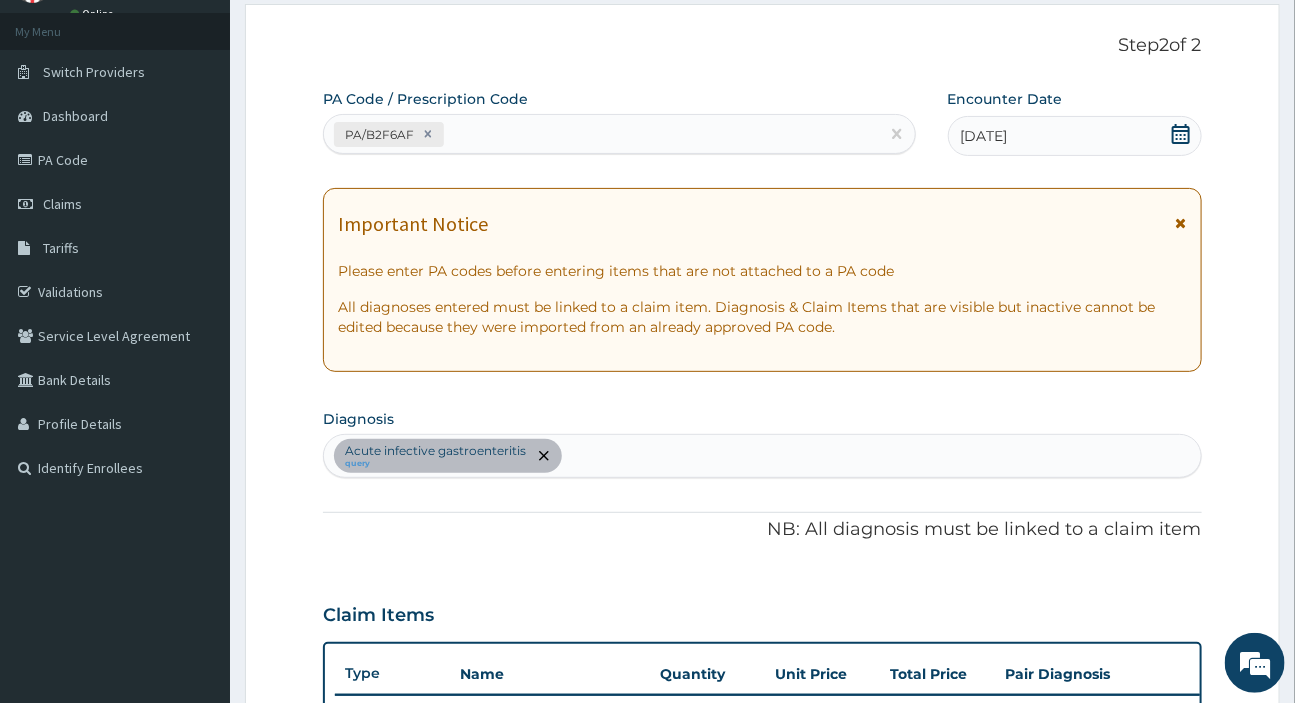 scroll, scrollTop: 0, scrollLeft: 0, axis: both 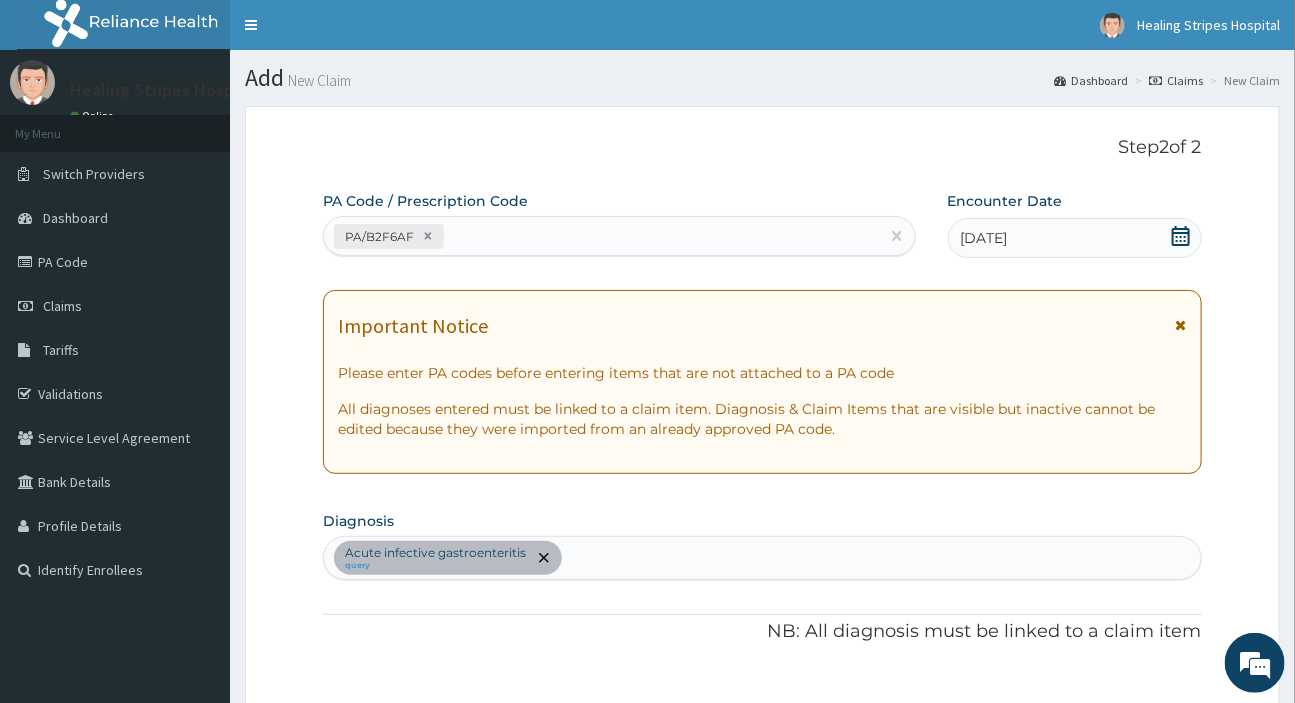 click on "PA/B2F6AF" at bounding box center [601, 236] 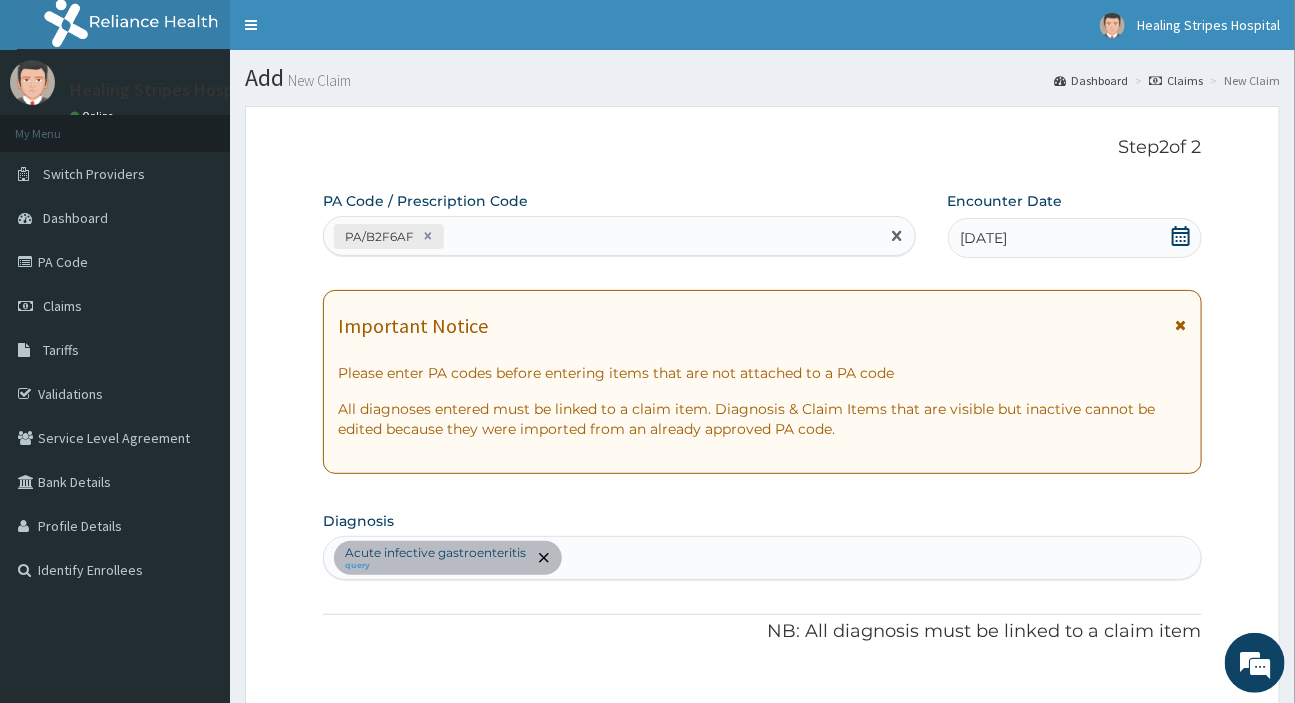 paste on "PA/A1AEE7" 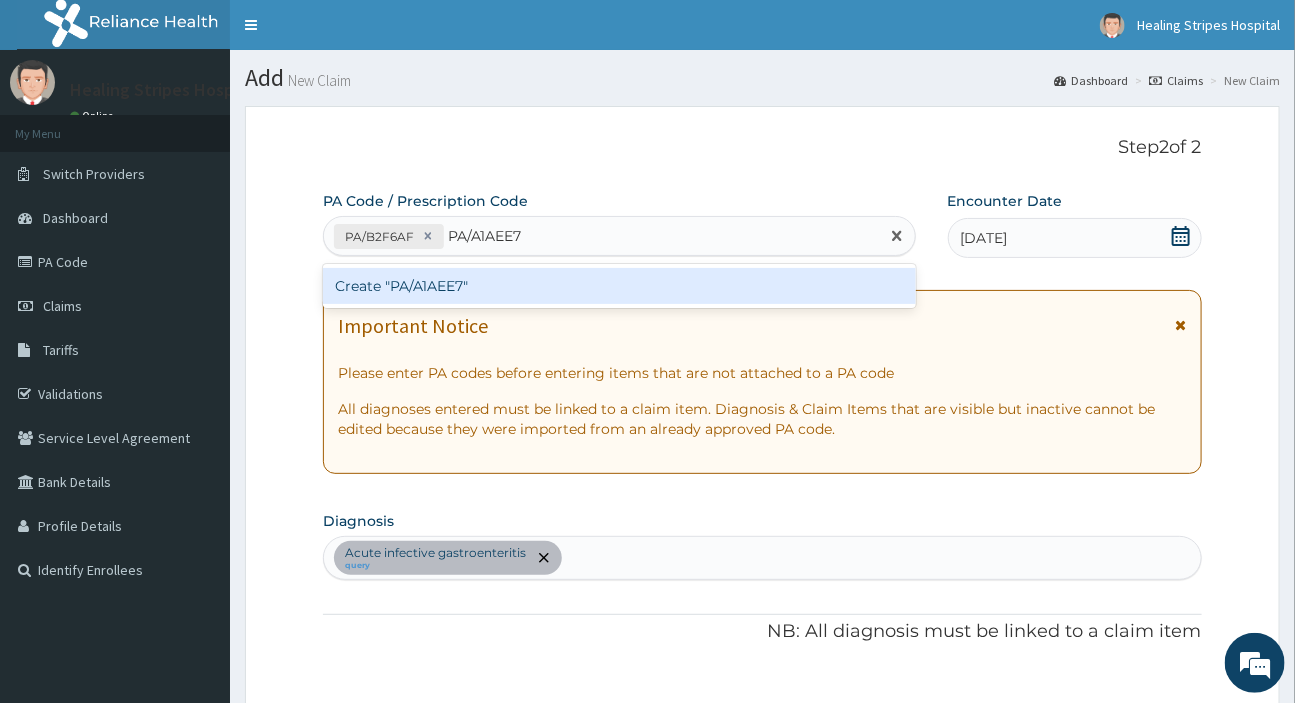 click on "Create "PA/A1AEE7"" at bounding box center (619, 286) 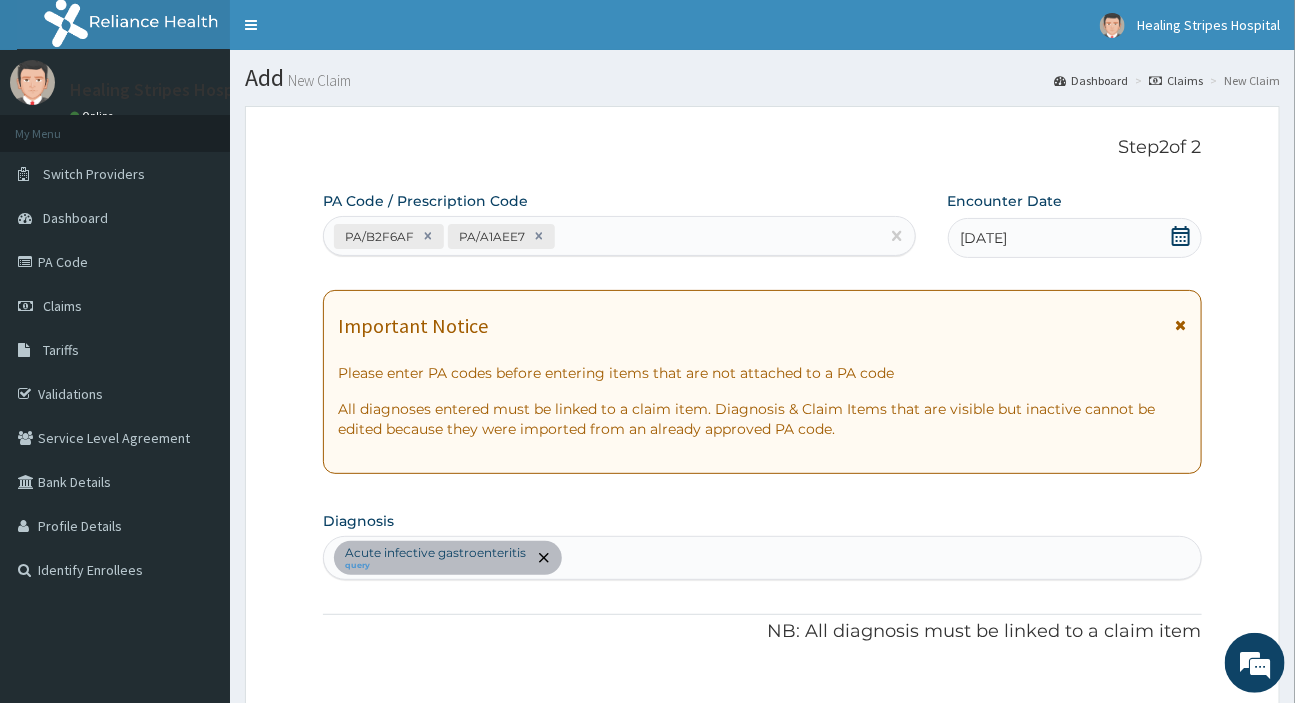 scroll, scrollTop: 549, scrollLeft: 0, axis: vertical 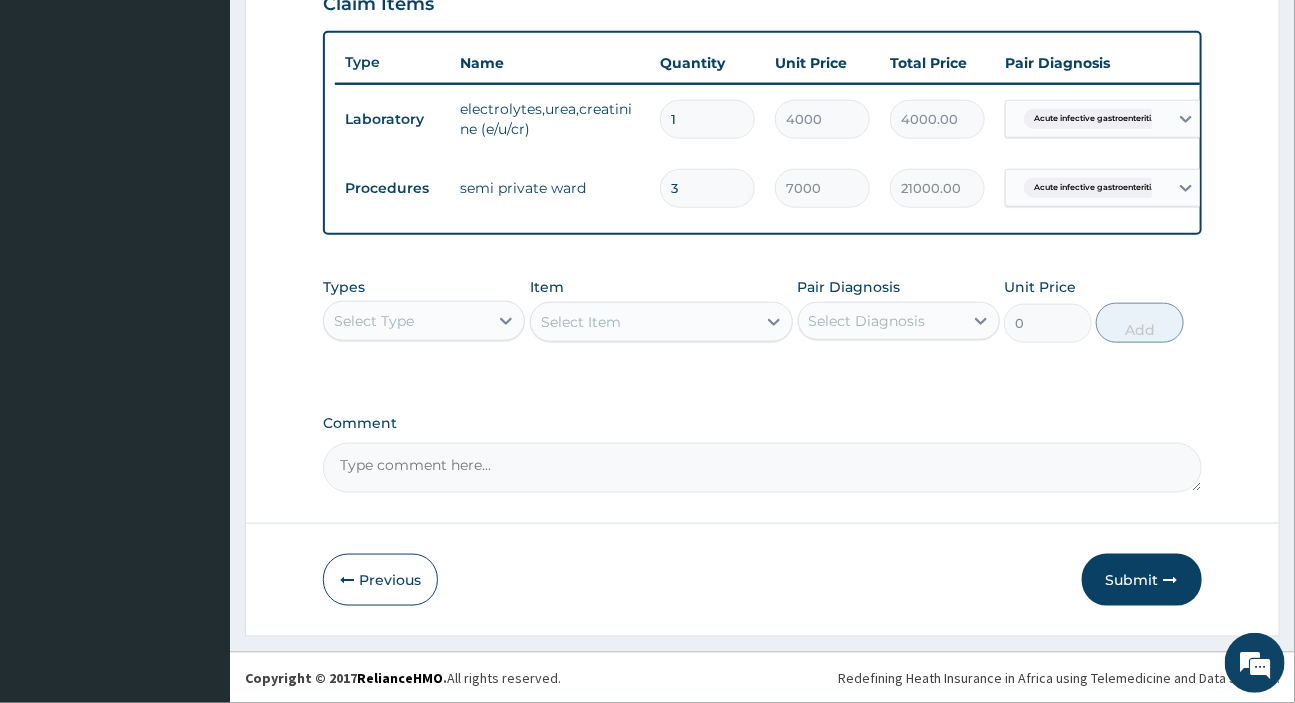 click on "Select Type" at bounding box center [406, 321] 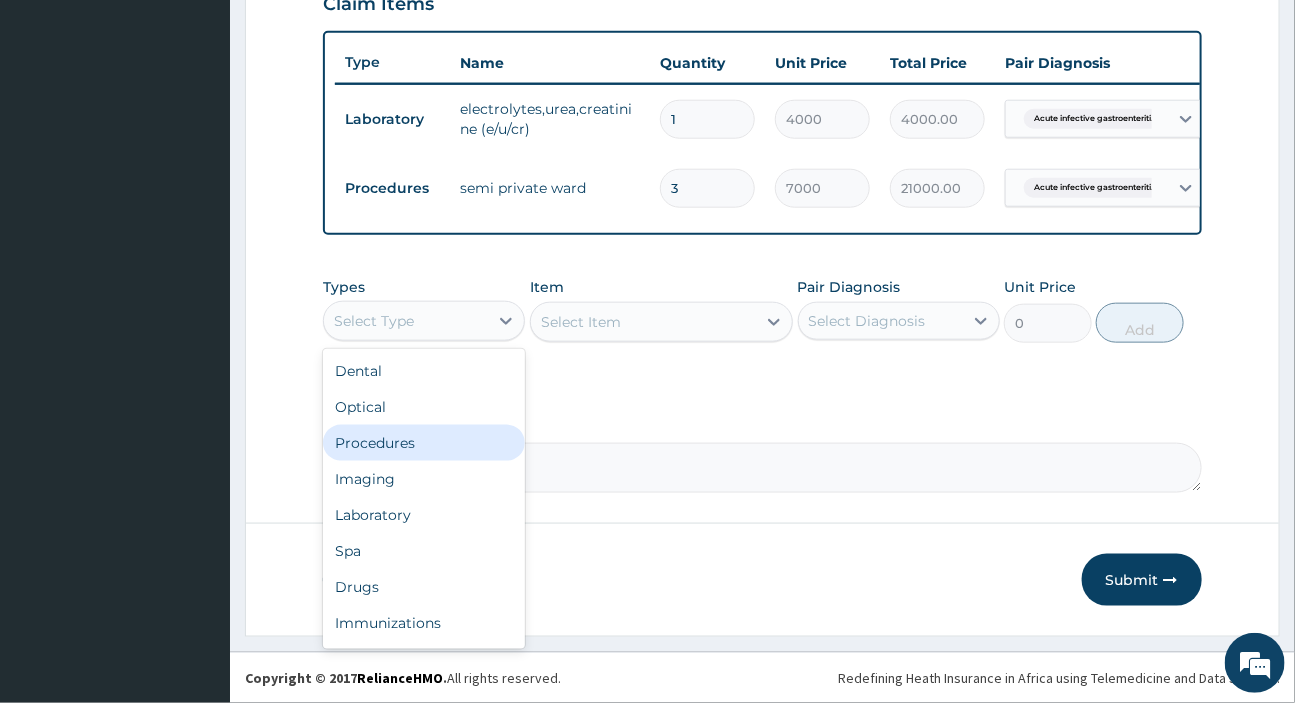 click on "Procedures" at bounding box center (424, 443) 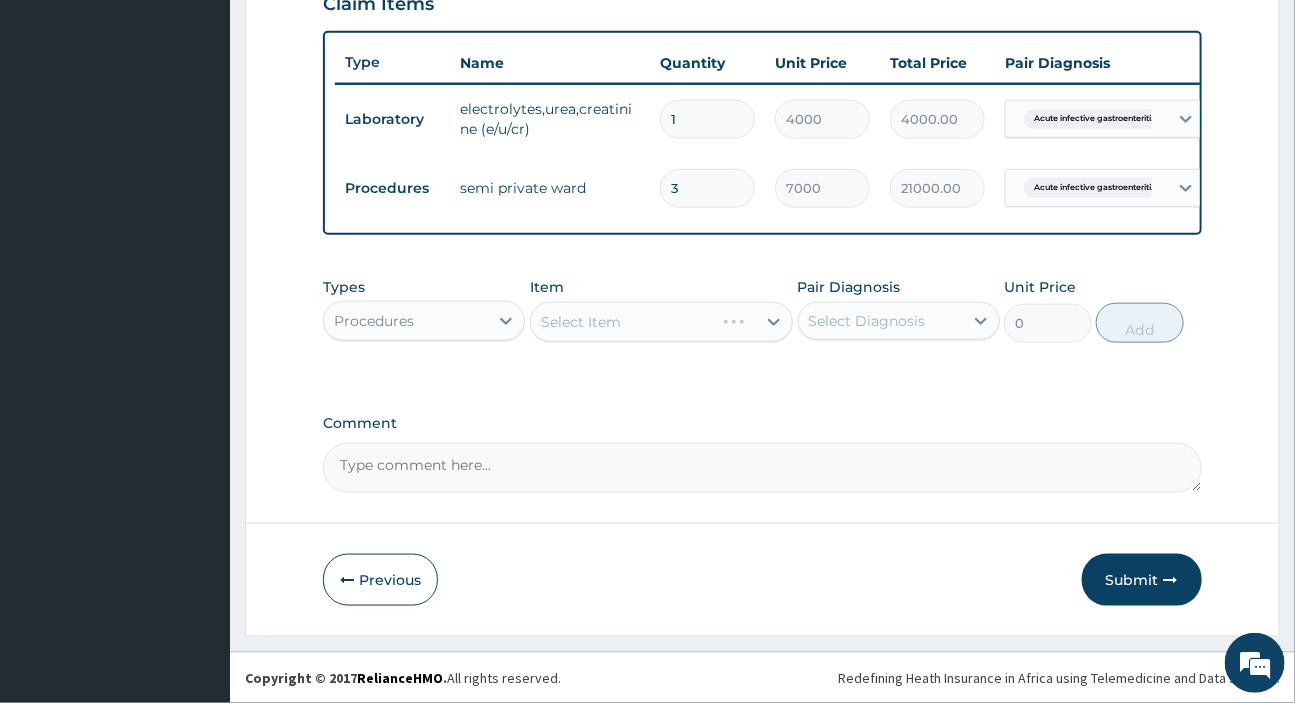 click on "Select Diagnosis" at bounding box center (867, 321) 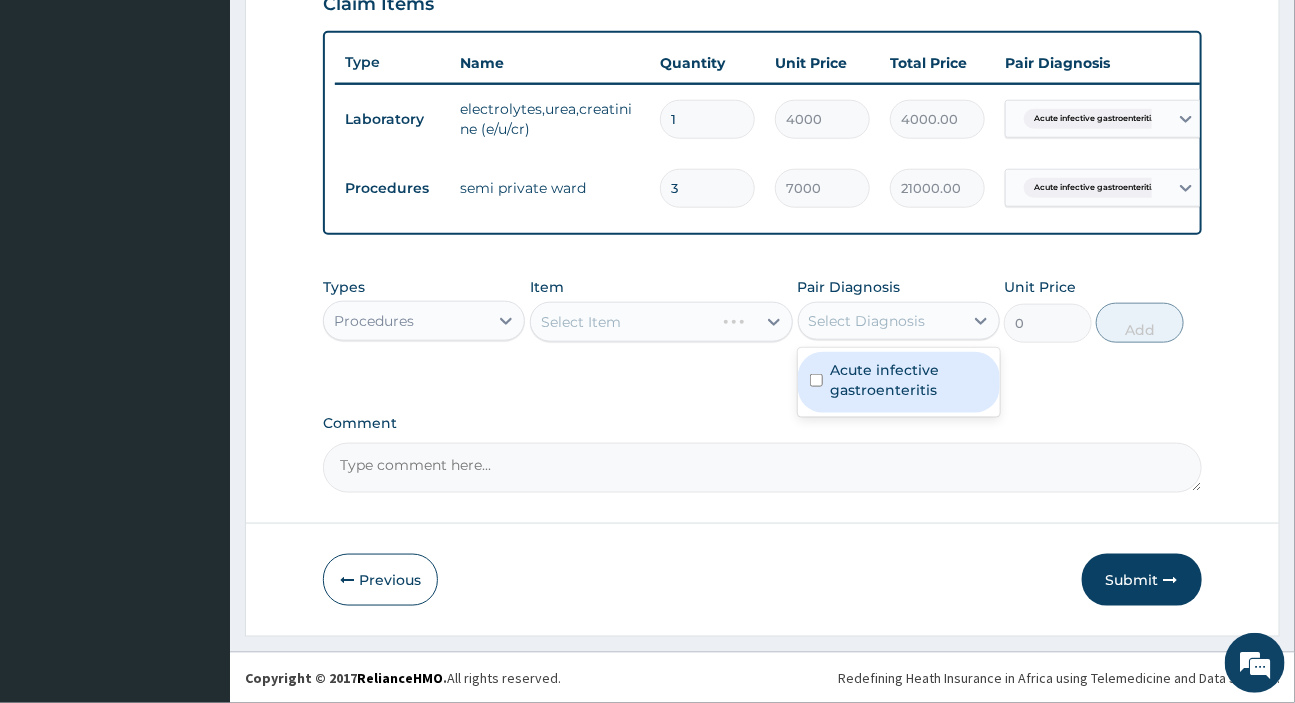 click on "Acute infective gastroenteritis" at bounding box center [909, 380] 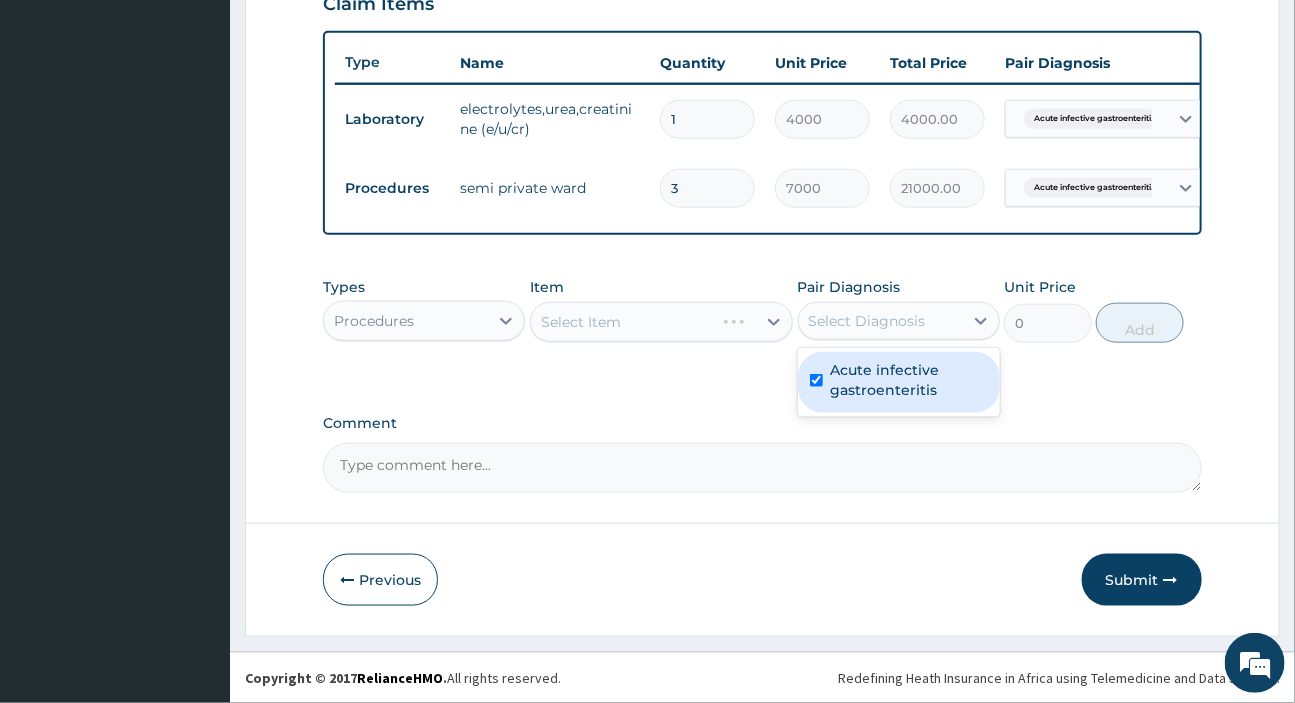 checkbox on "true" 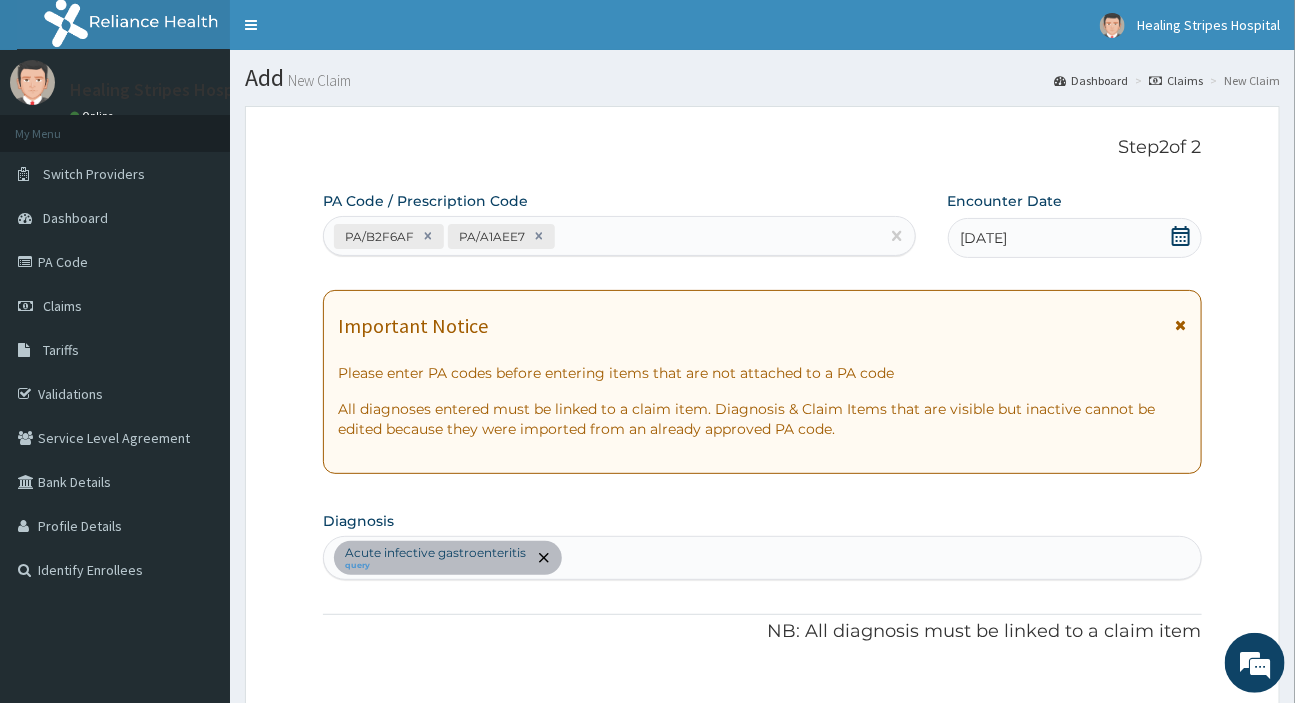 scroll, scrollTop: 363, scrollLeft: 0, axis: vertical 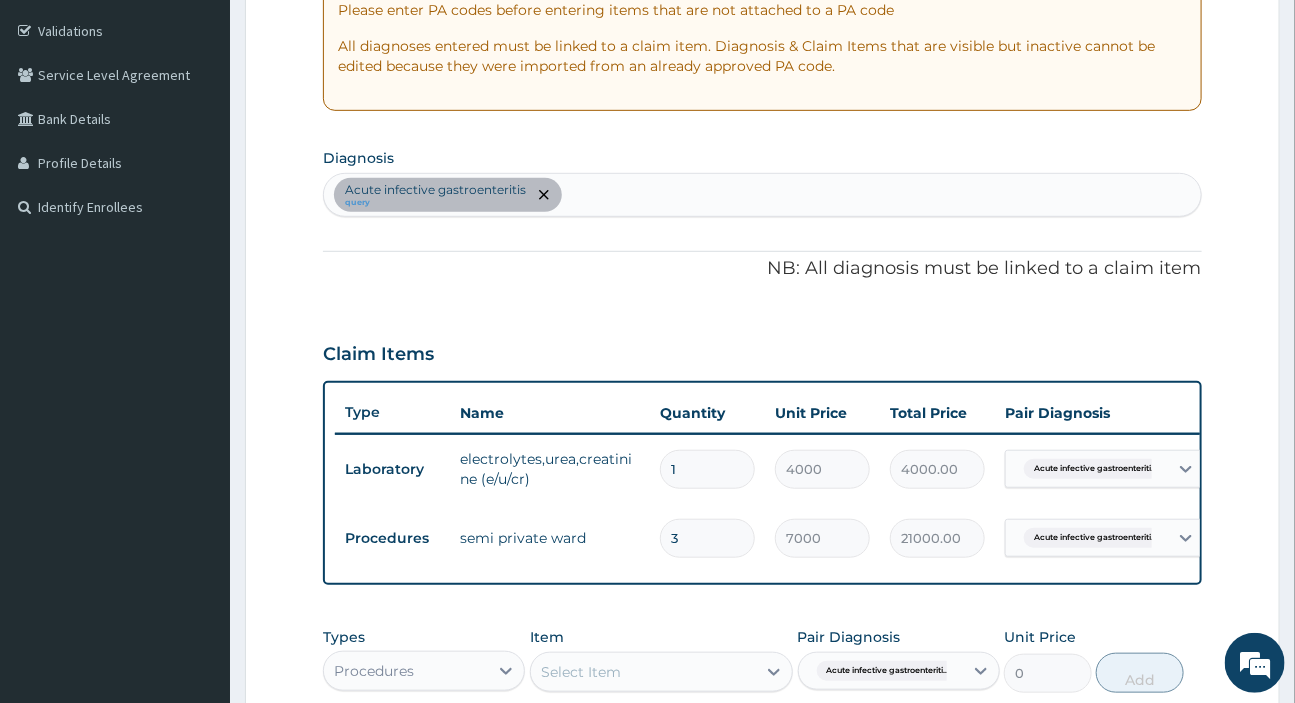 click on "Acute infective gastroenteritis query" at bounding box center [762, 195] 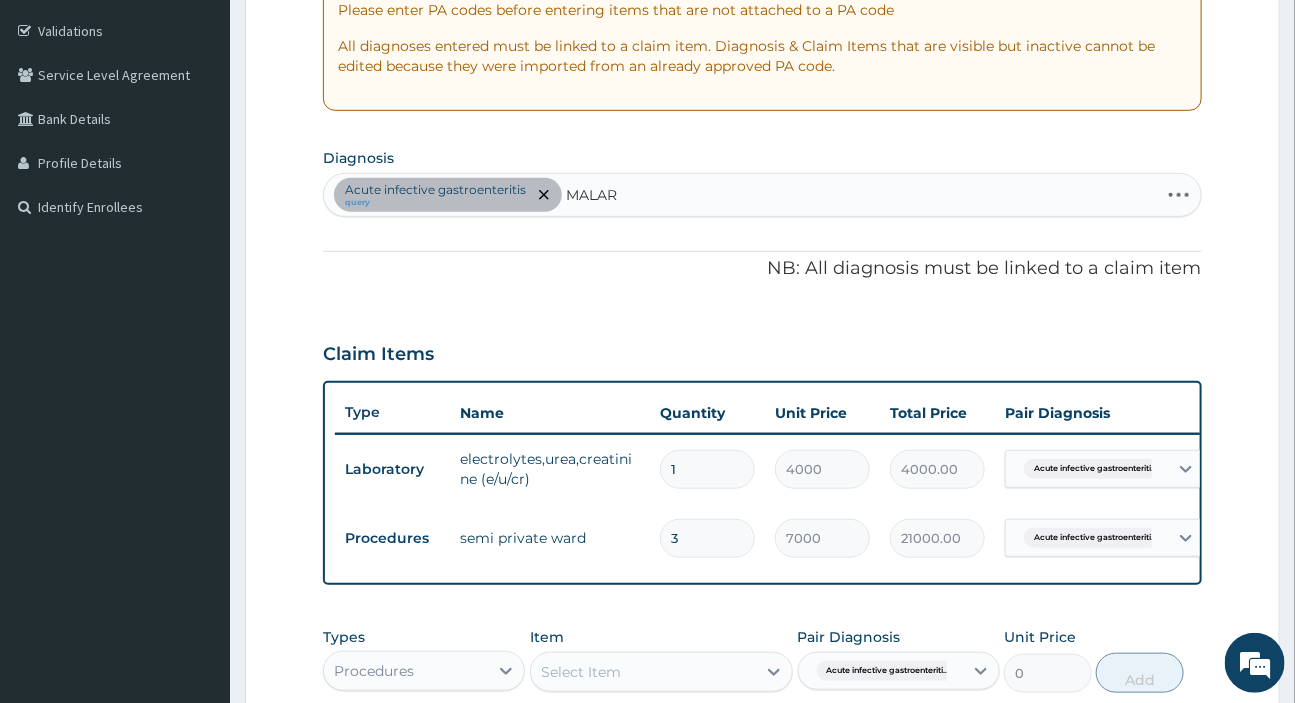 type on "MALARI" 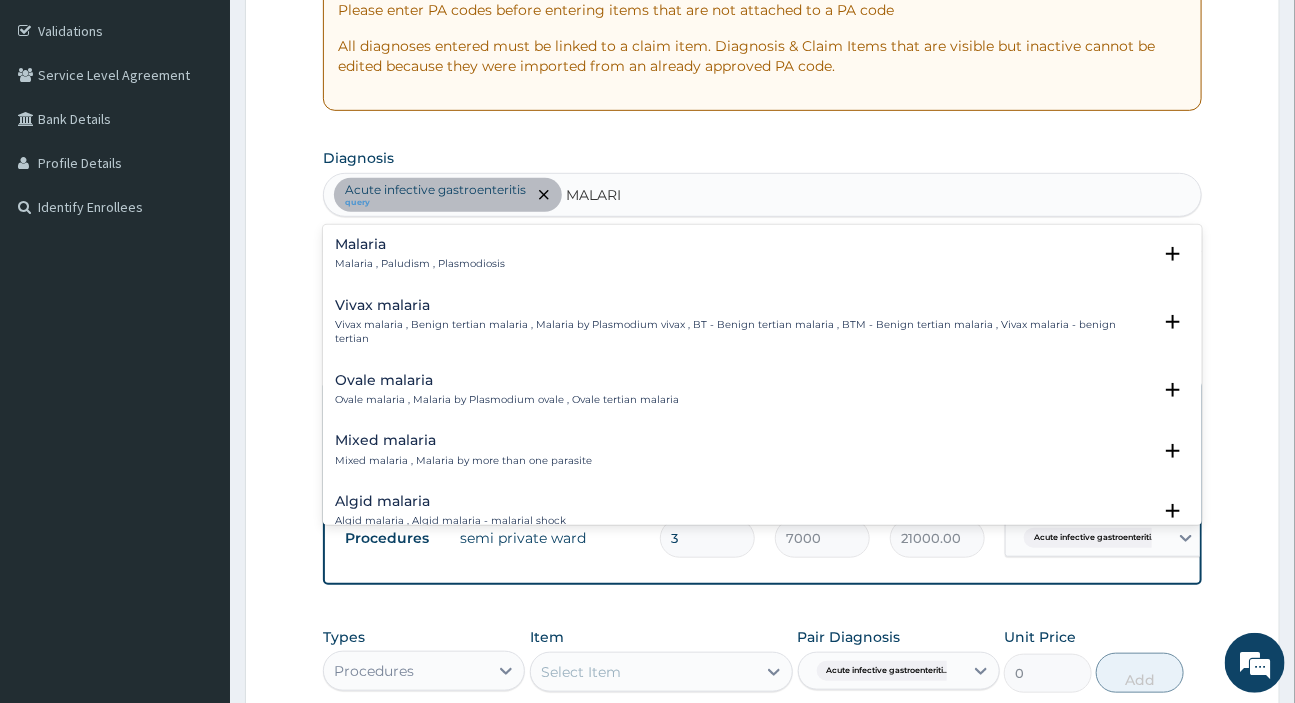 click on "Malaria , Paludism , Plasmodiosis" at bounding box center [420, 264] 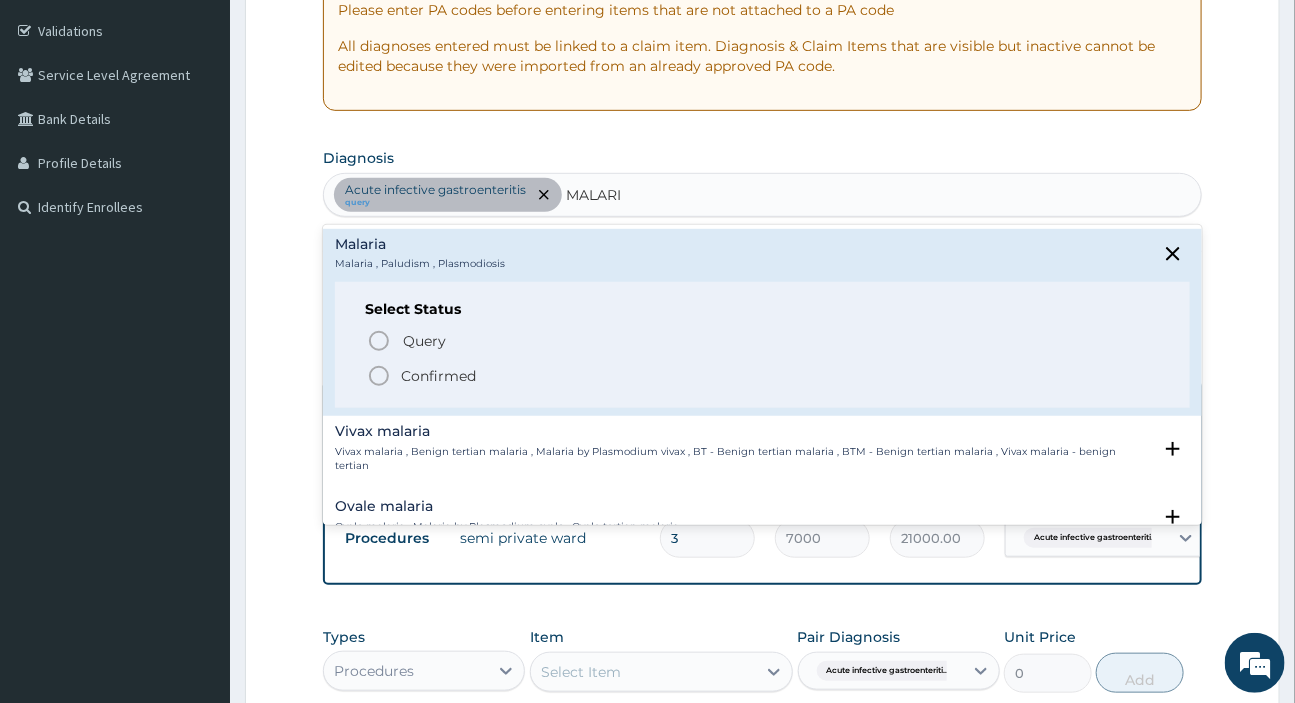 click on "Confirmed" at bounding box center (438, 376) 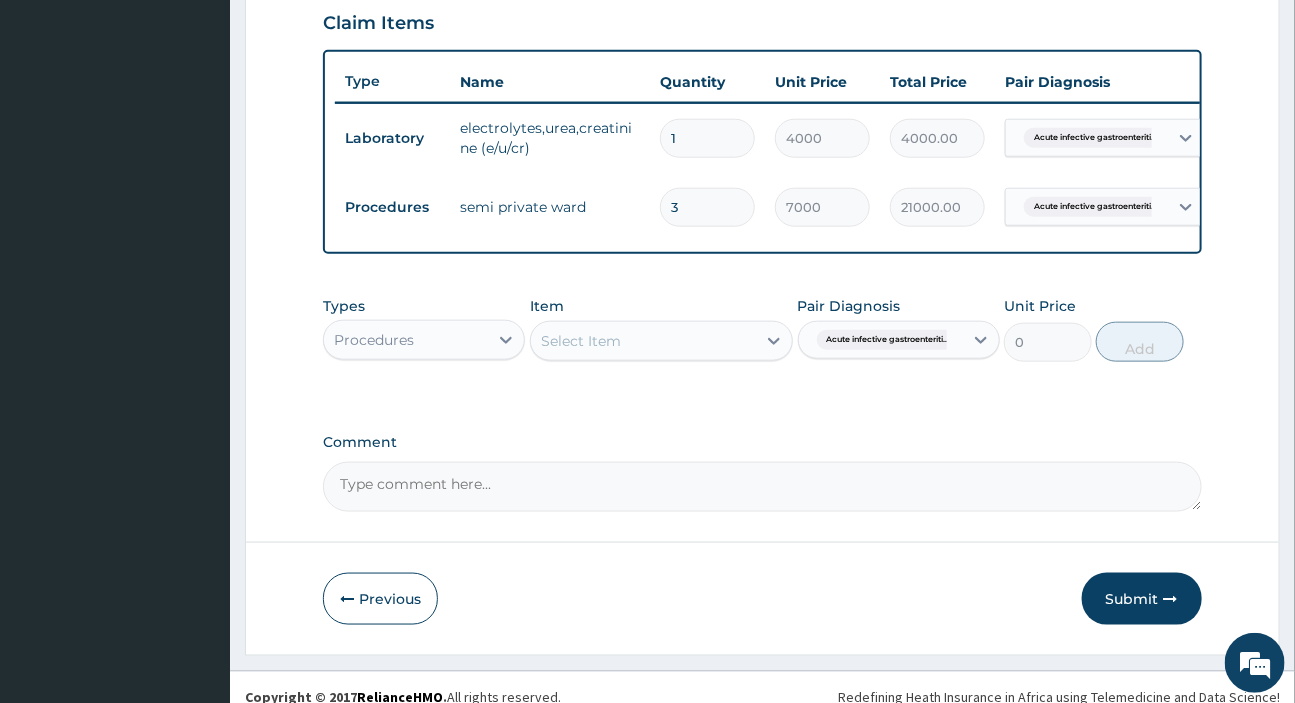scroll, scrollTop: 726, scrollLeft: 0, axis: vertical 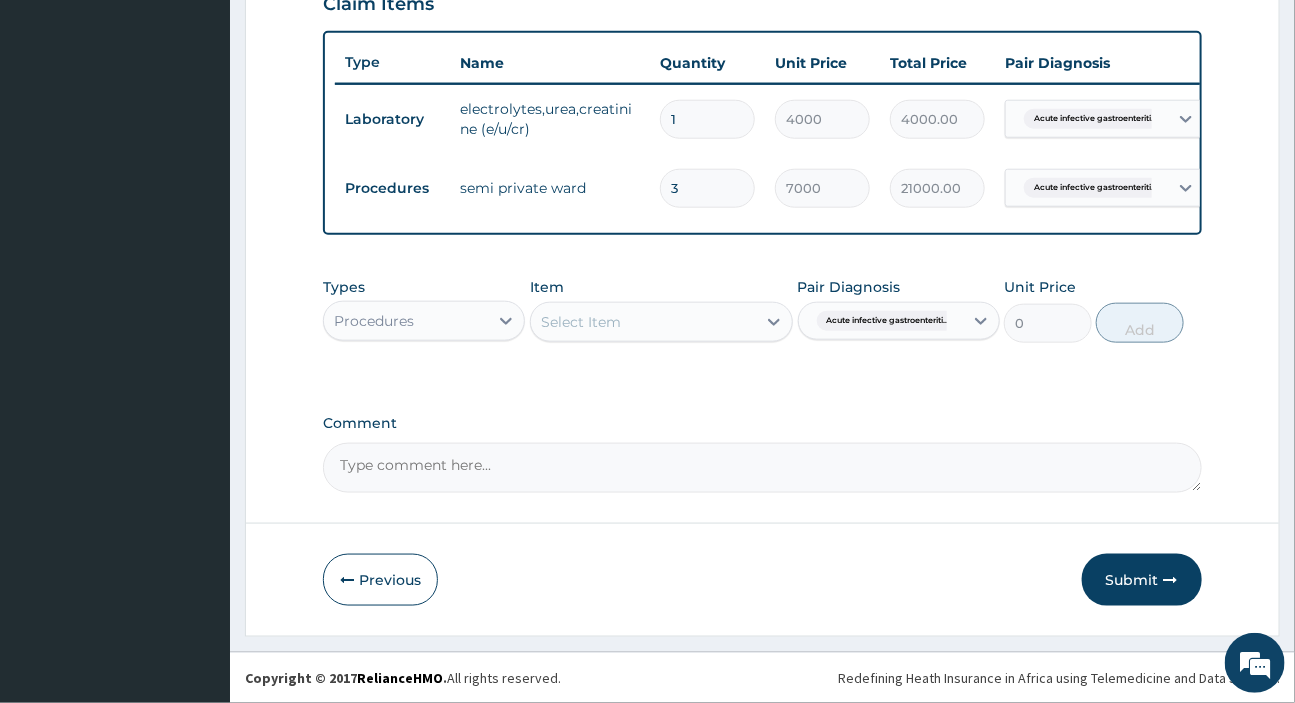 drag, startPoint x: 627, startPoint y: 321, endPoint x: 560, endPoint y: 322, distance: 67.00746 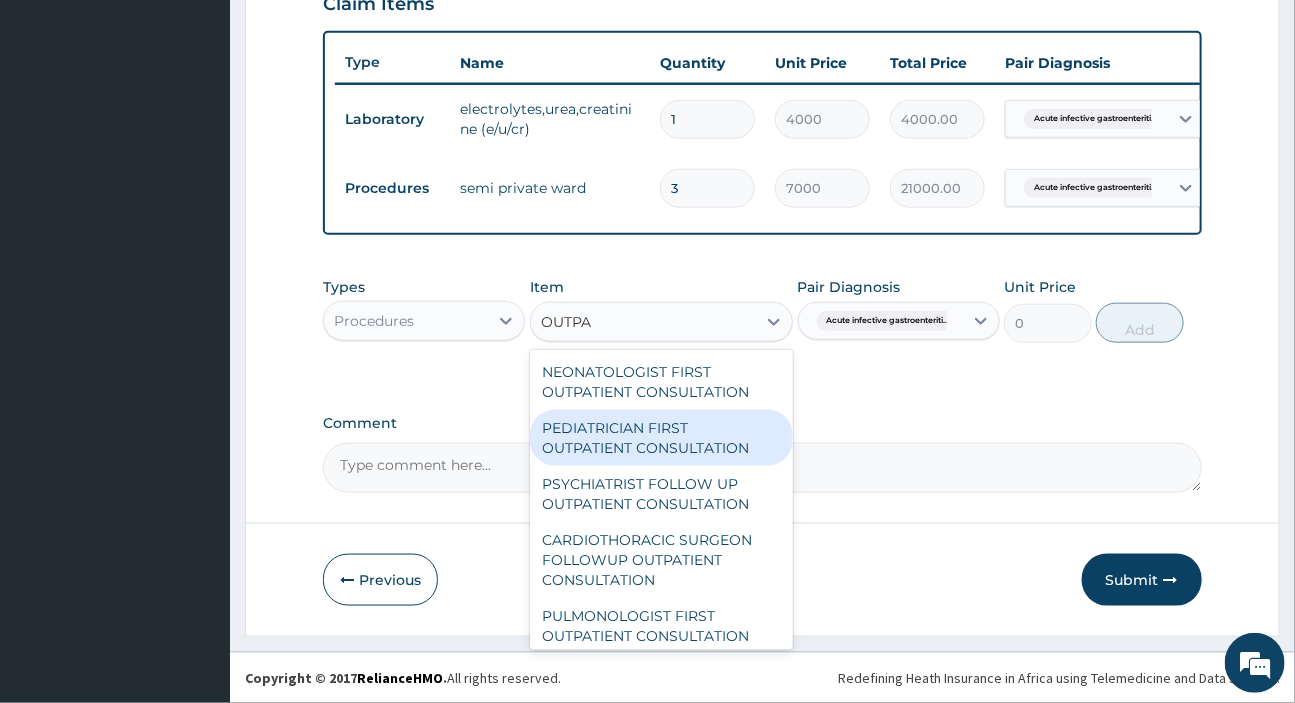 type on "OUTPAT" 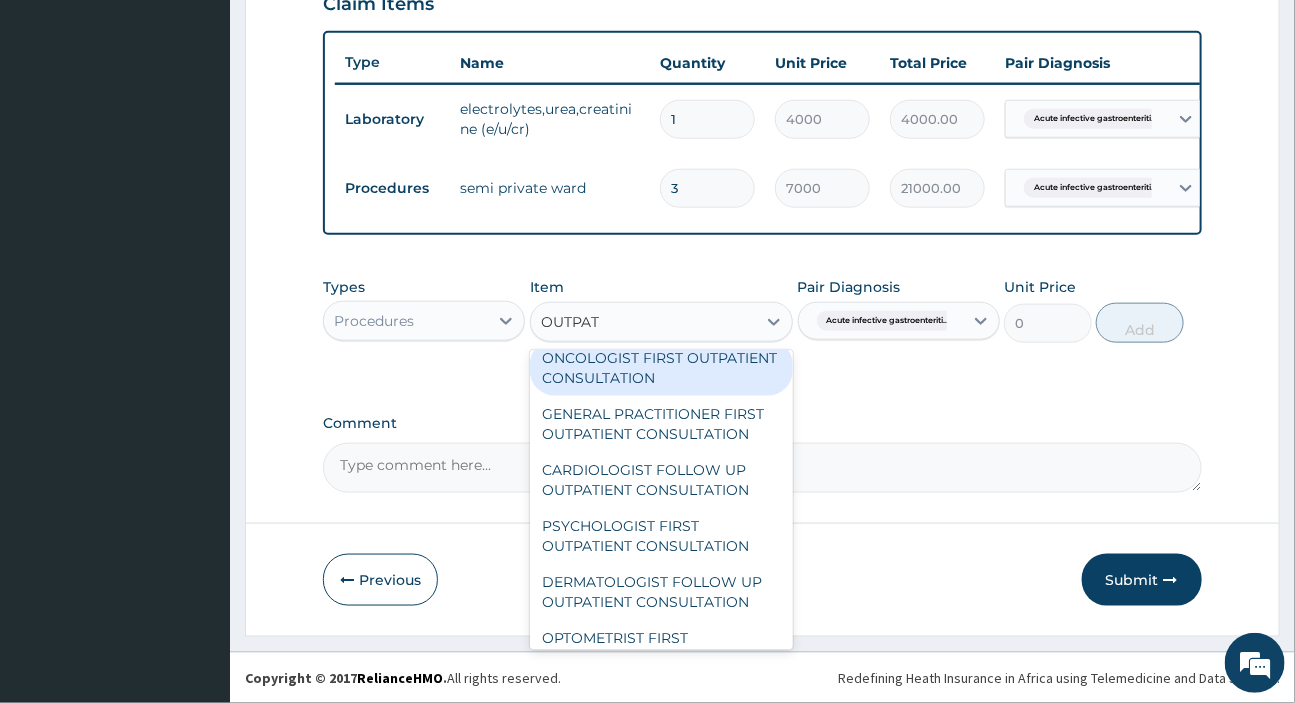 scroll, scrollTop: 2818, scrollLeft: 0, axis: vertical 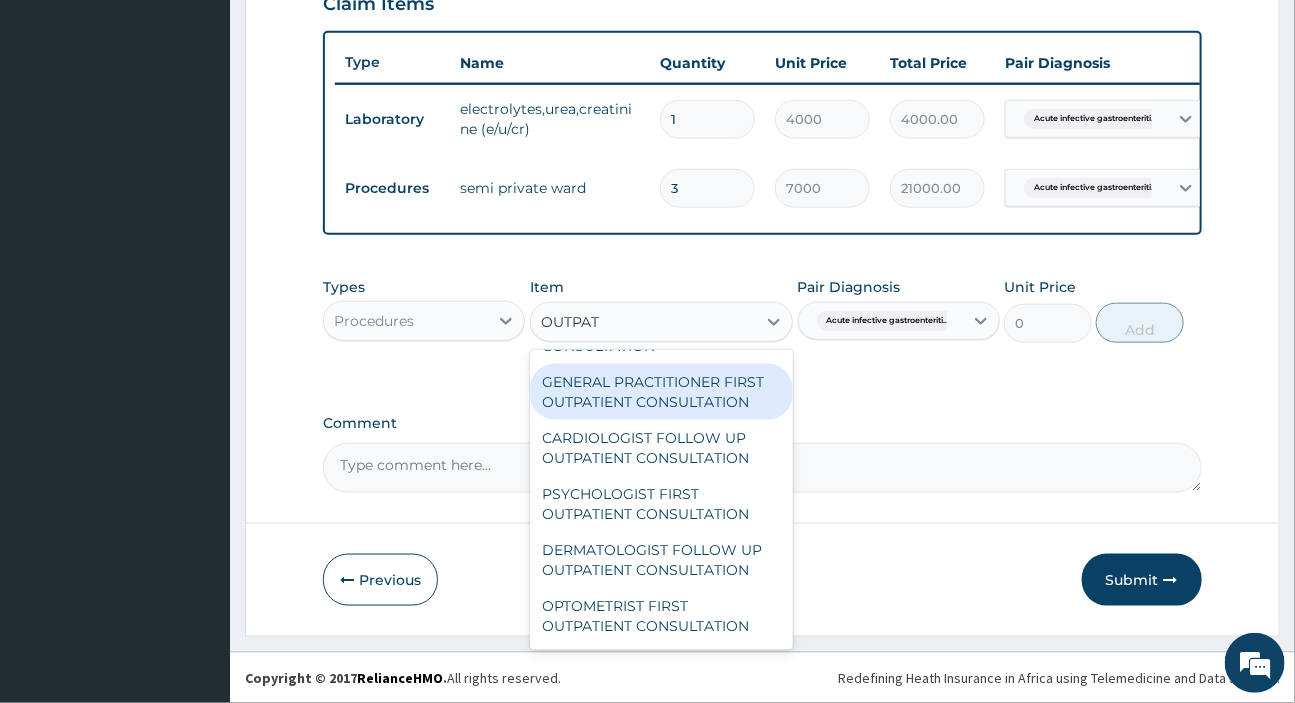 click on "GENERAL PRACTITIONER FIRST OUTPATIENT CONSULTATION" at bounding box center (661, 392) 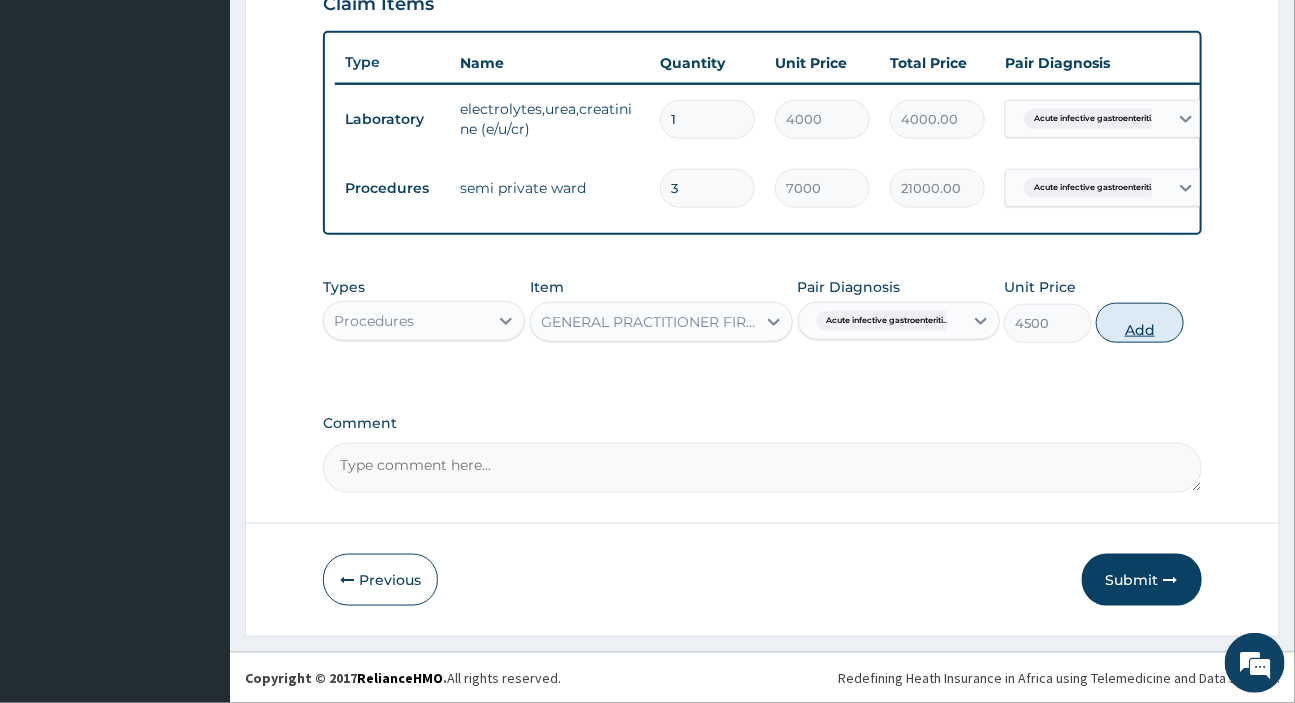 click on "Add" at bounding box center (1140, 323) 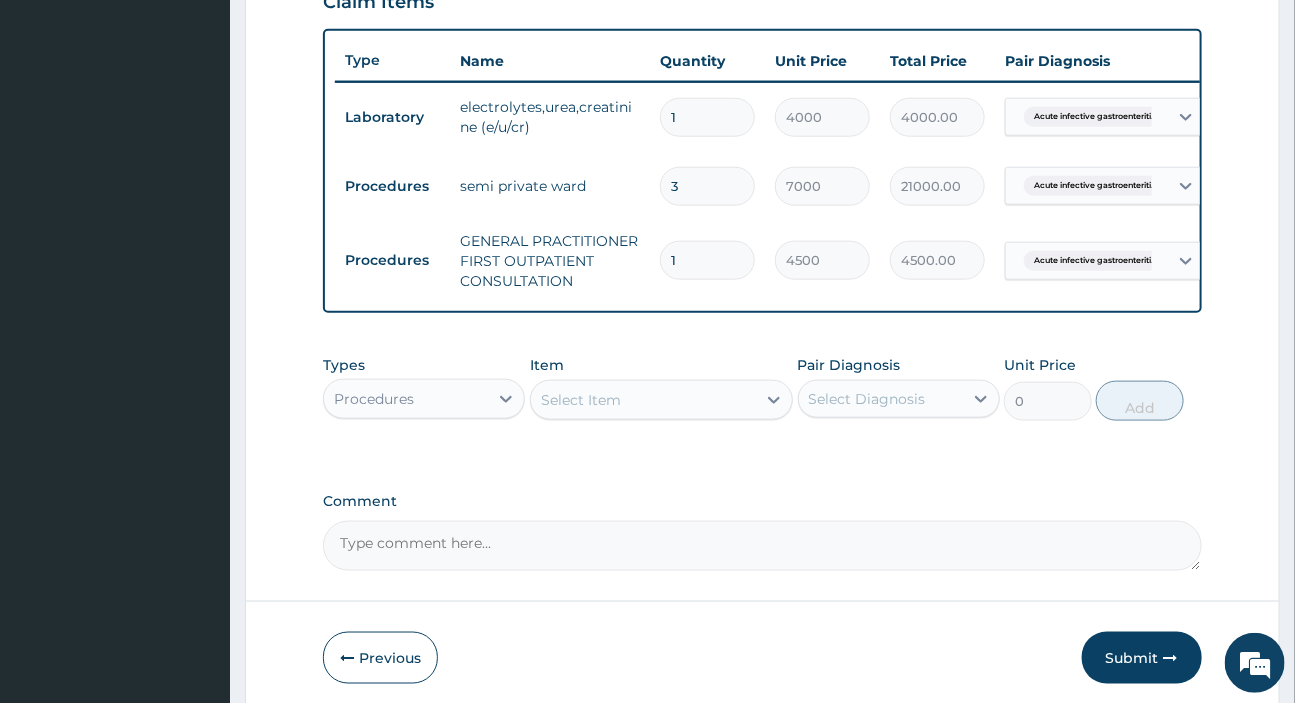 scroll, scrollTop: 806, scrollLeft: 0, axis: vertical 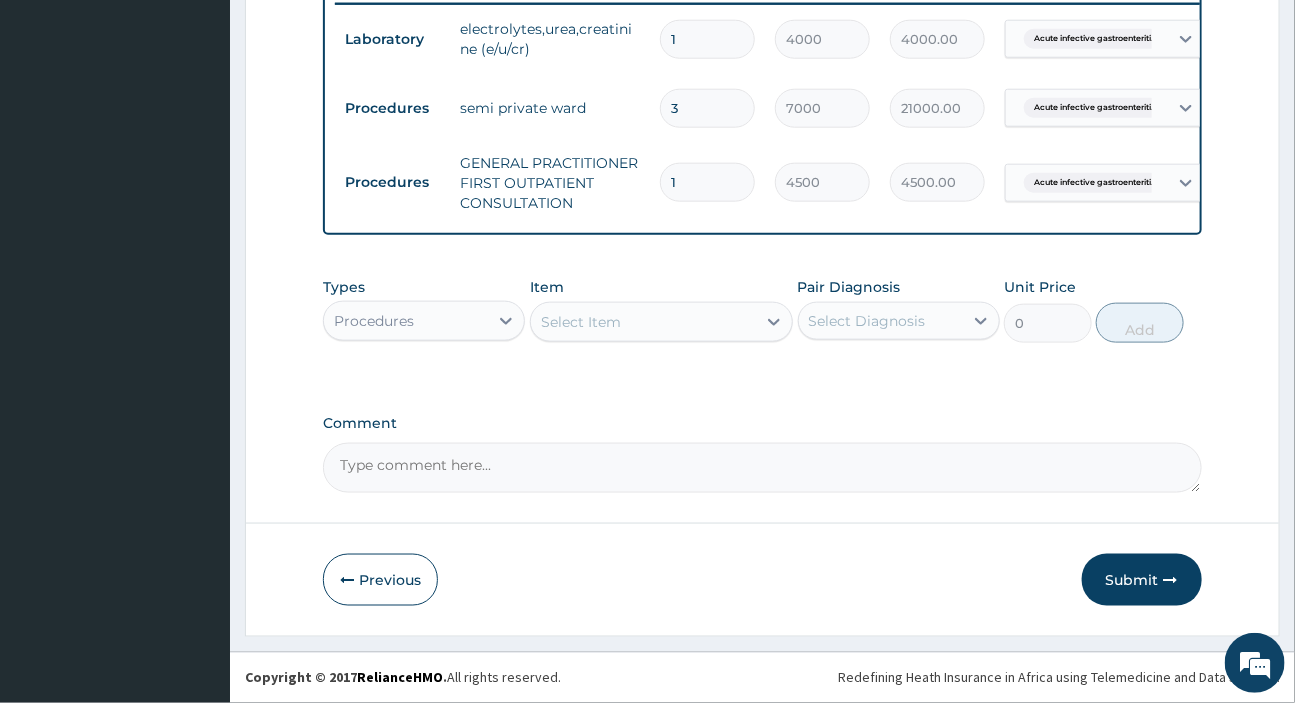 click on "Procedures" at bounding box center (406, 321) 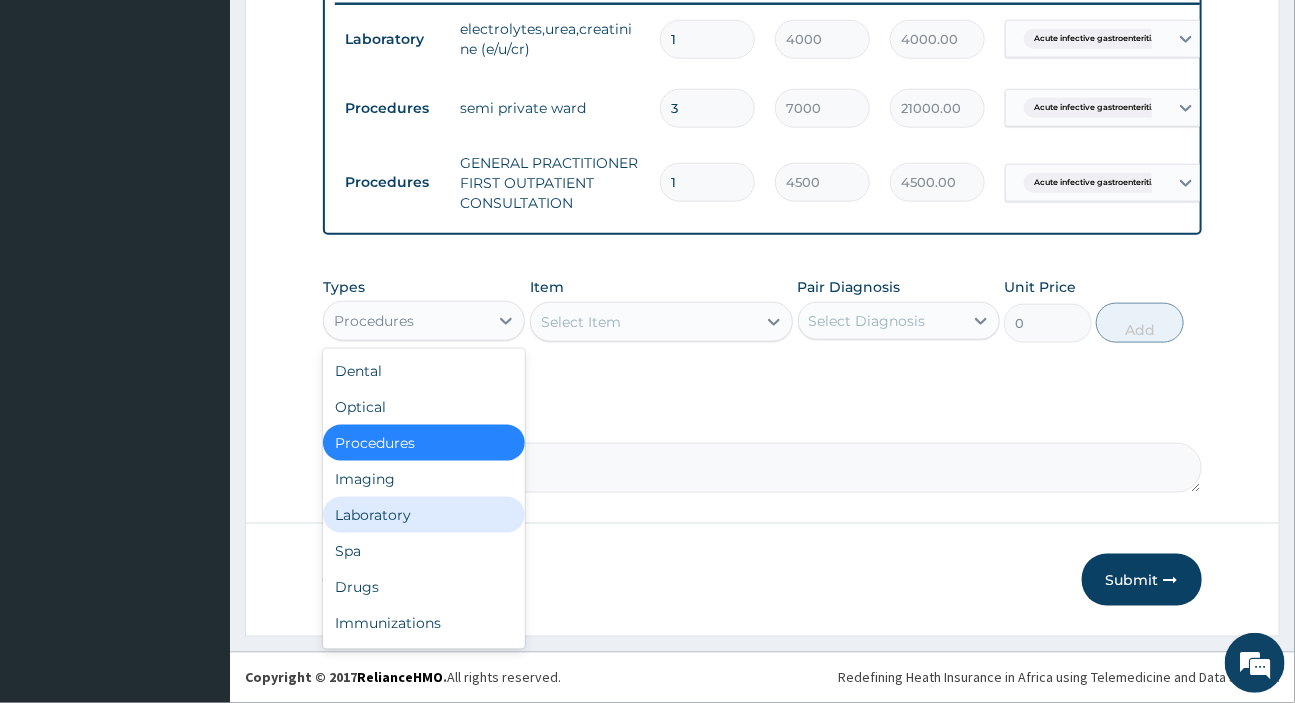 click on "Laboratory" at bounding box center (424, 515) 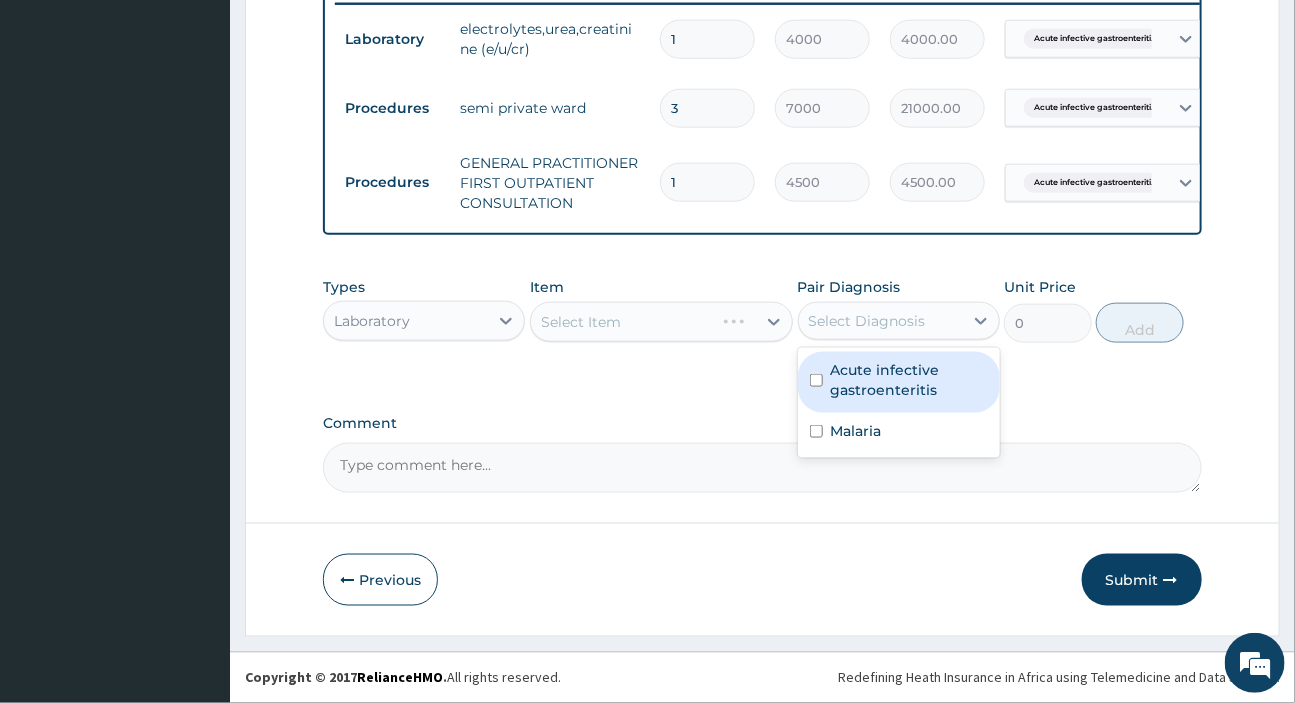 click on "Select Diagnosis" at bounding box center (867, 321) 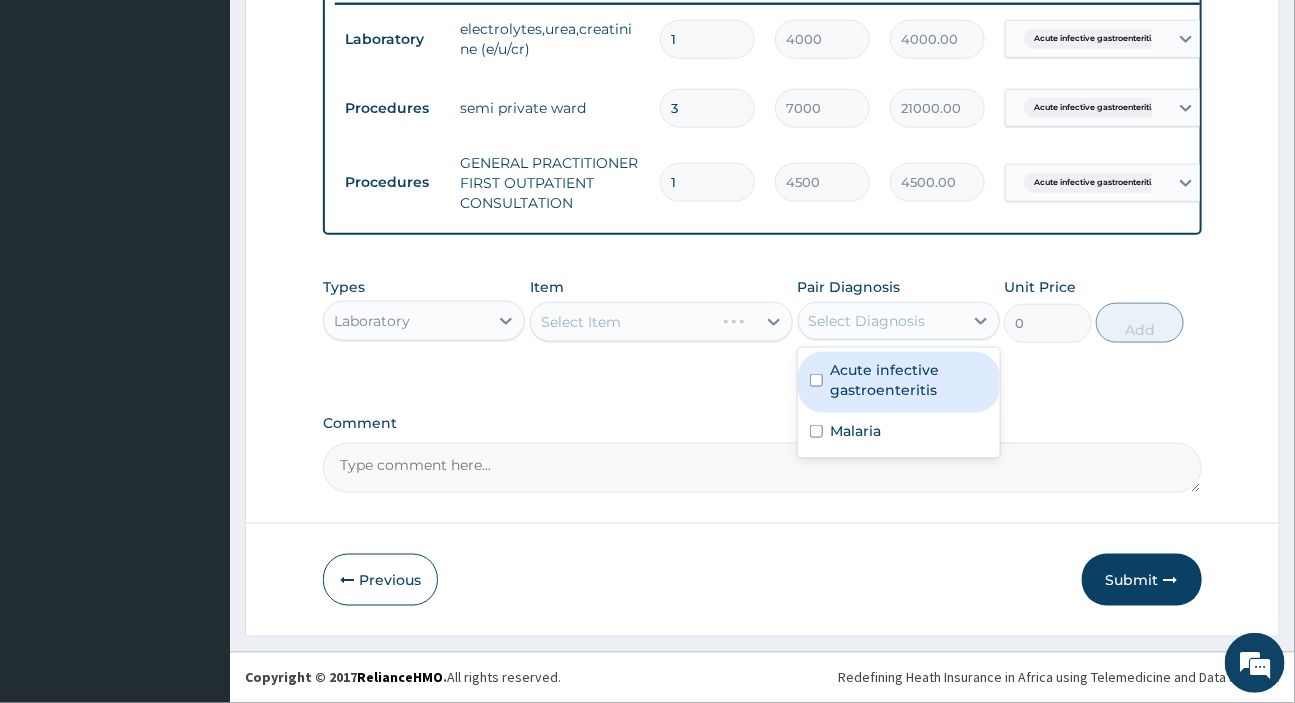 click on "Acute infective gastroenteritis" at bounding box center (909, 380) 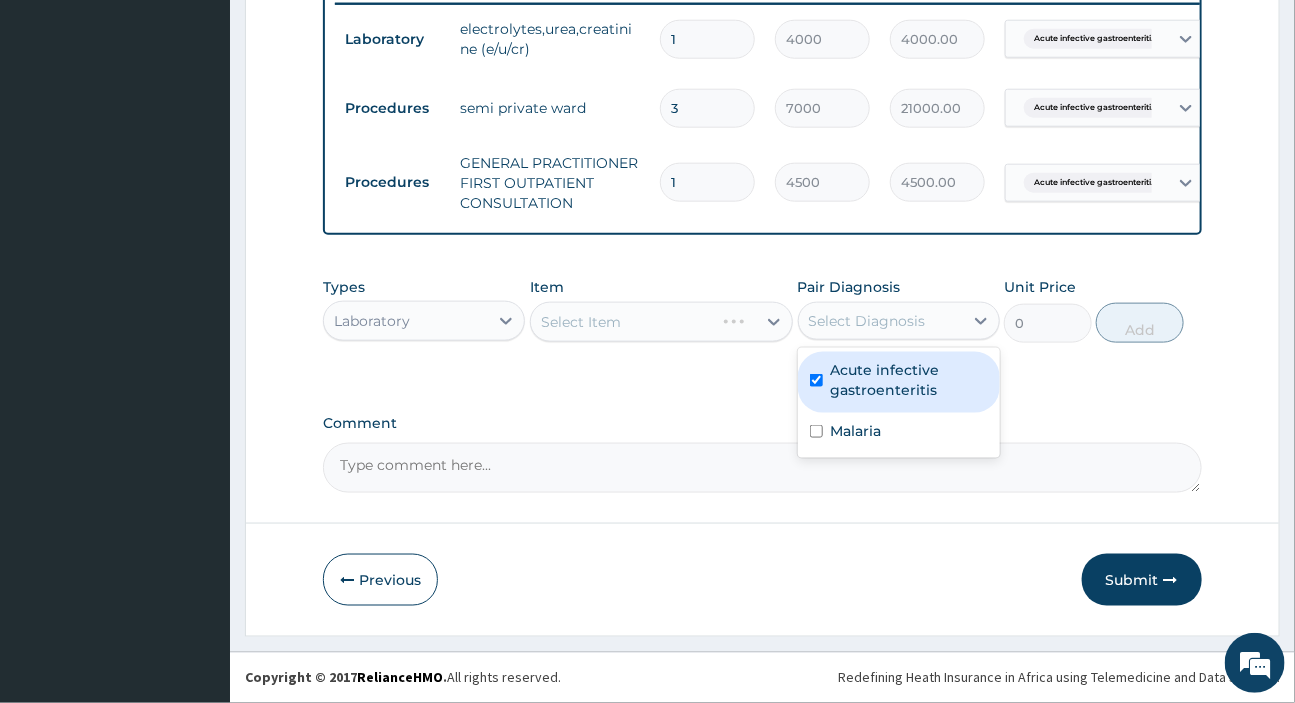 checkbox on "true" 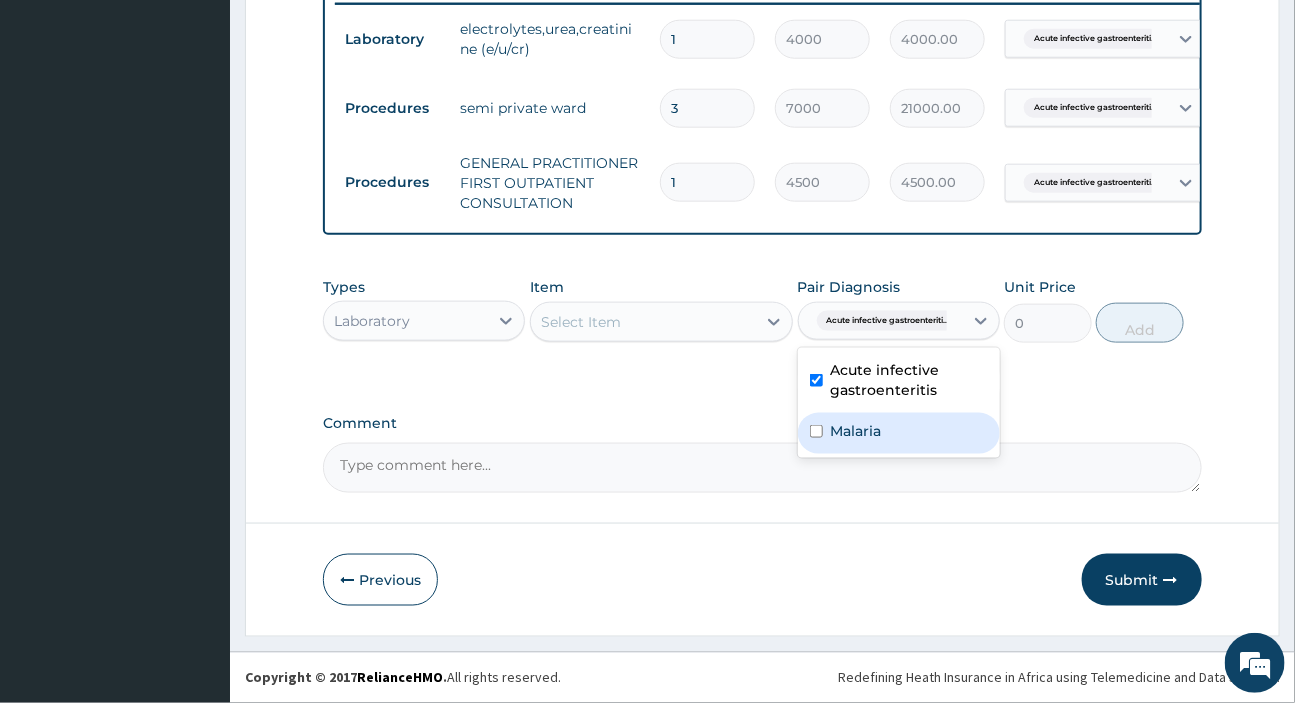 click on "Malaria" at bounding box center (856, 431) 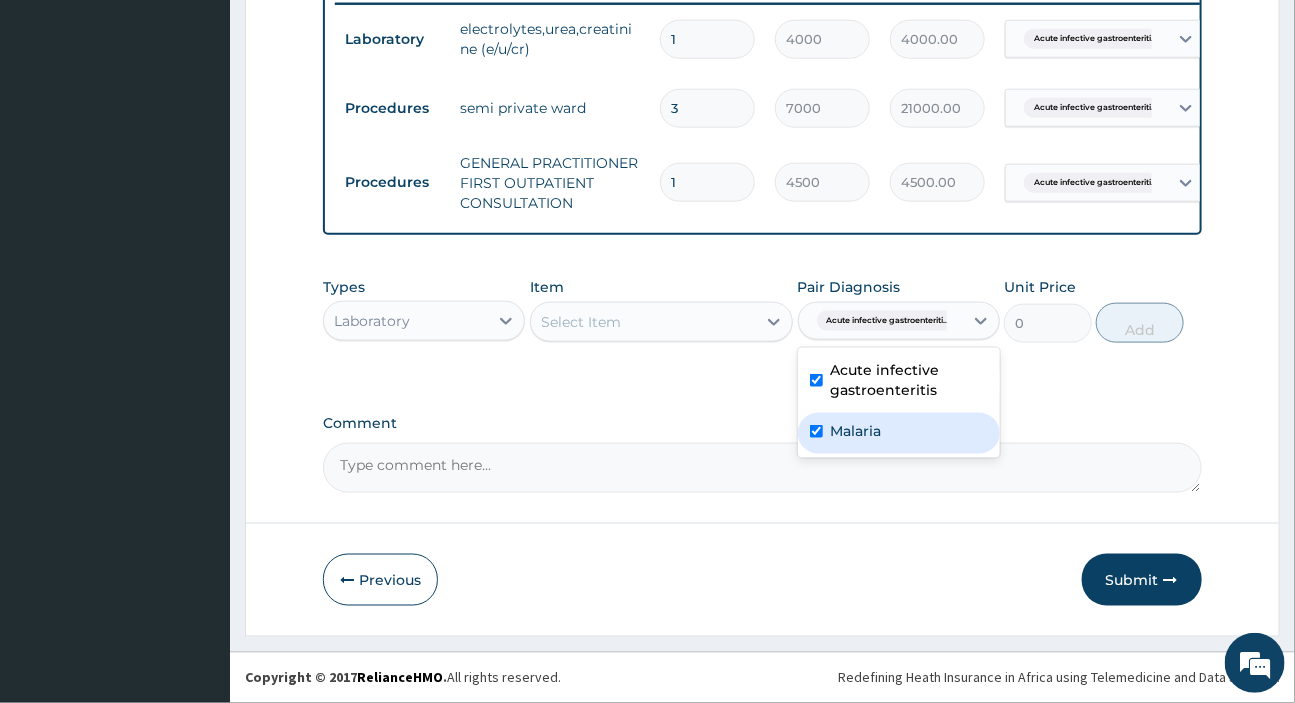 checkbox on "true" 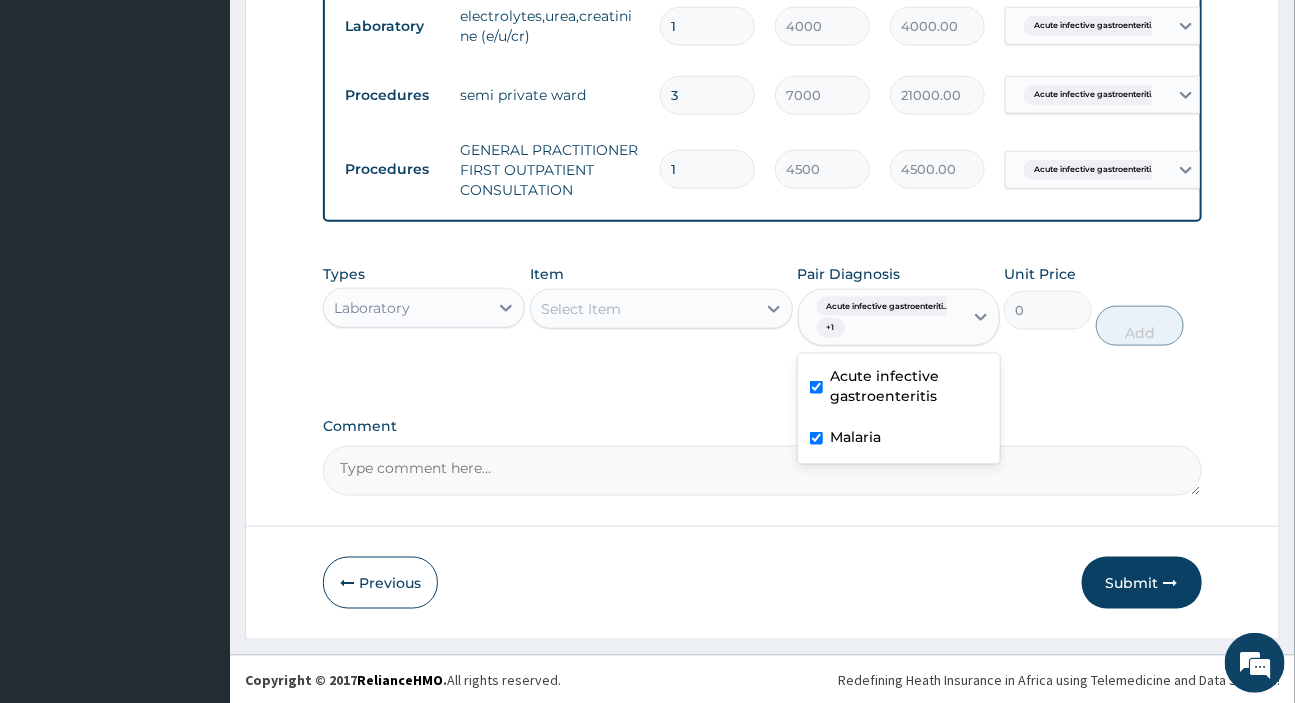 click on "Select Item" at bounding box center [581, 309] 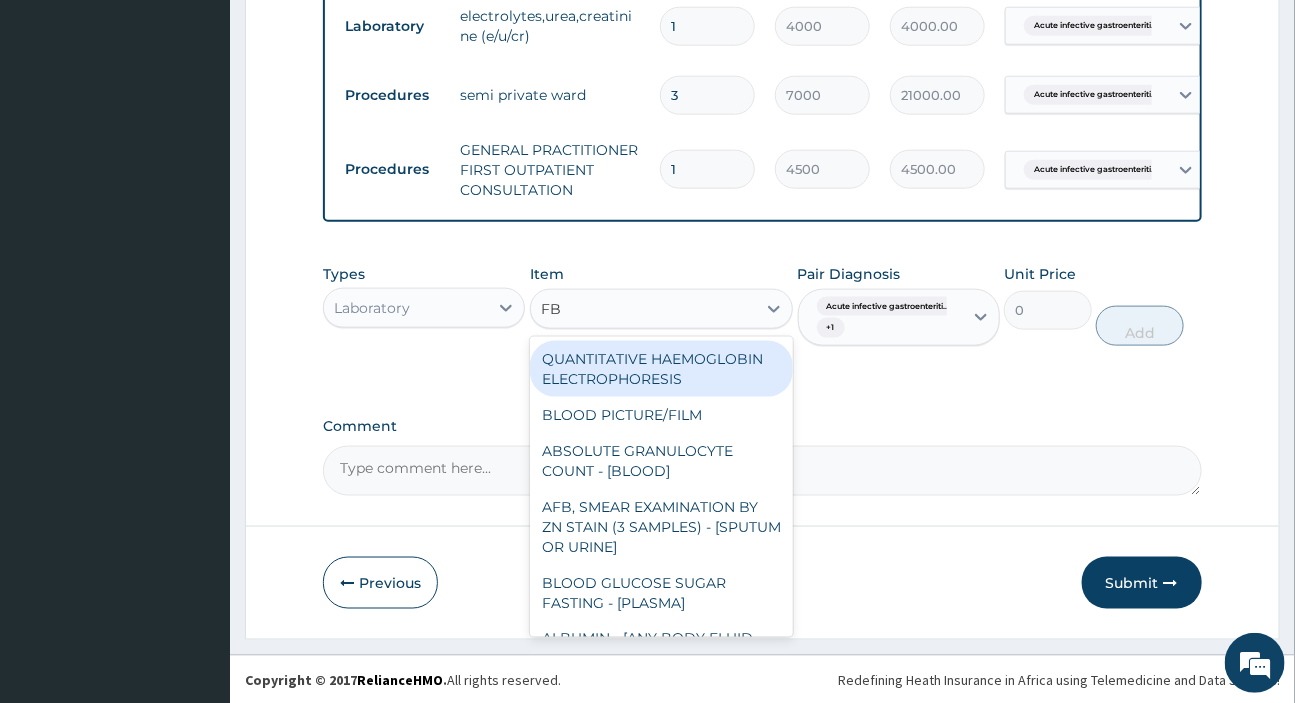 type on "FBC" 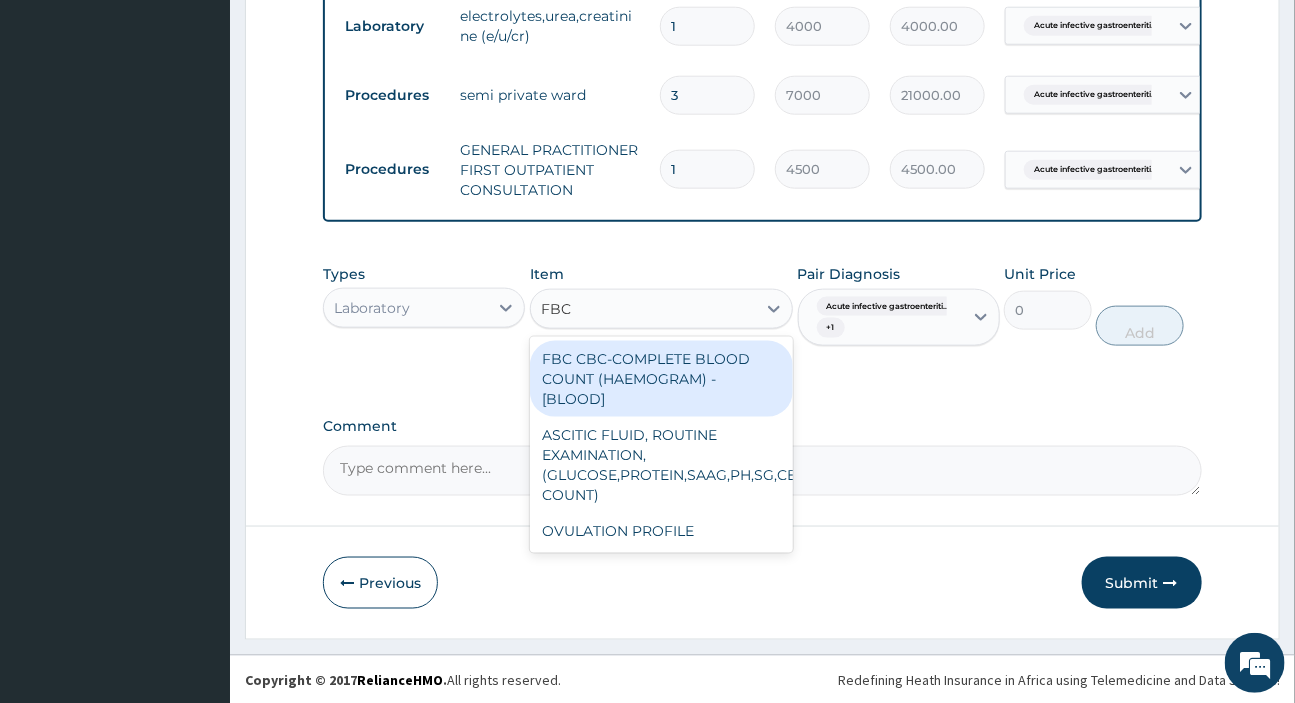 click on "FBC CBC-COMPLETE BLOOD COUNT (HAEMOGRAM) - [BLOOD]" at bounding box center [661, 379] 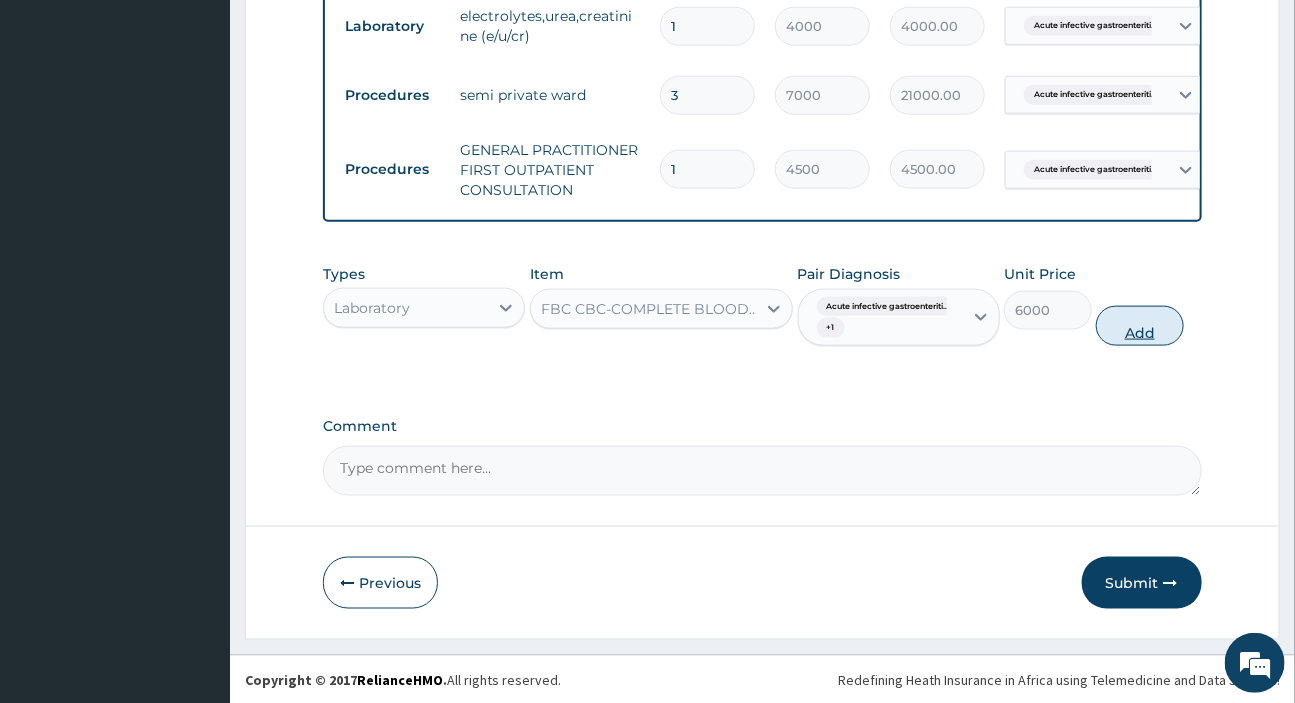 click on "Add" at bounding box center (1140, 326) 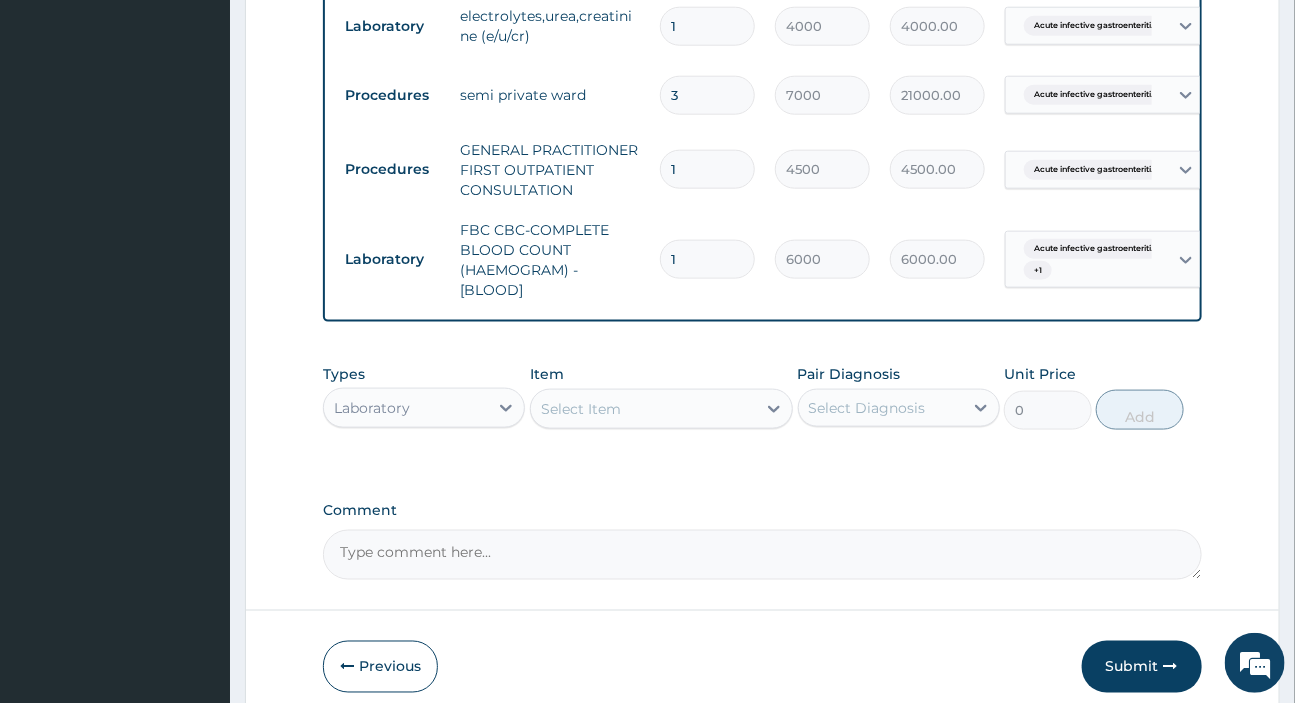 click on "Select Diagnosis" at bounding box center [867, 408] 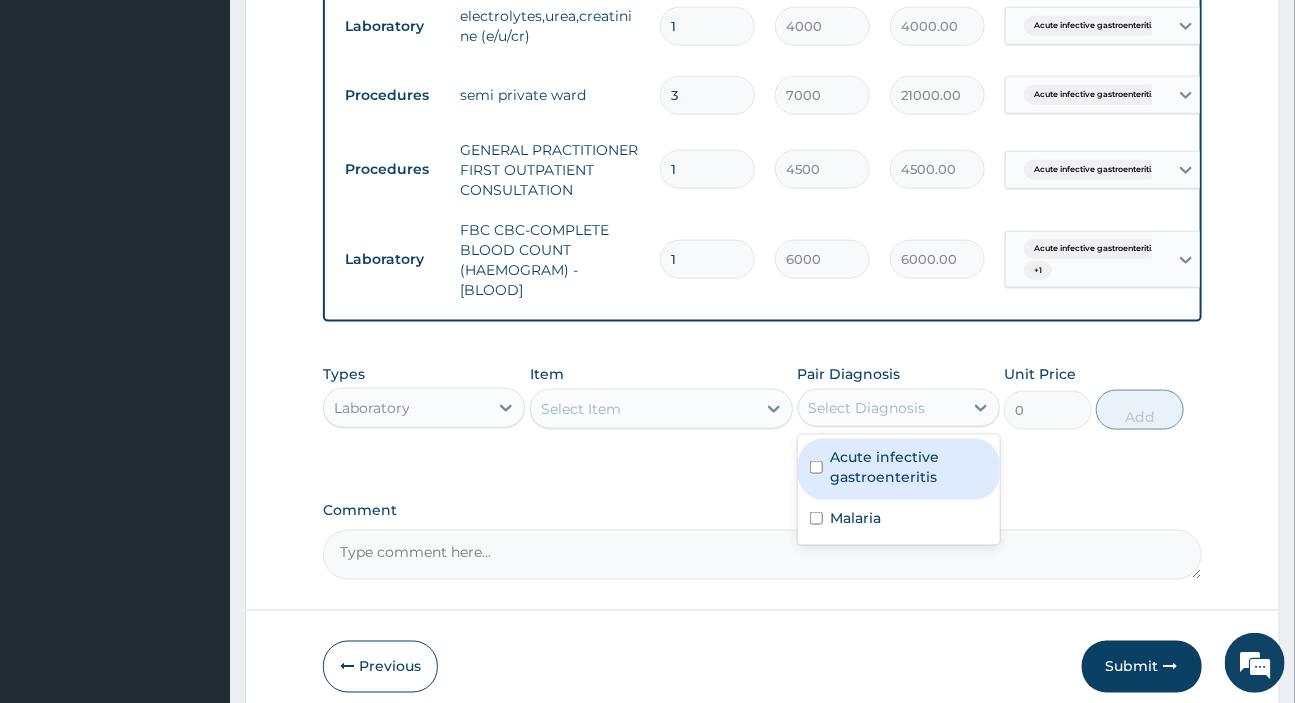 click on "Select Diagnosis" at bounding box center [867, 408] 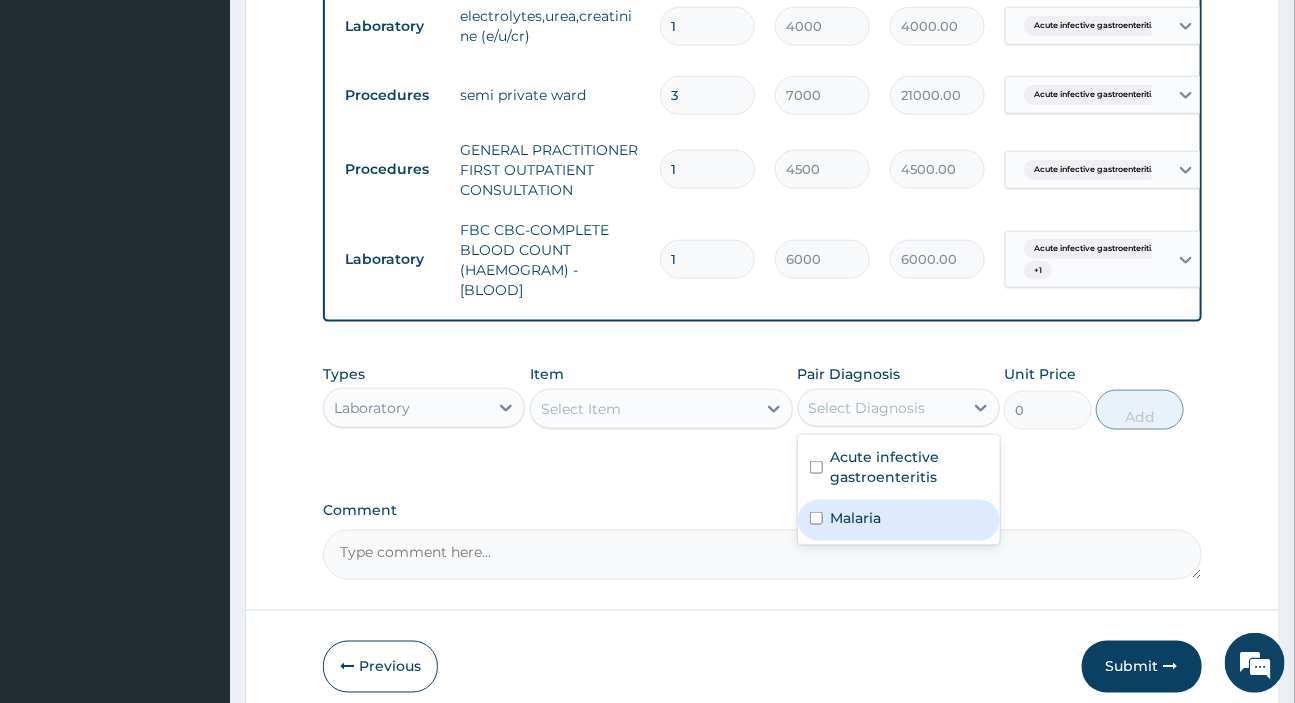 click on "Malaria" at bounding box center (899, 520) 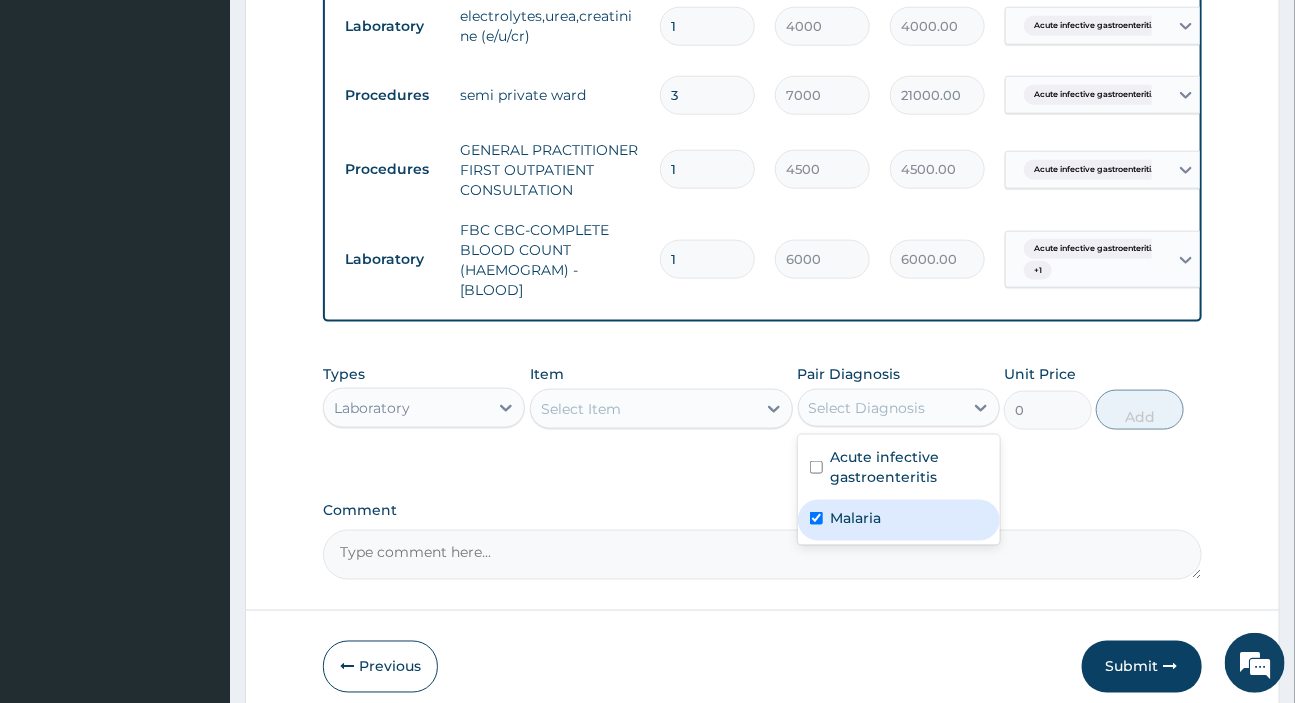 checkbox on "true" 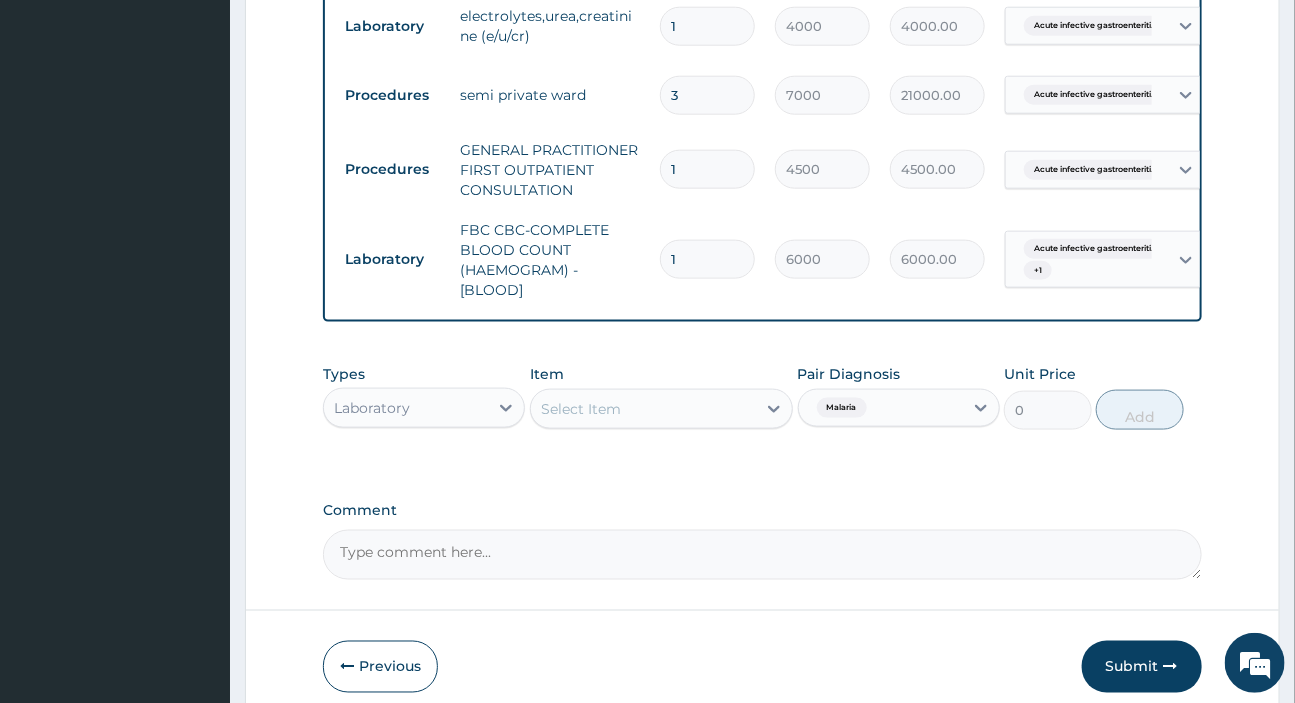 click on "Select Item" at bounding box center [643, 409] 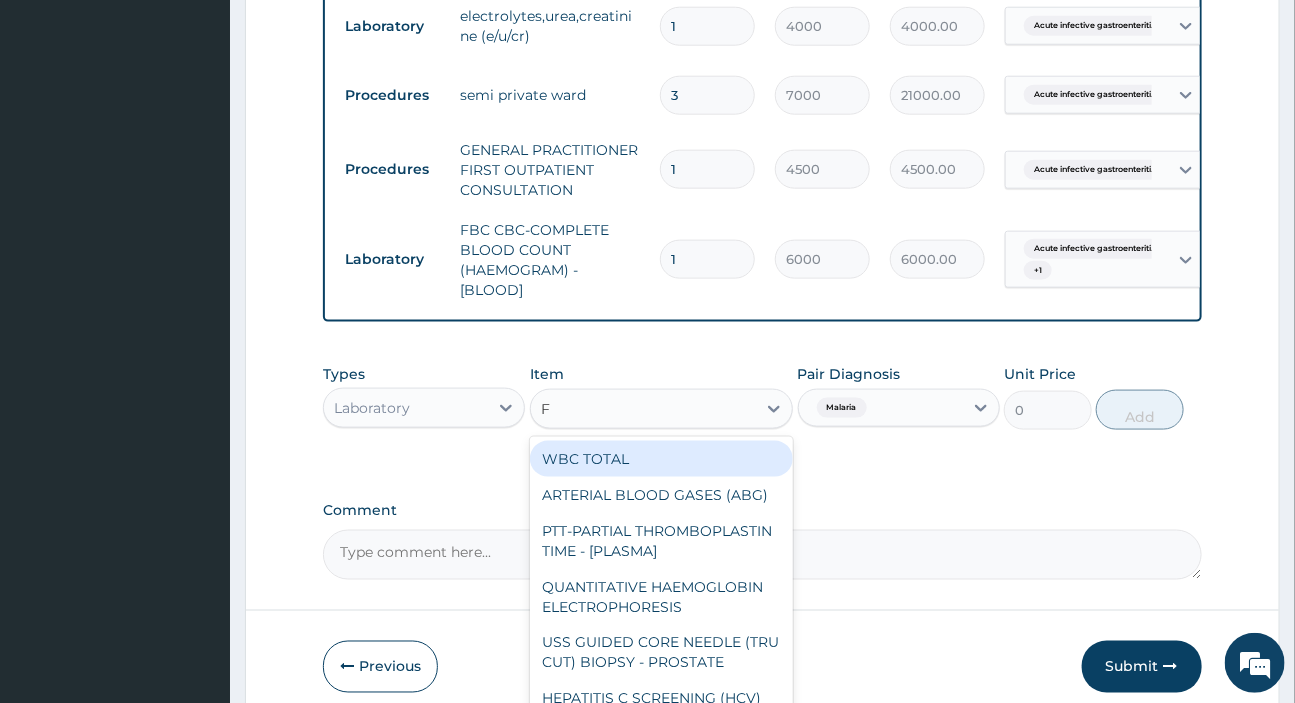 type on "F" 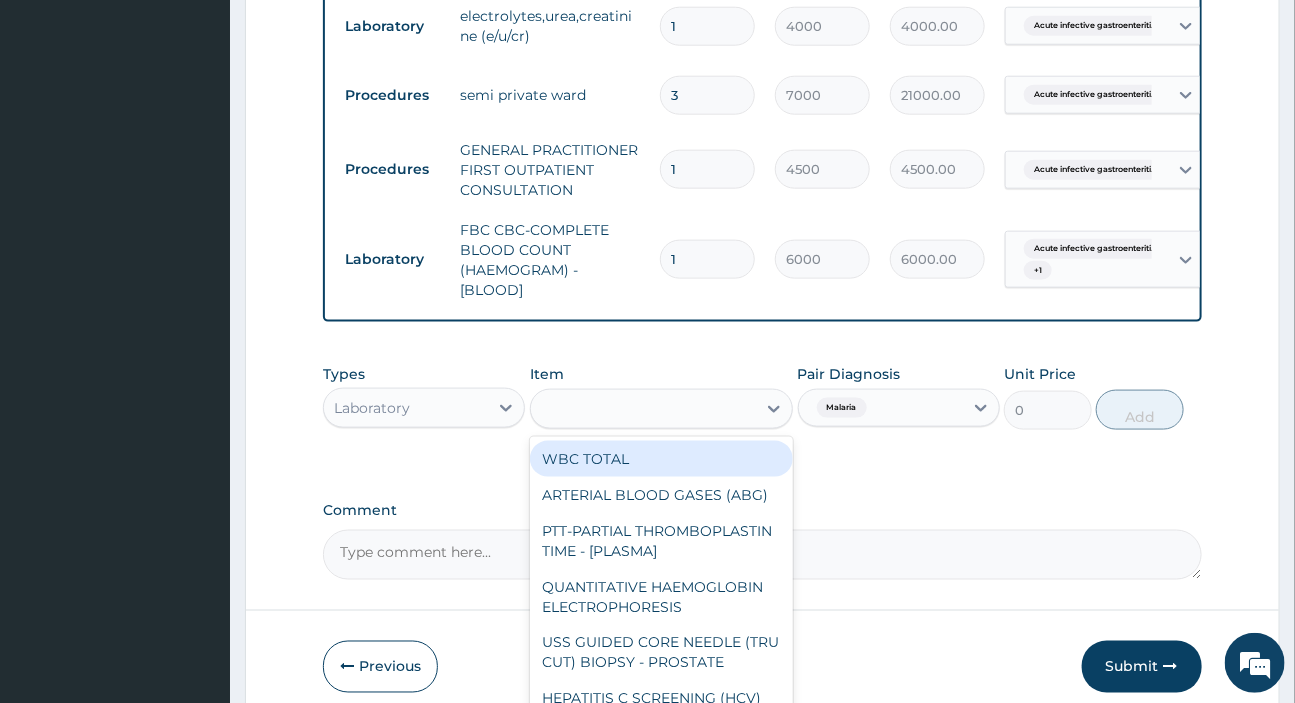click on "Acute infective gastroenteriti...  + 1" at bounding box center (1084, 260) 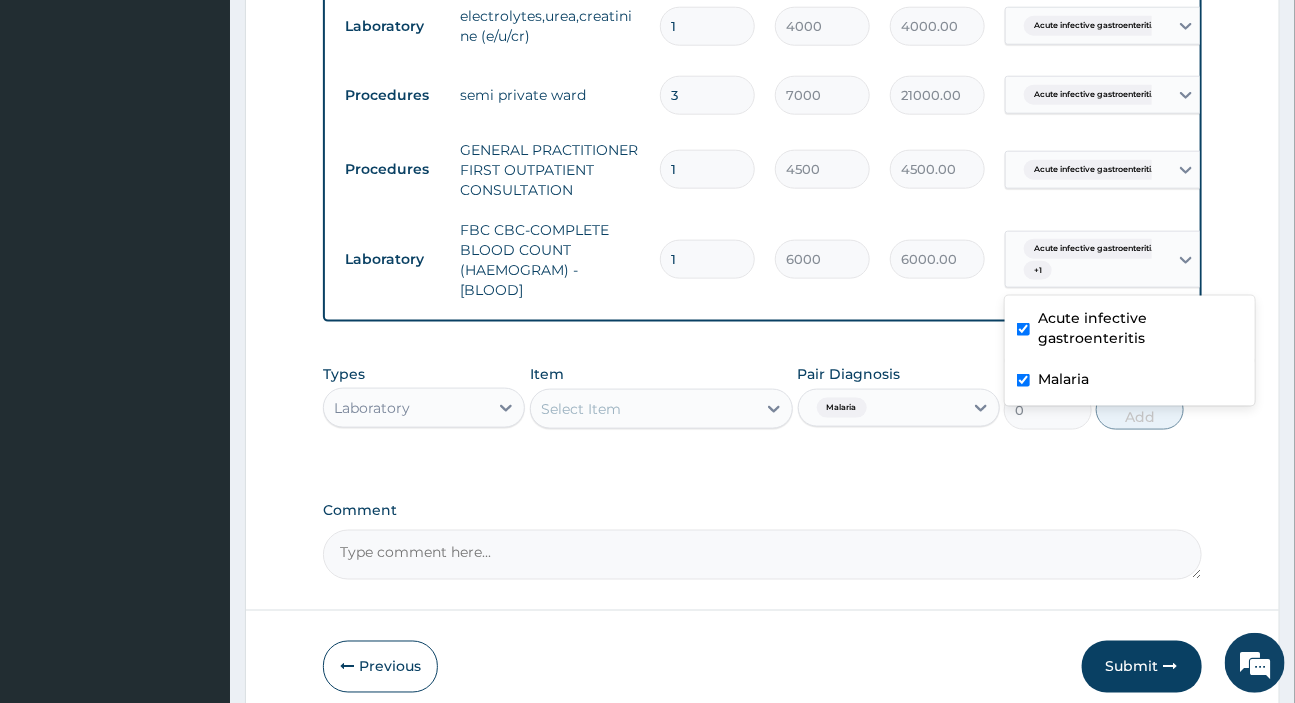 click on "Types Laboratory Item Select Item Pair Diagnosis Malaria Unit Price 0 Add" at bounding box center [762, 412] 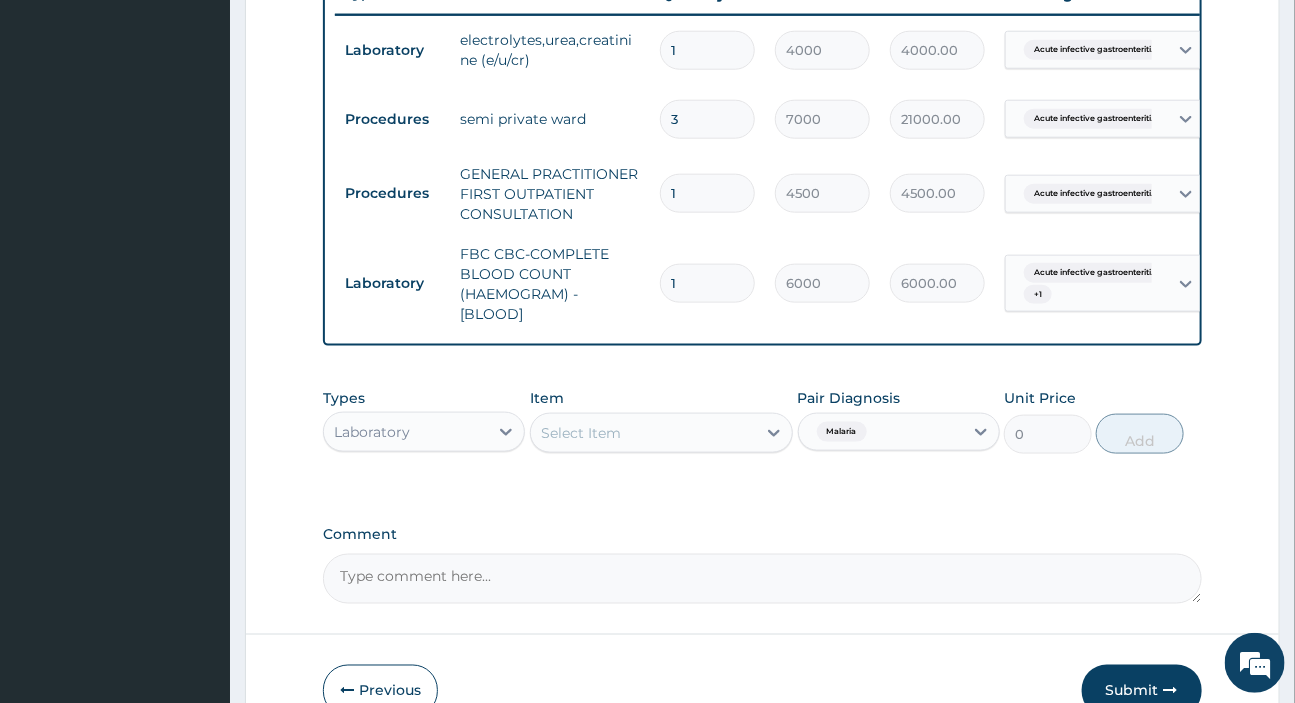 scroll, scrollTop: 815, scrollLeft: 0, axis: vertical 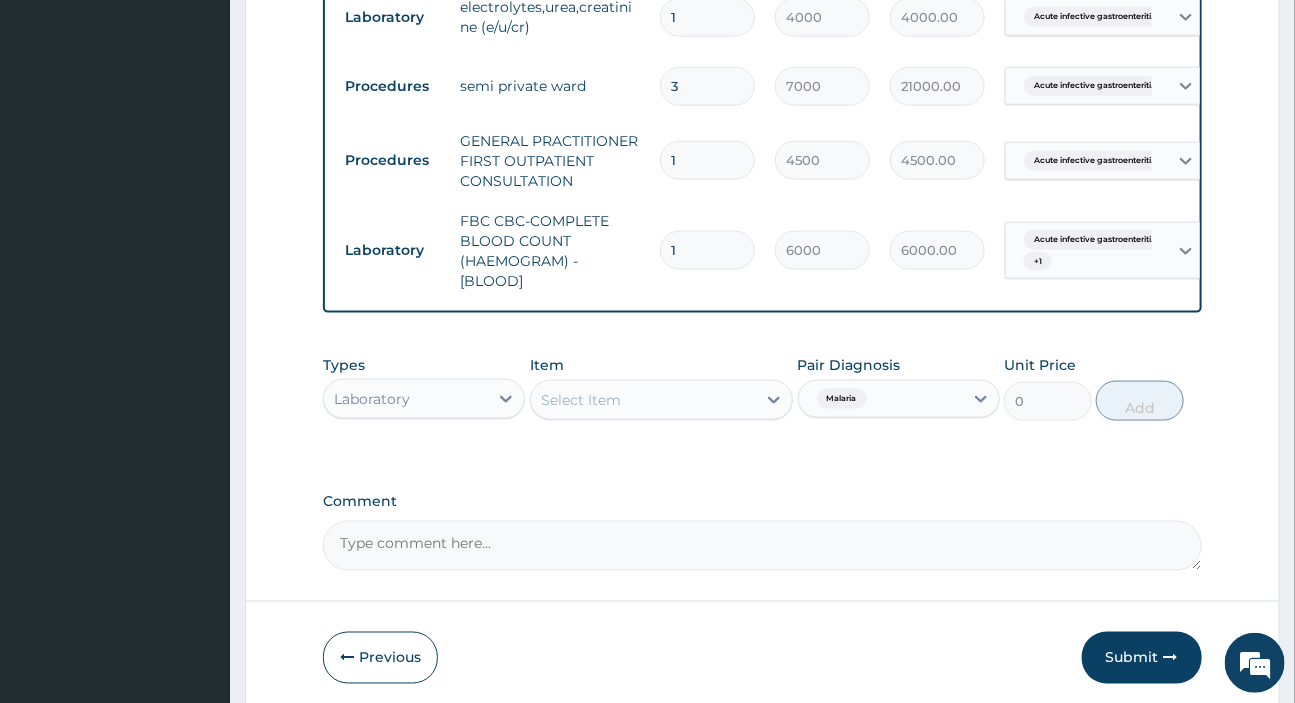click on "Select Item" at bounding box center [581, 400] 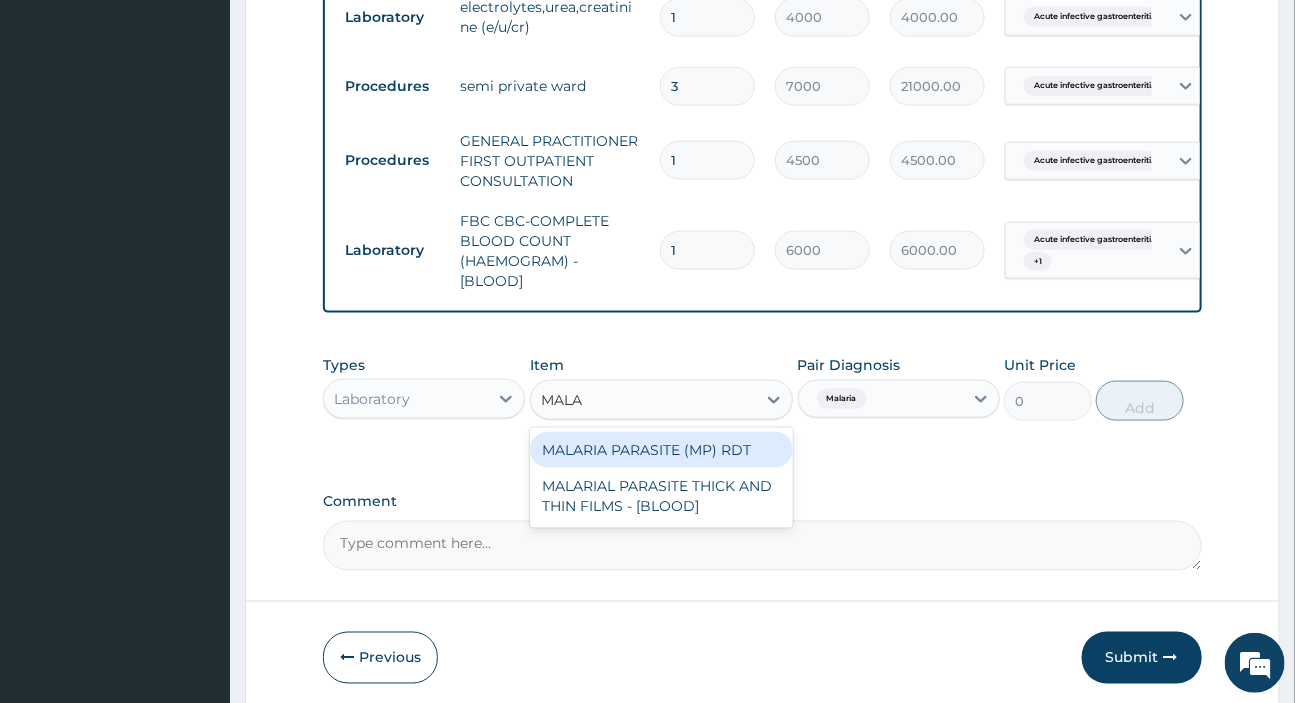type on "MALAR" 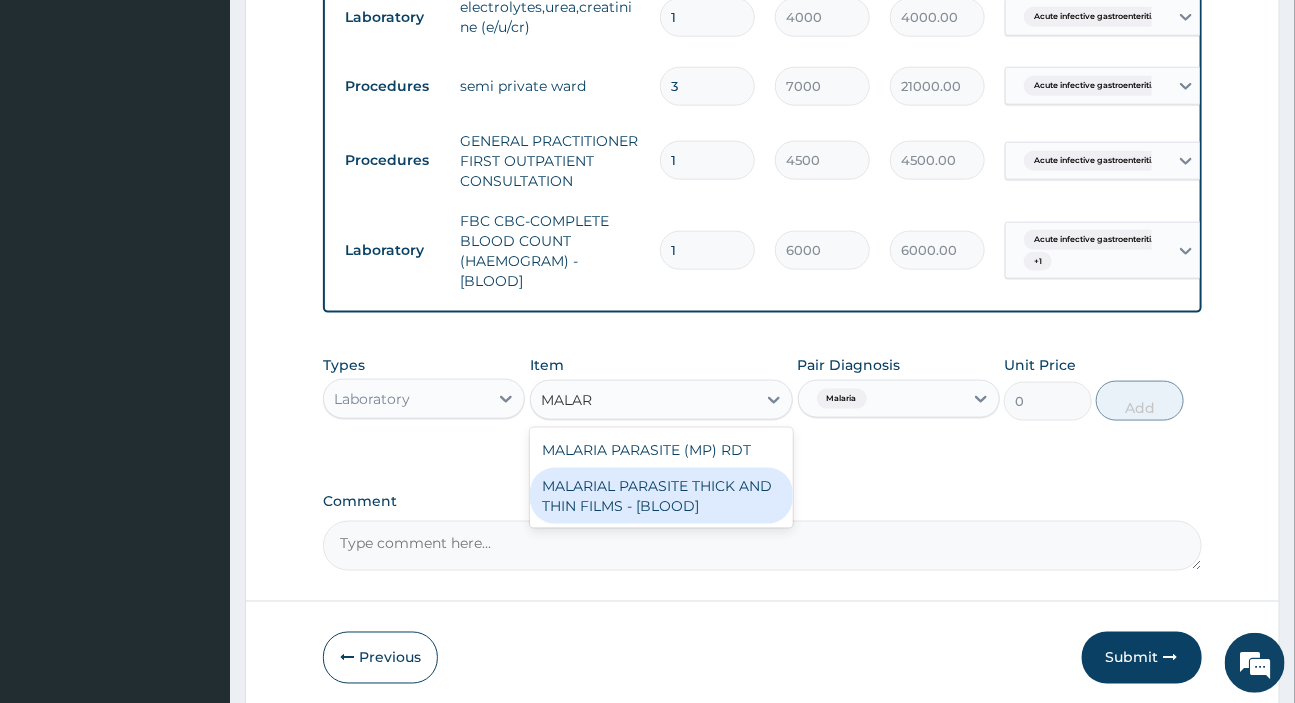 click on "MALARIAL PARASITE THICK AND THIN FILMS - [BLOOD]" at bounding box center (661, 496) 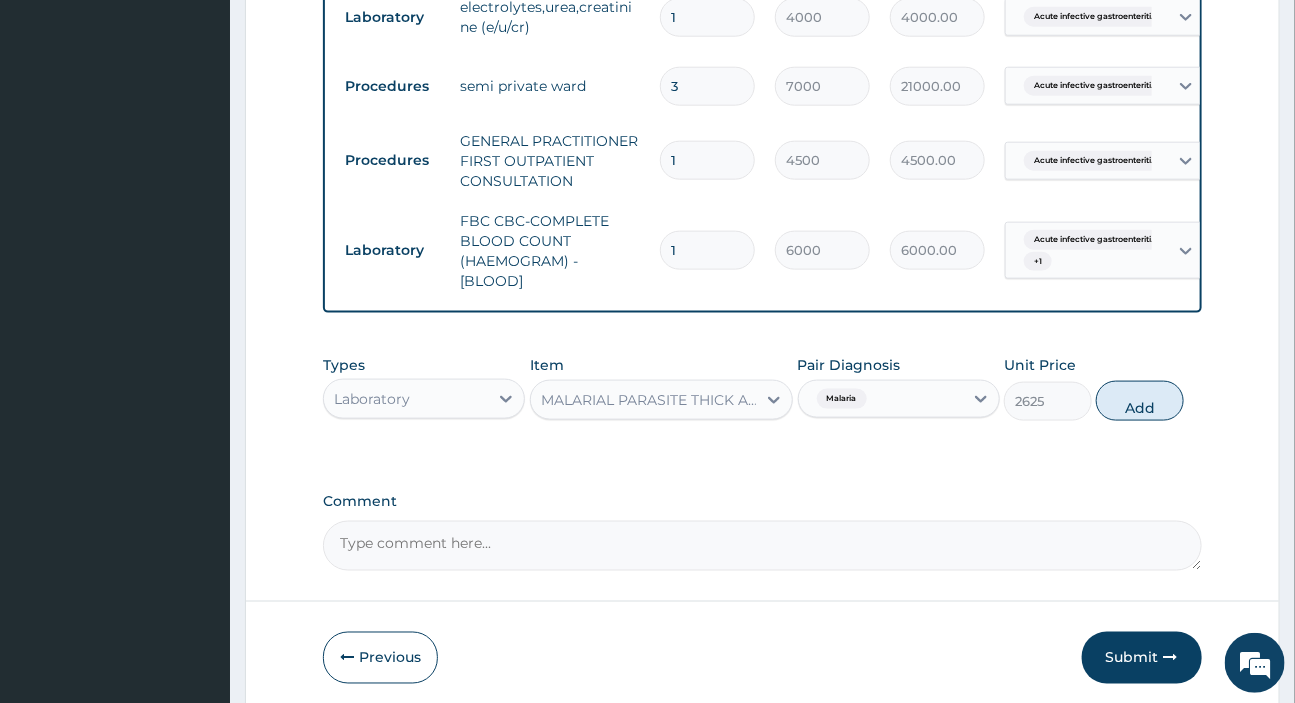 click on "Comment" at bounding box center (762, 501) 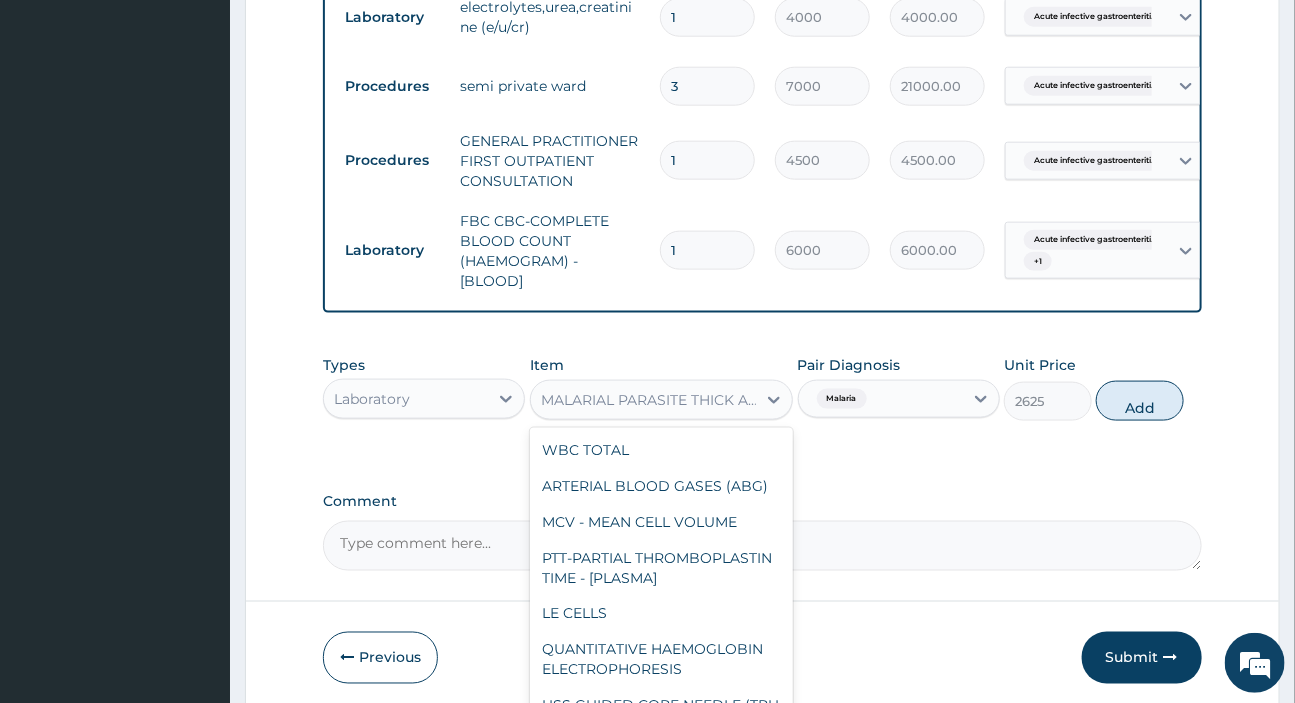 click on "MALARIAL PARASITE THICK AND THIN FILMS - [BLOOD]" at bounding box center (649, 400) 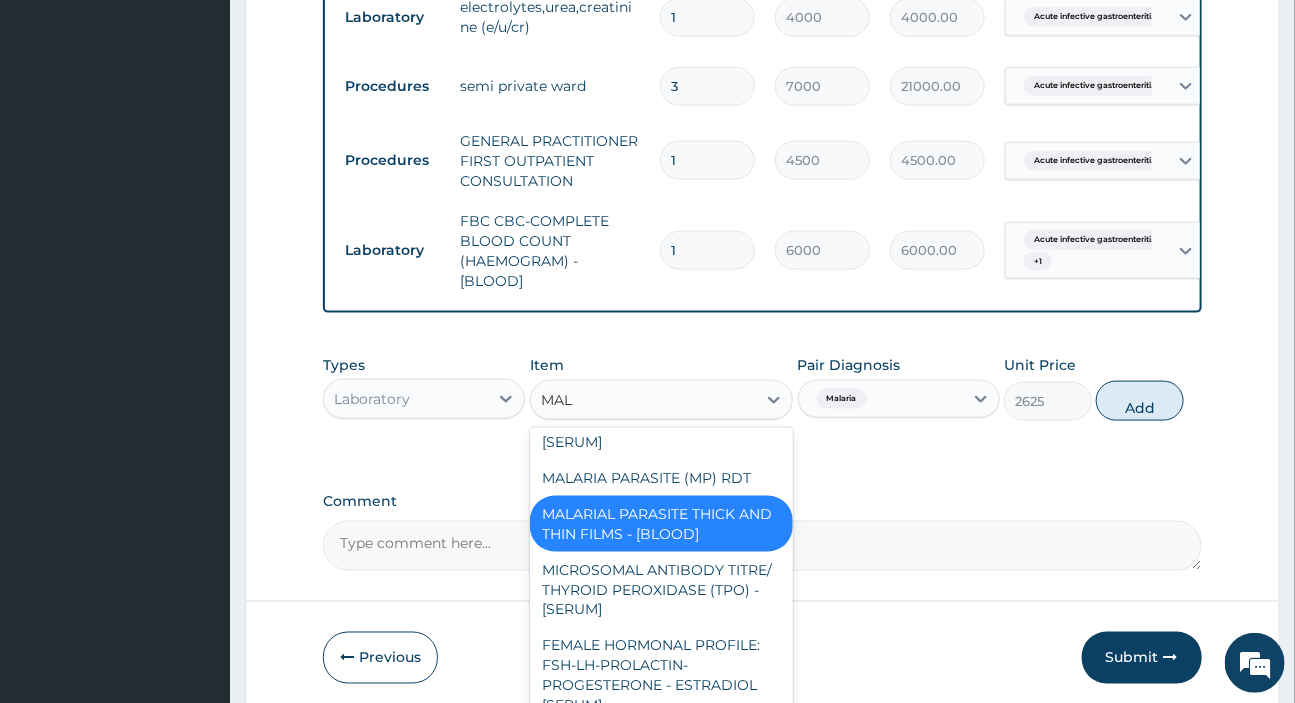 scroll, scrollTop: 39, scrollLeft: 0, axis: vertical 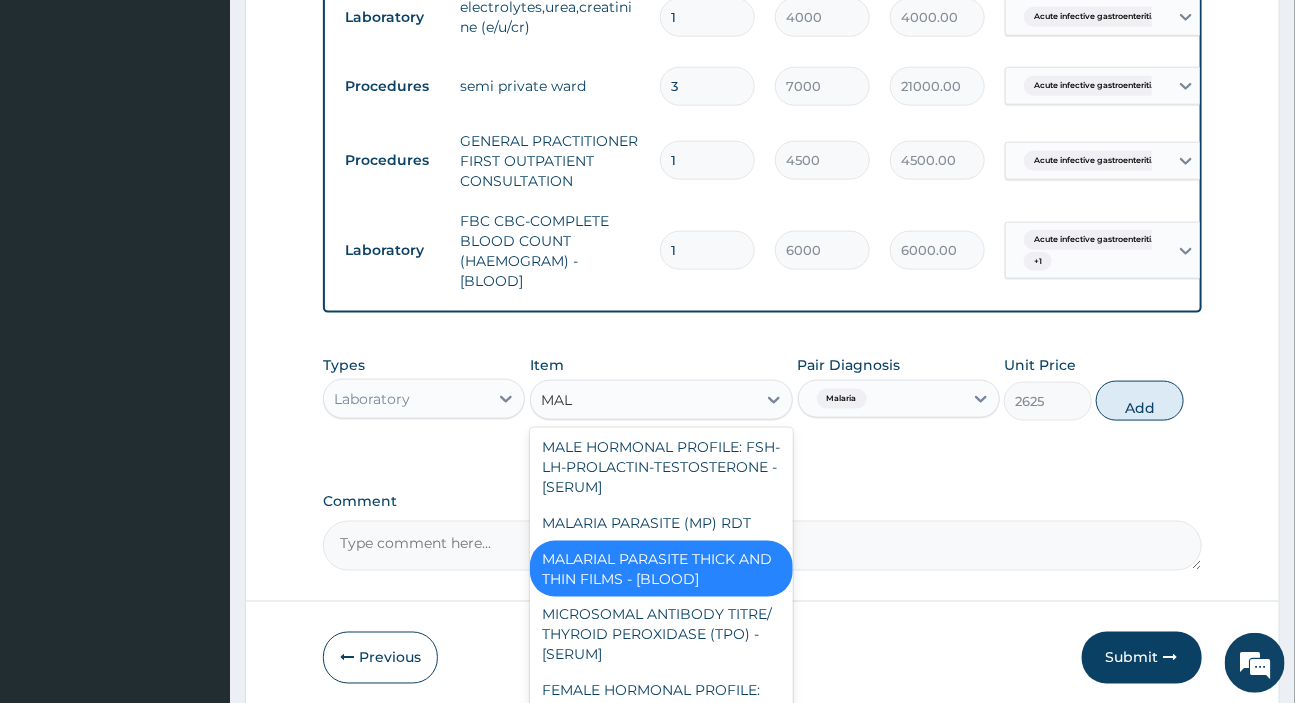 type on "MALA" 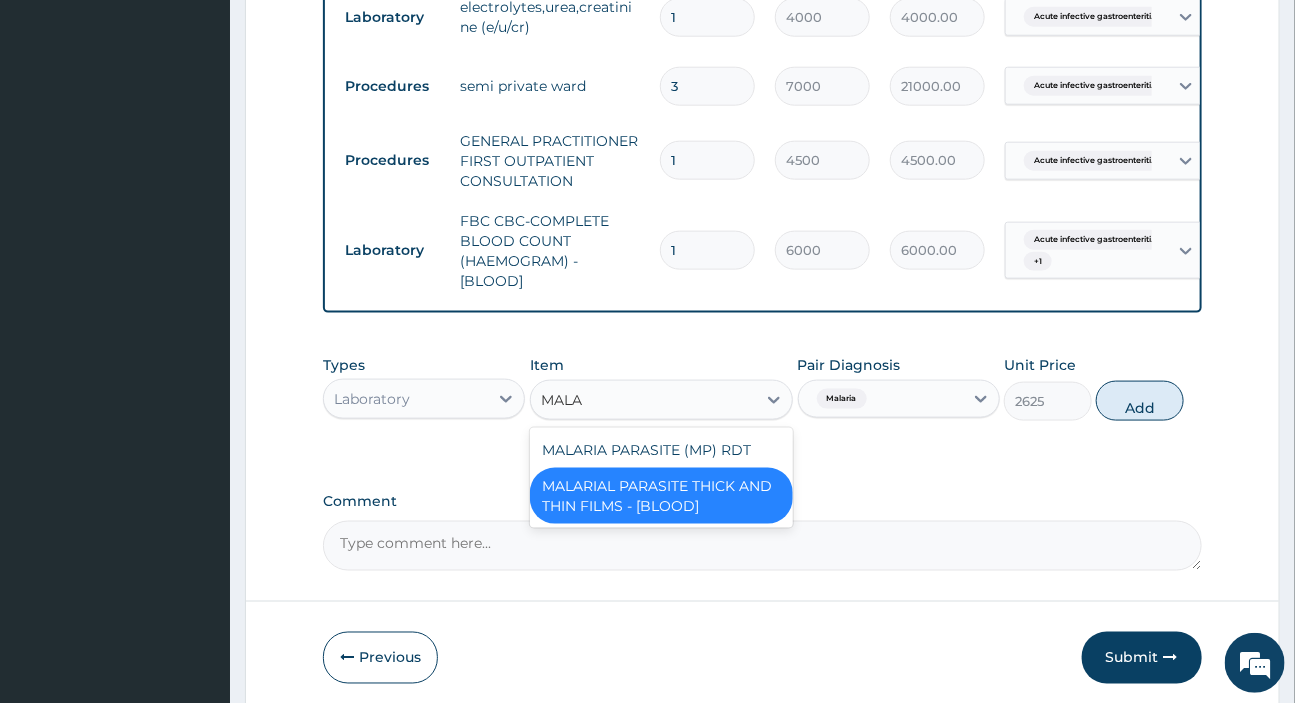 scroll, scrollTop: 0, scrollLeft: 0, axis: both 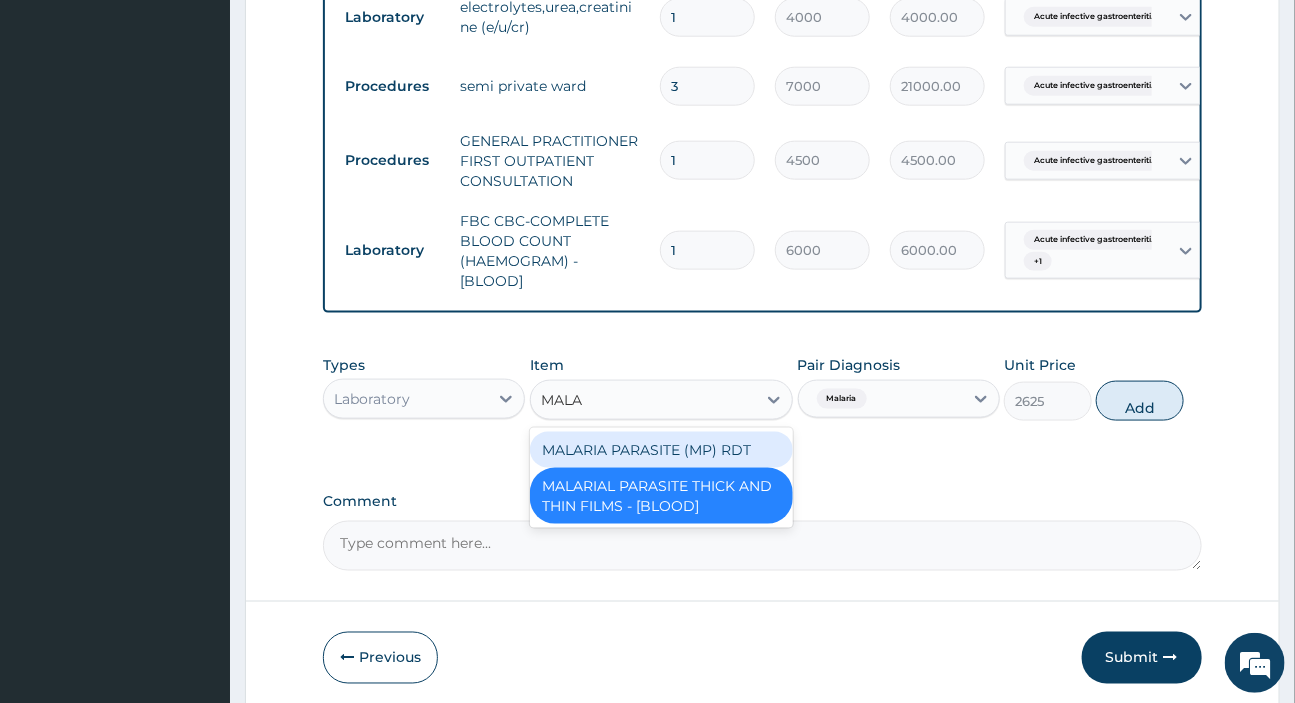 click on "MALARIA PARASITE (MP) RDT" at bounding box center (661, 450) 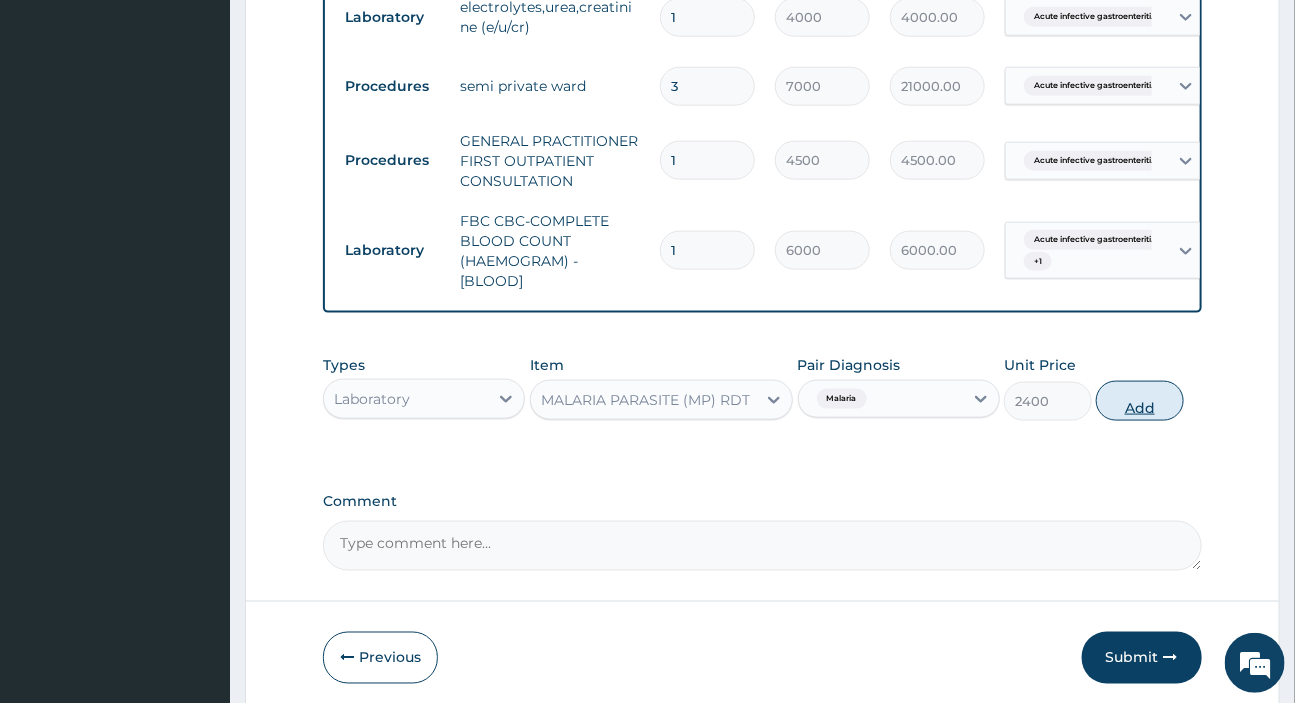 click on "Add" at bounding box center [1140, 401] 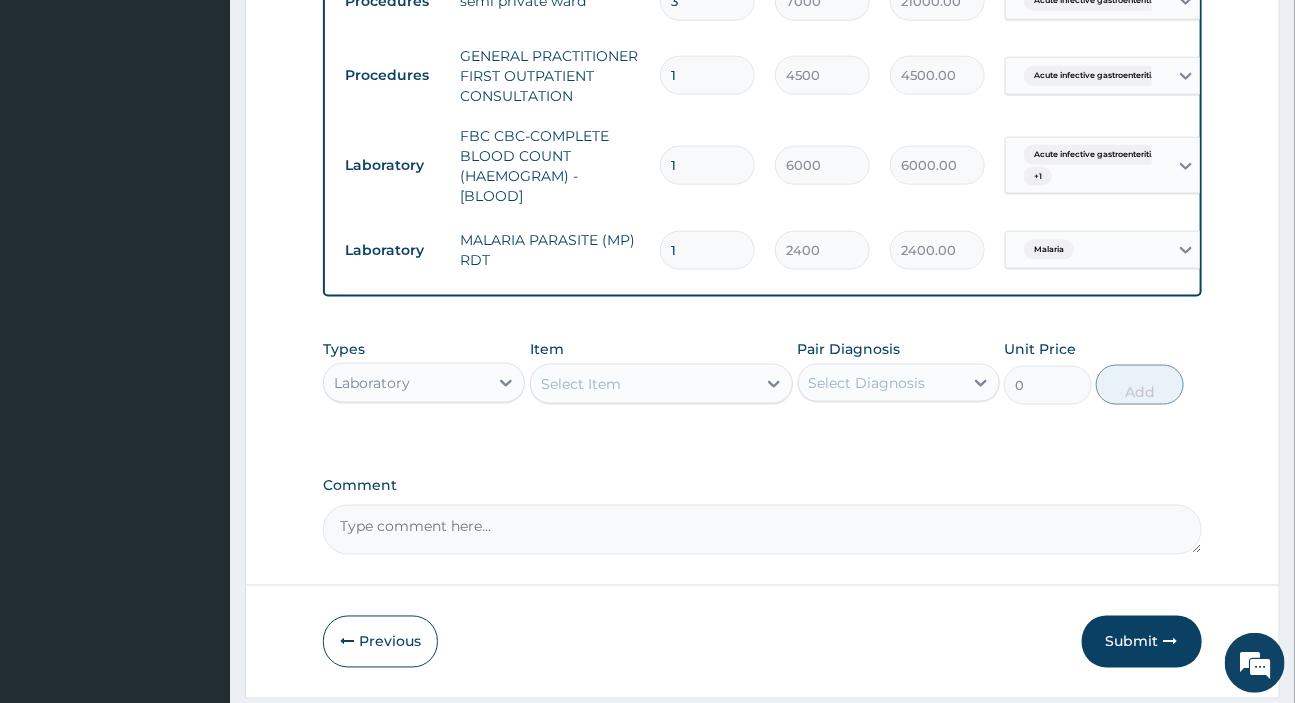 scroll, scrollTop: 906, scrollLeft: 0, axis: vertical 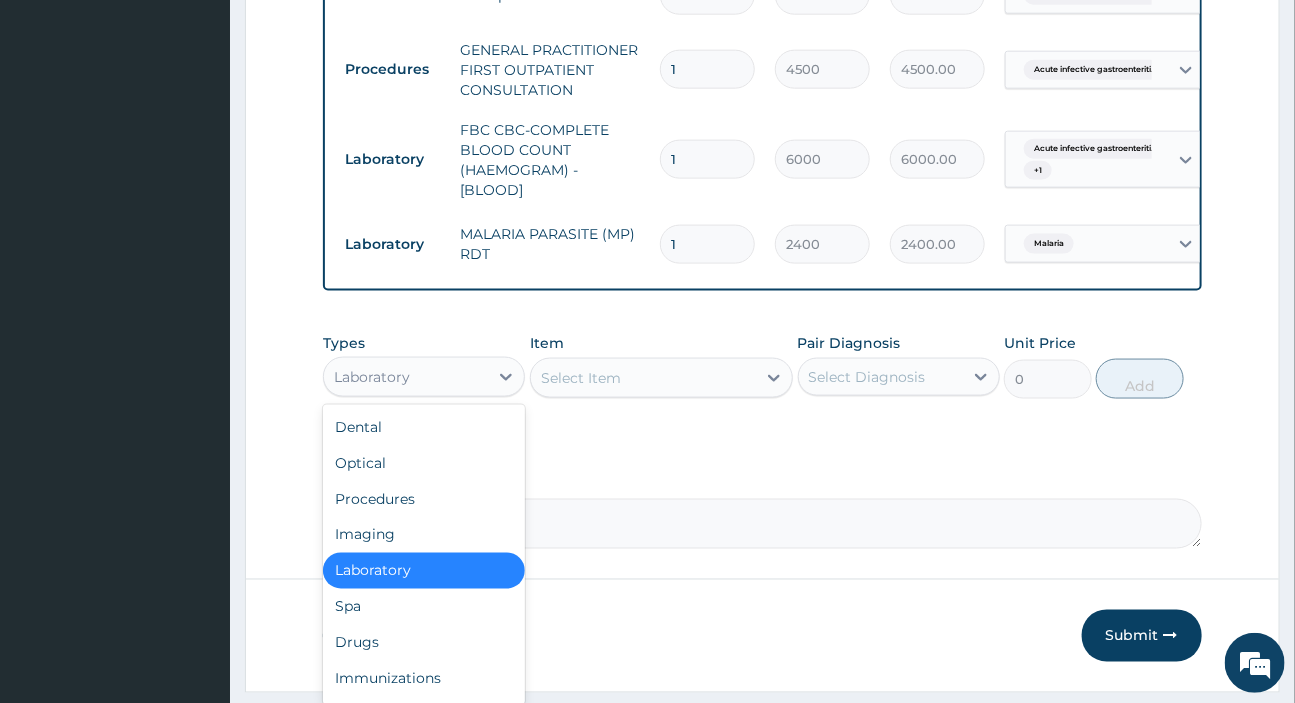 click on "Laboratory" at bounding box center (372, 377) 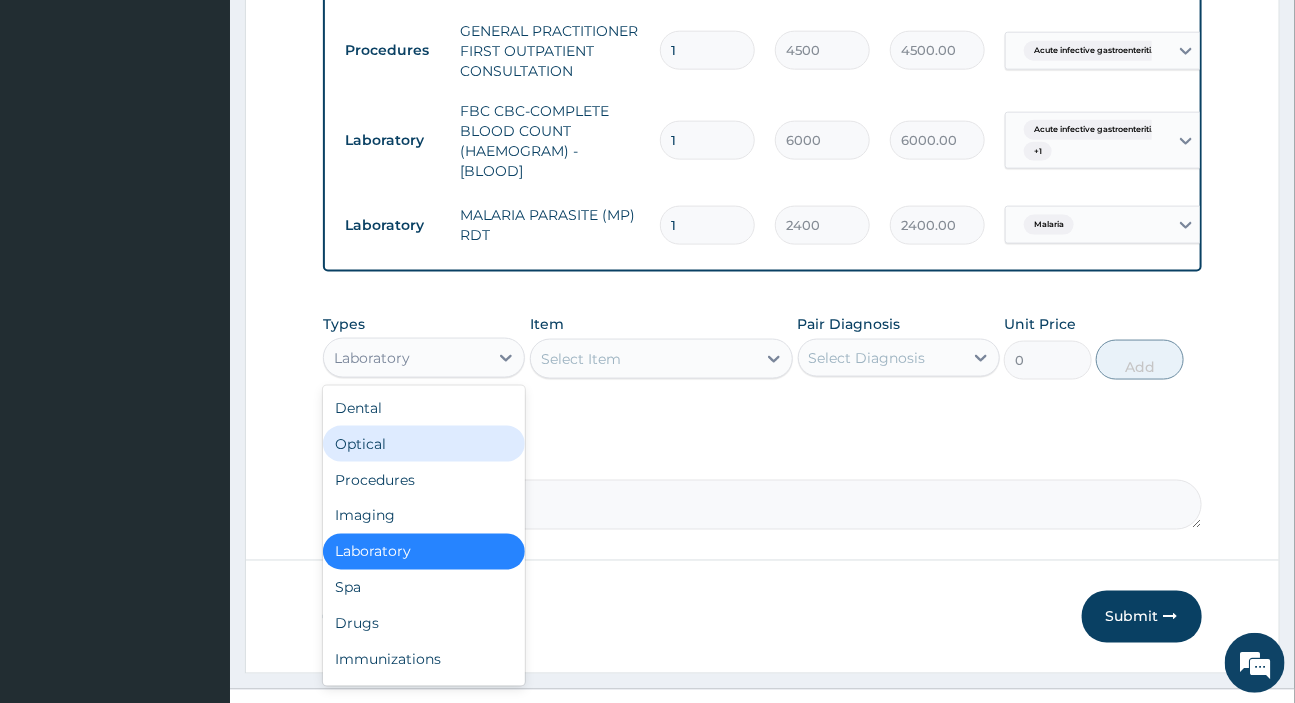 scroll, scrollTop: 975, scrollLeft: 0, axis: vertical 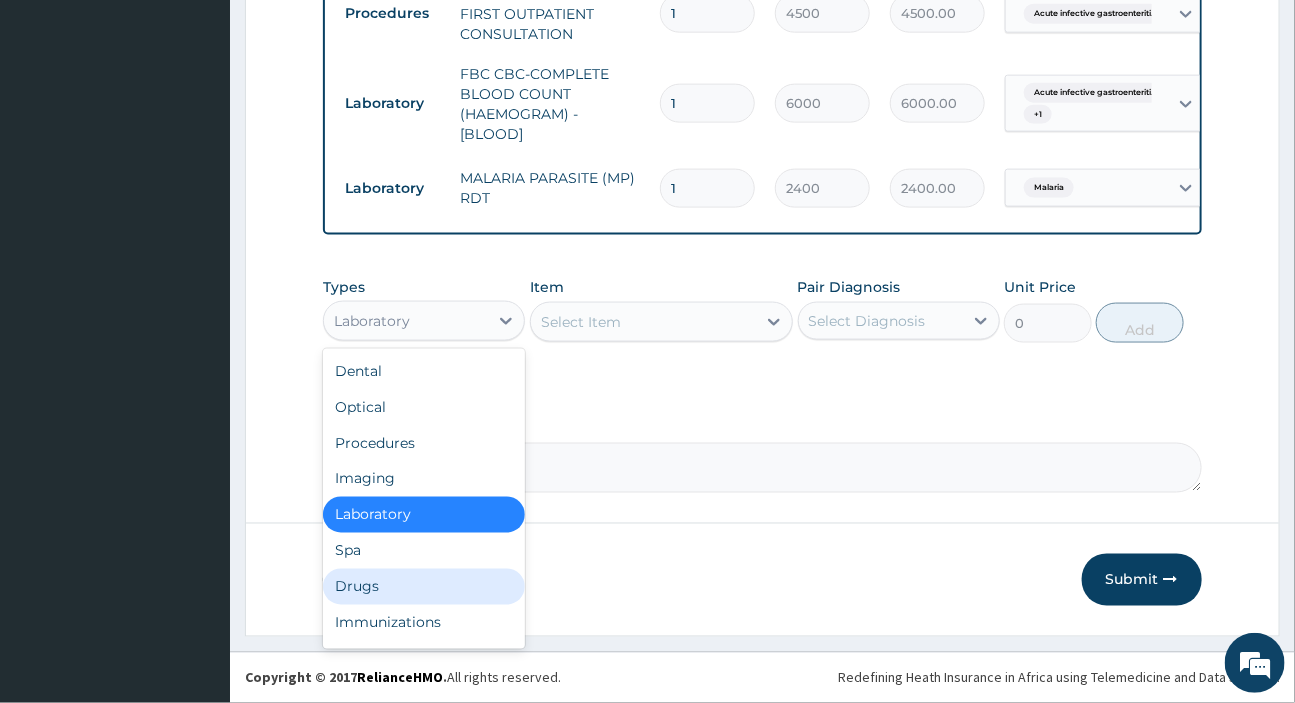 click on "Drugs" at bounding box center [424, 587] 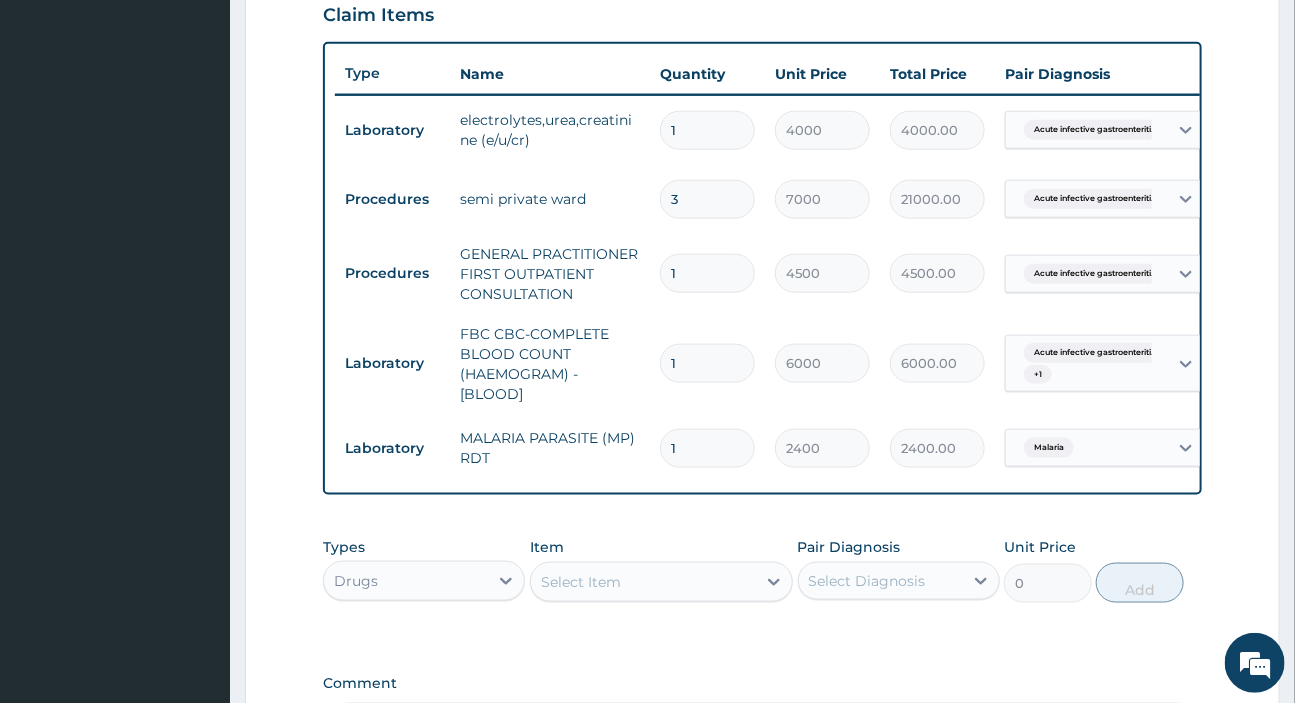 scroll, scrollTop: 975, scrollLeft: 0, axis: vertical 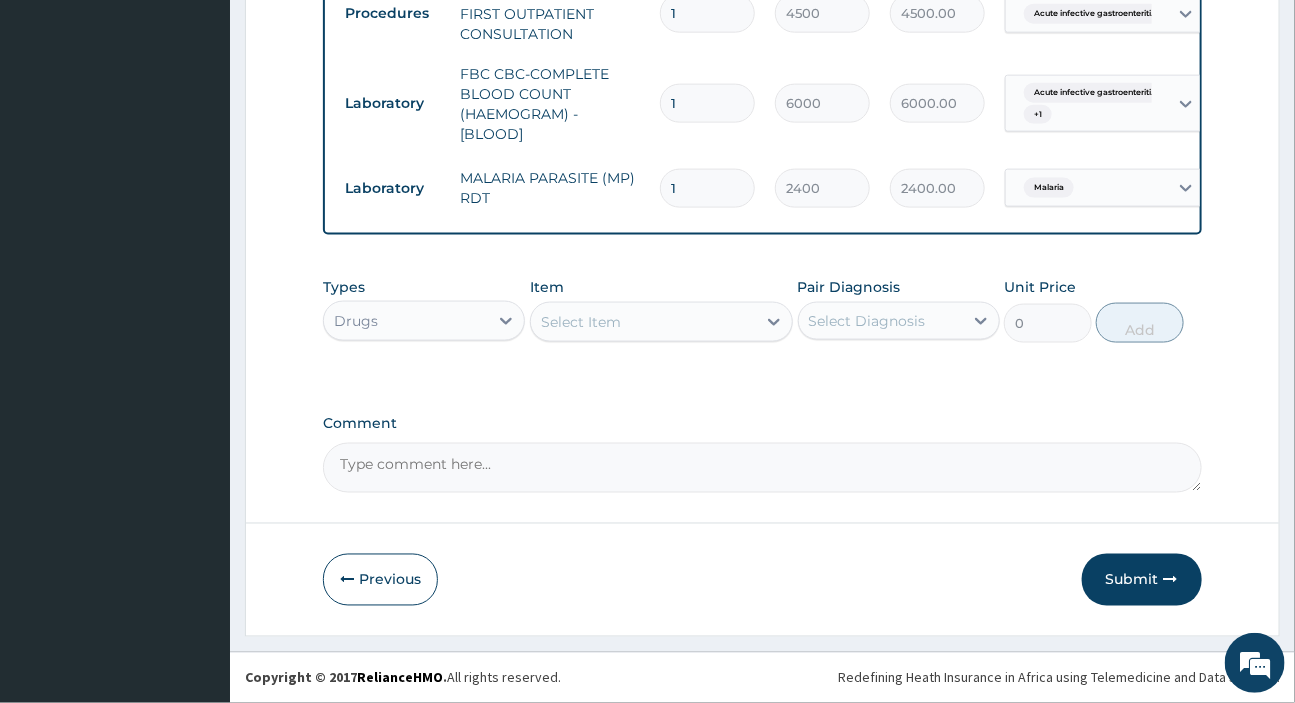 click on "Select Item" at bounding box center [643, 322] 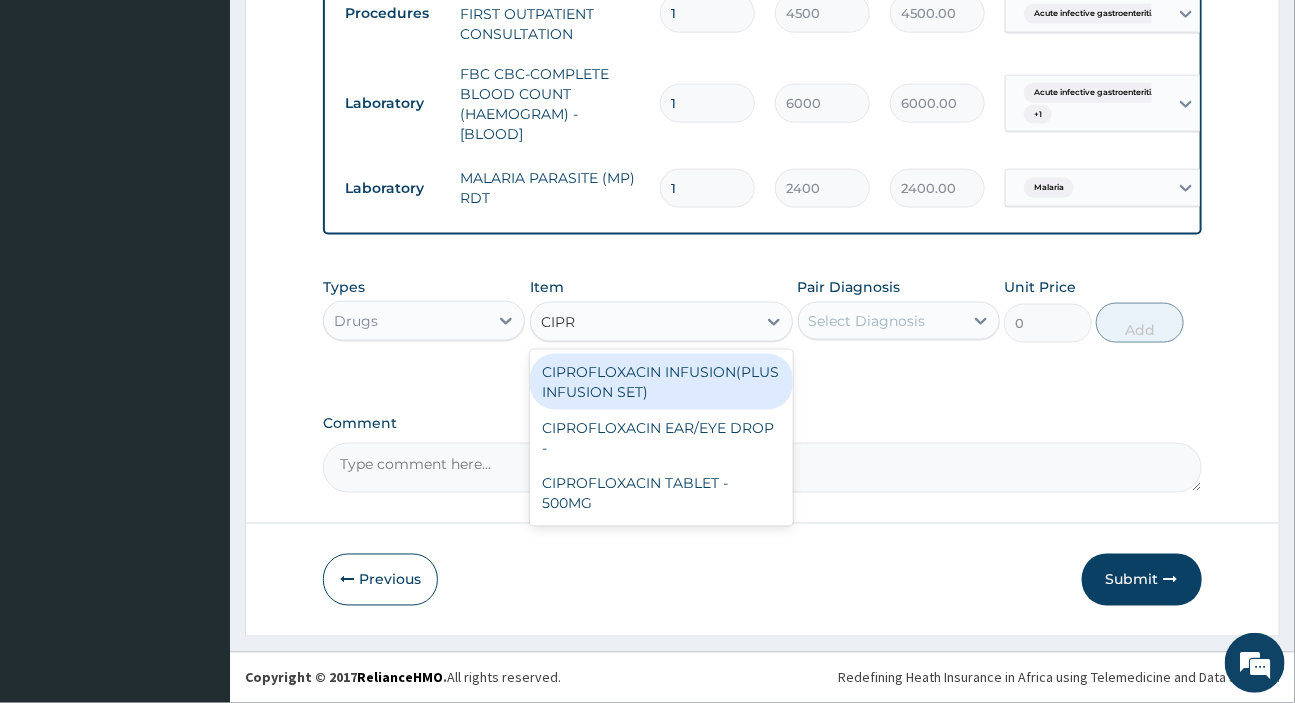 type on "CIPRO" 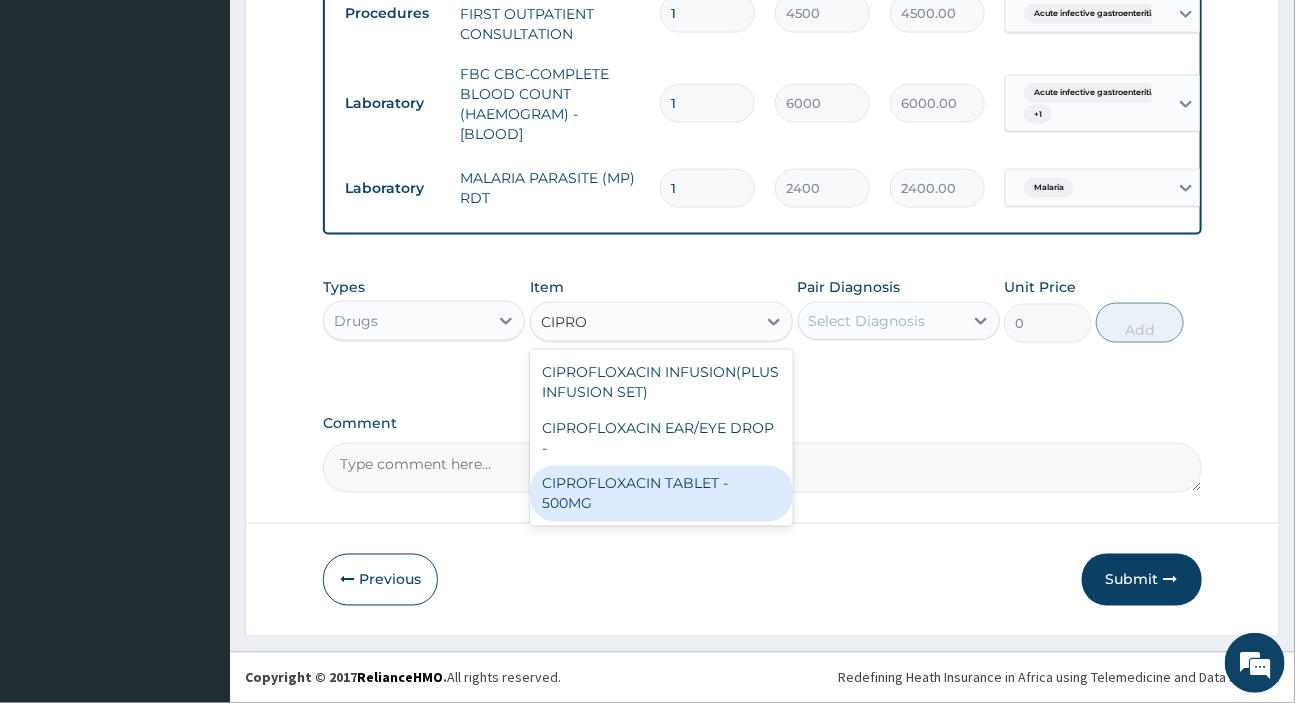 click on "CIPROFLOXACIN TABLET - 500MG" at bounding box center (661, 494) 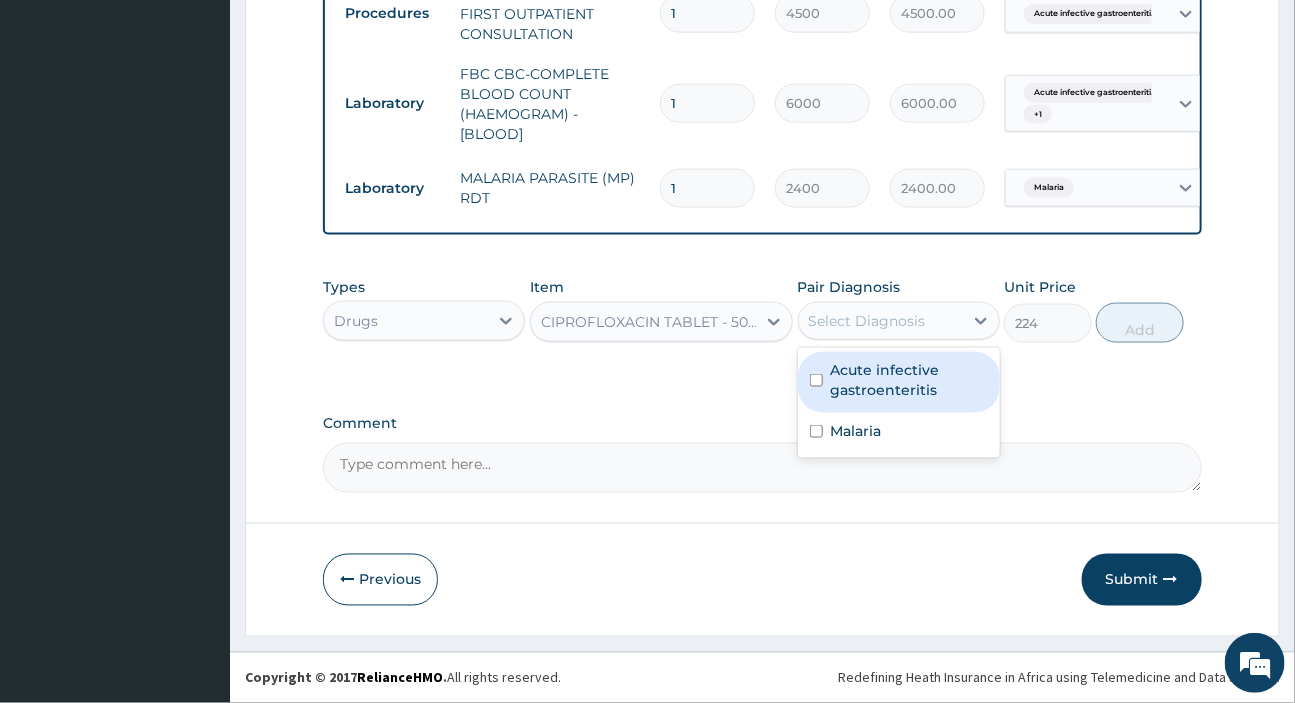 click on "Select Diagnosis" at bounding box center [881, 321] 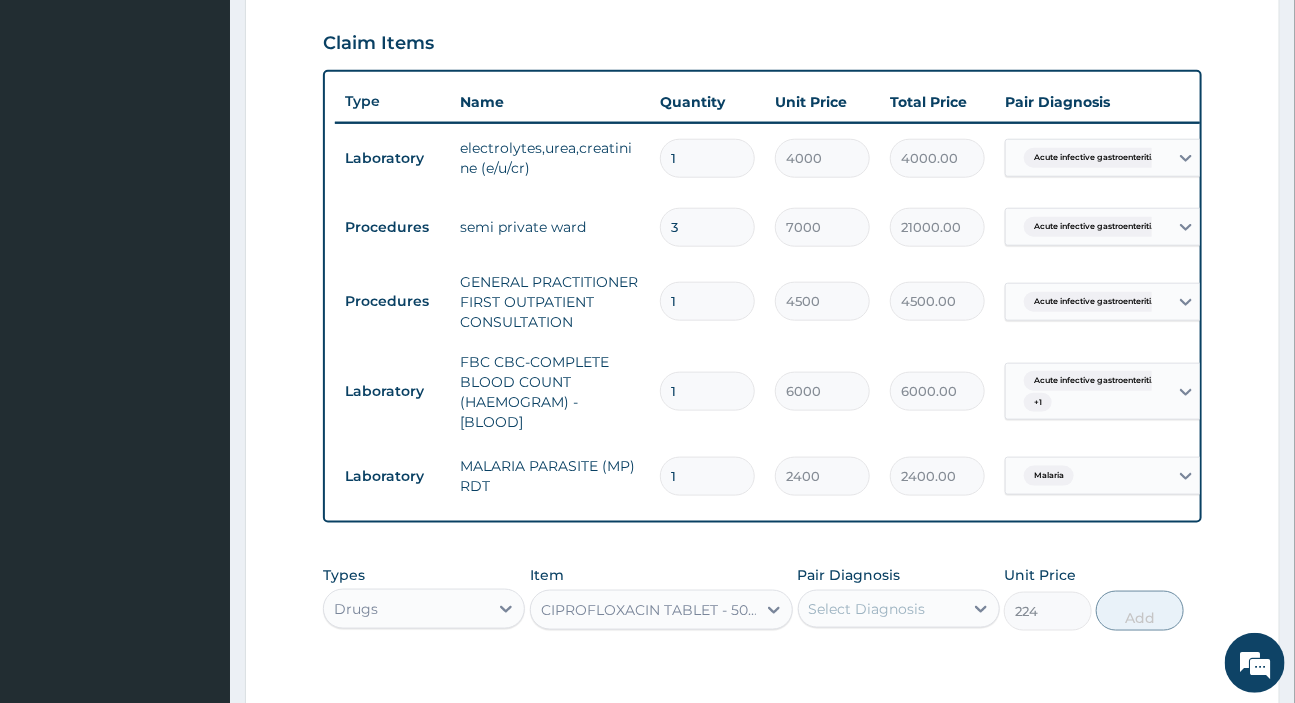 scroll, scrollTop: 611, scrollLeft: 0, axis: vertical 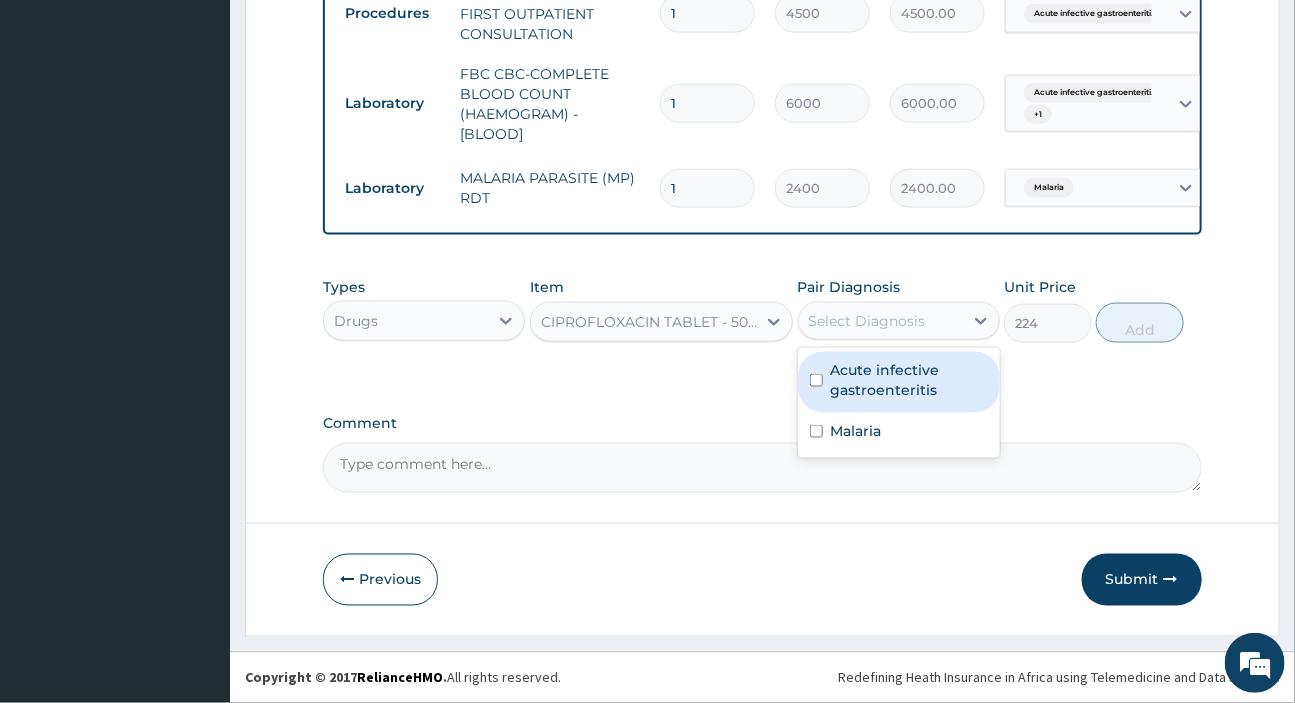 click on "Select Diagnosis" at bounding box center (867, 321) 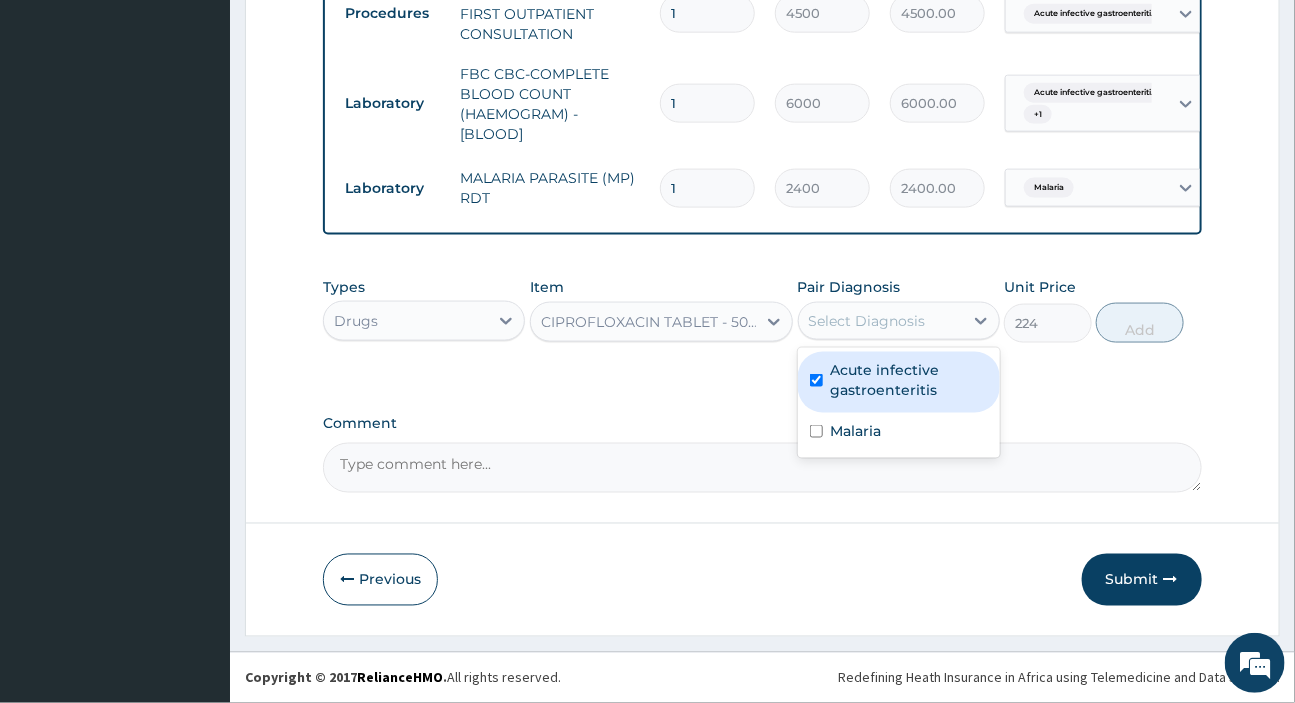 checkbox on "true" 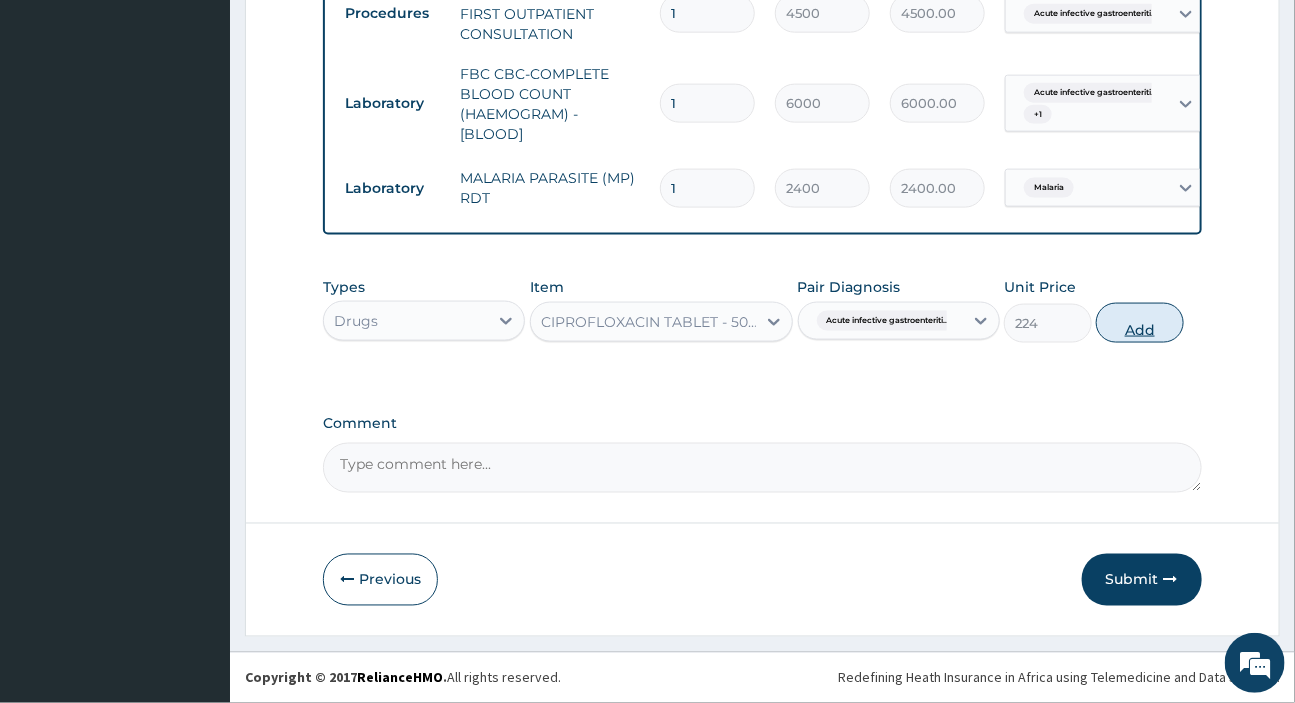 click on "Add" at bounding box center [1140, 323] 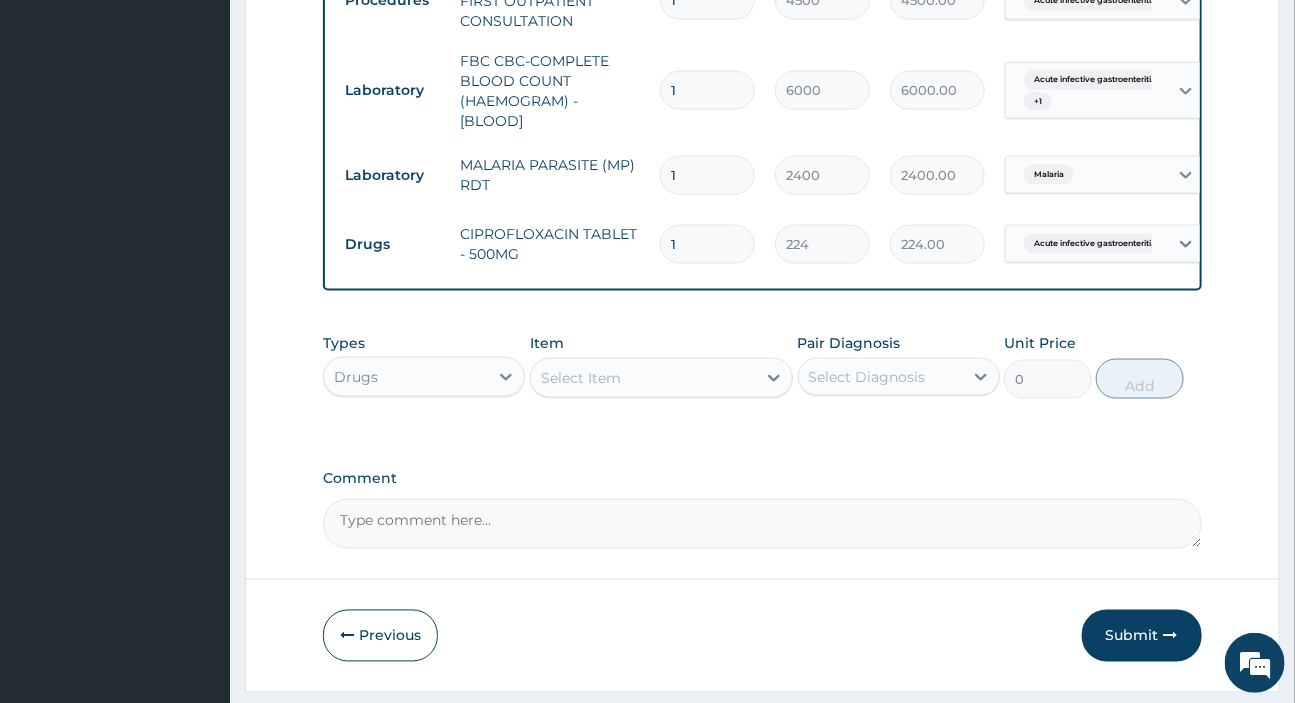 drag, startPoint x: 728, startPoint y: 263, endPoint x: 549, endPoint y: 265, distance: 179.01117 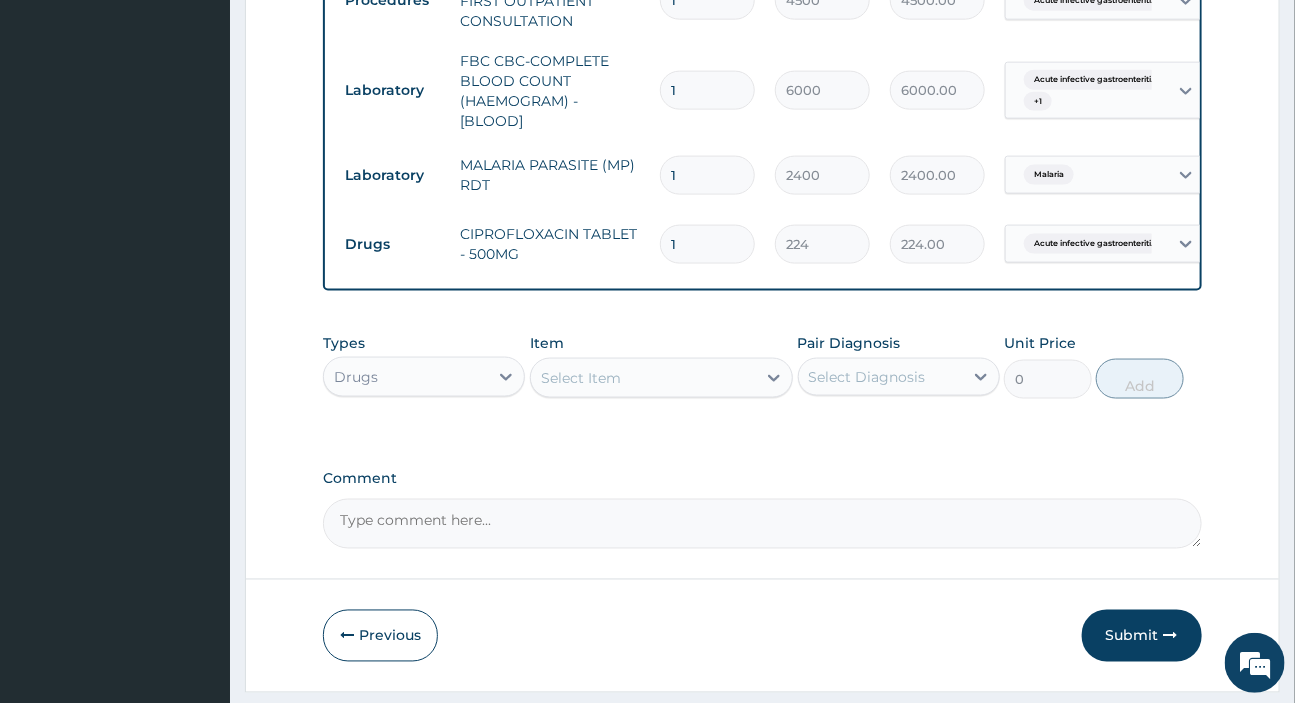type on "10" 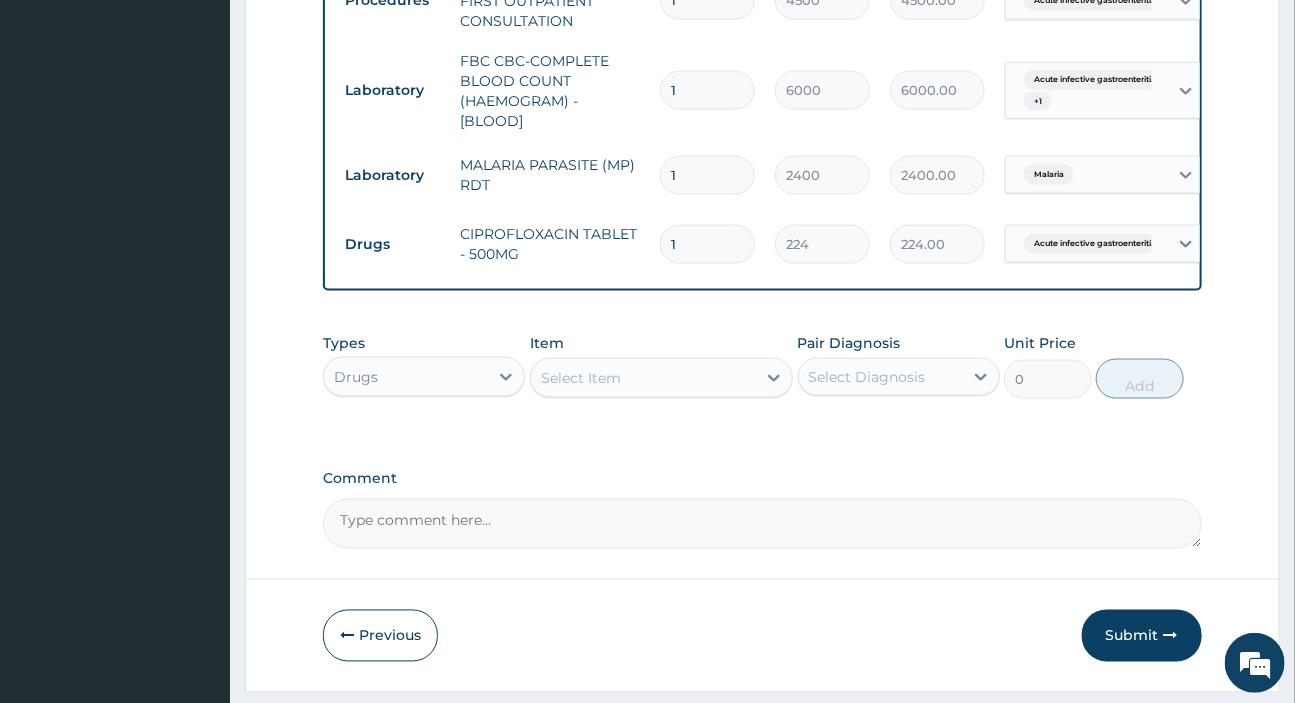 type on "2240.00" 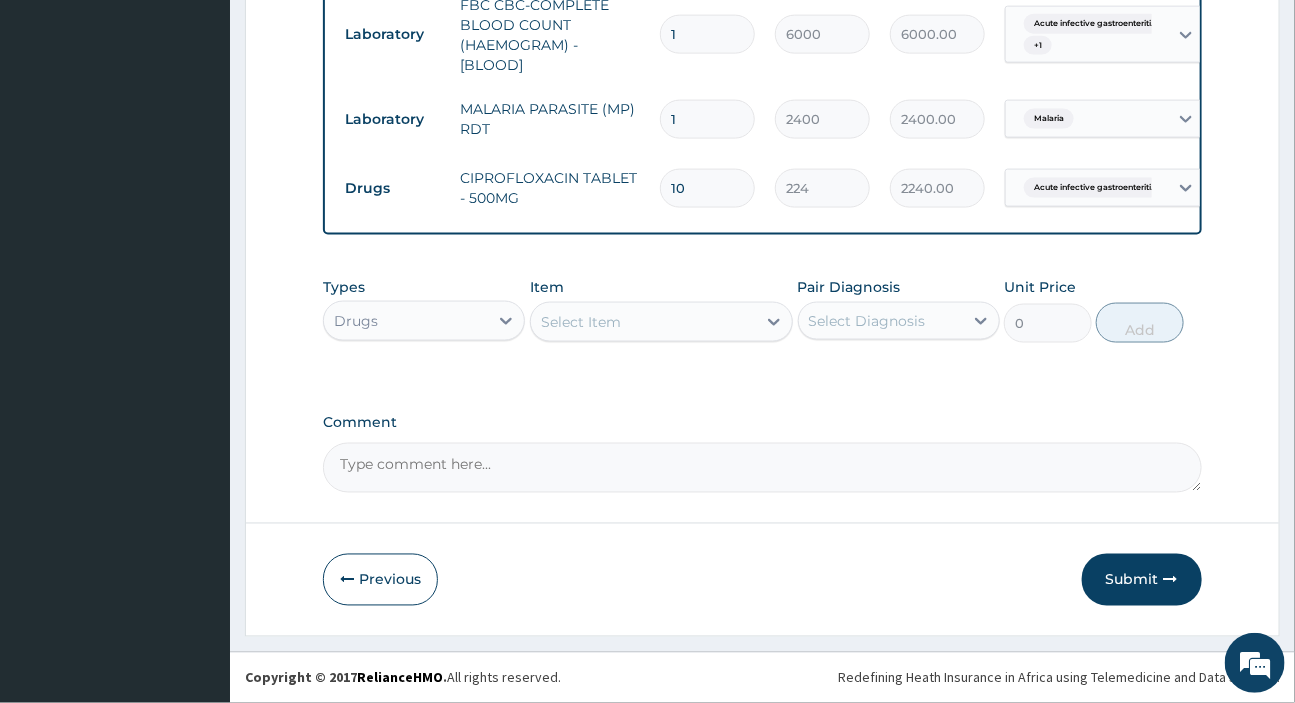 scroll, scrollTop: 1044, scrollLeft: 0, axis: vertical 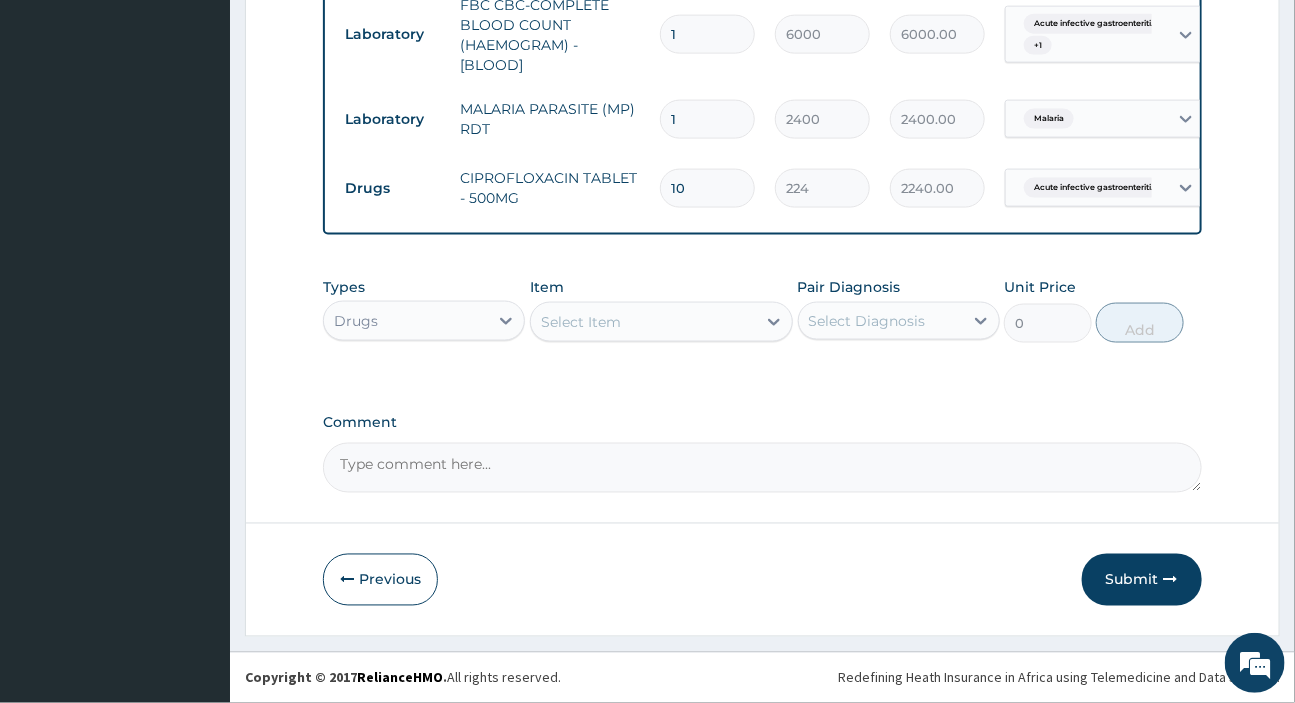 type on "10" 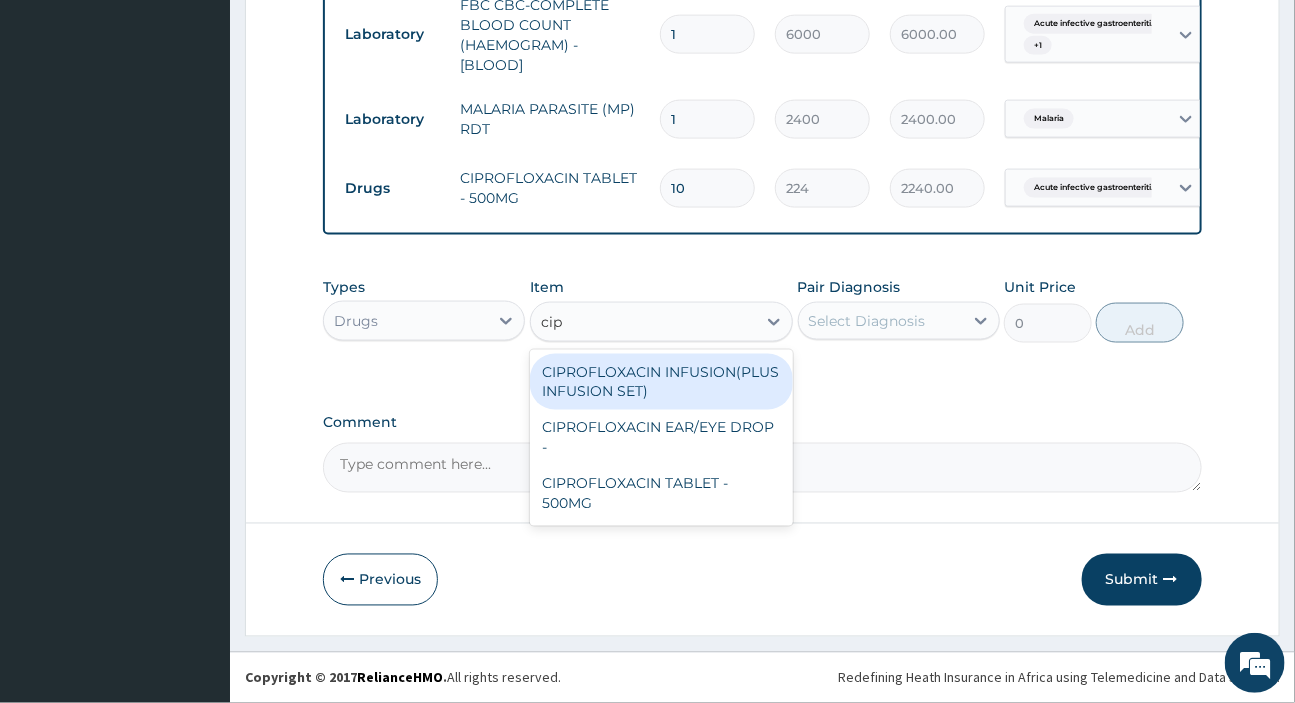 type on "cipr" 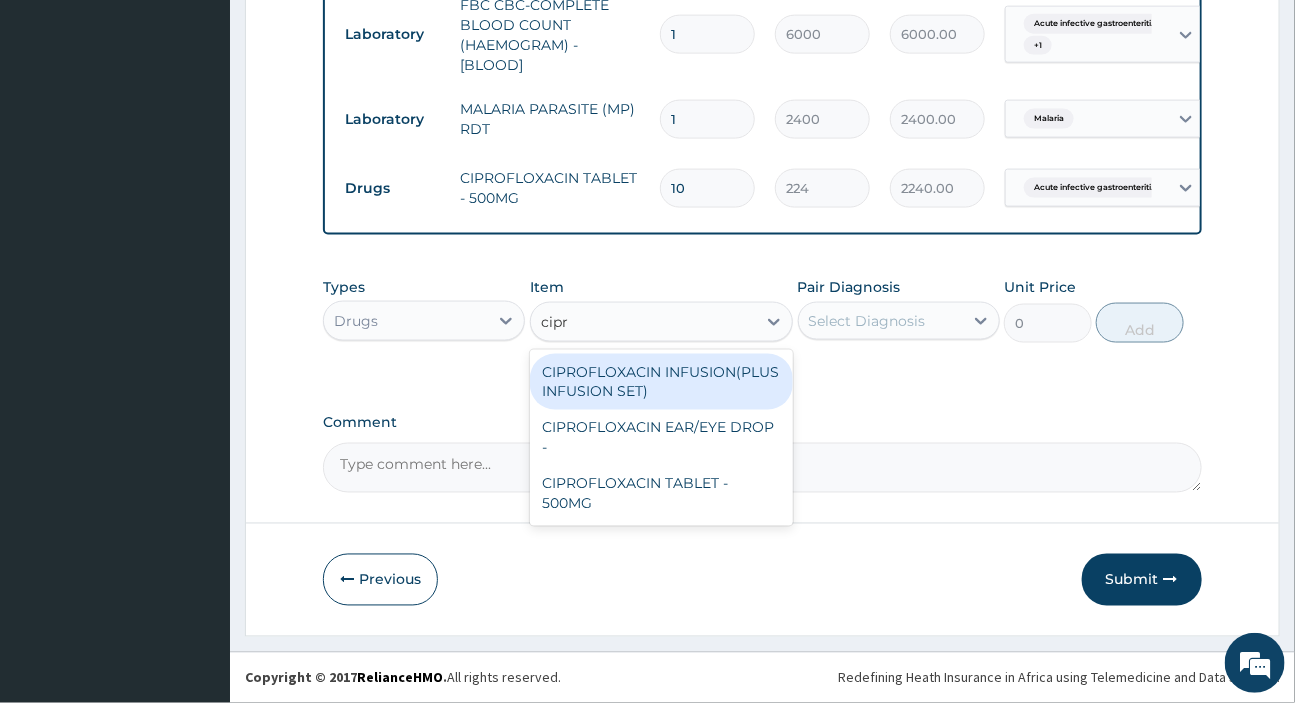 click on "CIPROFLOXACIN INFUSION(PLUS INFUSION SET)" at bounding box center (661, 382) 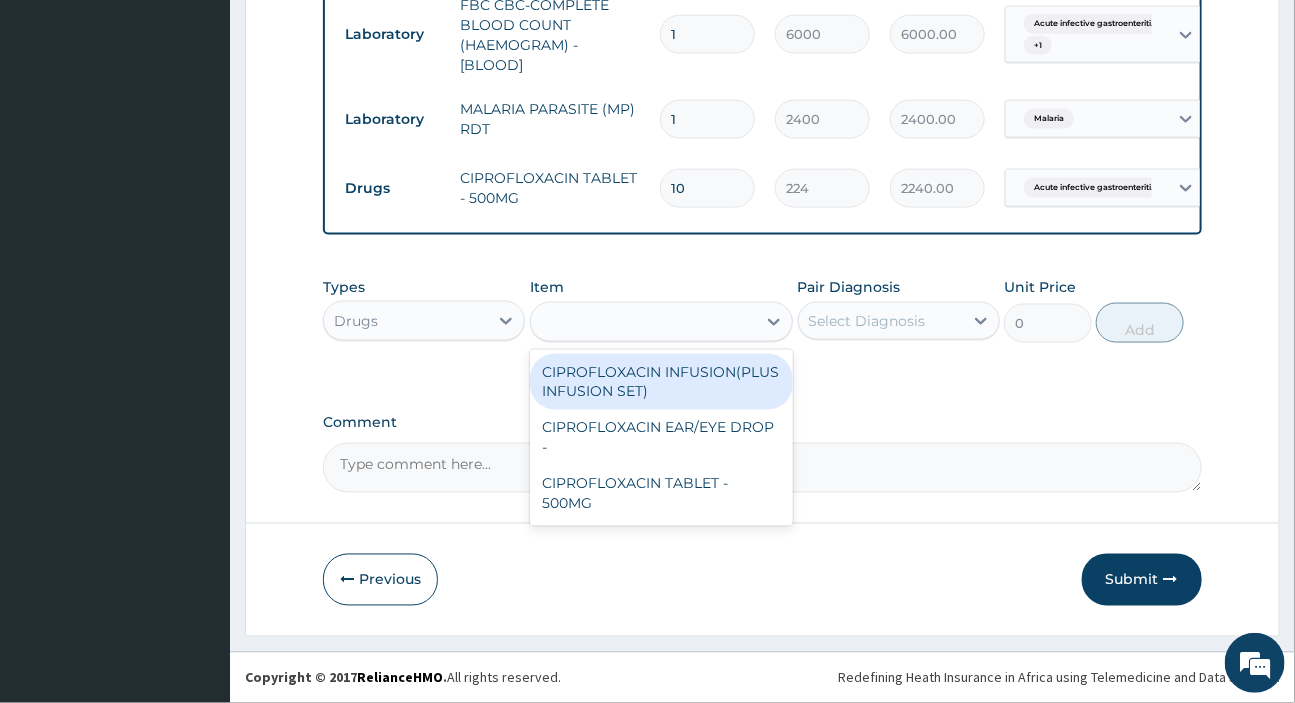 type on "1248" 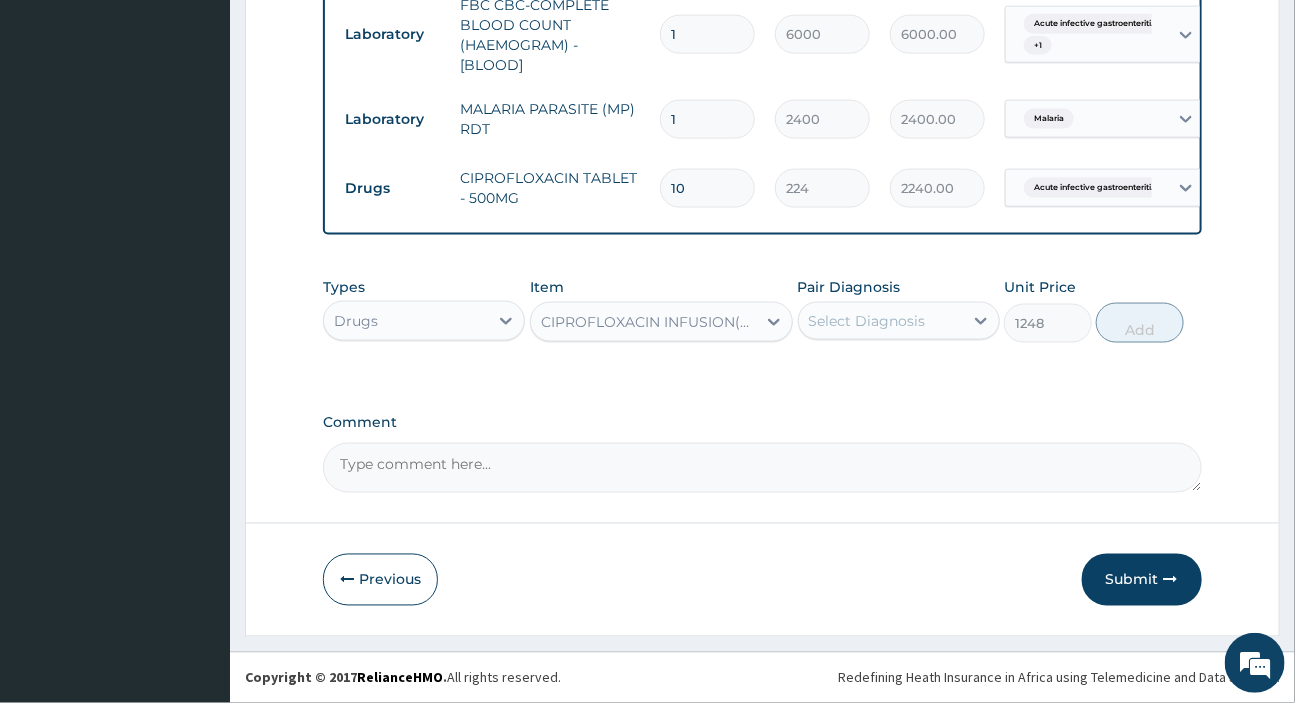 click on "Select Diagnosis" at bounding box center (867, 321) 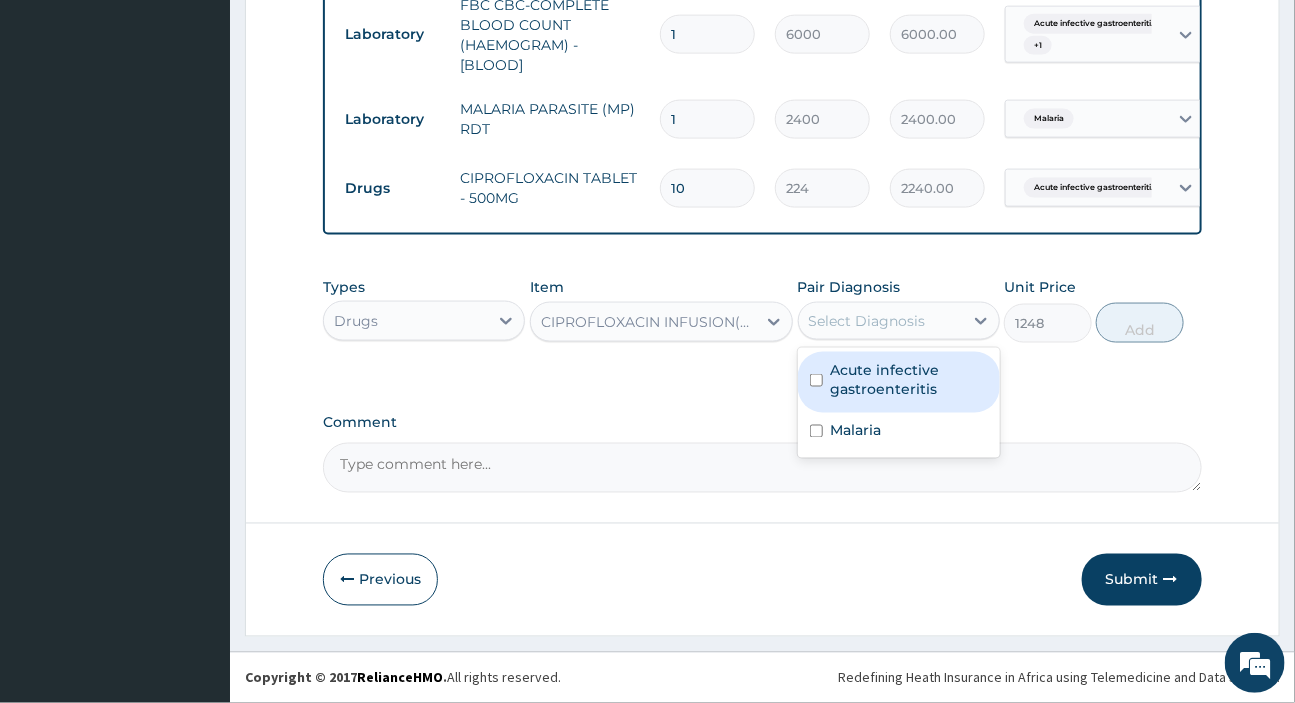 click on "Acute infective gastroenteritis" at bounding box center (909, 380) 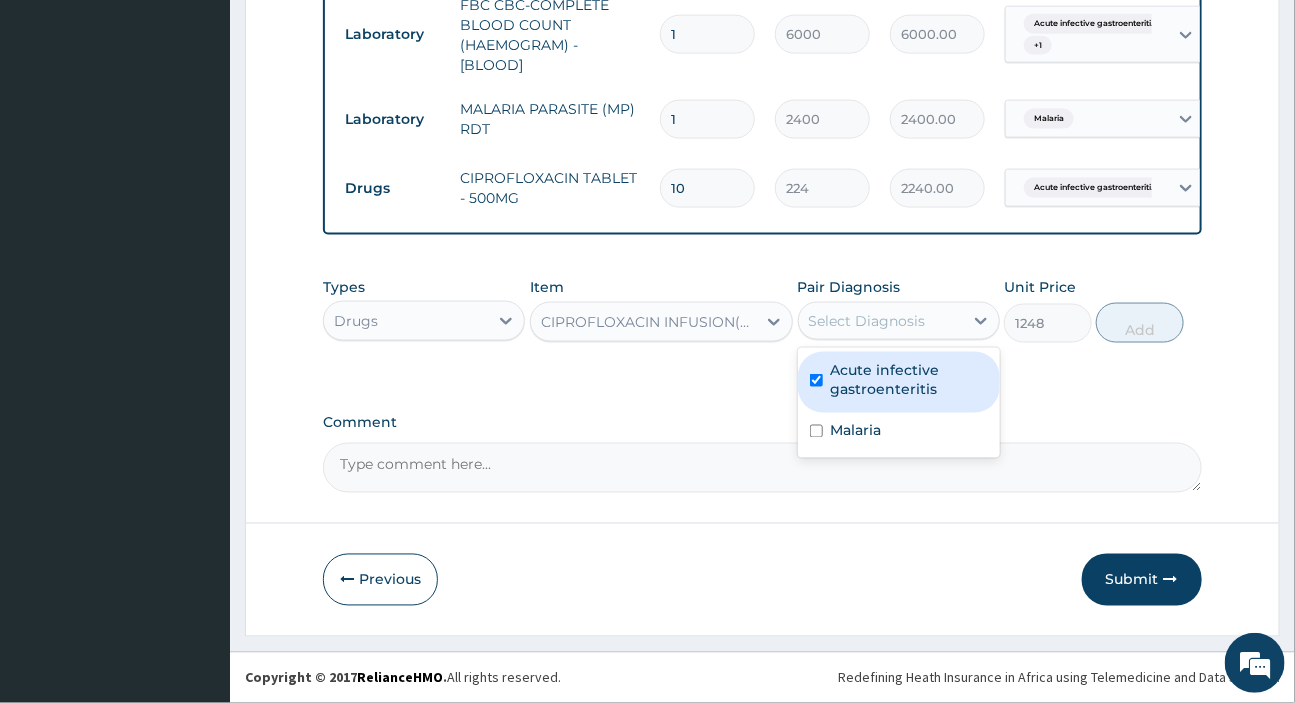 checkbox on "true" 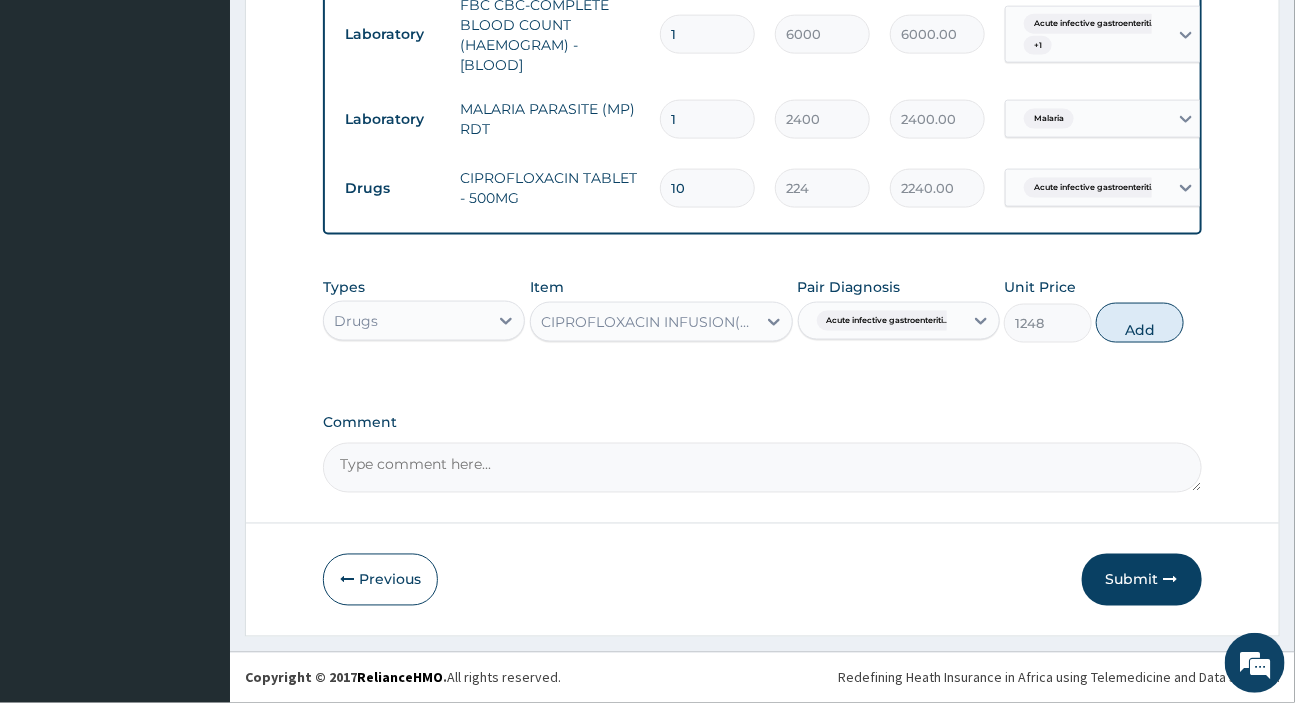 click on "Comment" at bounding box center (762, 454) 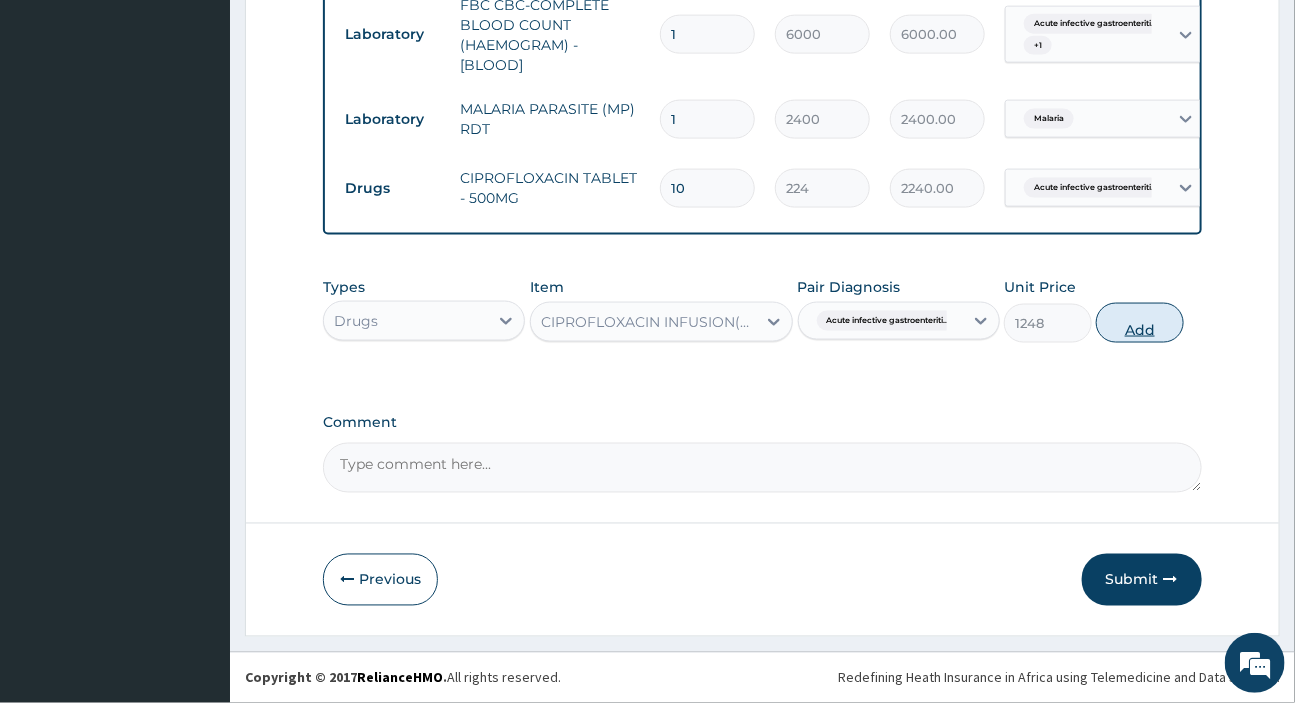 click on "Add" at bounding box center [1140, 323] 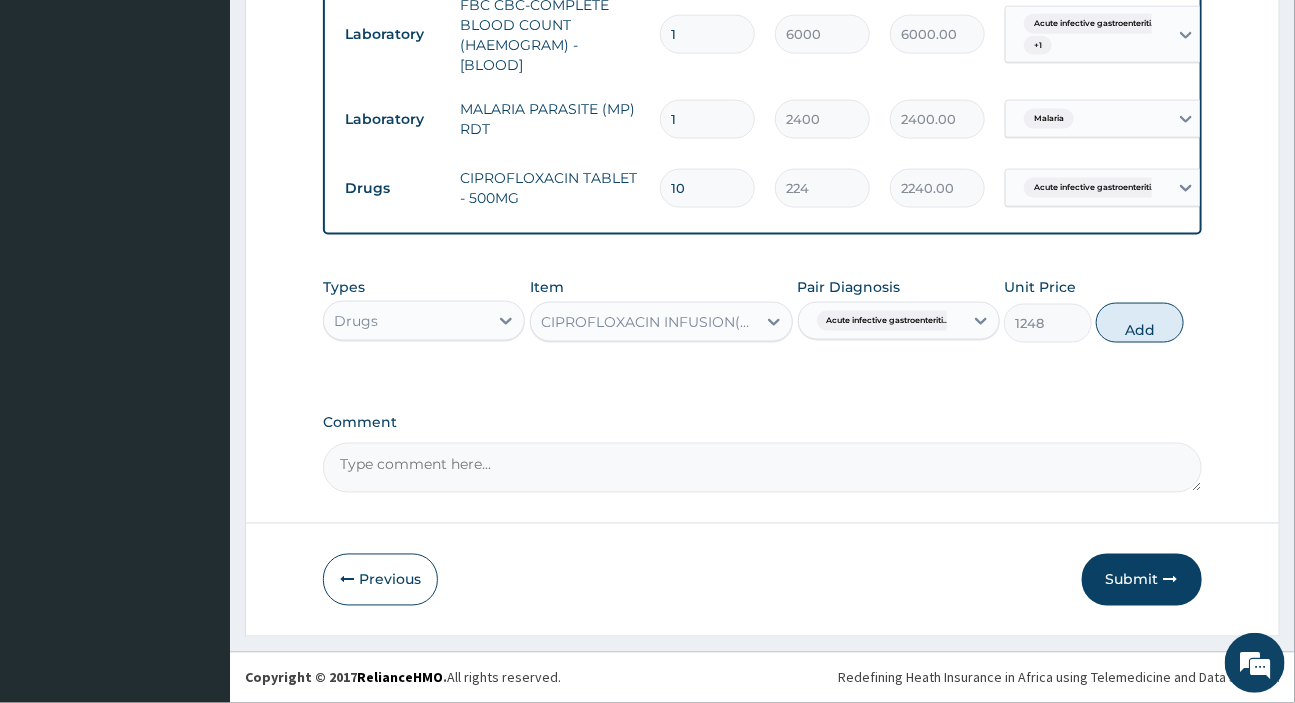 type on "0" 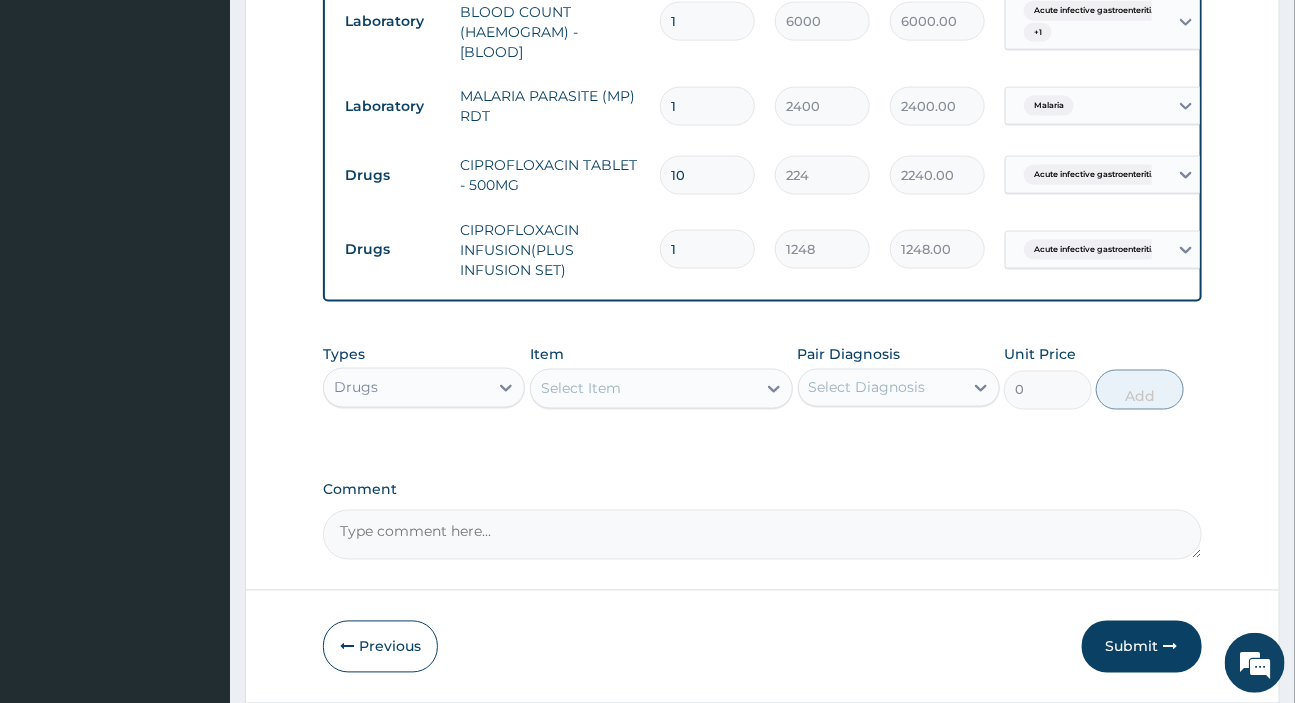 click on "Acute infective gastroenteriti..." at bounding box center (1095, 250) 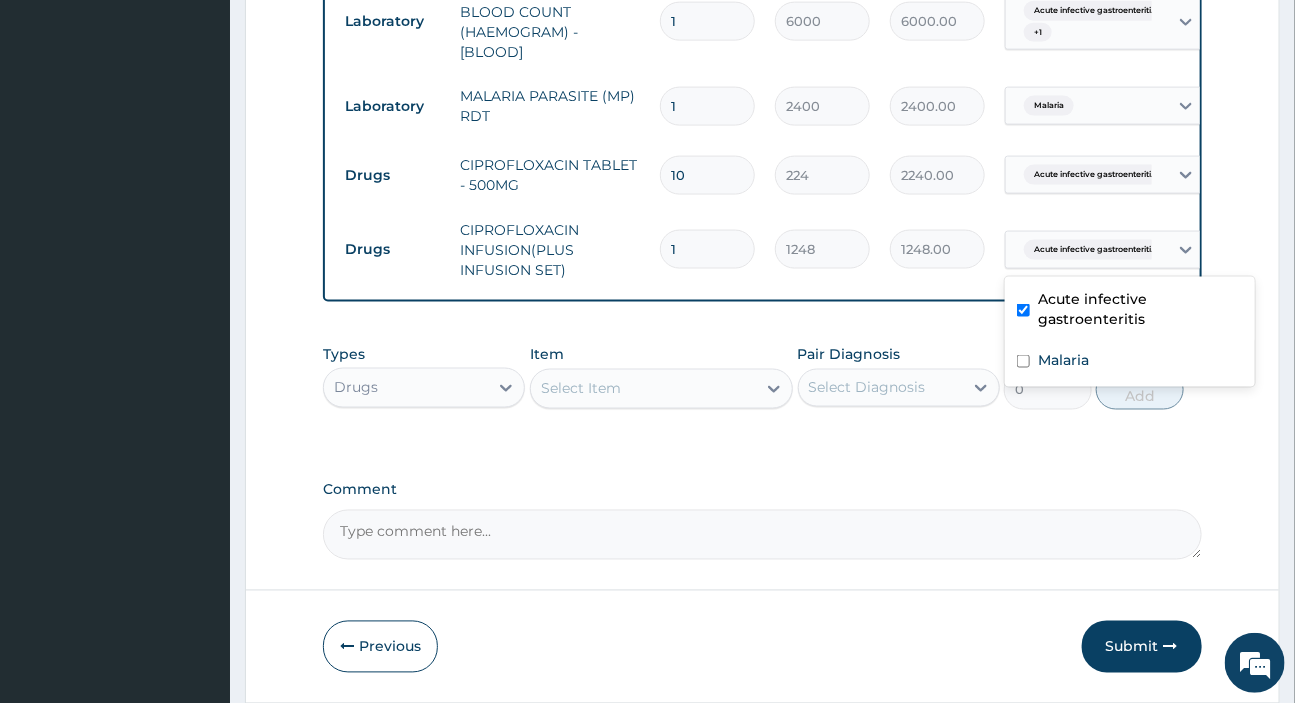 click on "Acute infective gastroenteriti..." at bounding box center (1095, 250) 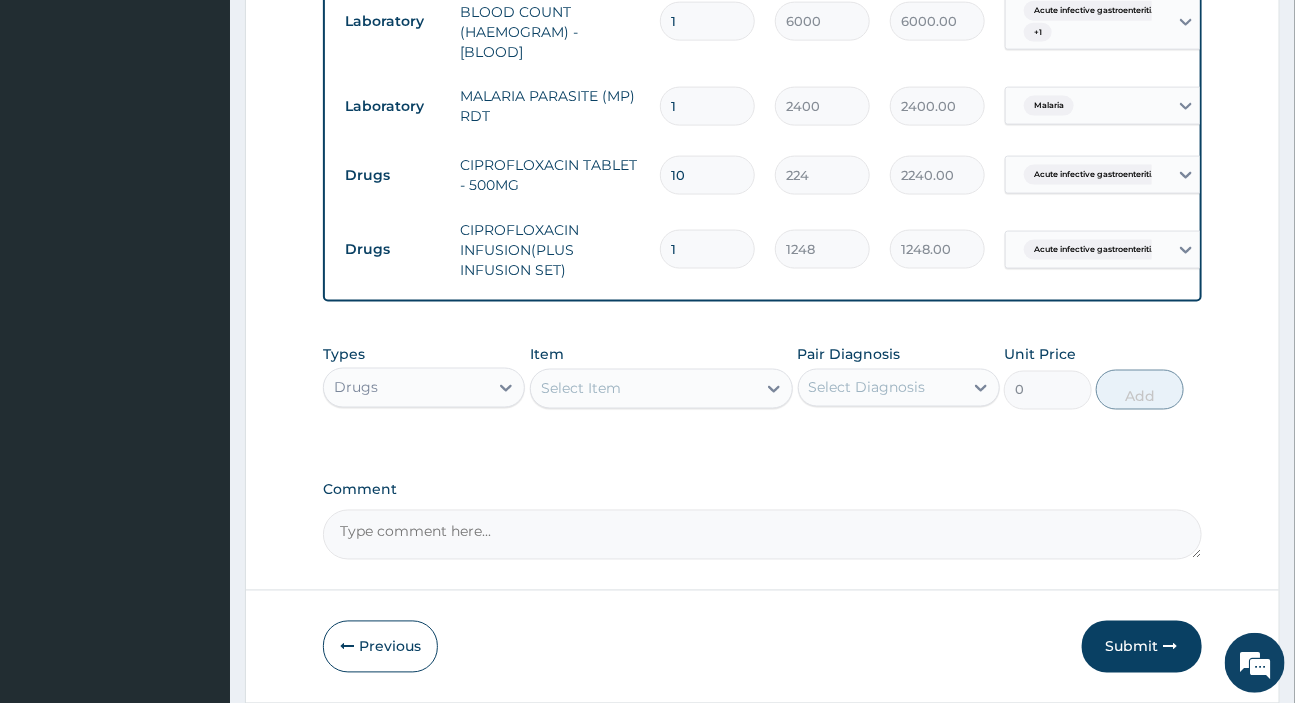 click on "Select Item" at bounding box center (581, 389) 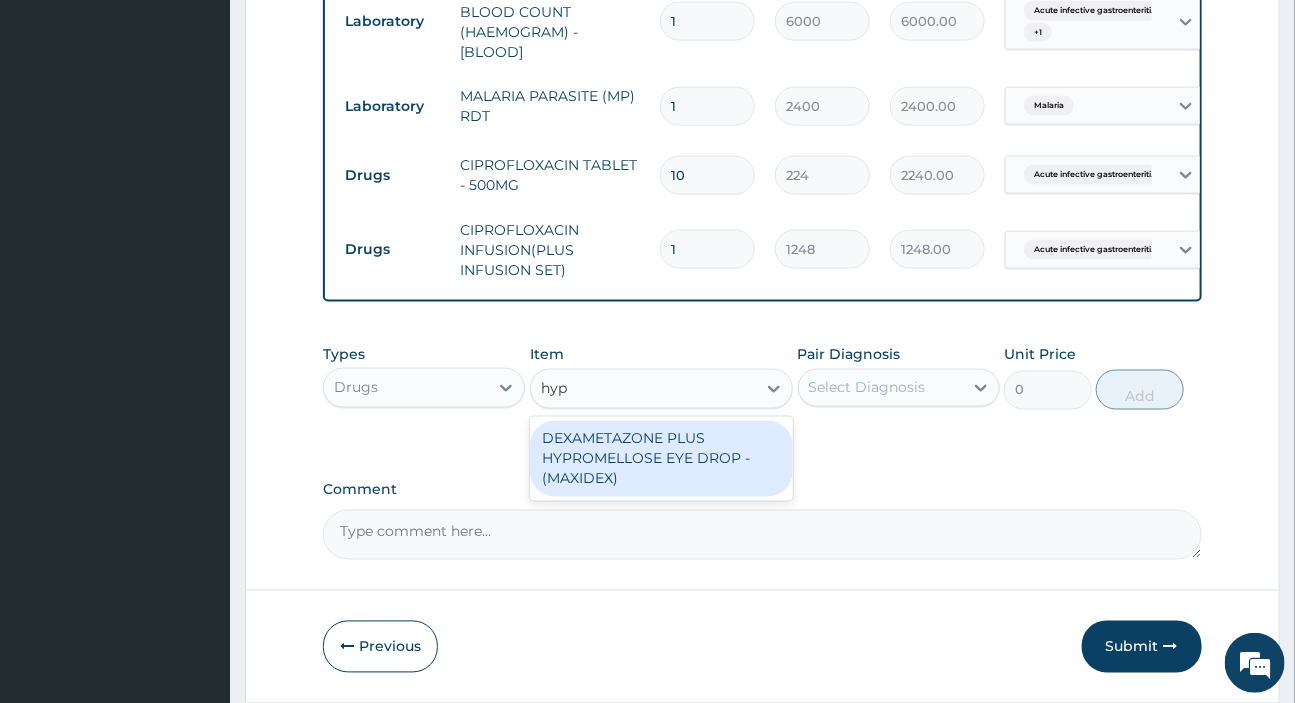 type on "hyp" 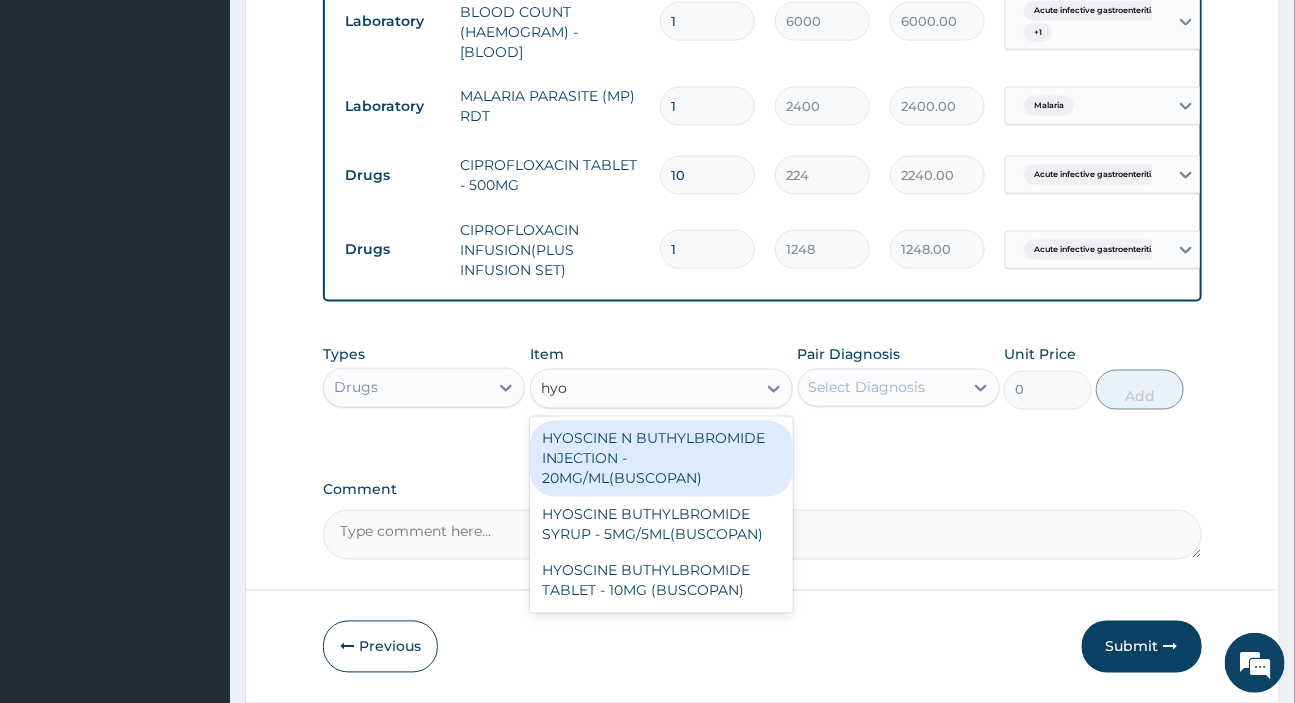 type on "hyos" 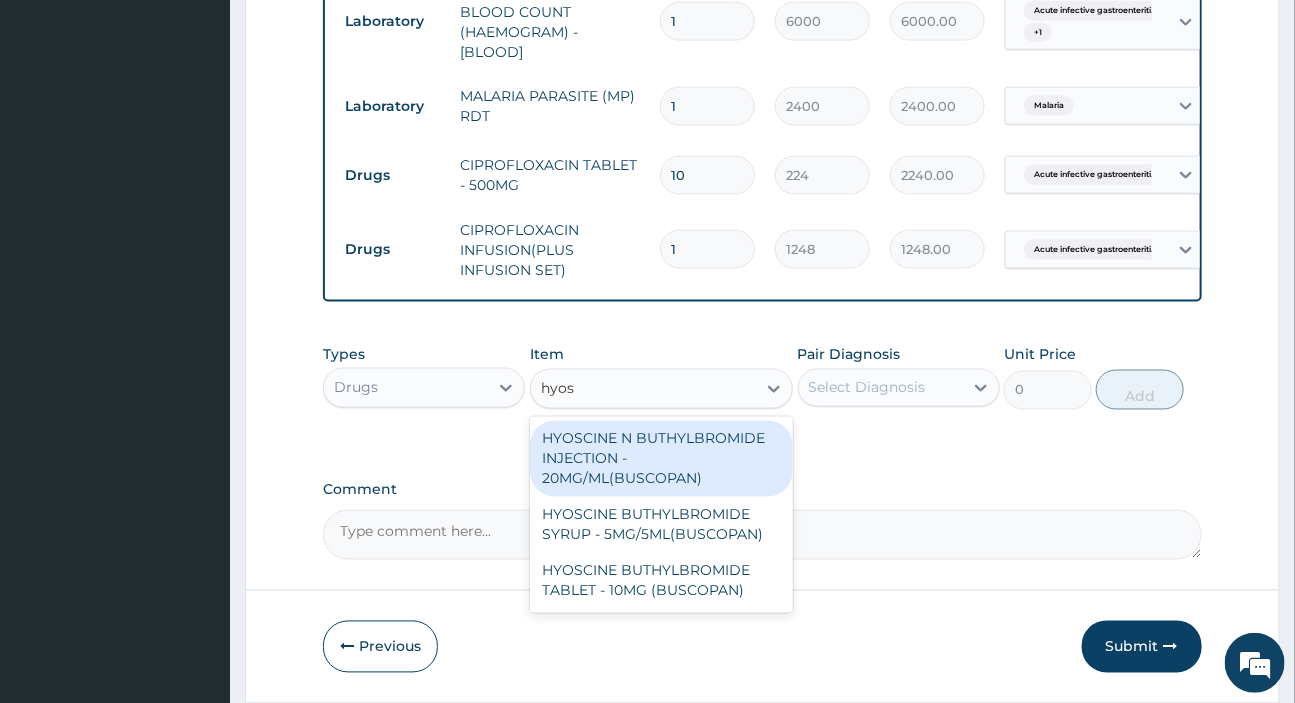 click on "HYOSCINE N BUTHYLBROMIDE INJECTION - 20MG/ML(BUSCOPAN)" at bounding box center [661, 459] 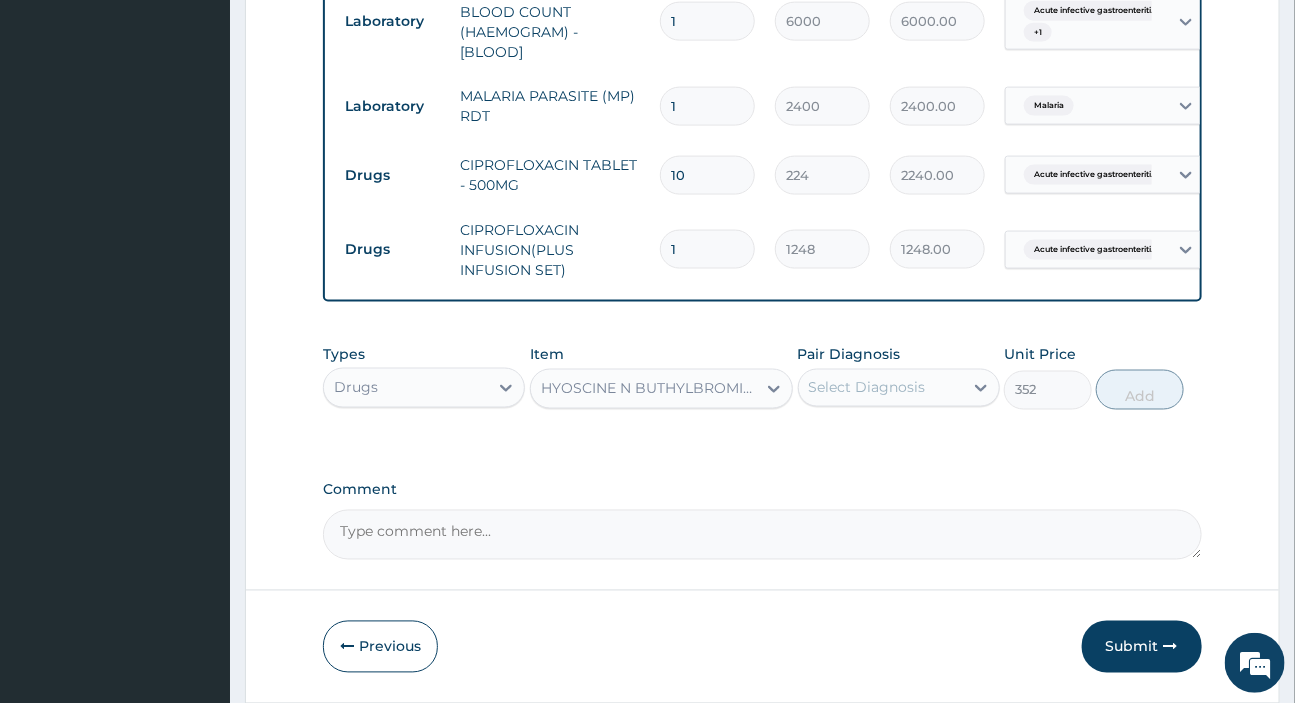click on "Select Diagnosis" at bounding box center [867, 388] 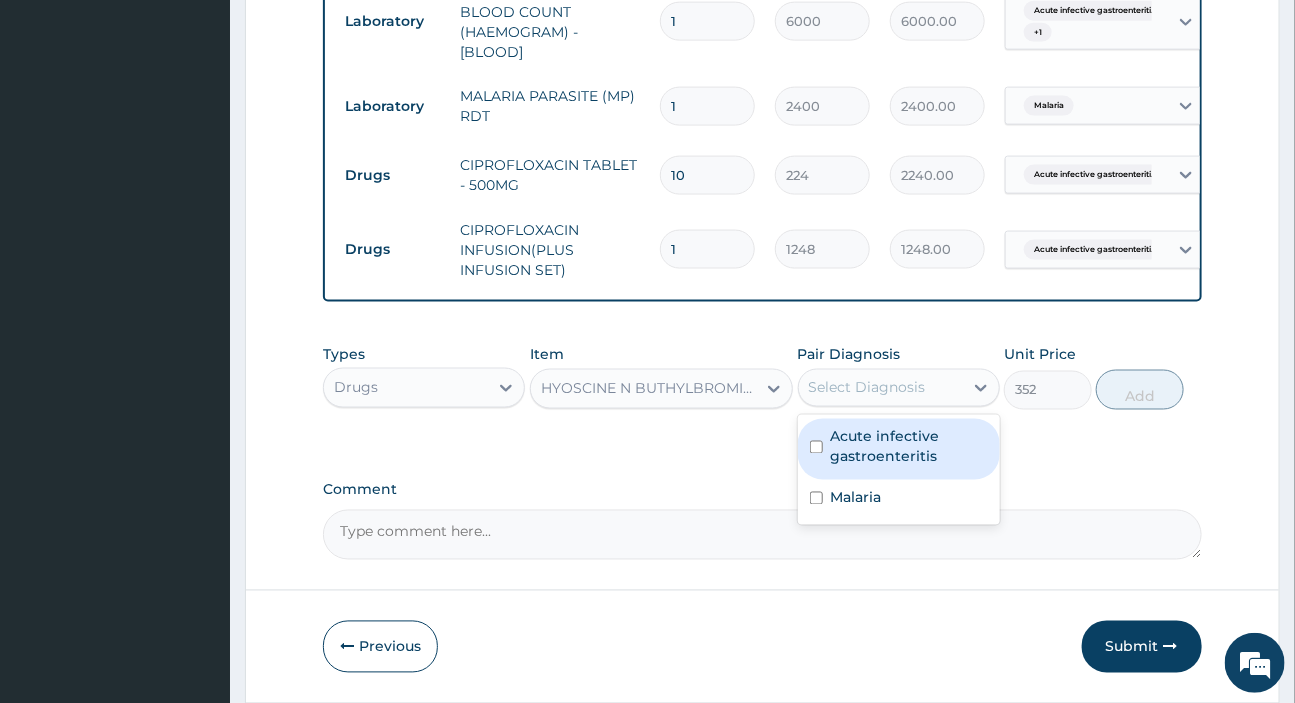 click on "PA Code / Prescription Code PA/B2F6AF PA/A1AEE7 Encounter Date 12-06-2025 Important Notice Please enter PA codes before entering items that are not attached to a PA code   All diagnoses entered must be linked to a claim item. Diagnosis & Claim Items that are visible but inactive cannot be edited because they were imported from an already approved PA code. Diagnosis Acute infective gastroenteritis query Malaria Confirmed NB: All diagnosis must be linked to a claim item Claim Items Type Name Quantity Unit Price Total Price Pair Diagnosis Actions Laboratory electrolytes,urea,creatinine (e/u/cr) 1 4000 4000.00 Acute infective gastroenteriti... Delete Procedures semi private ward 3 7000 21000.00 Acute infective gastroenteriti... Delete Procedures GENERAL PRACTITIONER FIRST OUTPATIENT CONSULTATION 1 4500 4500.00 Acute infective gastroenteriti... Delete Laboratory FBC CBC-COMPLETE BLOOD COUNT (HAEMOGRAM) - [BLOOD] 1 6000 6000.00 Acute infective gastroenteriti...  + 1 Delete Laboratory MALARIA PARASITE (MP) RDT 1 10" at bounding box center (762, -147) 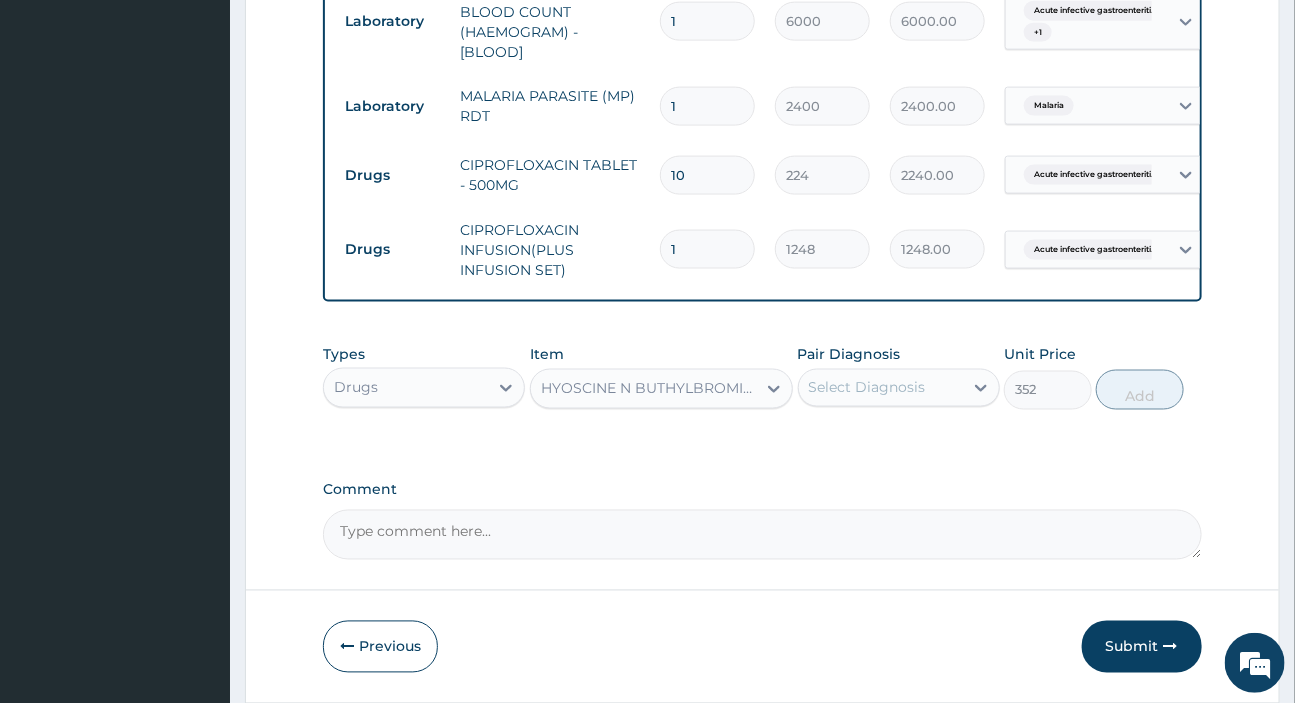 click on "Comment" at bounding box center (762, 490) 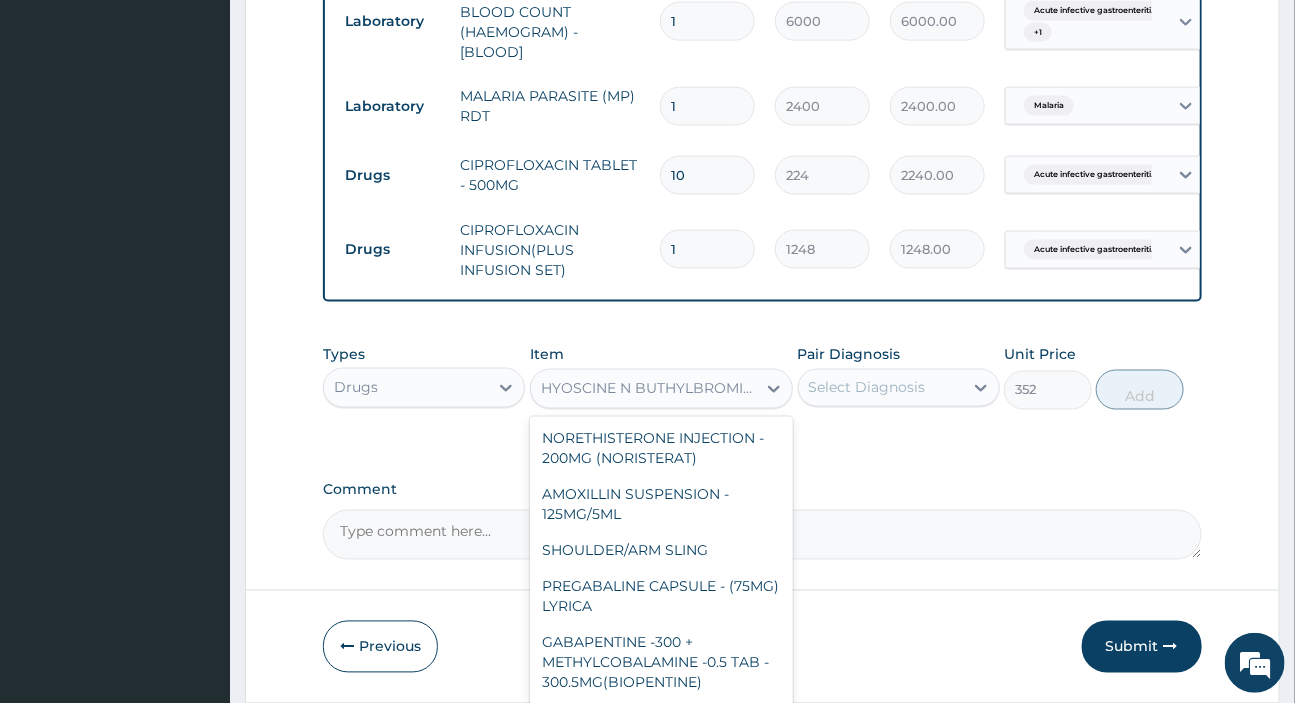 scroll, scrollTop: 3645, scrollLeft: 0, axis: vertical 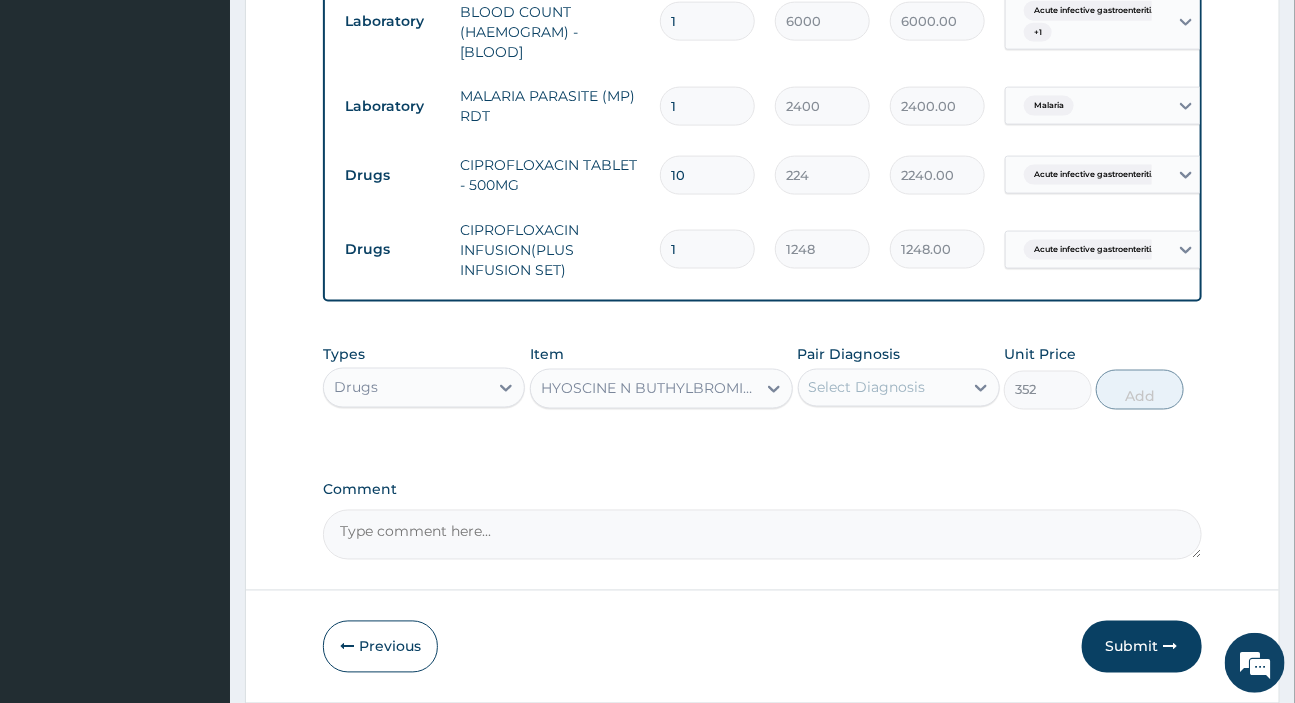 drag, startPoint x: 547, startPoint y: 420, endPoint x: 919, endPoint y: 515, distance: 383.9388 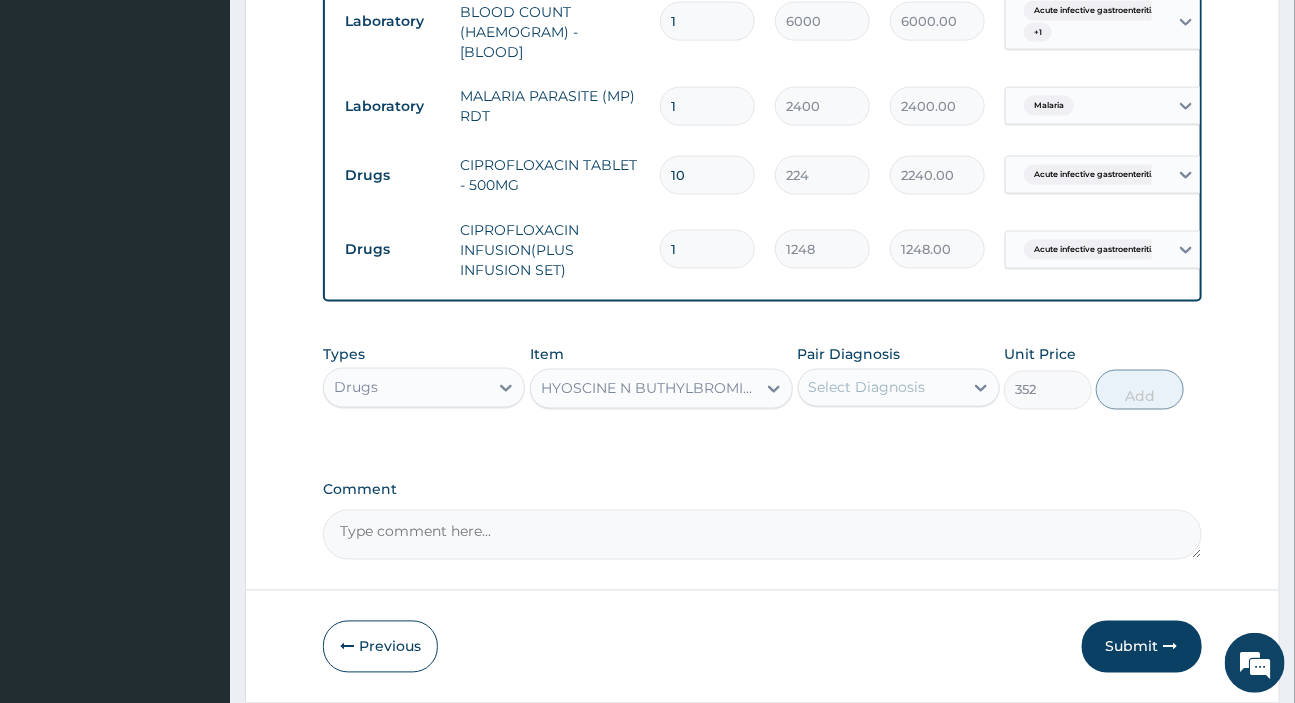 click on "Comment" at bounding box center [762, 521] 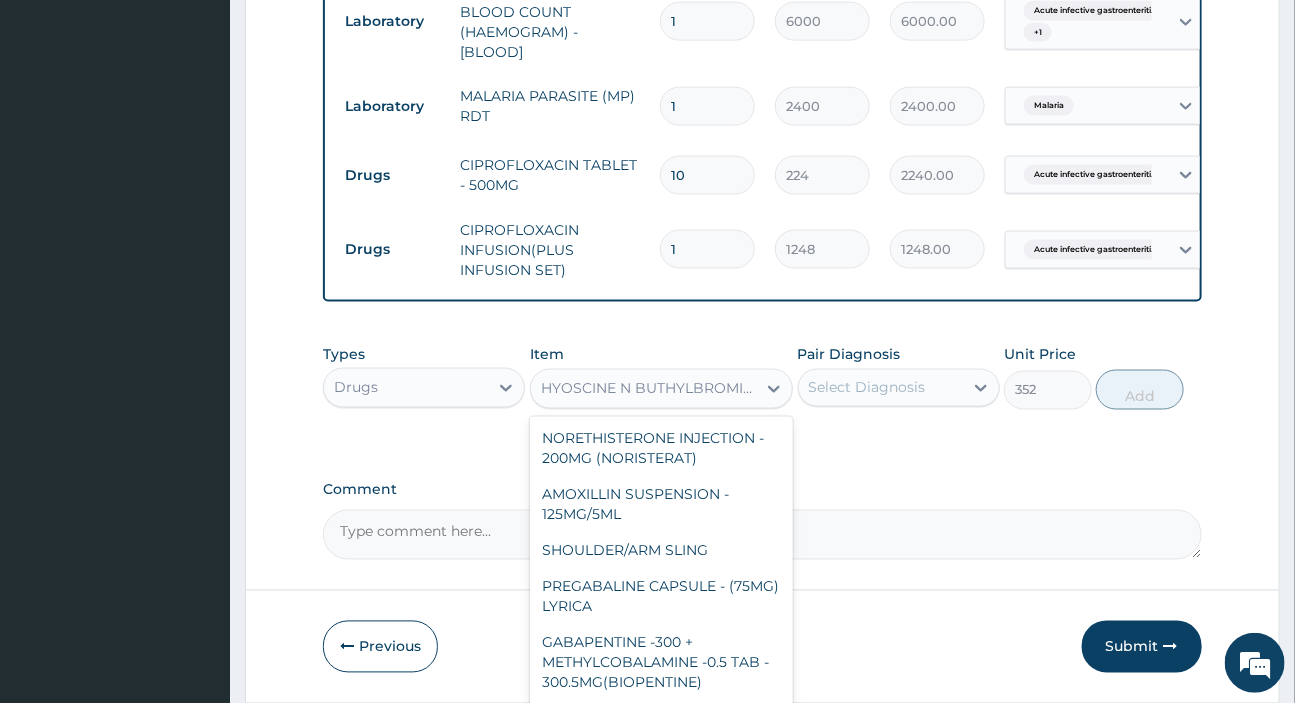 scroll, scrollTop: 3645, scrollLeft: 0, axis: vertical 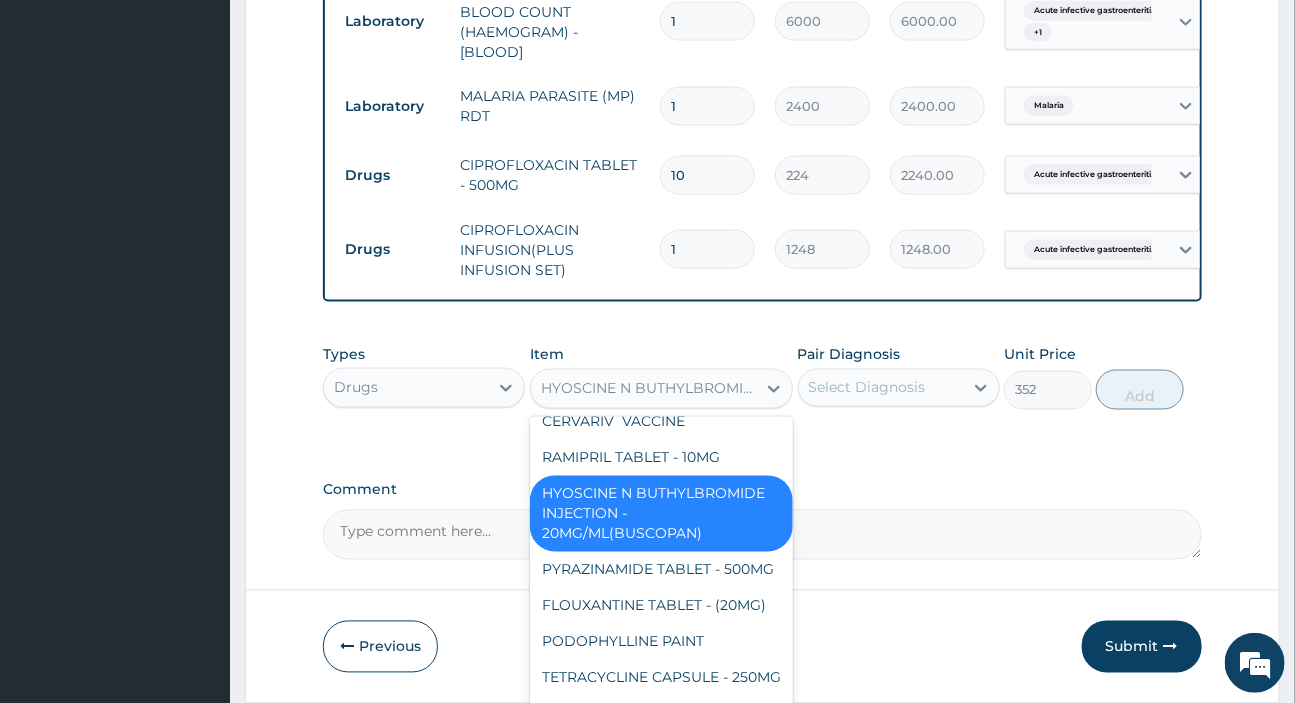 click on "HYOSCINE N BUTHYLBROMIDE INJECTION - 20MG/ML(BUSCOPAN)" at bounding box center [649, 389] 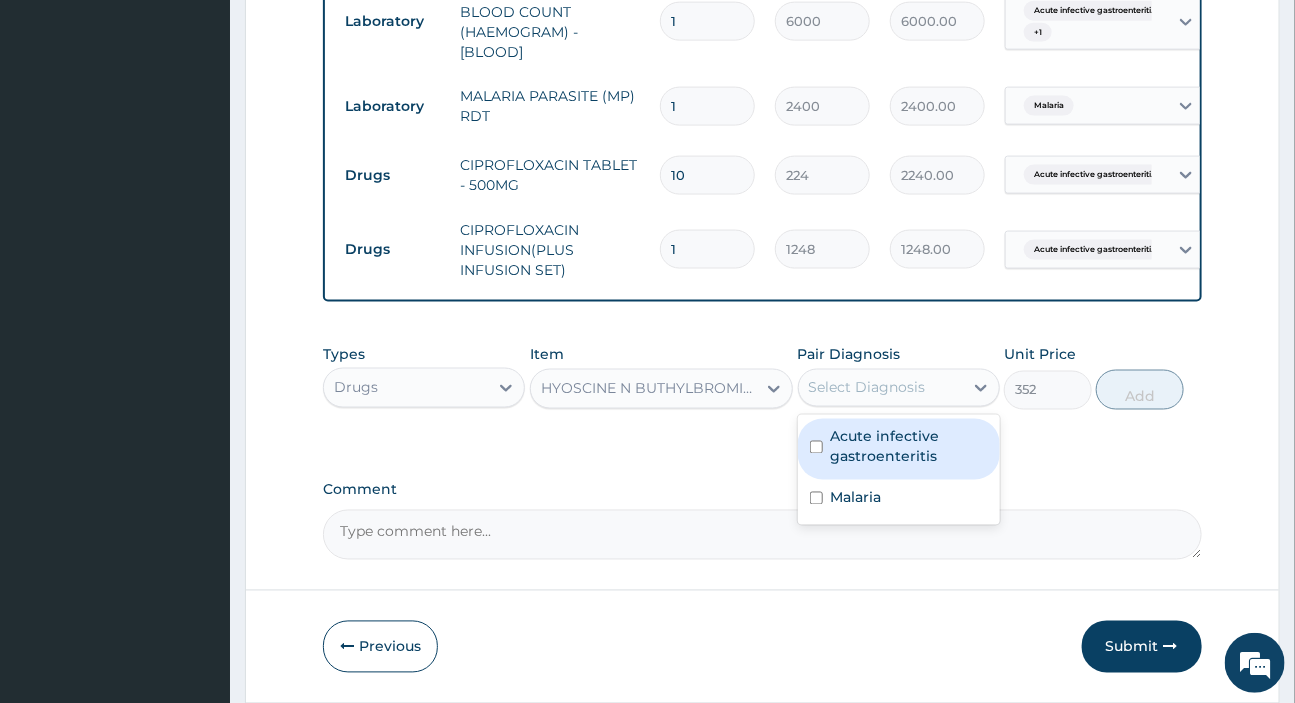click on "Select Diagnosis" at bounding box center [867, 388] 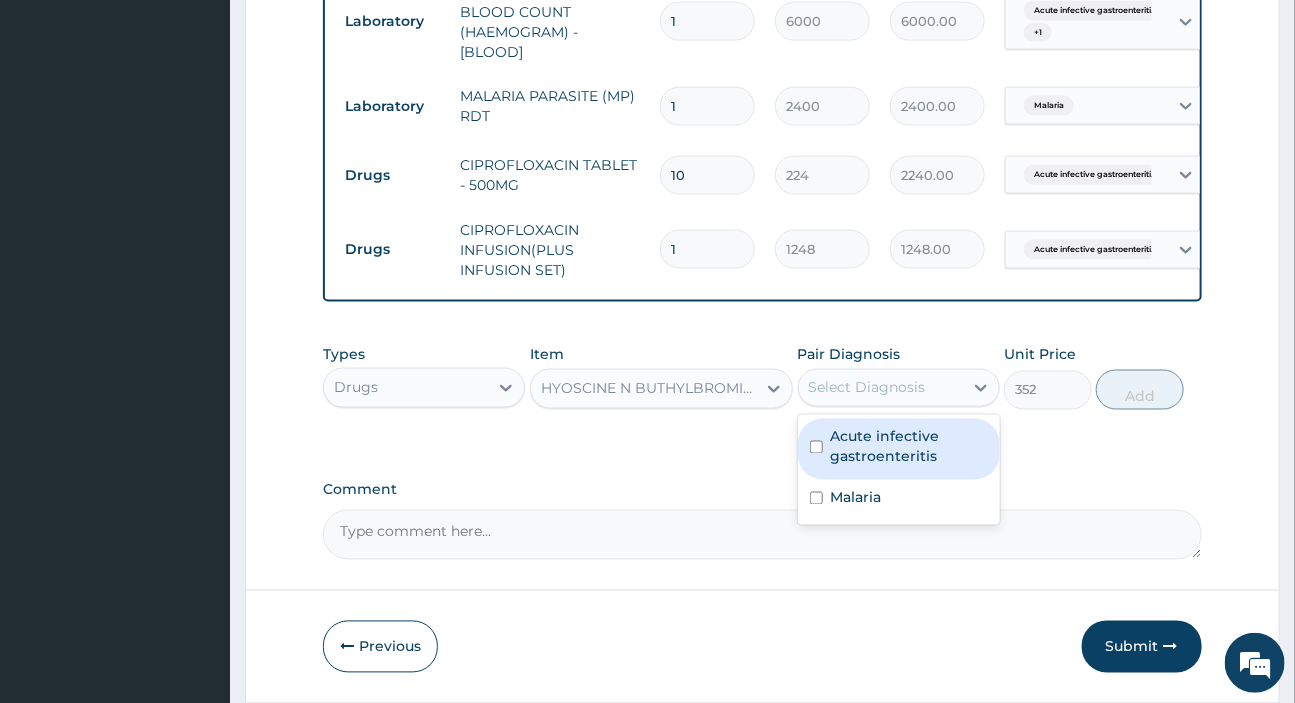 click on "Acute infective gastroenteritis" at bounding box center [909, 447] 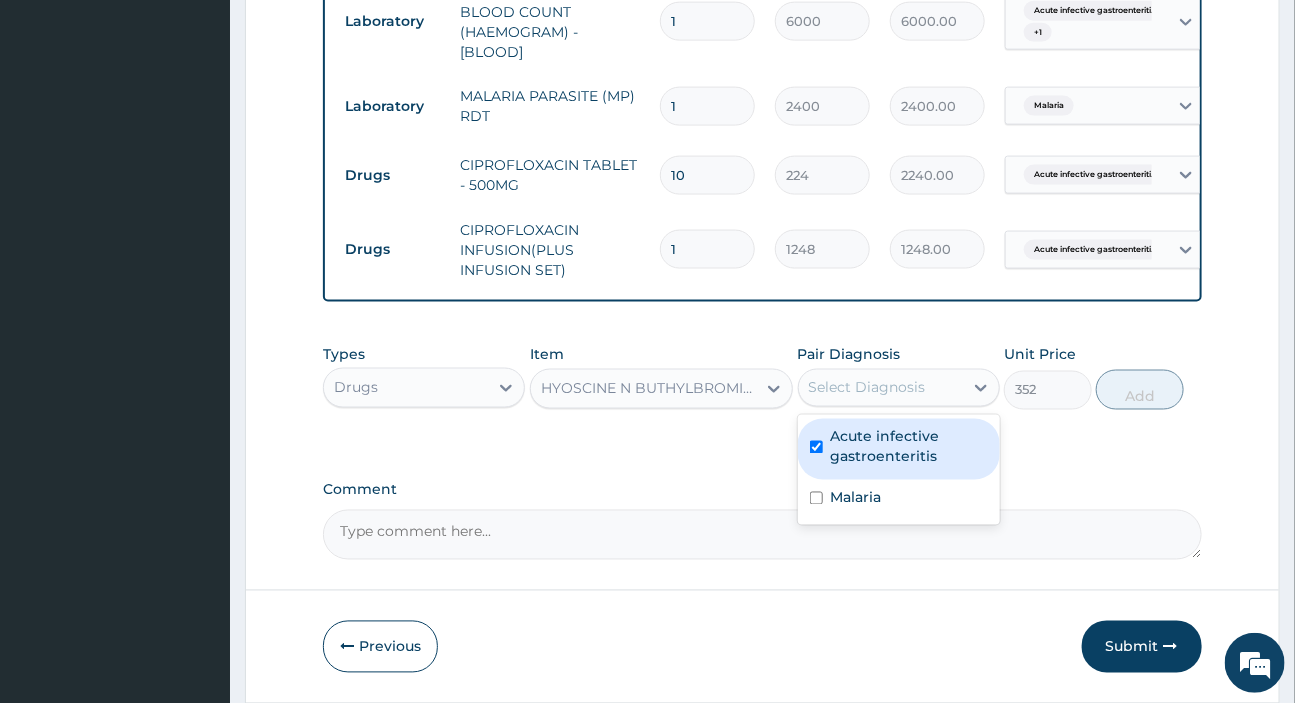 checkbox on "true" 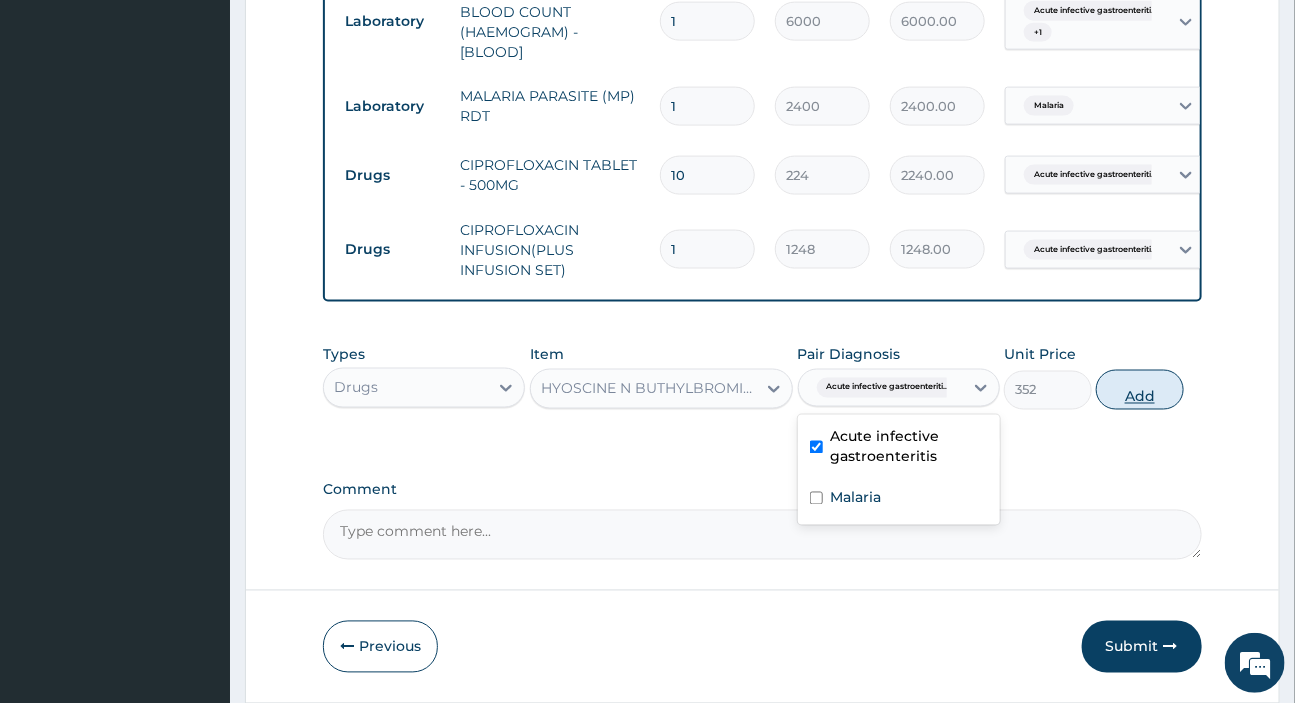 click on "Add" at bounding box center [1140, 390] 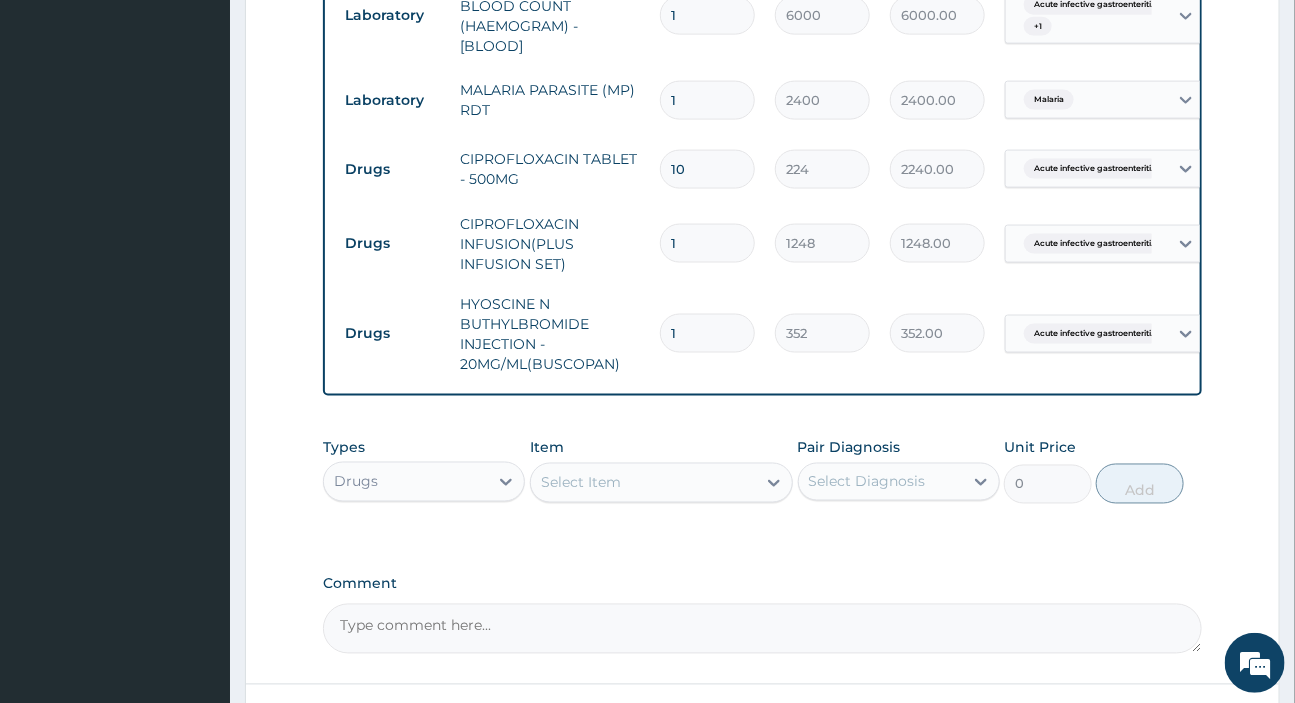 scroll, scrollTop: 1042, scrollLeft: 0, axis: vertical 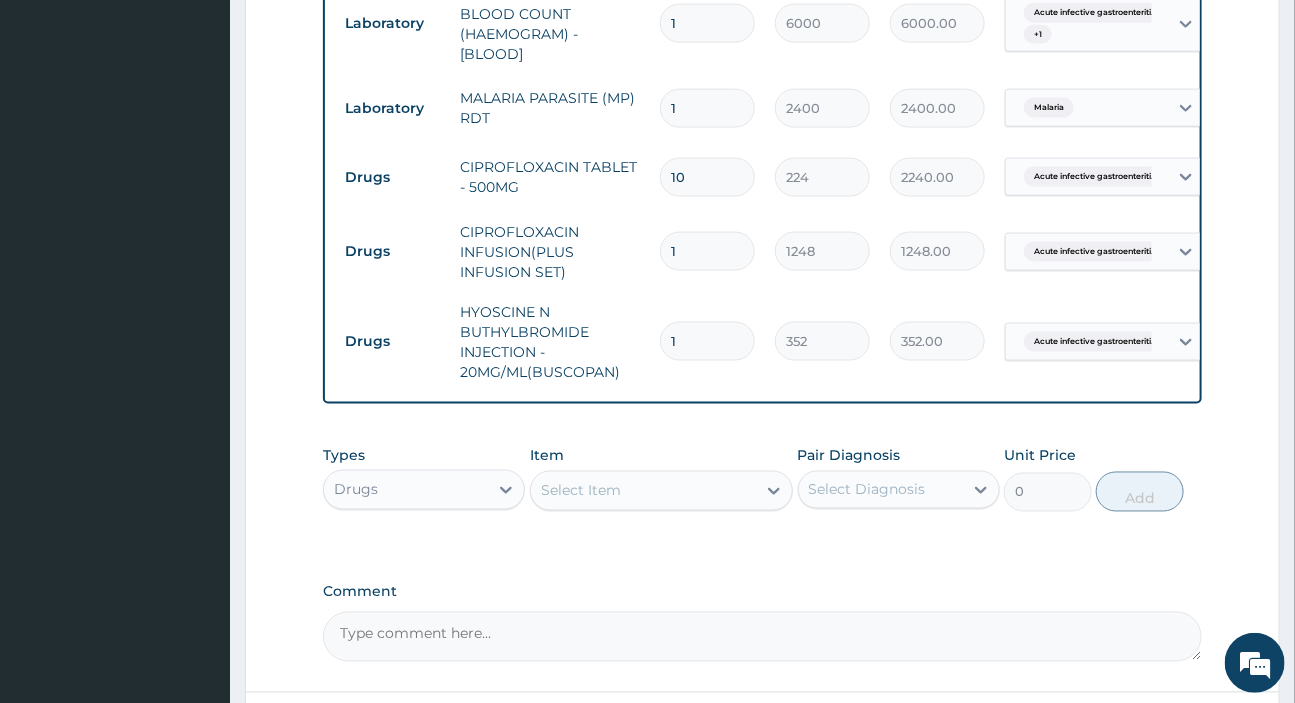 click on "Select Item" at bounding box center (643, 491) 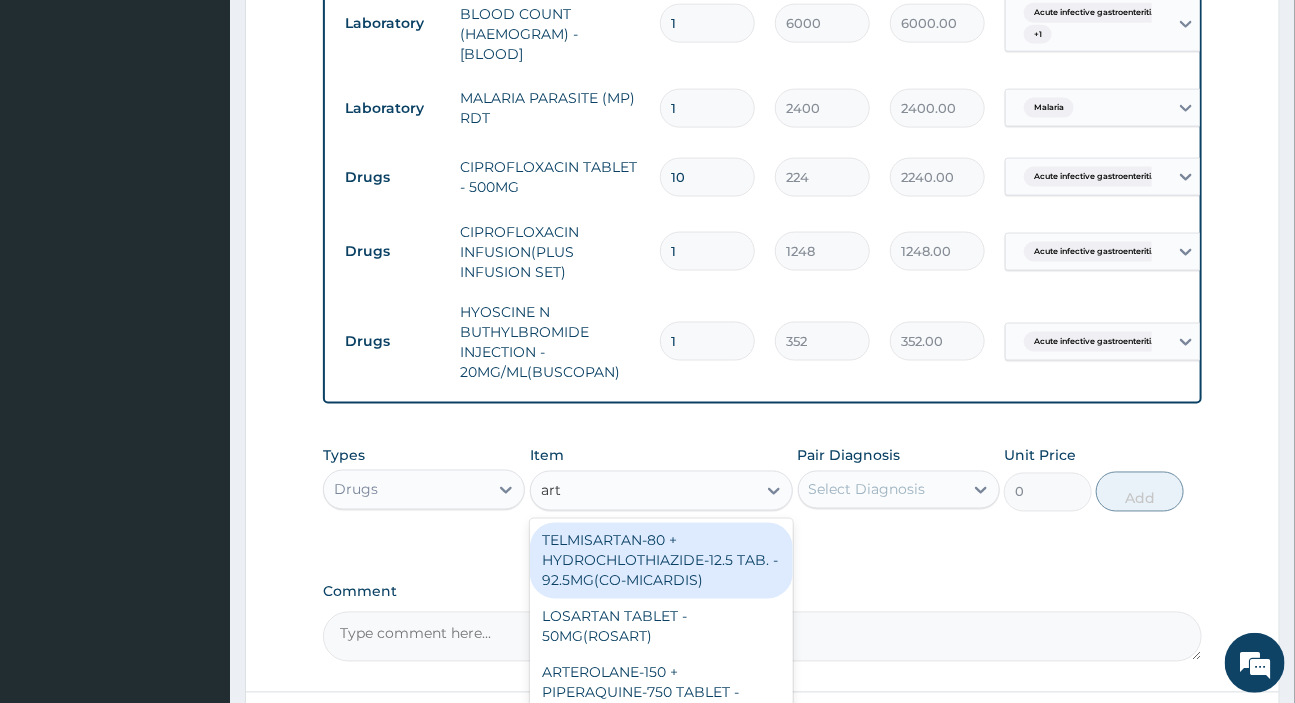 type on "arte" 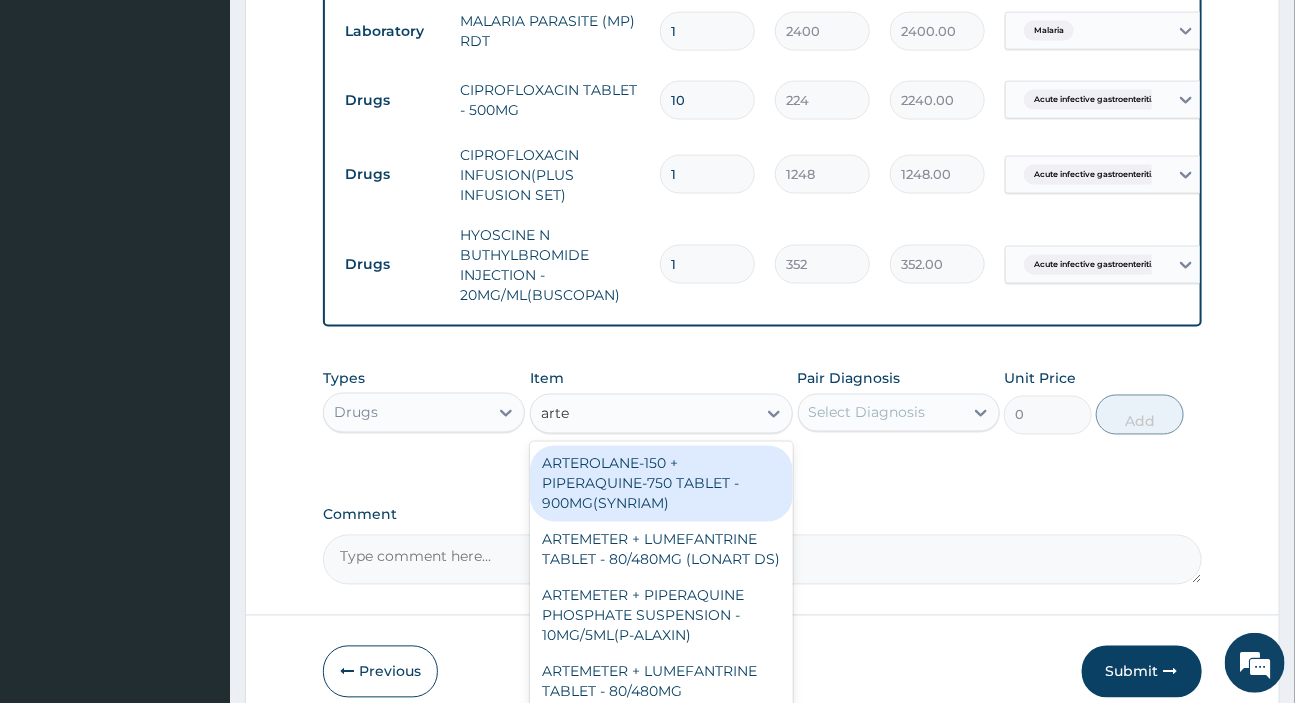 scroll, scrollTop: 1224, scrollLeft: 0, axis: vertical 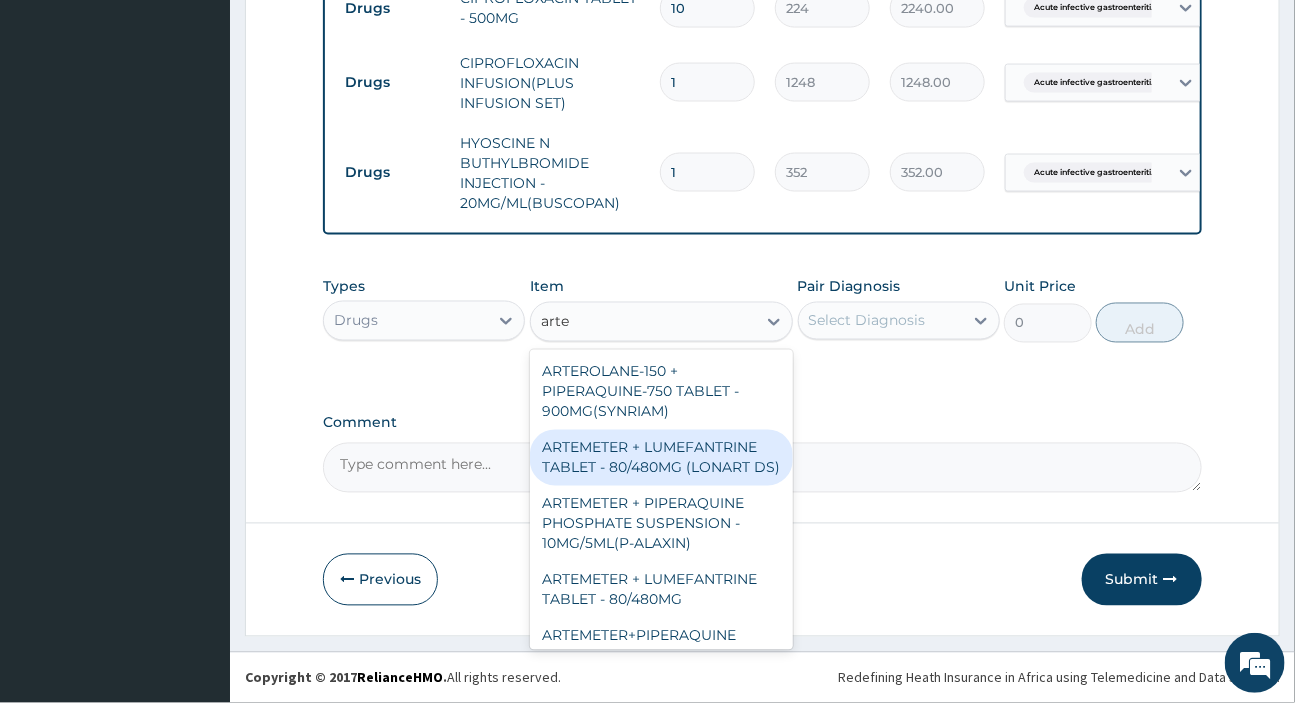click on "ARTEMETER + LUMEFANTRINE TABLET -  80/480MG (LONART DS)" at bounding box center (661, 458) 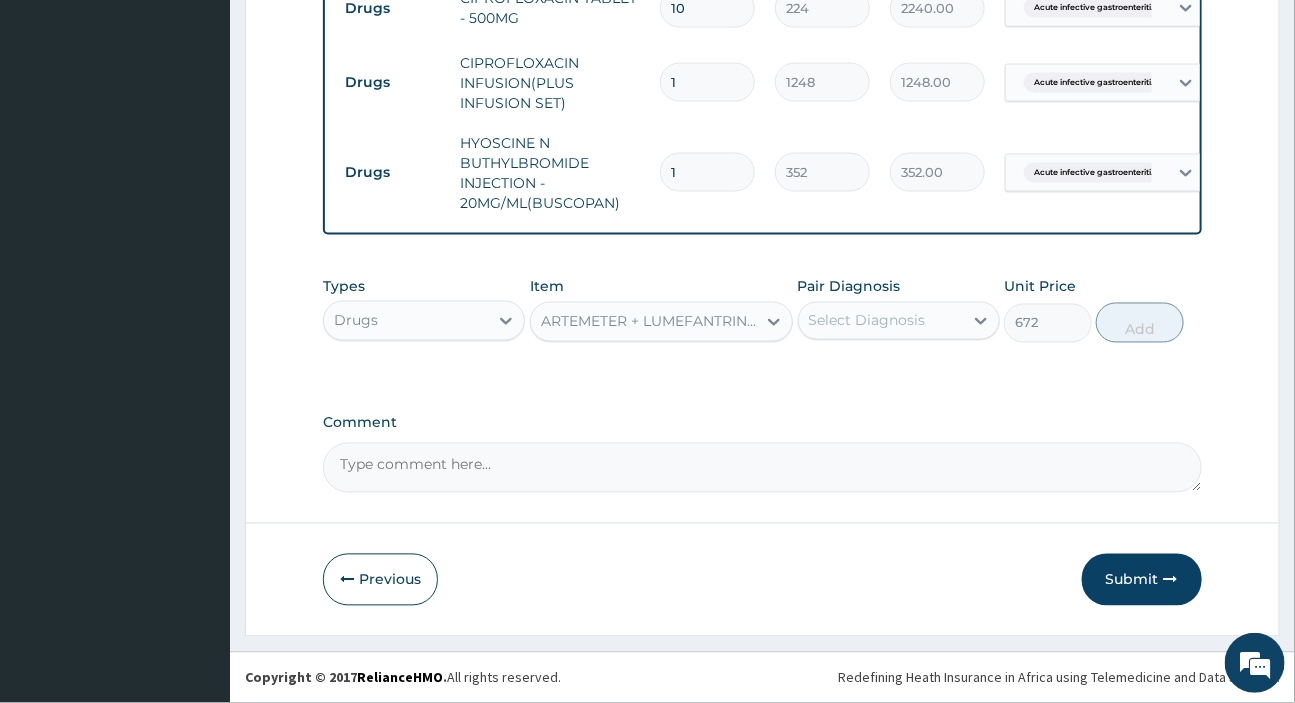 click on "ARTEMETER + LUMEFANTRINE TABLET -  80/480MG (LONART DS)" at bounding box center [649, 322] 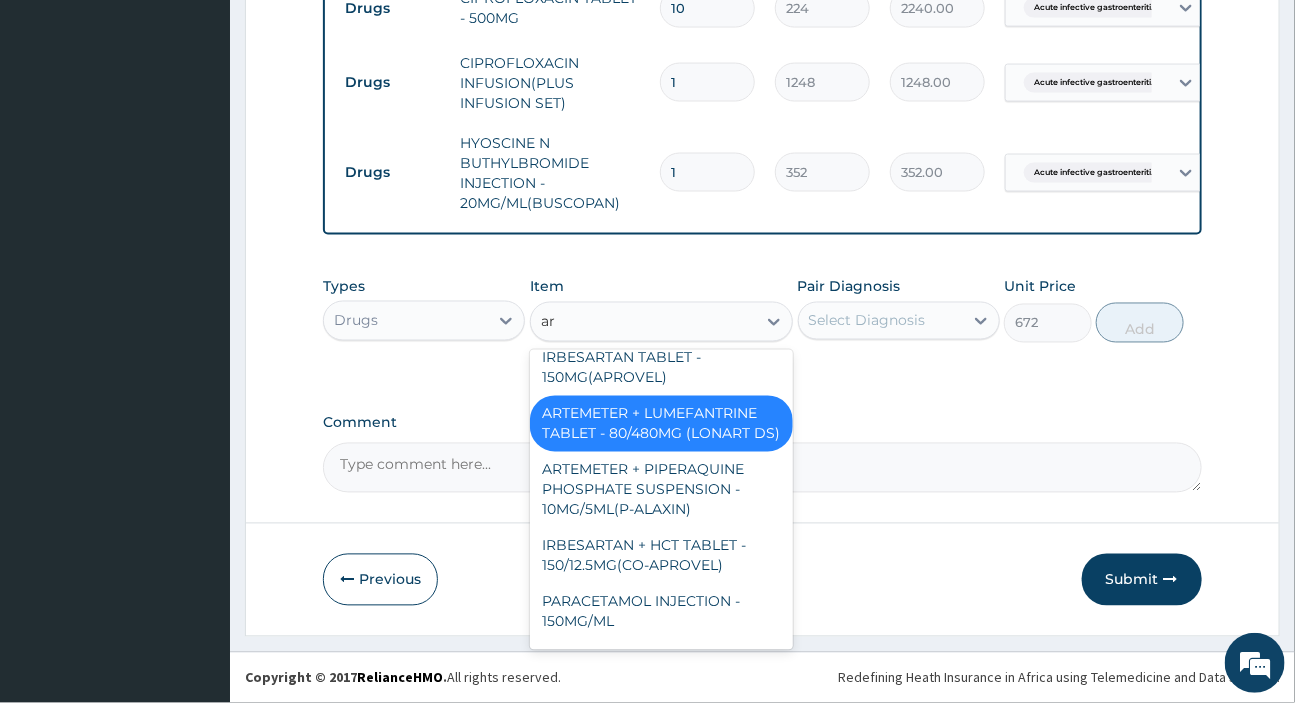 type on "art" 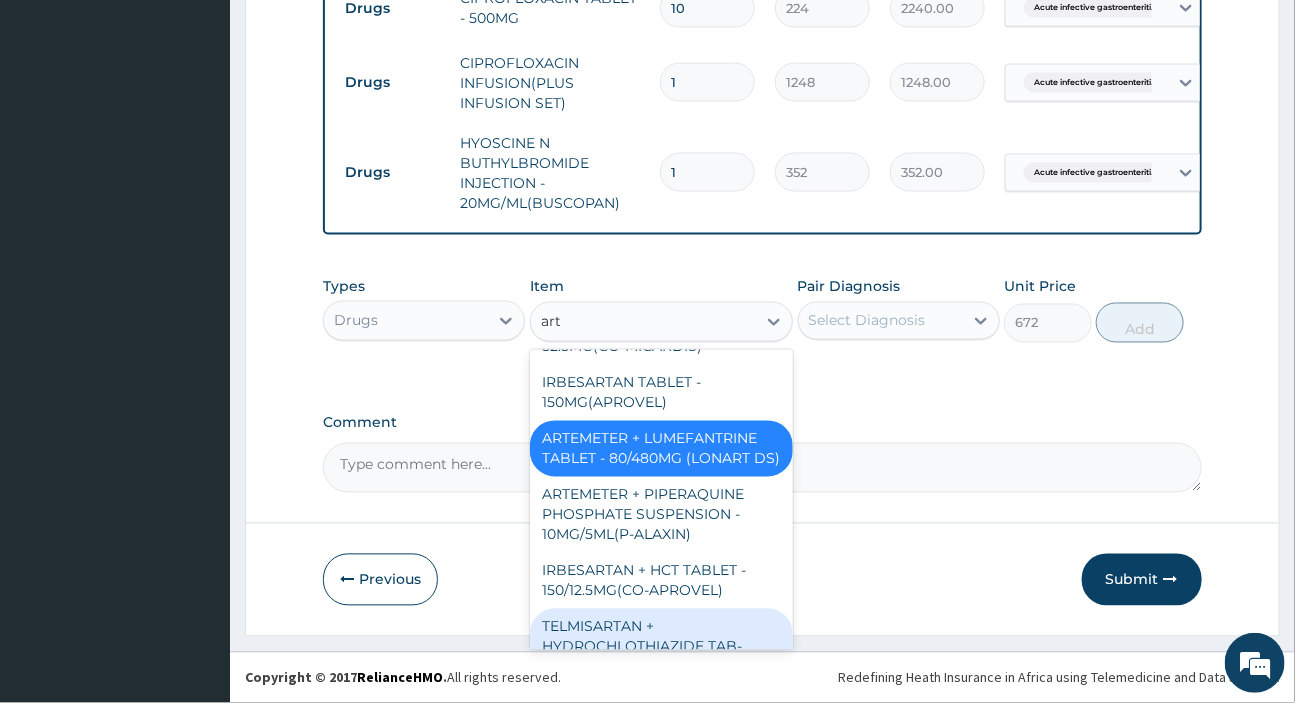 scroll, scrollTop: 258, scrollLeft: 0, axis: vertical 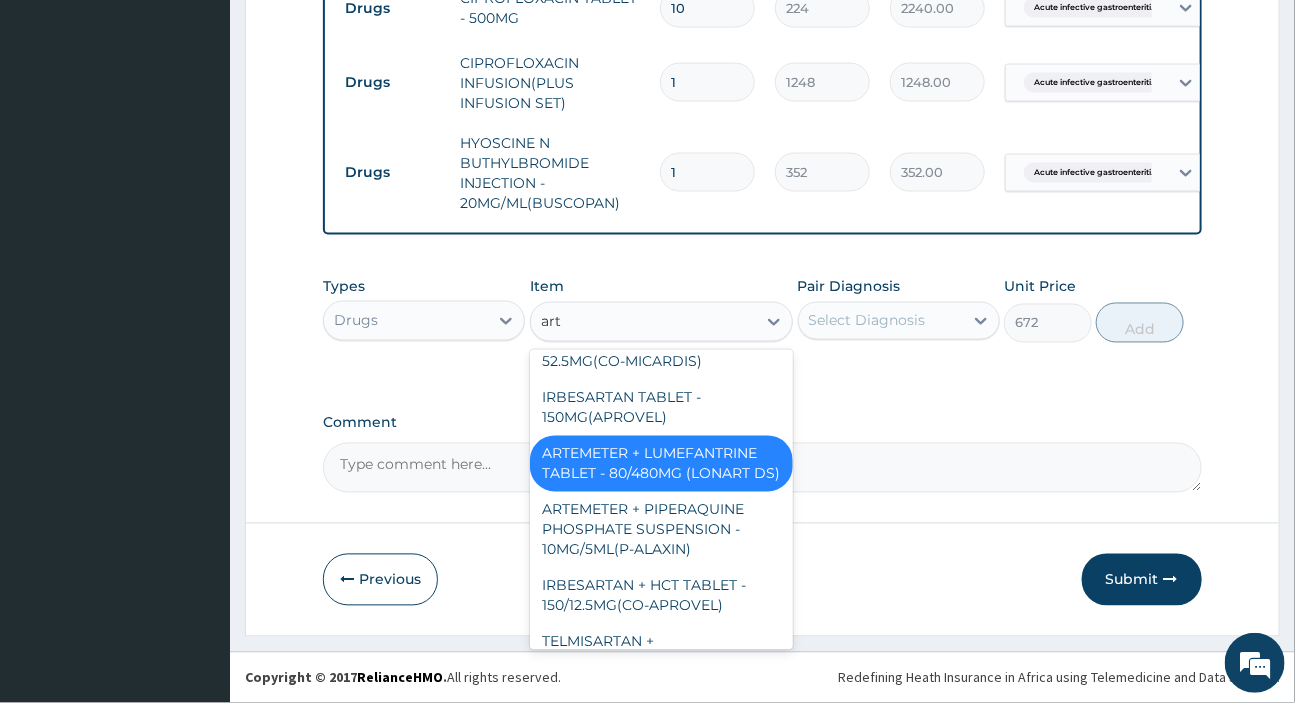 click on "ARTEMETER + LUMEFANTRINE TABLET -  80/480MG (LONART DS)" at bounding box center (661, 464) 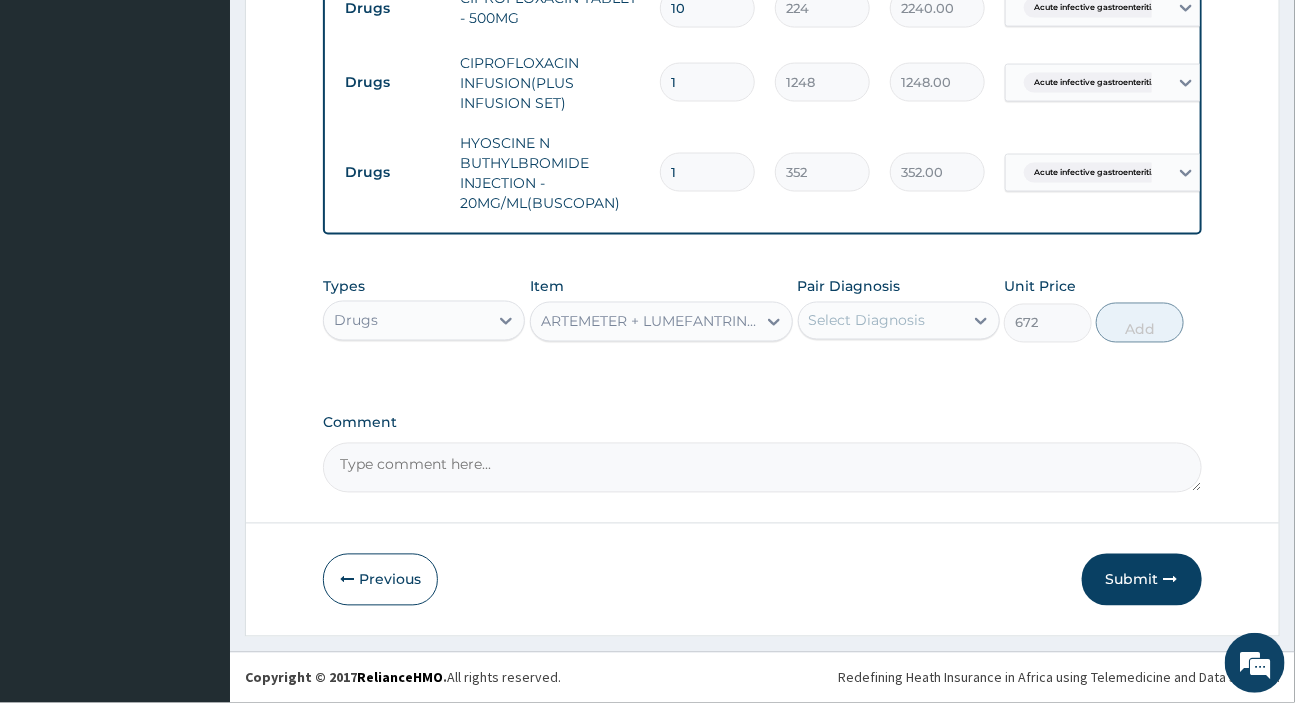click on "Select Diagnosis" at bounding box center [867, 321] 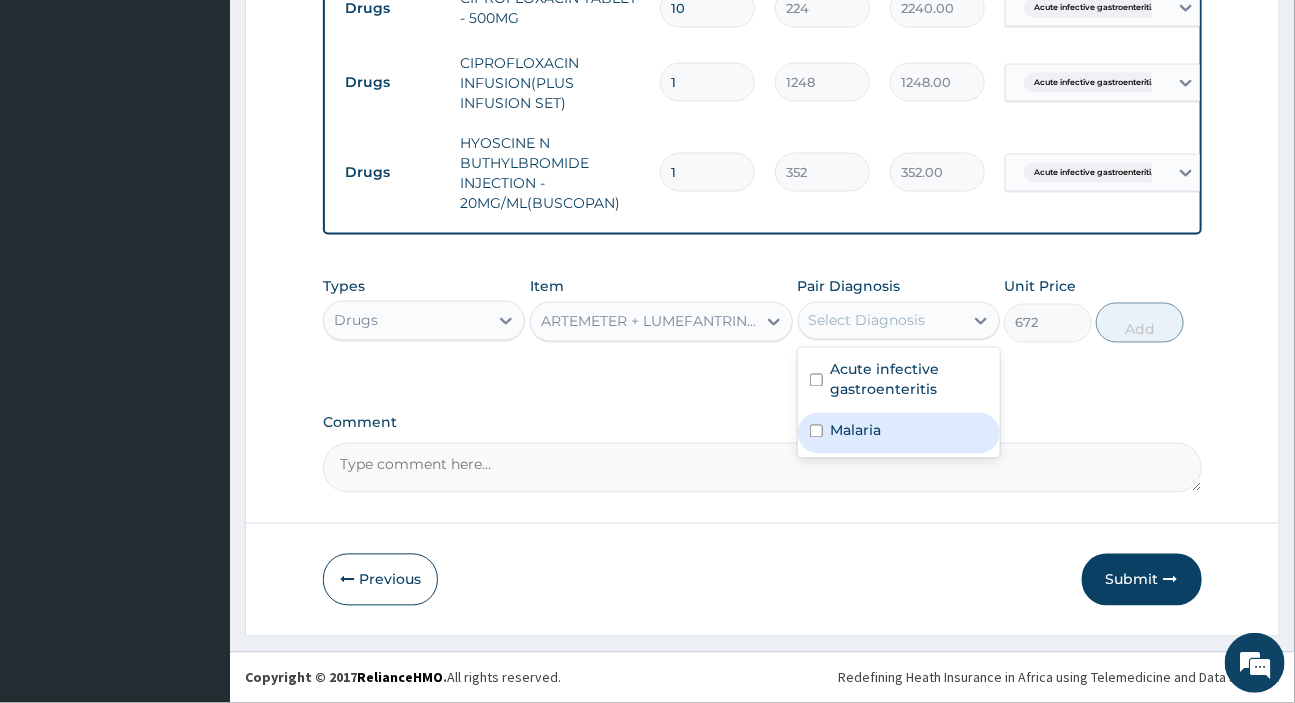 click on "Malaria" at bounding box center (899, 433) 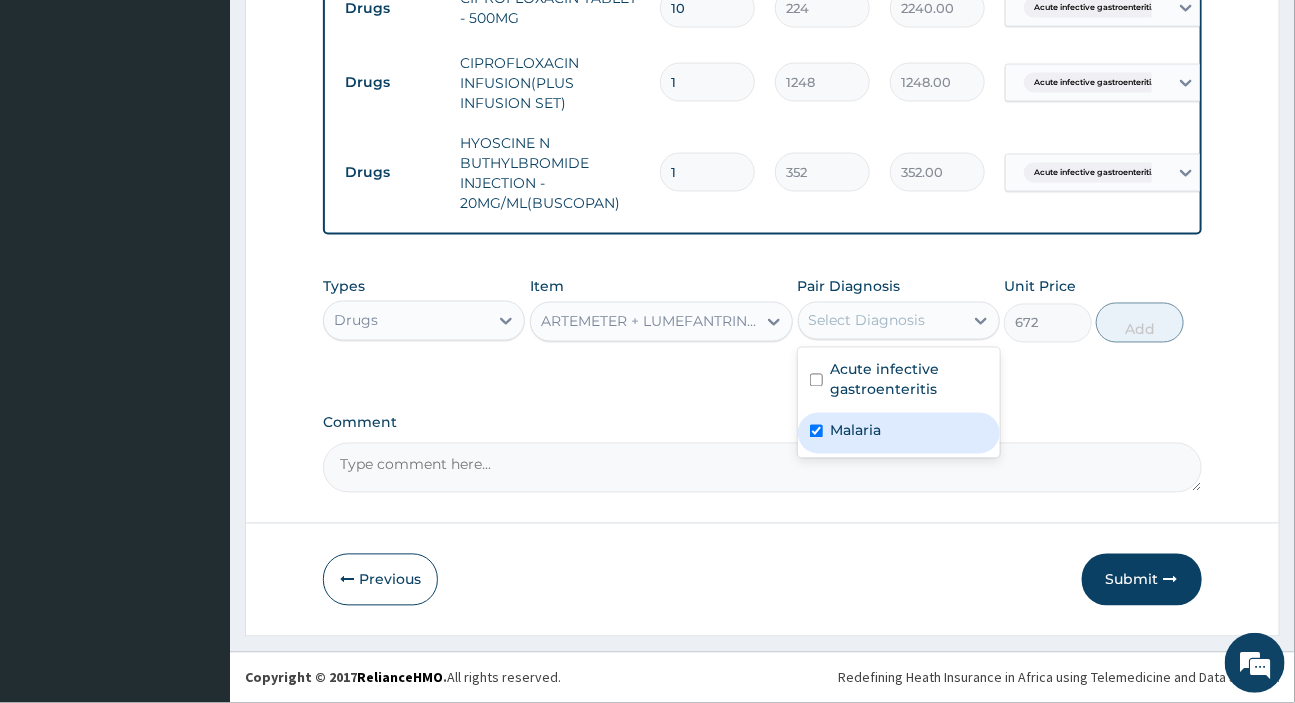 checkbox on "true" 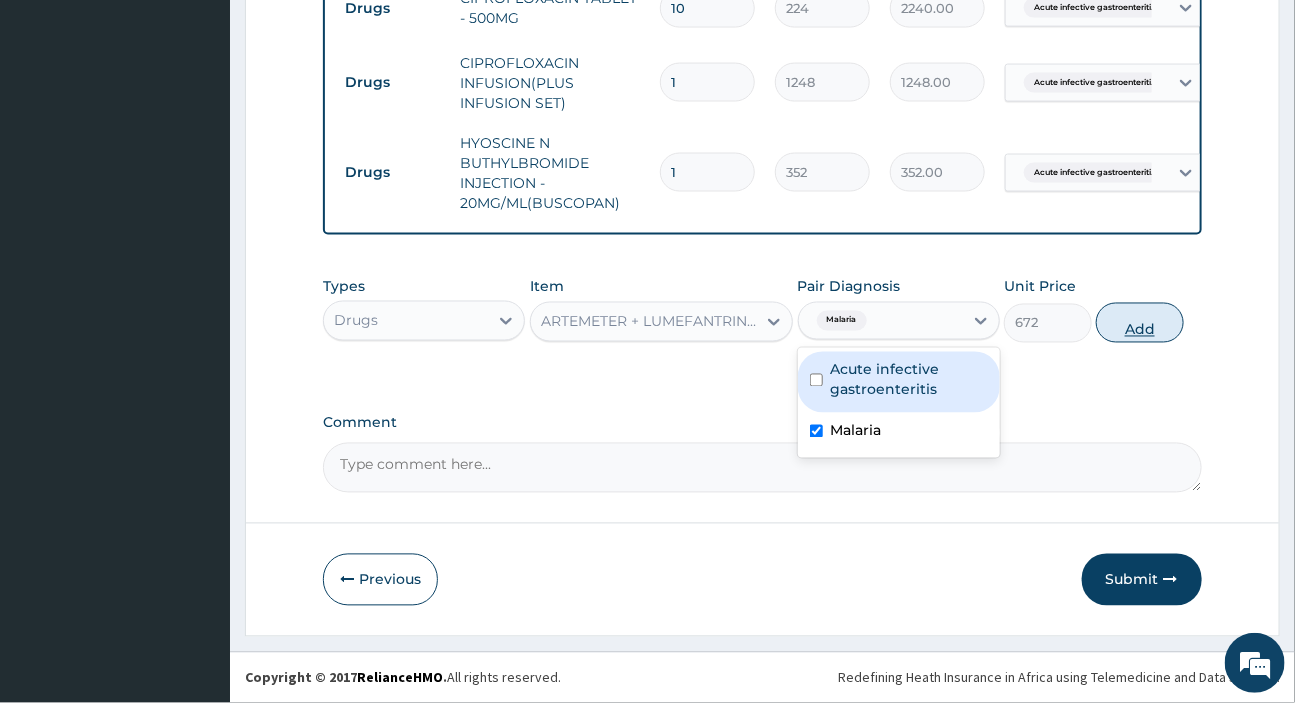 click on "Add" at bounding box center (1140, 323) 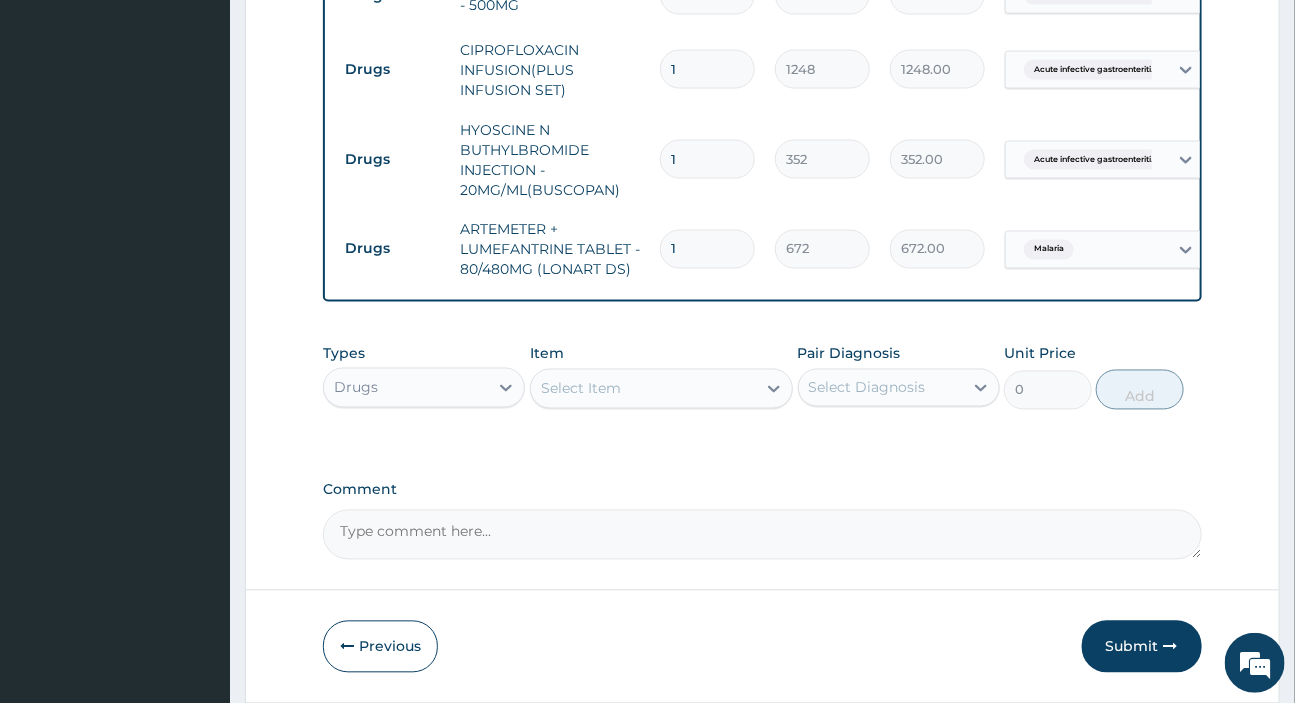 drag, startPoint x: 714, startPoint y: 250, endPoint x: 643, endPoint y: 232, distance: 73.24616 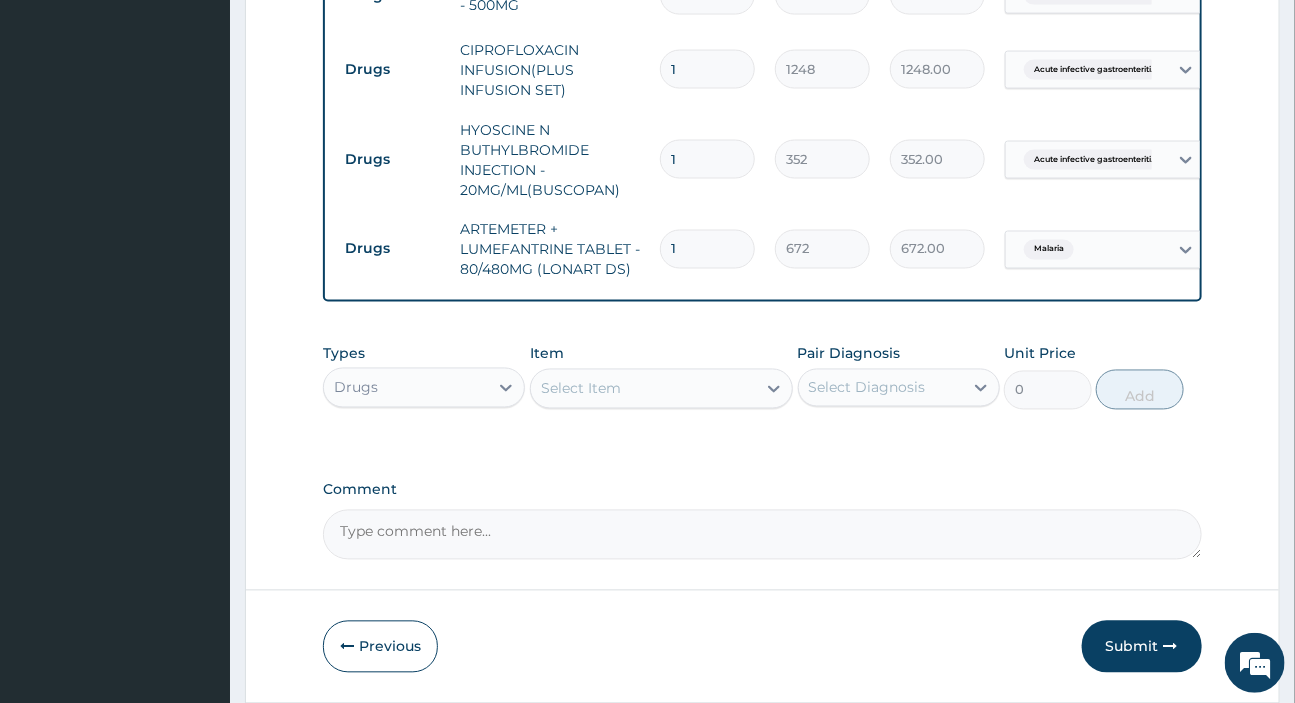 type on "6" 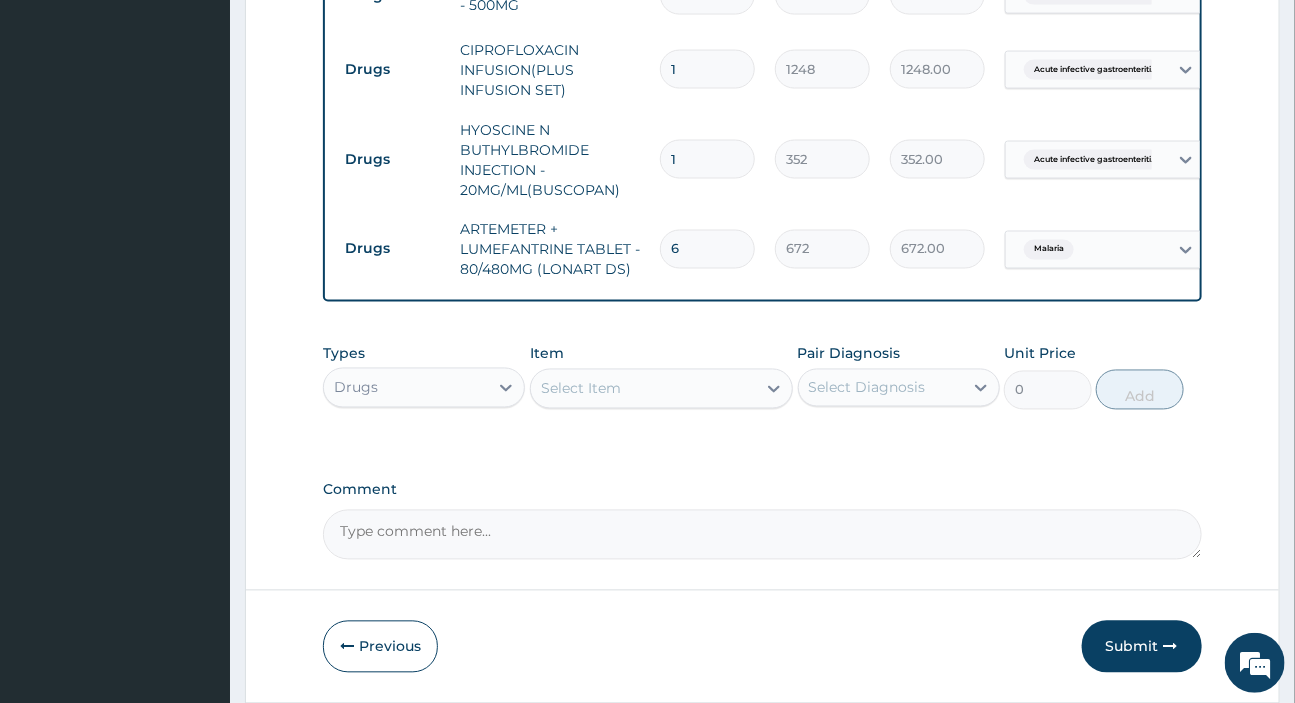 type on "4032.00" 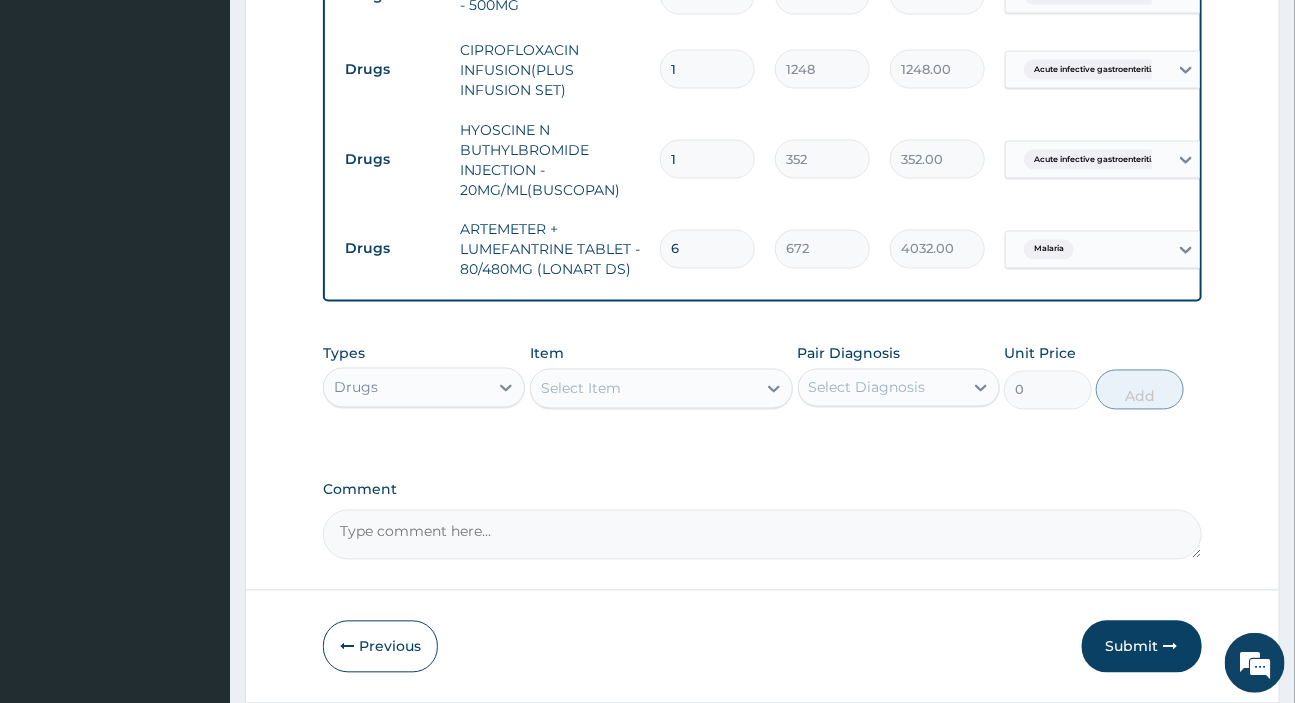 type on "6" 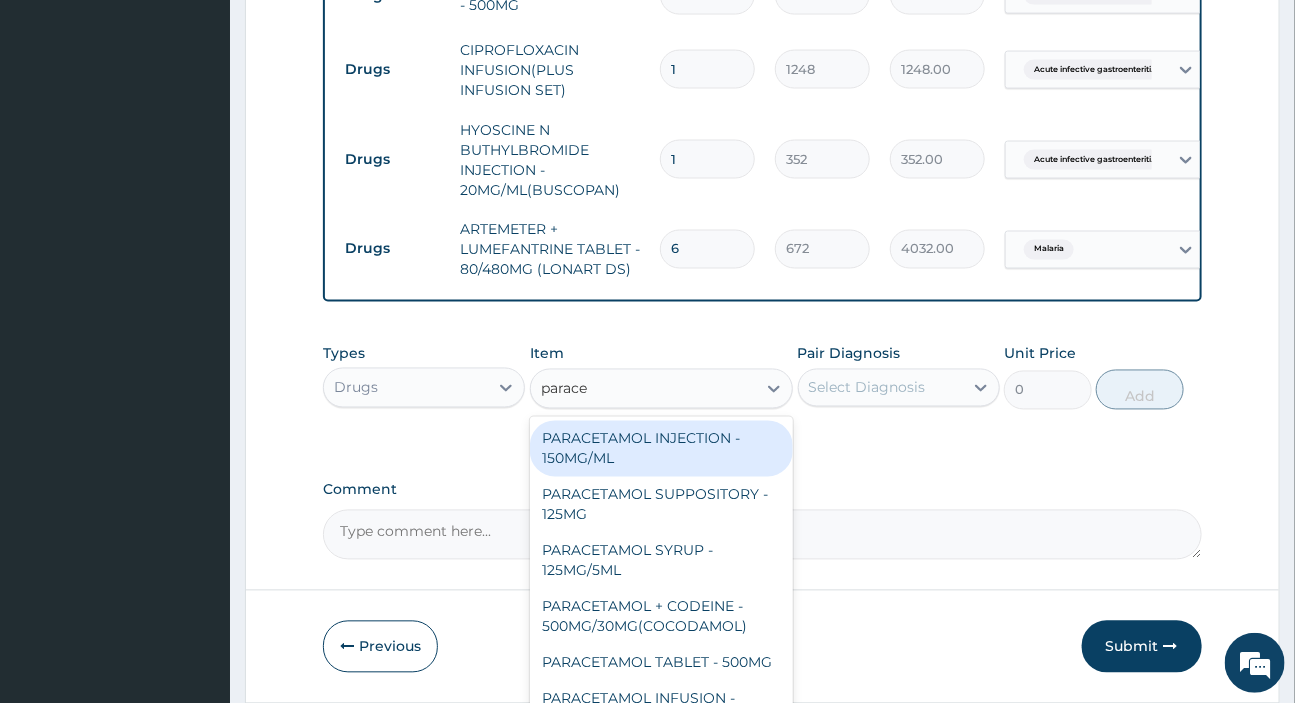 type on "paracet" 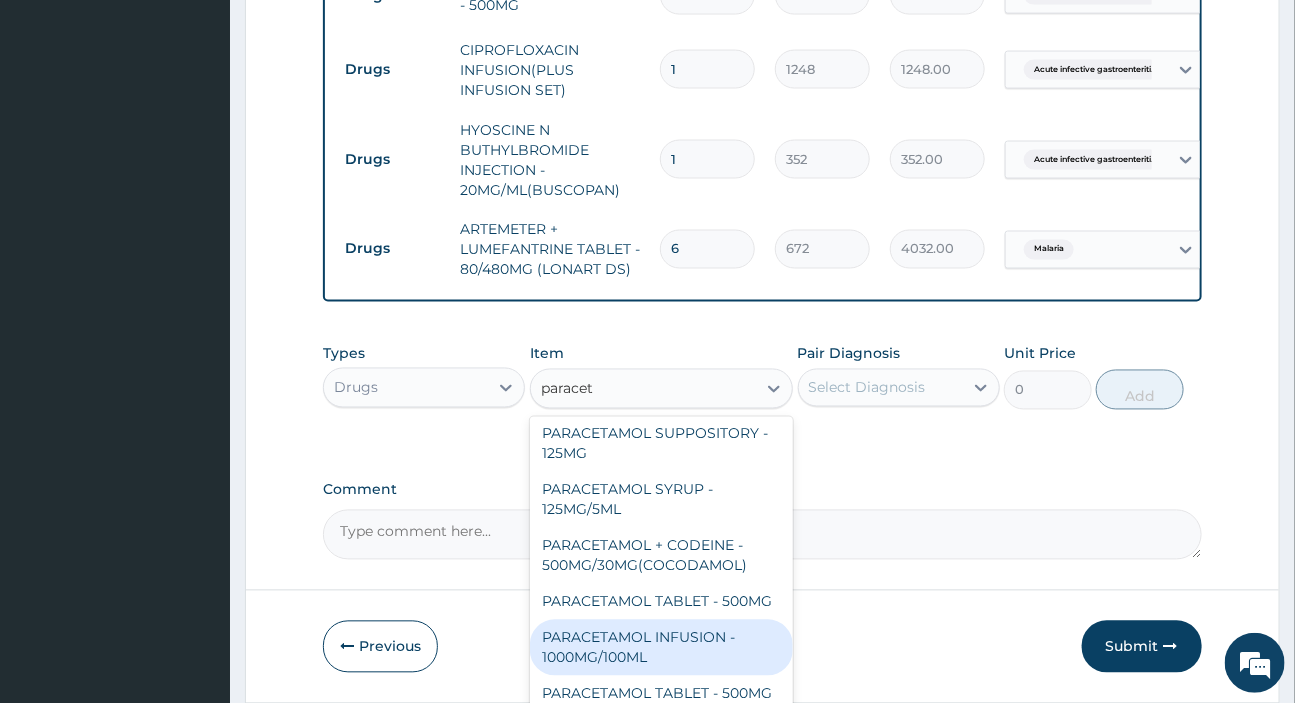 scroll, scrollTop: 181, scrollLeft: 0, axis: vertical 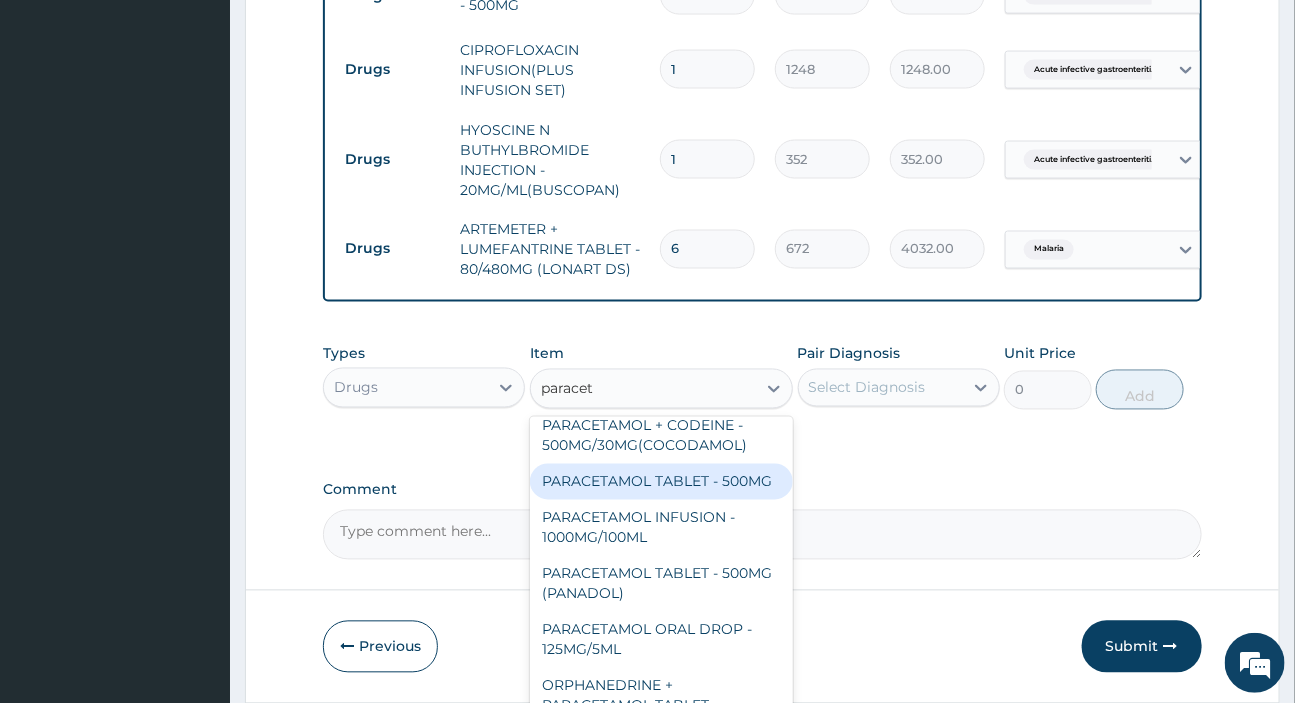 click on "PARACETAMOL TABLET - 500MG" at bounding box center (661, 482) 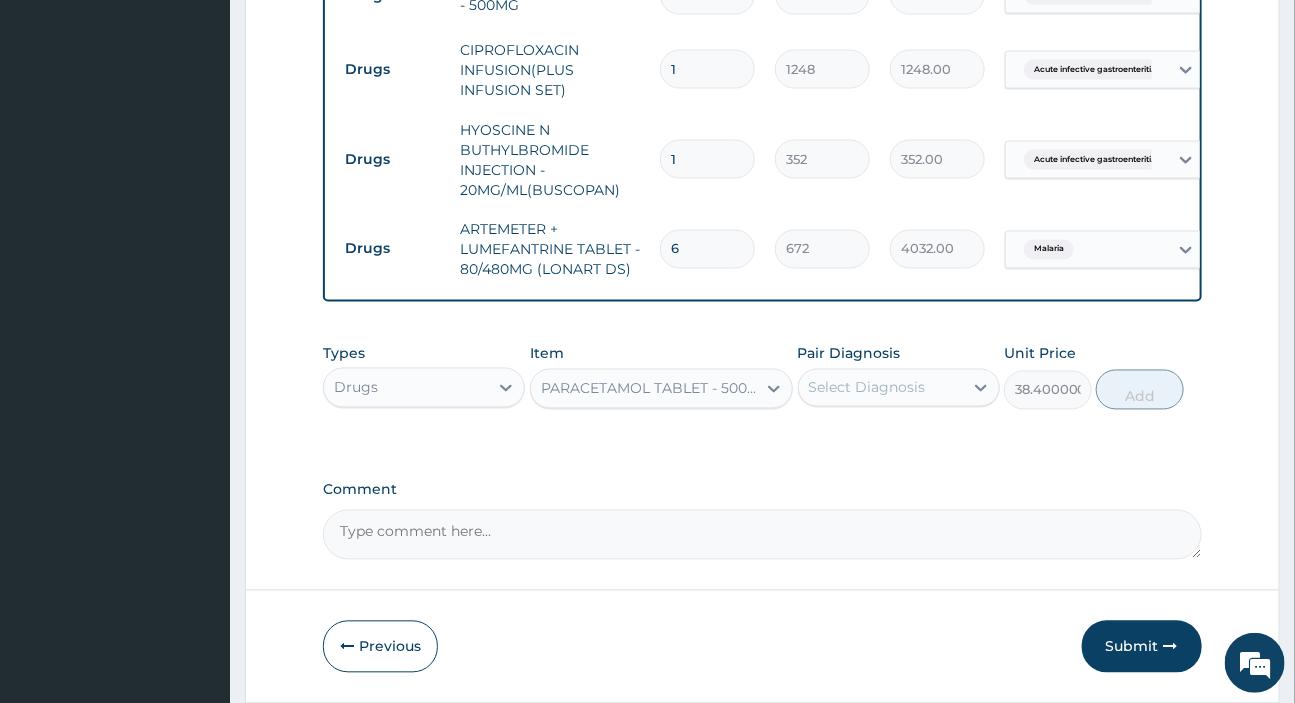 click on "PARACETAMOL TABLET - 500MG" at bounding box center (649, 389) 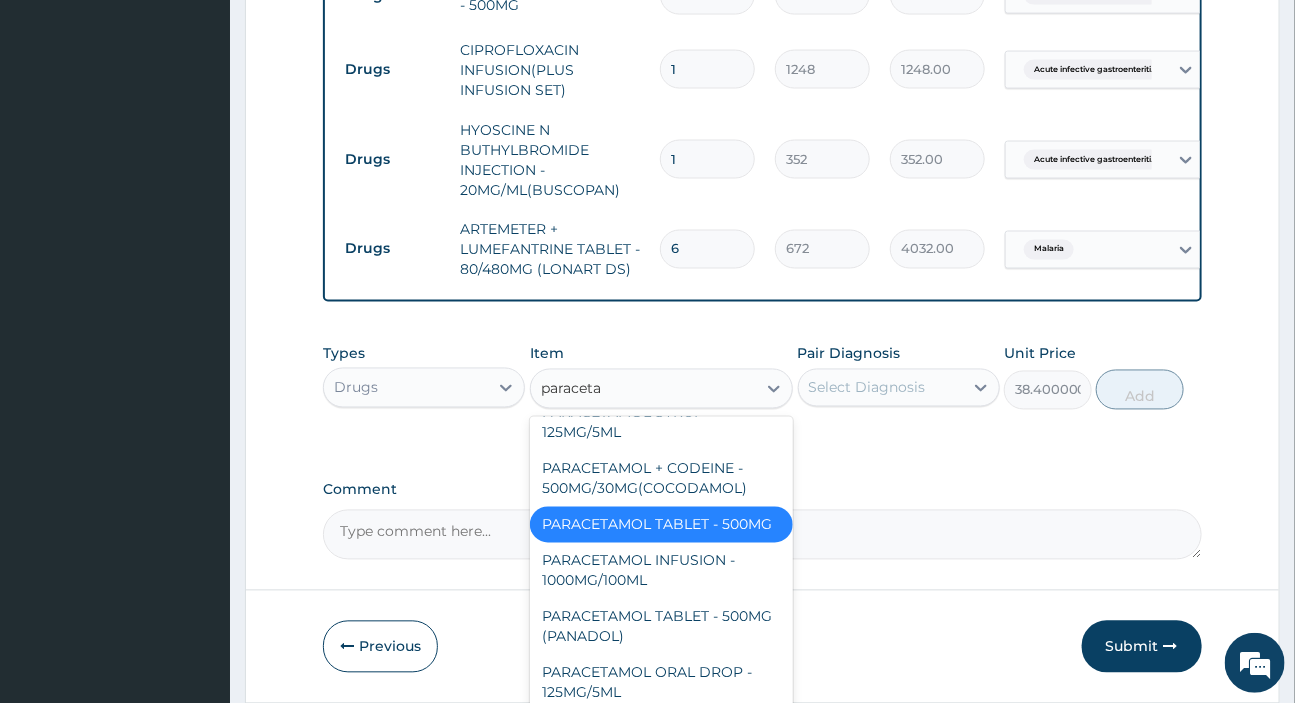 scroll, scrollTop: 231, scrollLeft: 0, axis: vertical 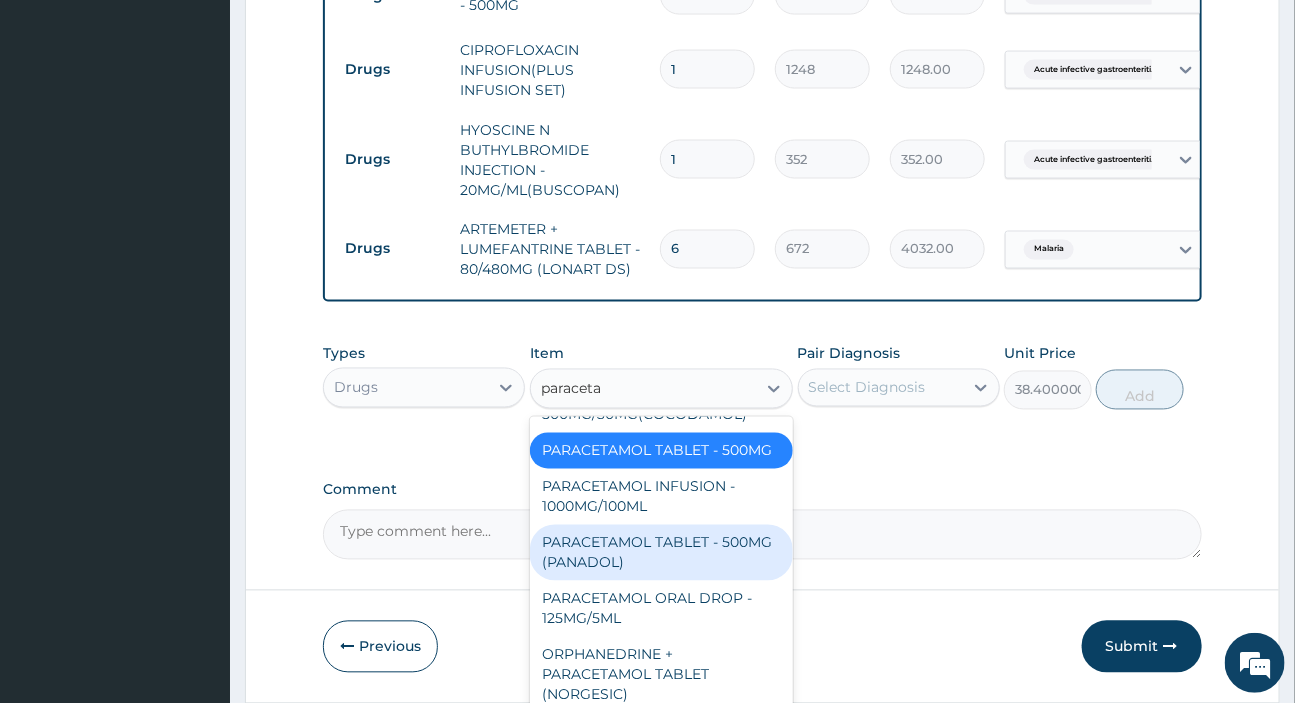 type on "paraceta" 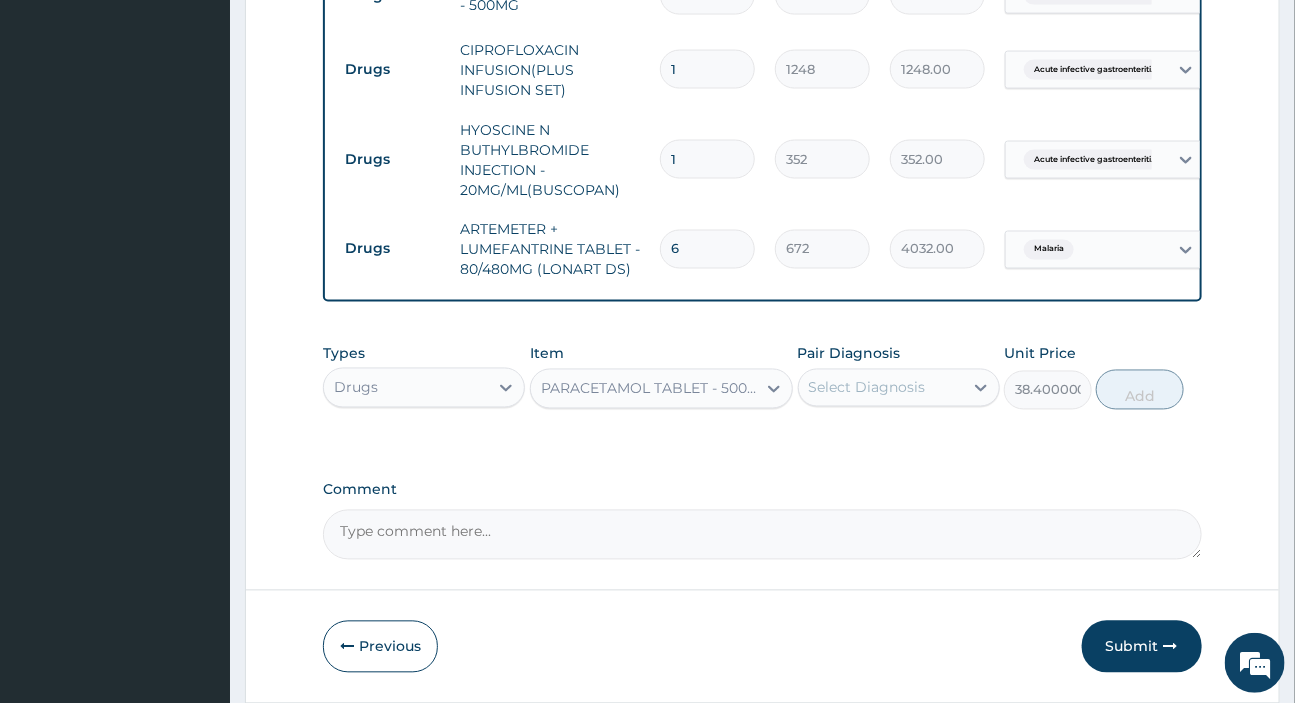 drag, startPoint x: 685, startPoint y: 563, endPoint x: 916, endPoint y: 457, distance: 254.1594 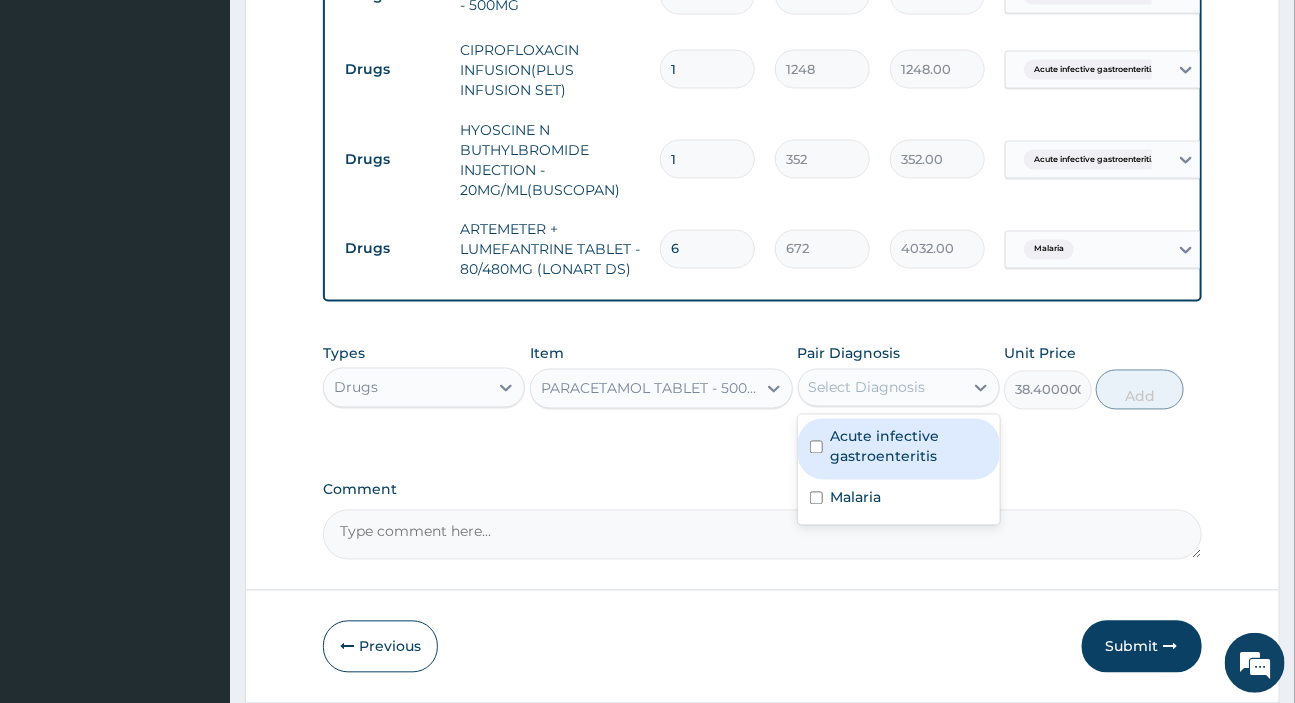 click on "Acute infective gastroenteritis" at bounding box center [909, 447] 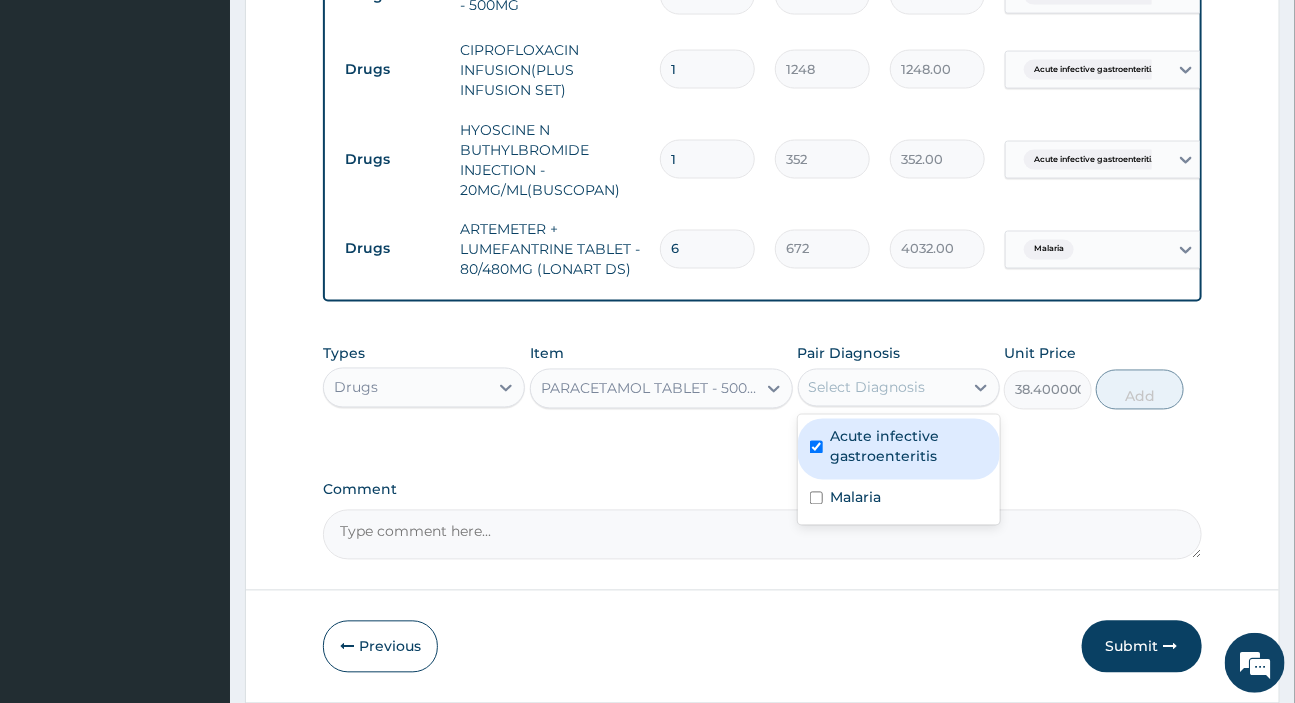 checkbox on "true" 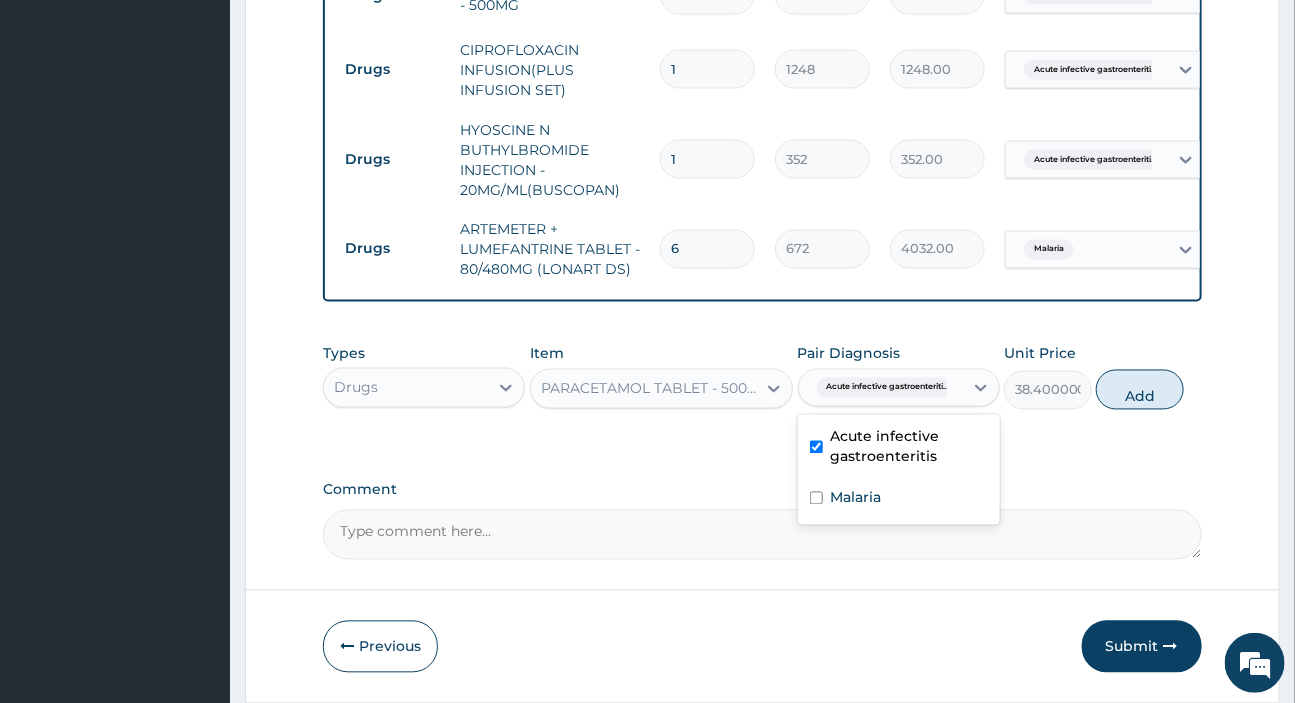click on "PA Code / Prescription Code PA/B2F6AF PA/A1AEE7 Encounter Date 12-06-2025 Important Notice Please enter PA codes before entering items that are not attached to a PA code   All diagnoses entered must be linked to a claim item. Diagnosis & Claim Items that are visible but inactive cannot be edited because they were imported from an already approved PA code. Diagnosis Acute infective gastroenteritis query Malaria Confirmed NB: All diagnosis must be linked to a claim item Claim Items Type Name Quantity Unit Price Total Price Pair Diagnosis Actions Laboratory electrolytes,urea,creatinine (e/u/cr) 1 4000 4000.00 Acute infective gastroenteriti... Delete Procedures semi private ward 3 7000 21000.00 Acute infective gastroenteriti... Delete Procedures GENERAL PRACTITIONER FIRST OUTPATIENT CONSULTATION 1 4500 4500.00 Acute infective gastroenteriti... Delete Laboratory FBC CBC-COMPLETE BLOOD COUNT (HAEMOGRAM) - [BLOOD] 1 6000 6000.00 Acute infective gastroenteriti...  + 1 Delete Laboratory MALARIA PARASITE (MP) RDT 1 10" at bounding box center (762, -237) 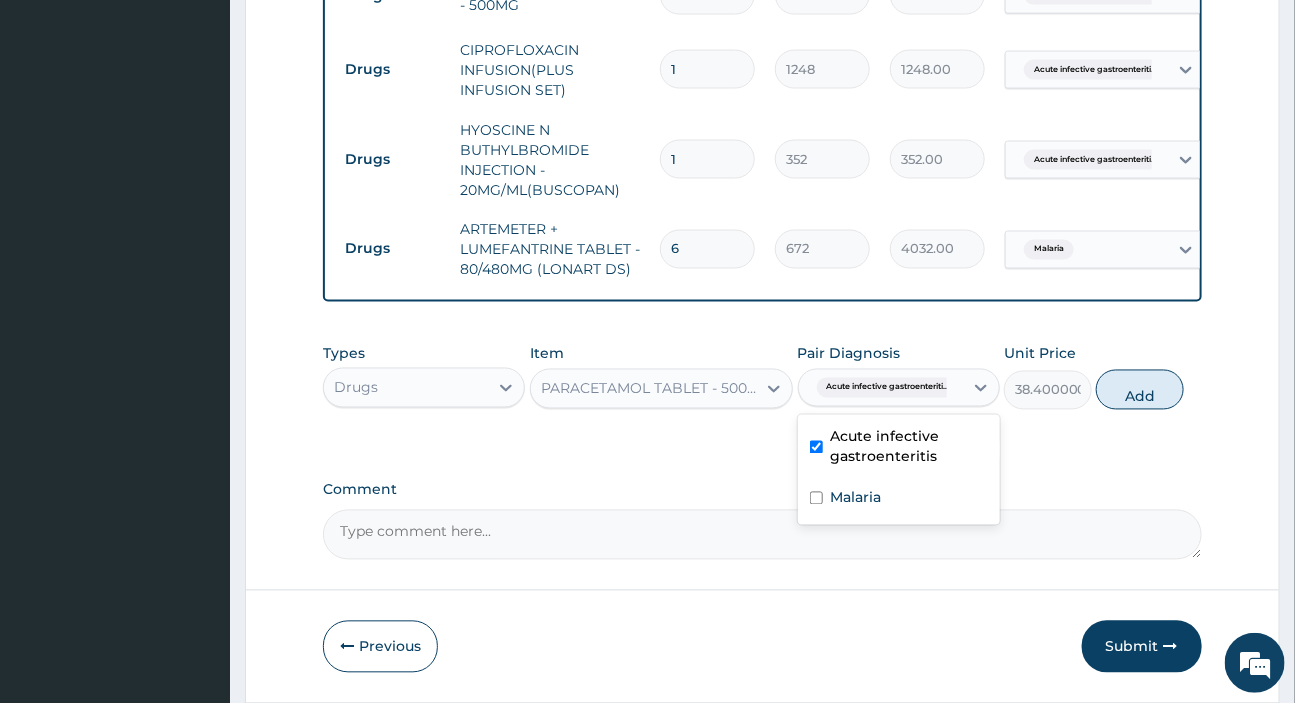 drag, startPoint x: 909, startPoint y: 400, endPoint x: 903, endPoint y: 429, distance: 29.614185 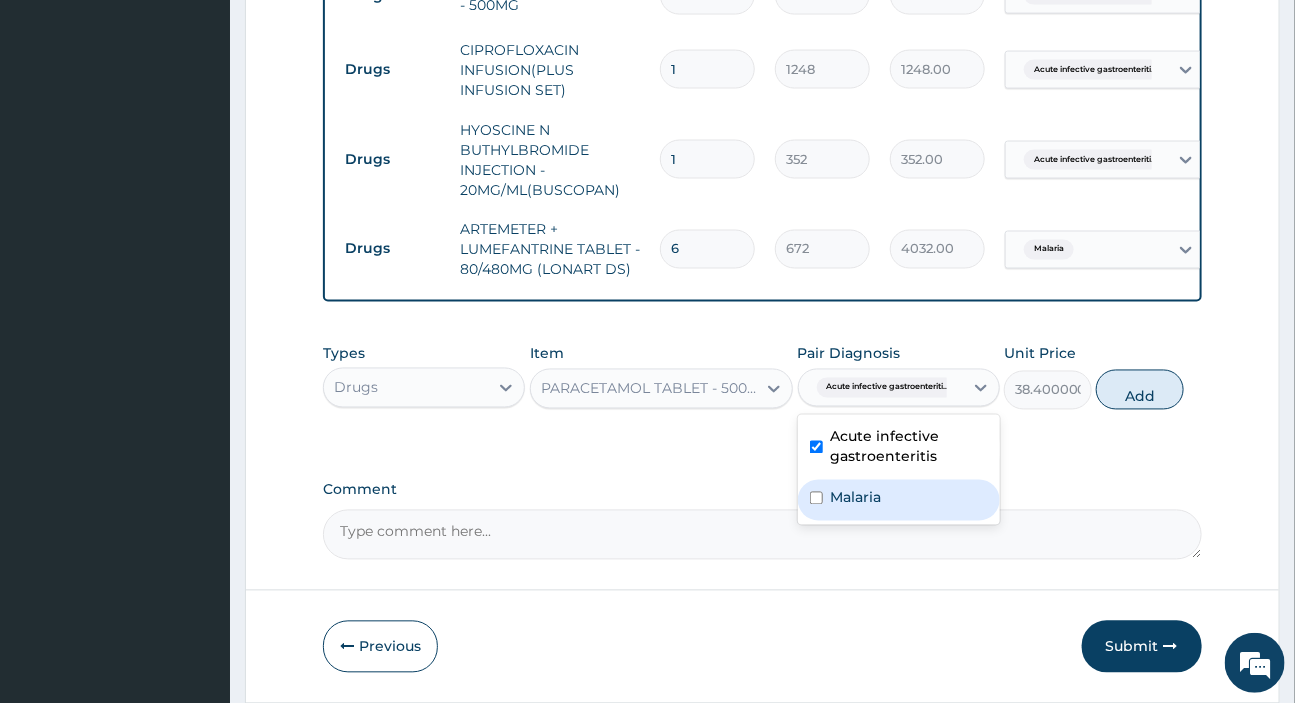 click on "Malaria" at bounding box center (899, 500) 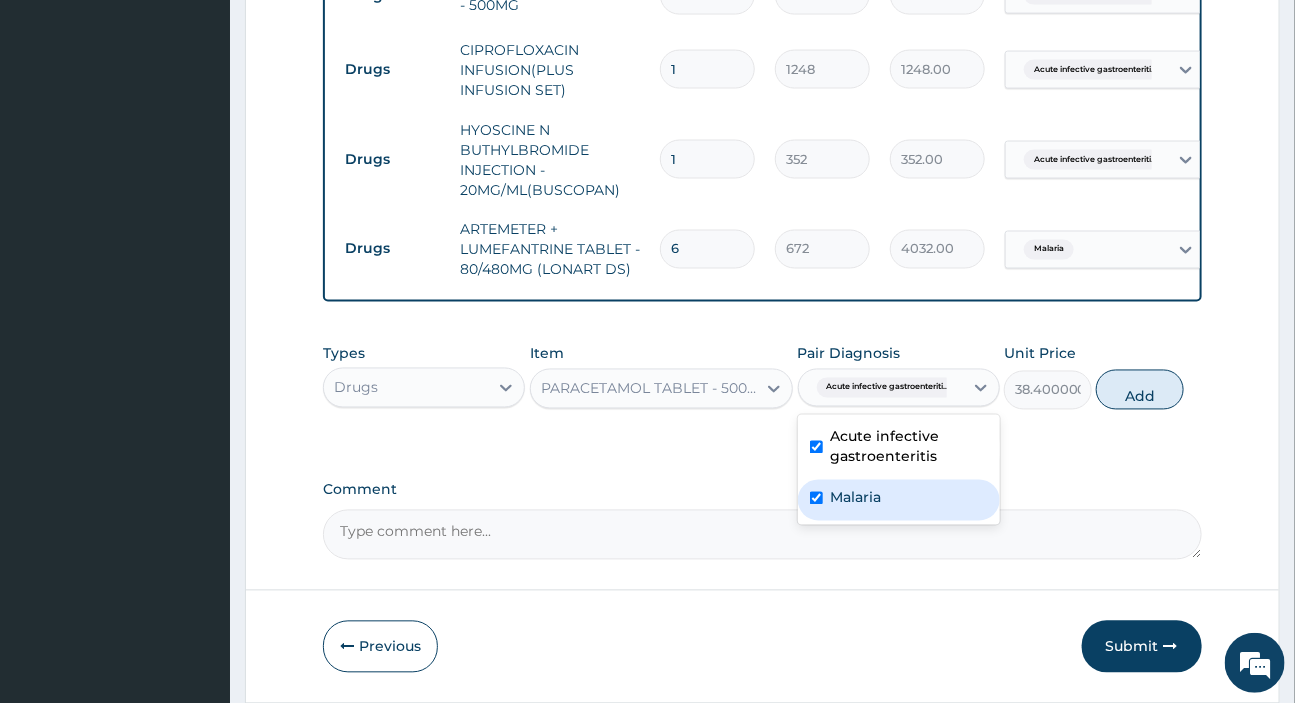 checkbox on "true" 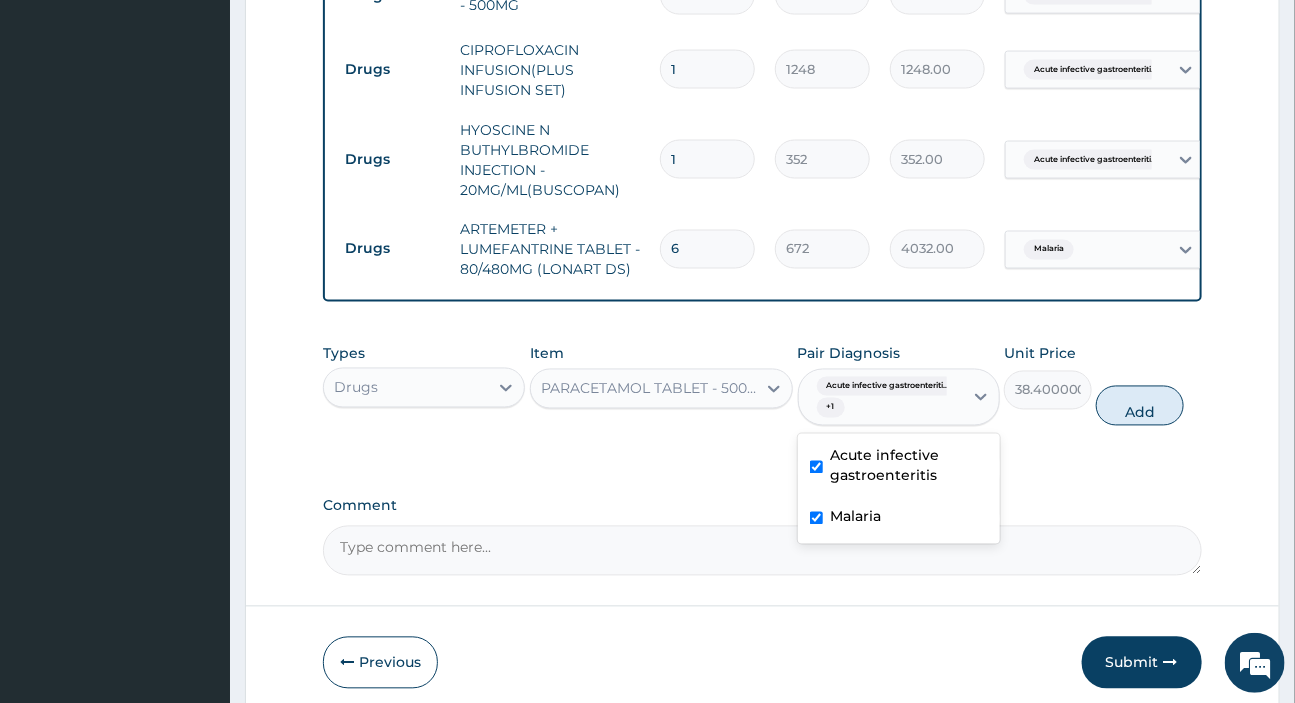drag, startPoint x: 996, startPoint y: 497, endPoint x: 998, endPoint y: 482, distance: 15.132746 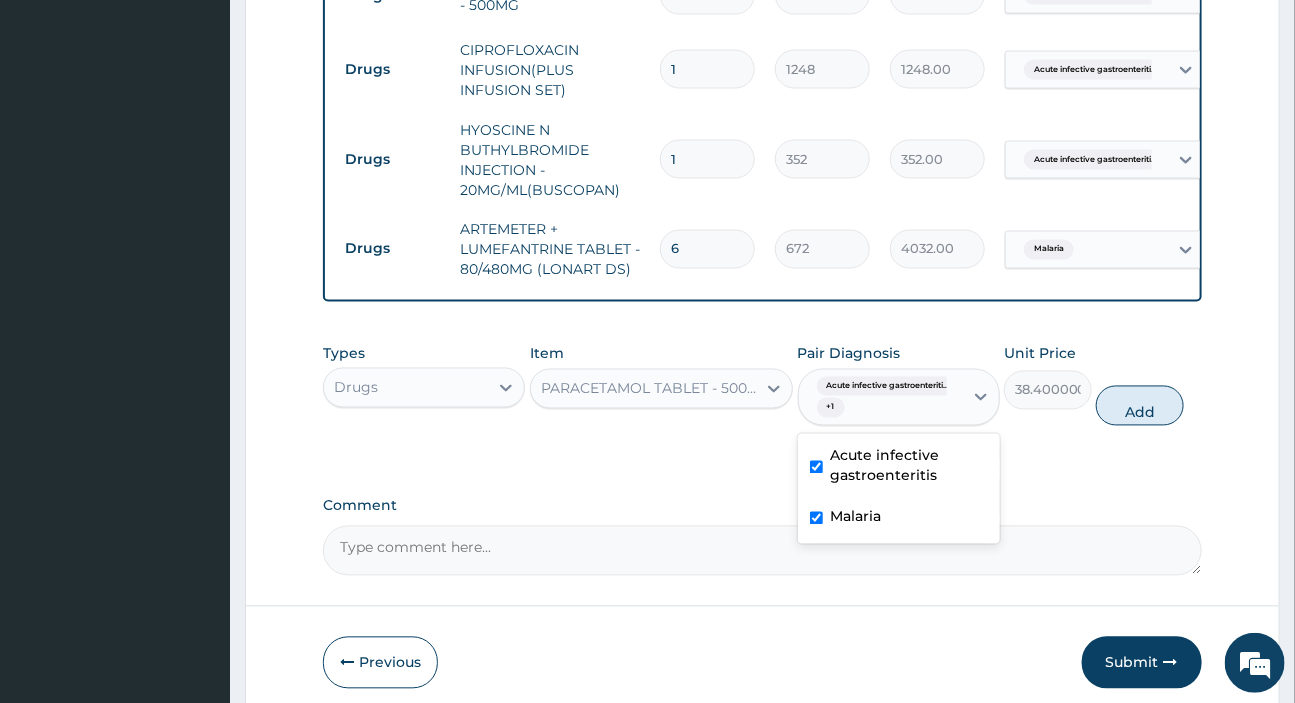 click on "Acute infective gastroenteritis" at bounding box center [899, 468] 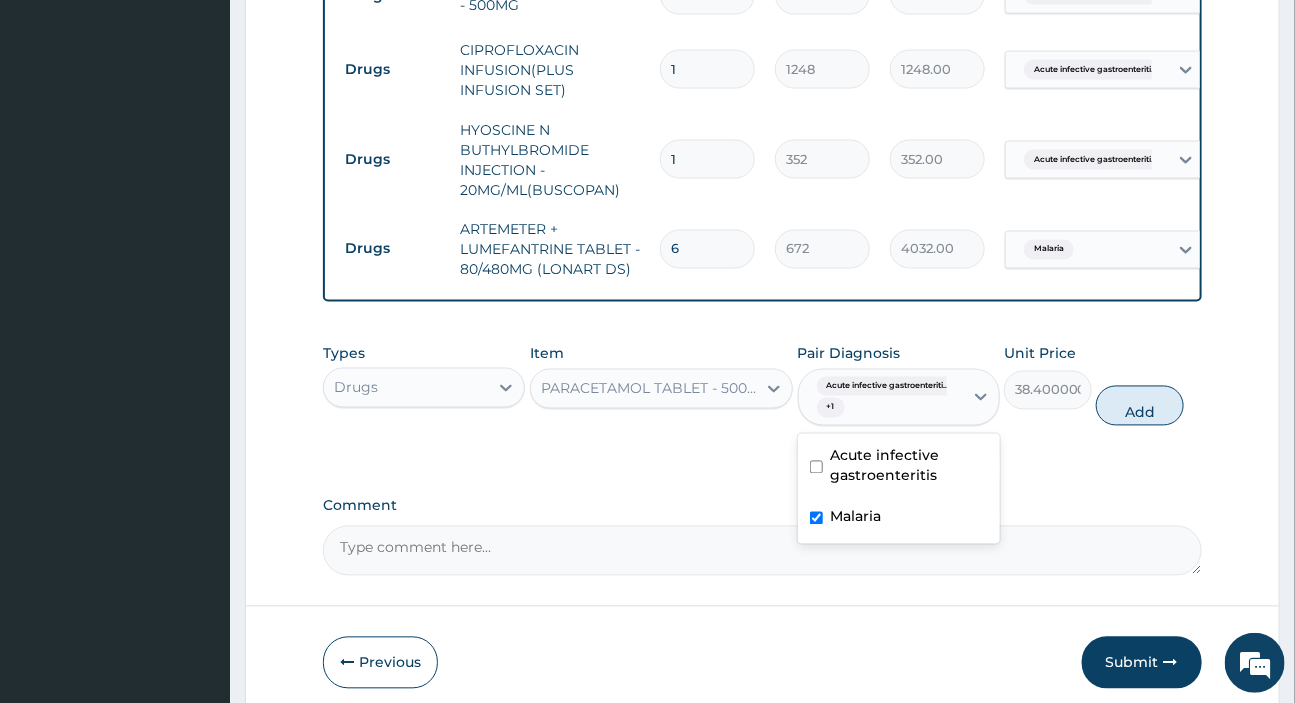 checkbox on "false" 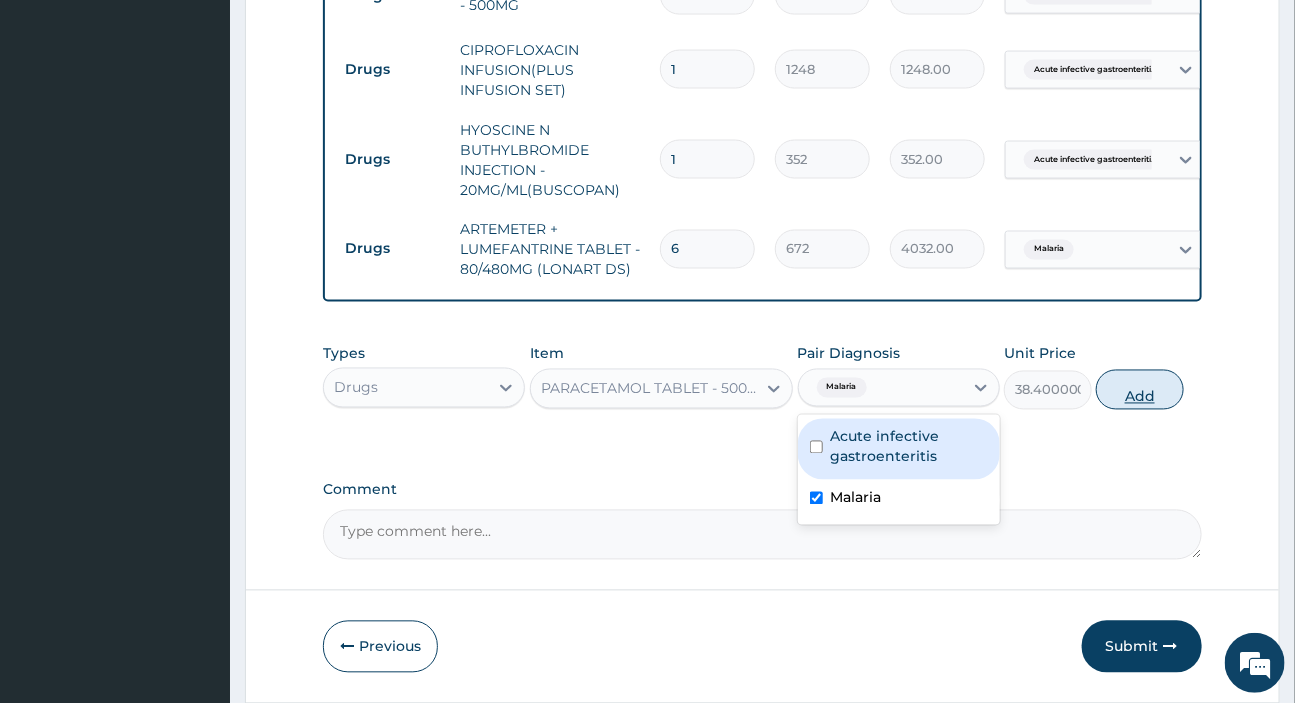 click on "Add" at bounding box center (1140, 390) 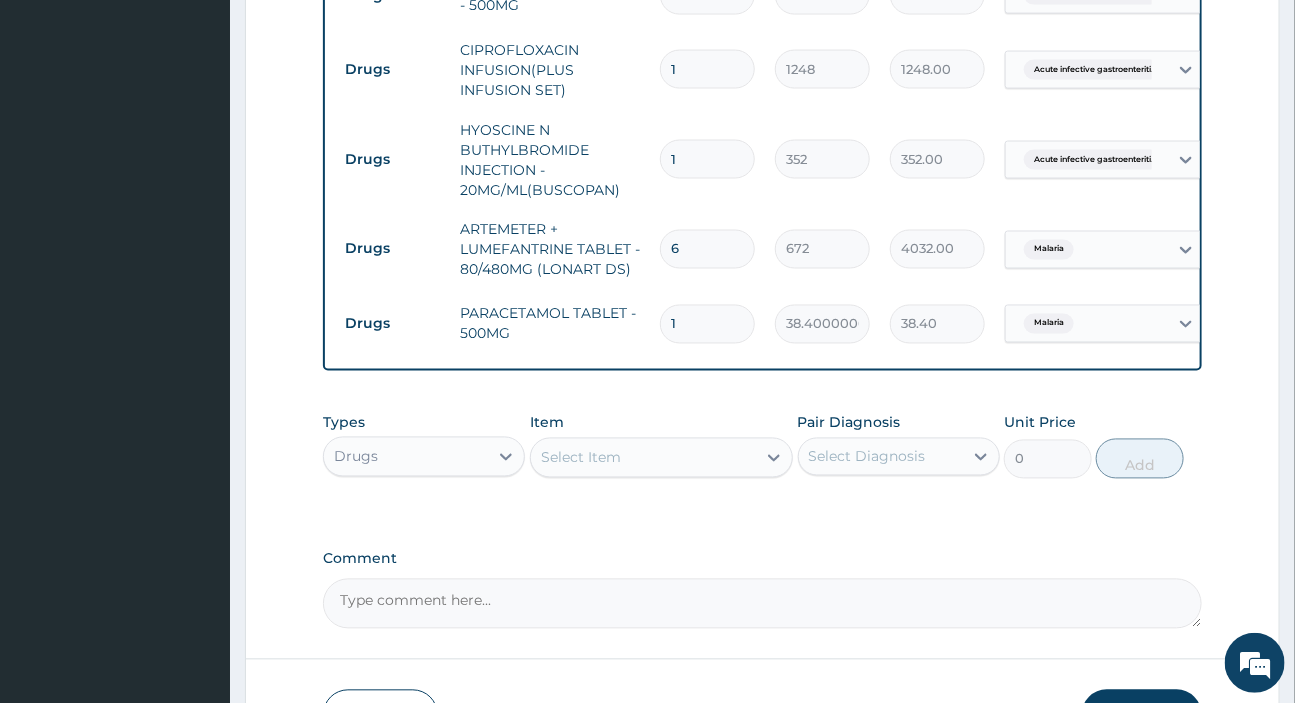 scroll, scrollTop: 0, scrollLeft: 125, axis: horizontal 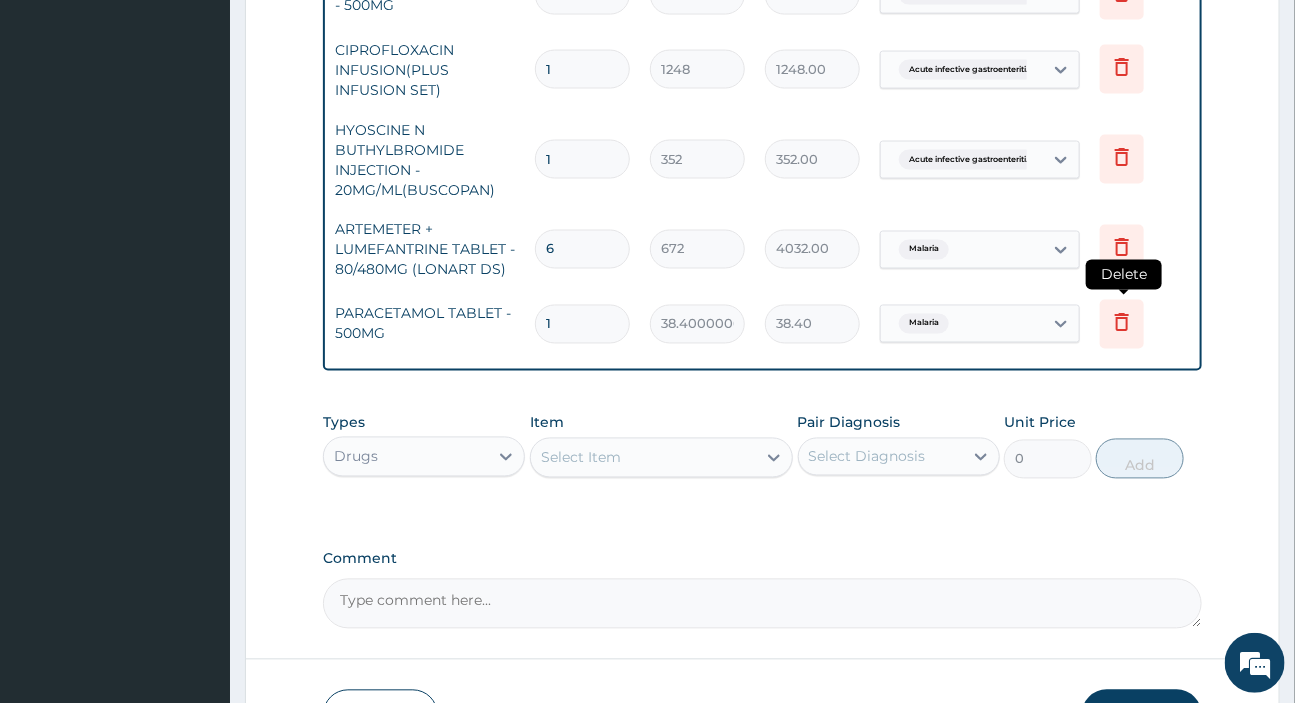 click 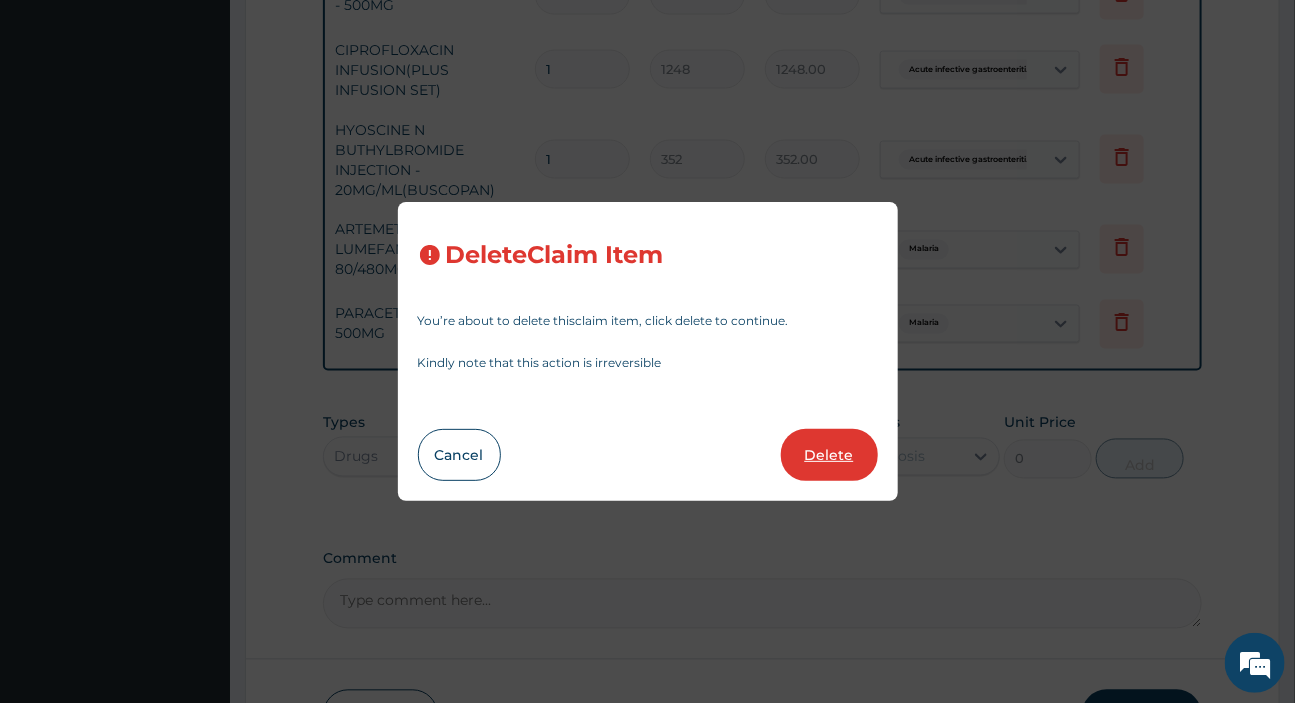 click on "Delete" at bounding box center (829, 455) 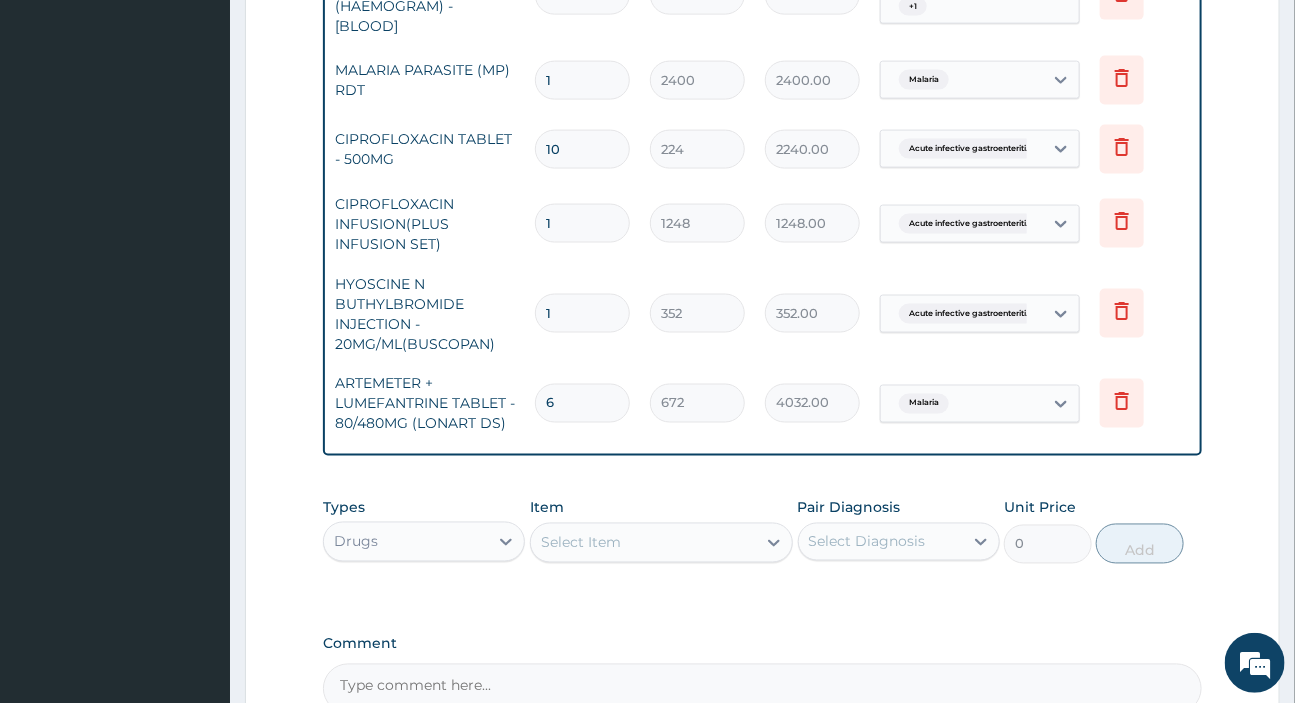 scroll, scrollTop: 1304, scrollLeft: 0, axis: vertical 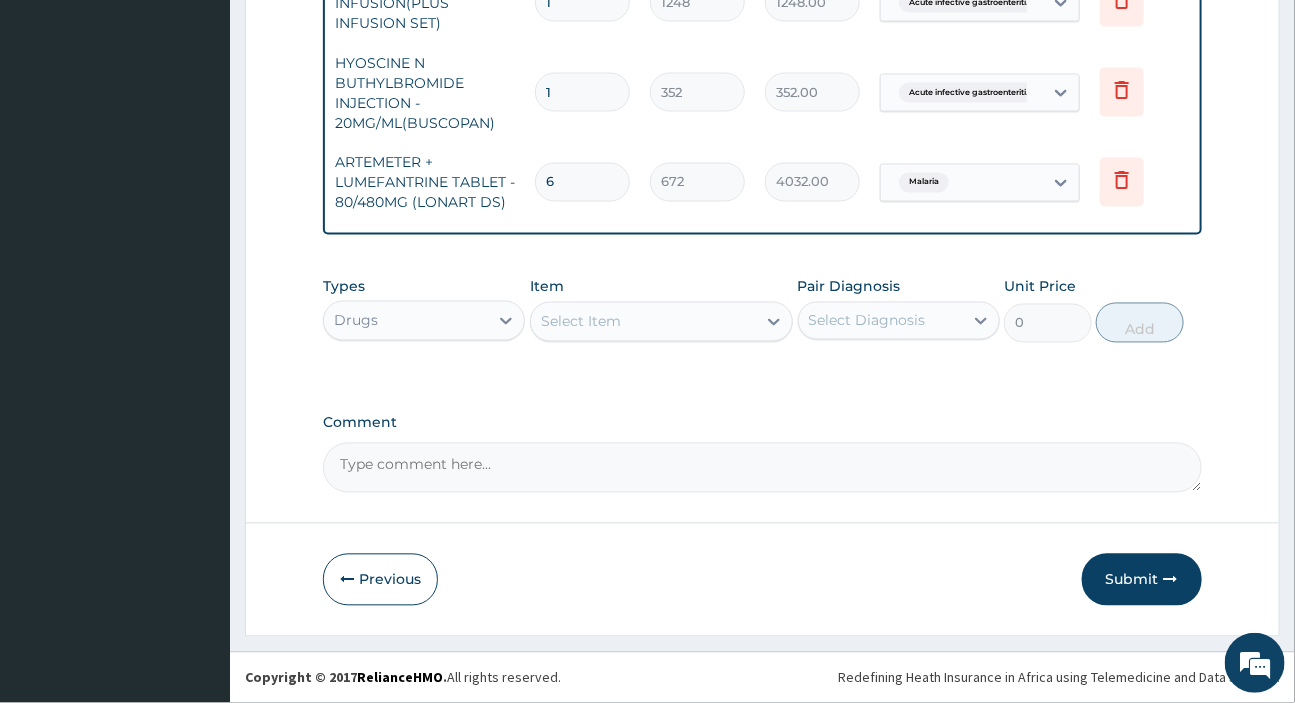 click on "Select Item" at bounding box center [581, 322] 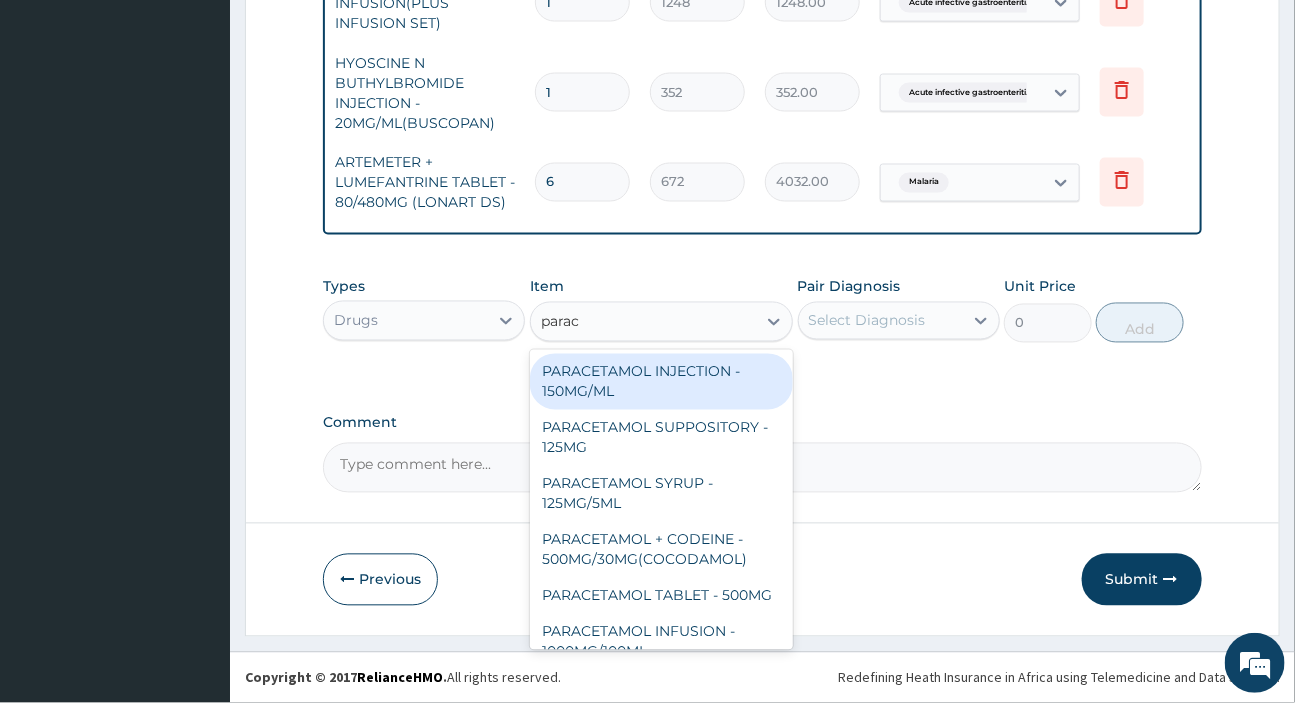 type on "parace" 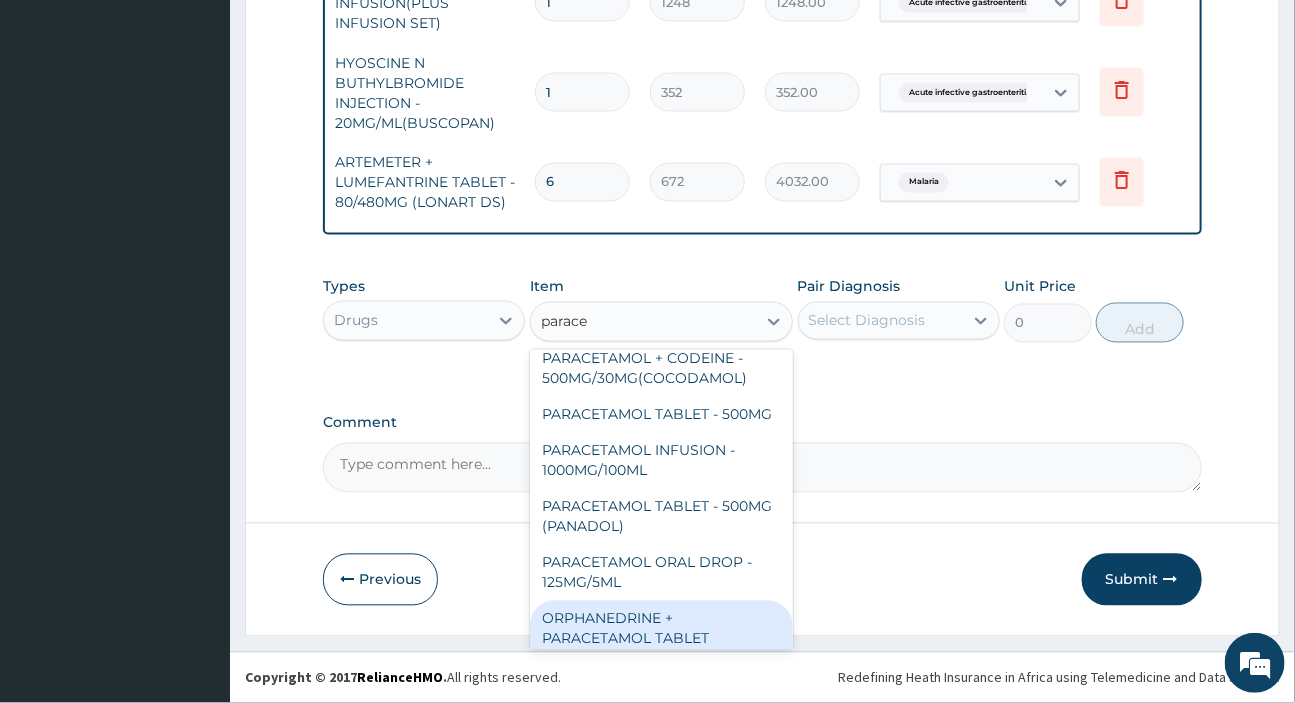 scroll, scrollTop: 231, scrollLeft: 0, axis: vertical 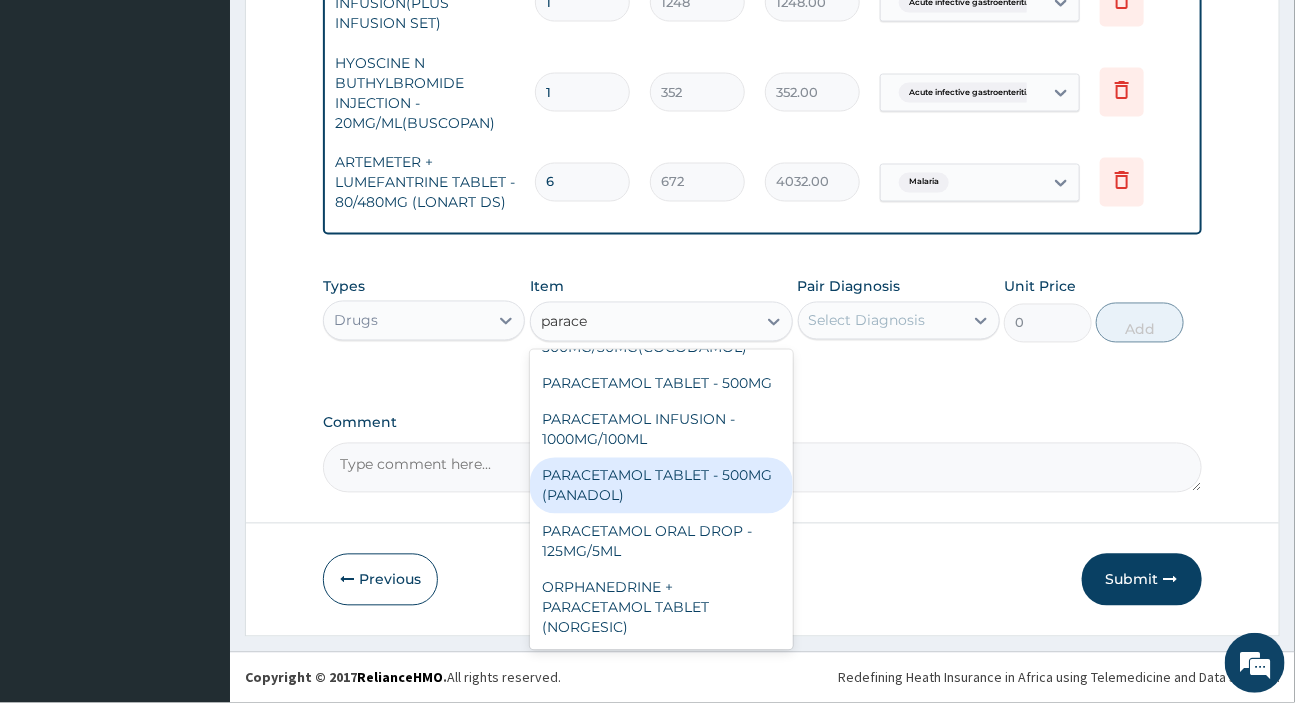 click on "PARACETAMOL TABLET - 500MG (PANADOL)" at bounding box center [661, 486] 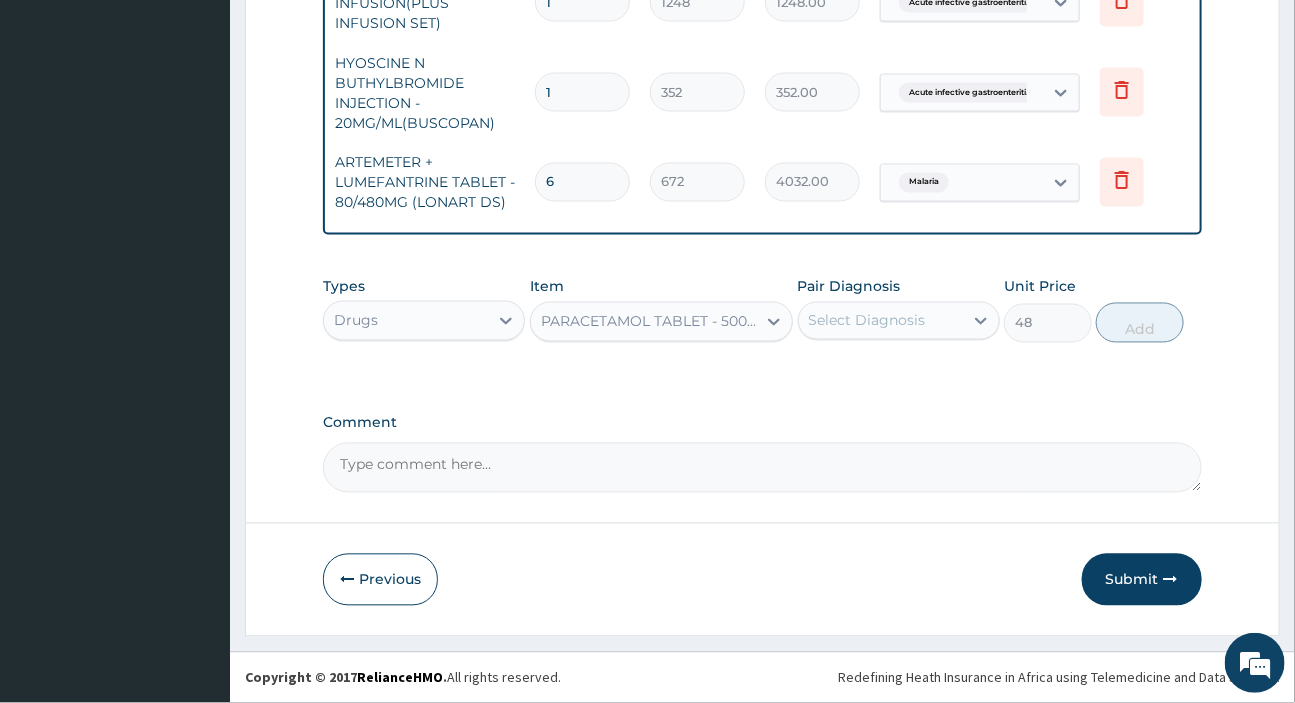 click on "Select Diagnosis" at bounding box center [867, 321] 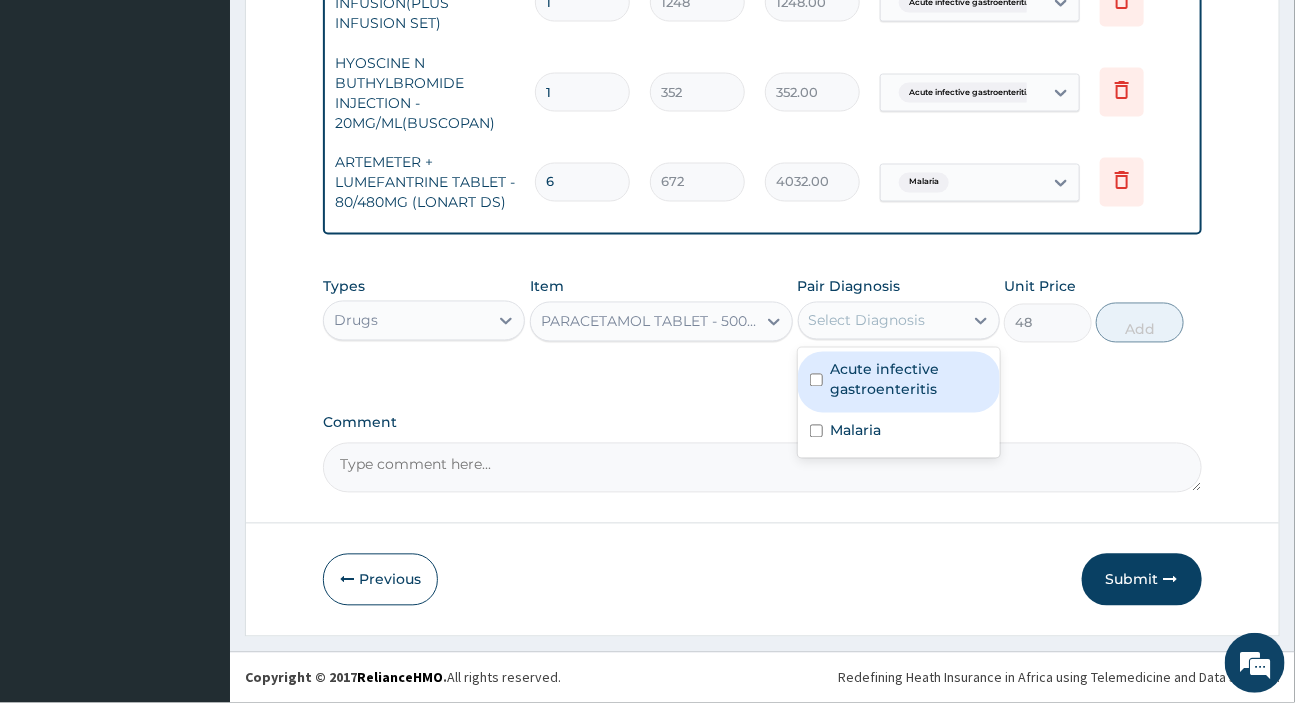 click on "Acute infective gastroenteritis" at bounding box center (909, 380) 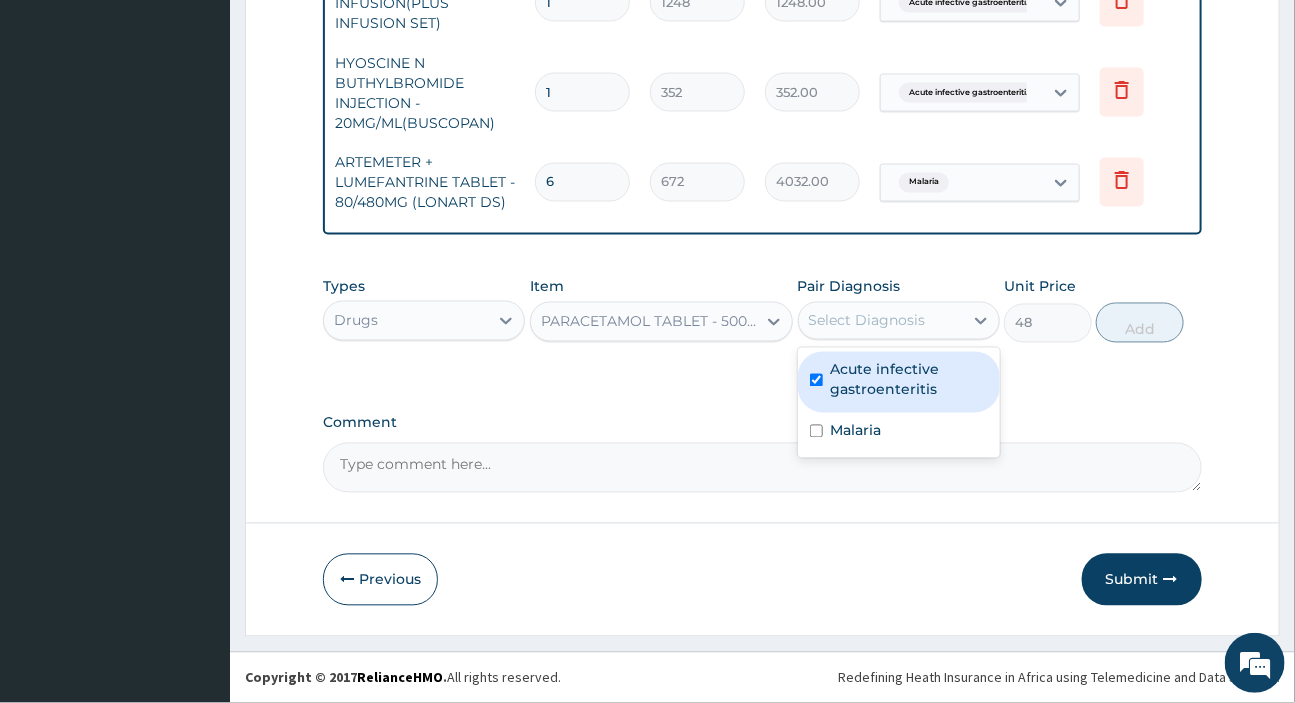 checkbox on "true" 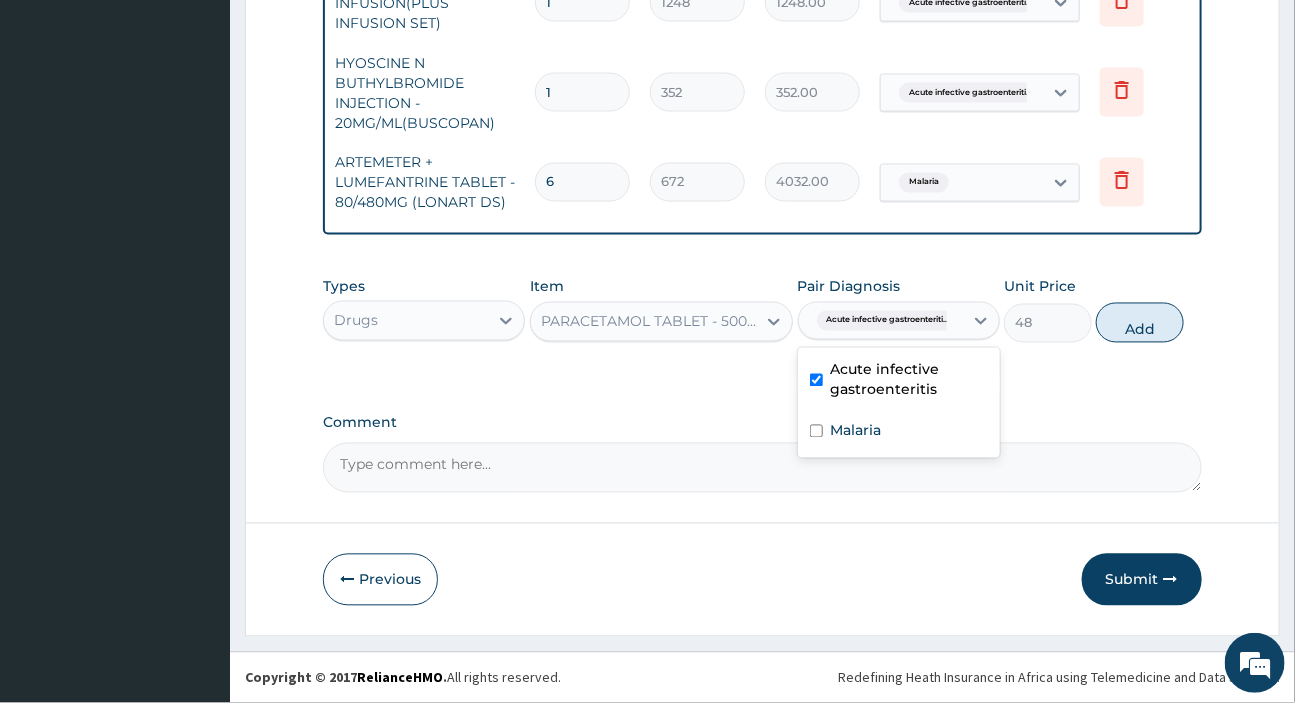 click on "PA Code / Prescription Code PA/B2F6AF PA/A1AEE7 Encounter Date 12-06-2025 Important Notice Please enter PA codes before entering items that are not attached to a PA code   All diagnoses entered must be linked to a claim item. Diagnosis & Claim Items that are visible but inactive cannot be edited because they were imported from an already approved PA code. Diagnosis Acute infective gastroenteritis query Malaria Confirmed NB: All diagnosis must be linked to a claim item Claim Items Type Name Quantity Unit Price Total Price Pair Diagnosis Actions Laboratory electrolytes,urea,creatinine (e/u/cr) 1 4000 4000.00 Acute infective gastroenteriti... Delete Procedures semi private ward 3 7000 21000.00 Acute infective gastroenteriti... Delete Procedures GENERAL PRACTITIONER FIRST OUTPATIENT CONSULTATION 1 4500 4500.00 Acute infective gastroenteriti... Delete Laboratory FBC CBC-COMPLETE BLOOD COUNT (HAEMOGRAM) - [BLOOD] 1 6000 6000.00 Acute infective gastroenteriti...  + 1 Delete Laboratory MALARIA PARASITE (MP) RDT 1 10" at bounding box center (762, -304) 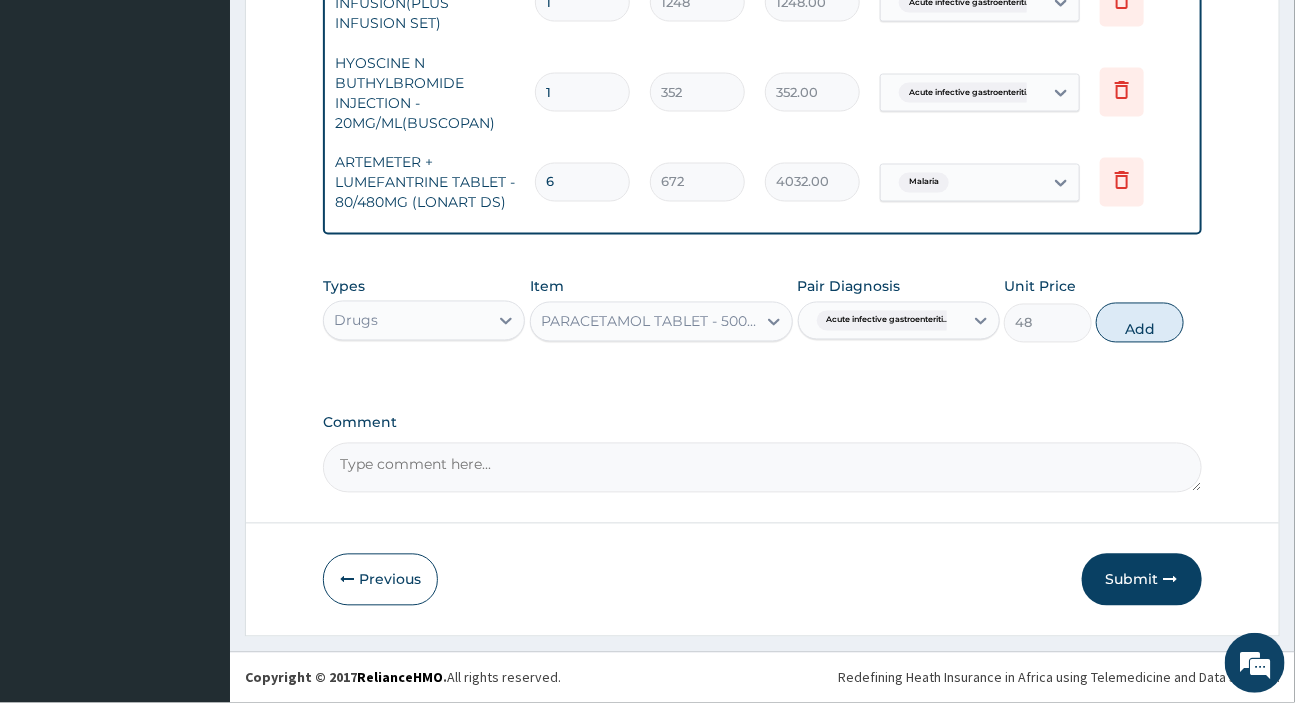 click on "Acute infective gastroenteriti..." at bounding box center [881, 321] 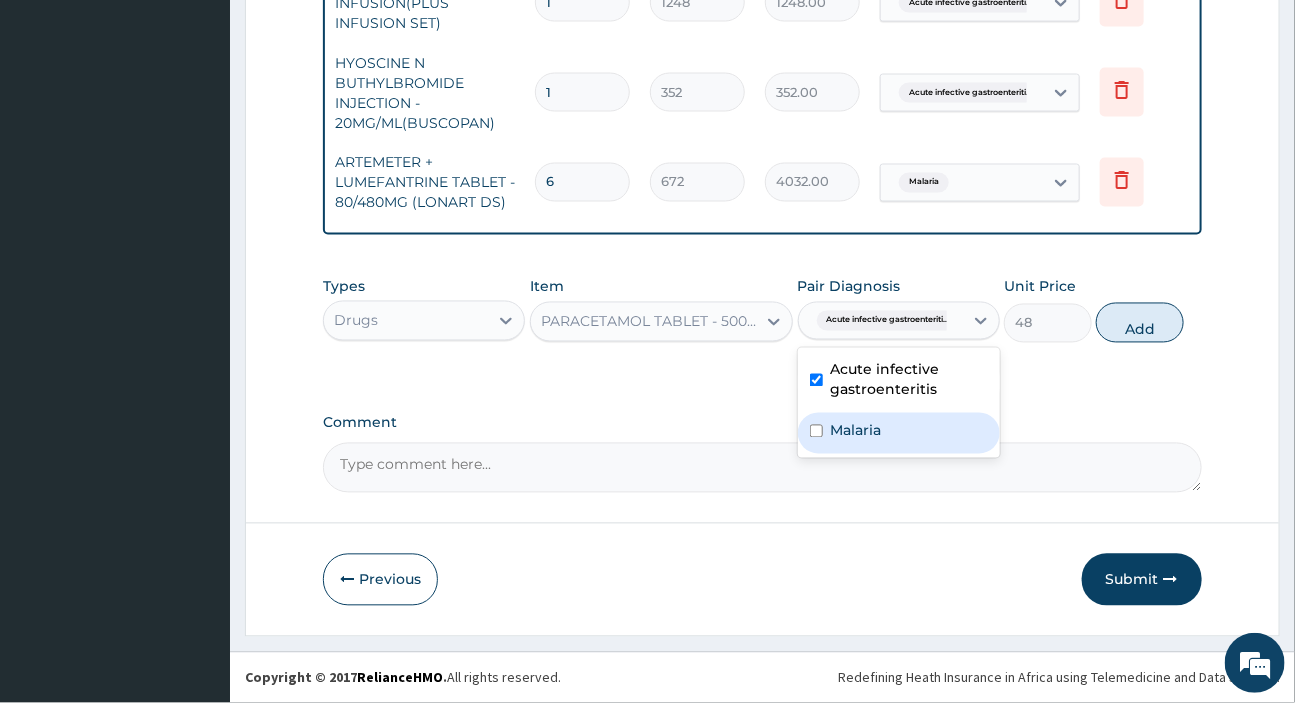 click on "Malaria" at bounding box center [899, 433] 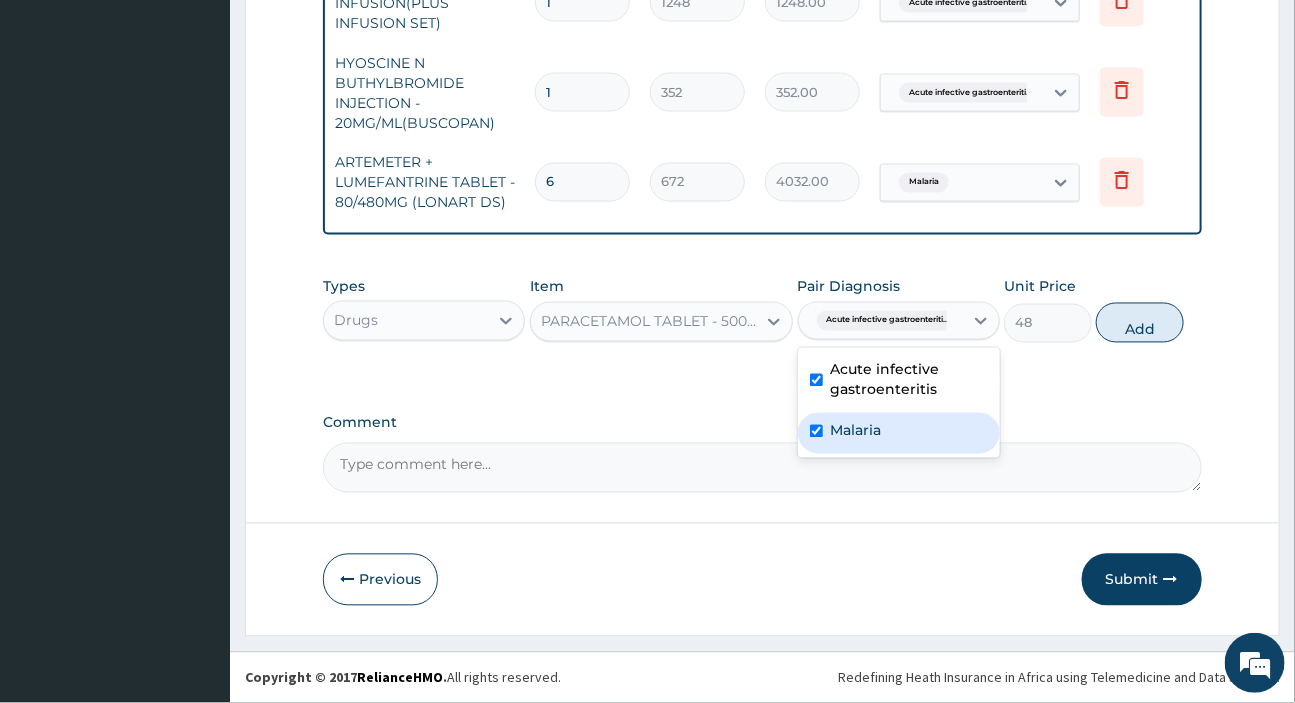 checkbox on "true" 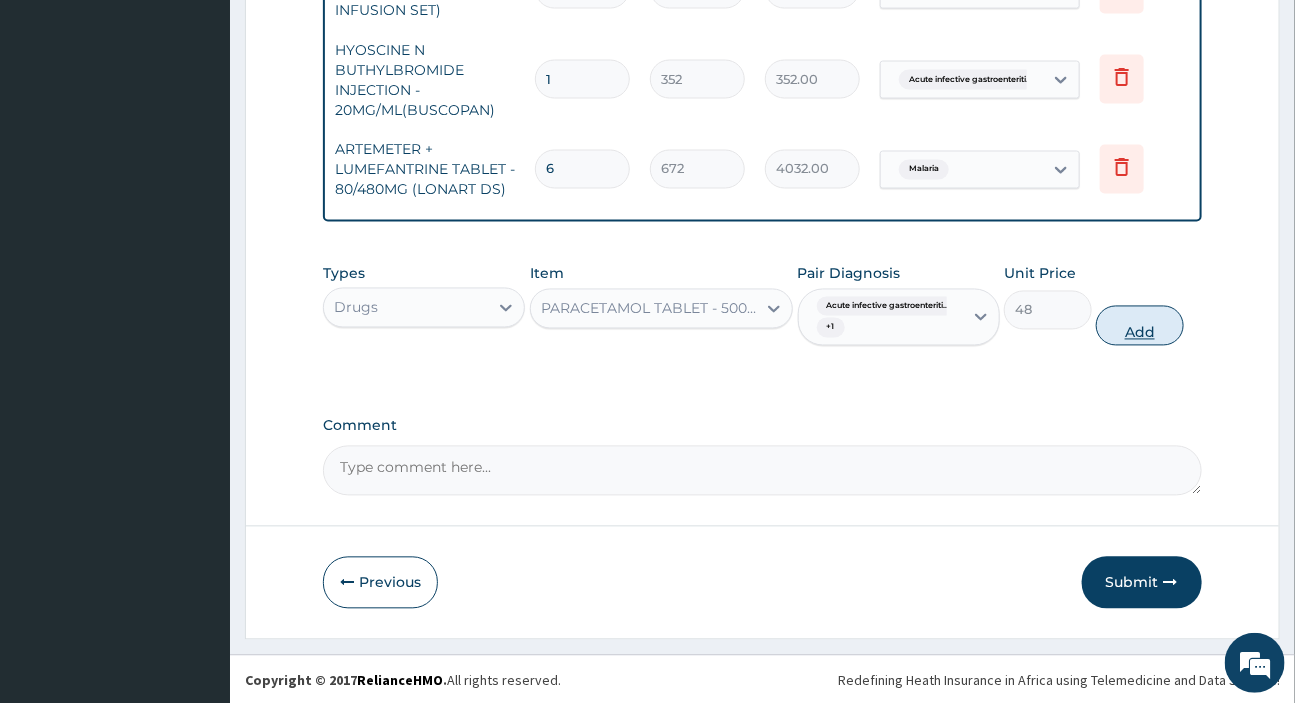 click on "Add" at bounding box center [1140, 326] 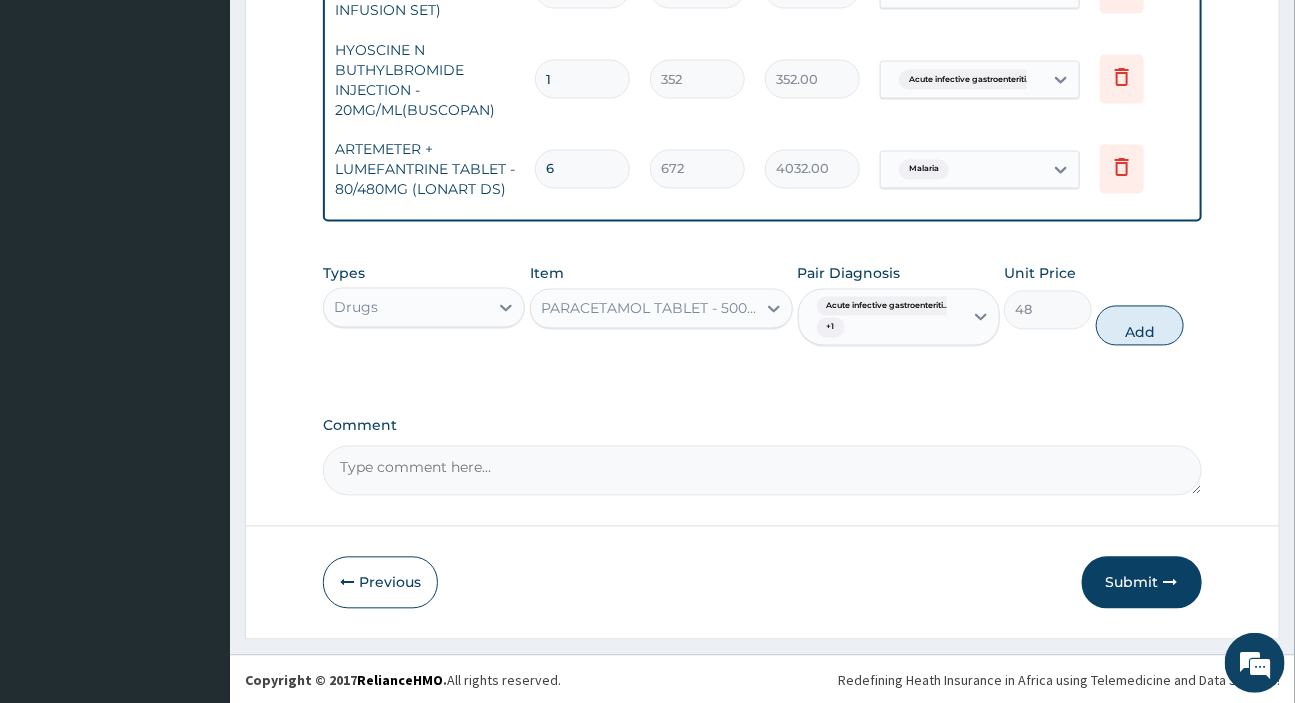 type on "0" 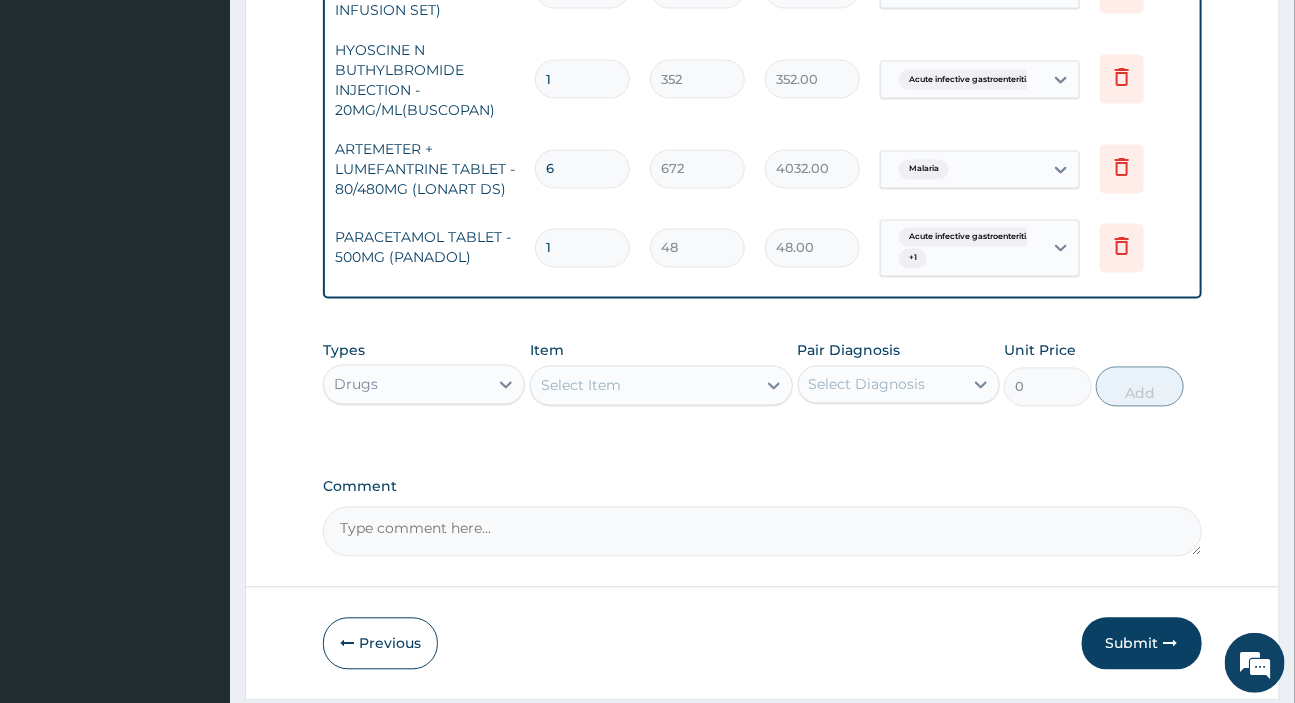 type on "16" 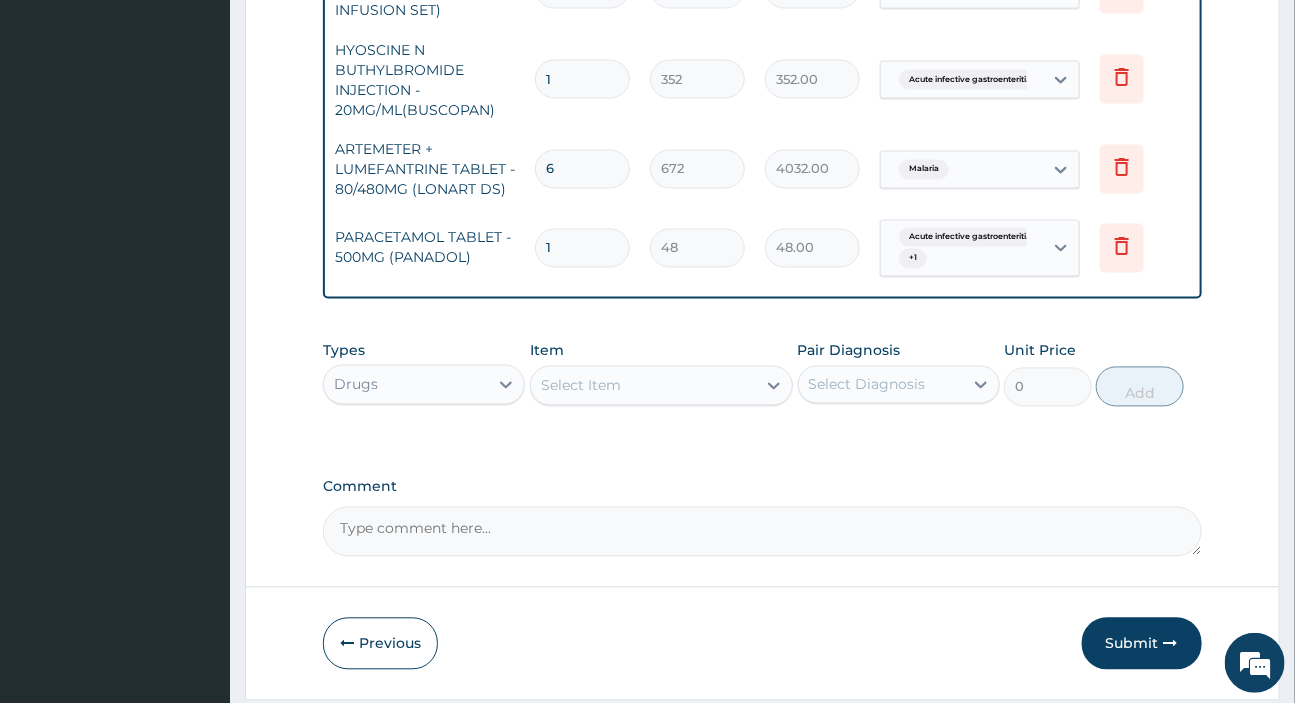 type on "768.00" 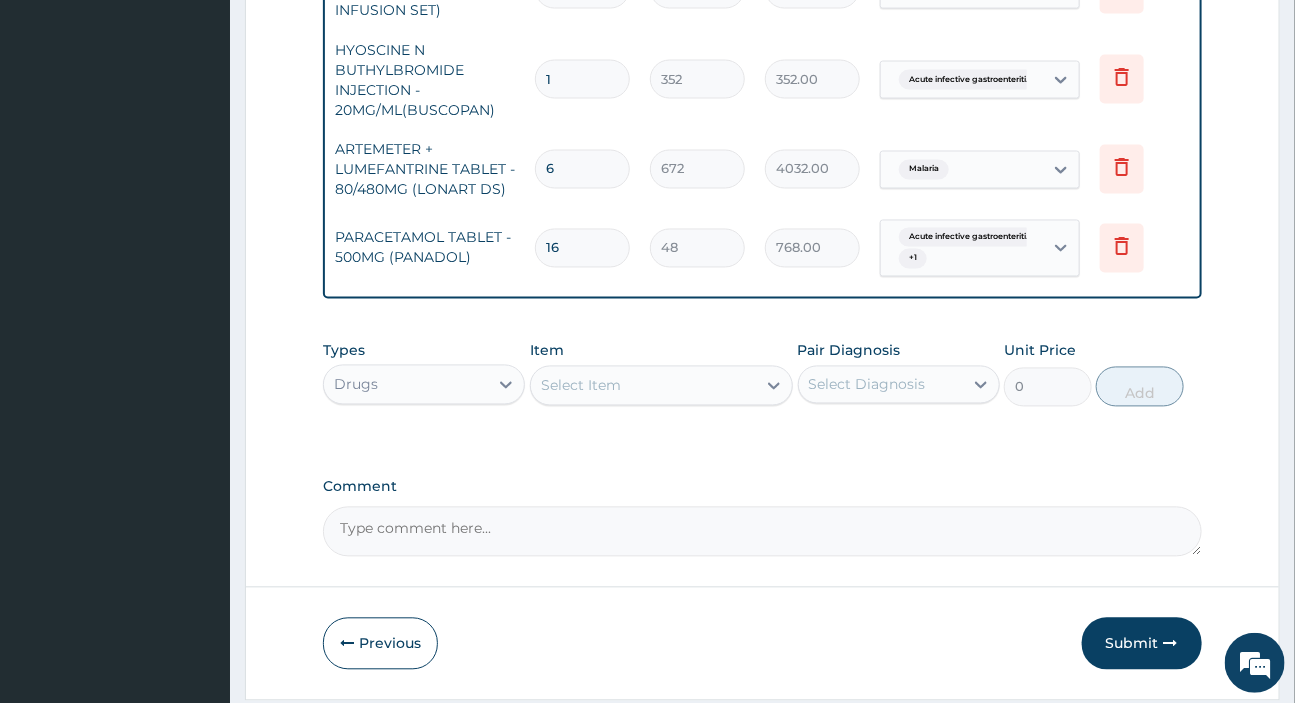 type on "1" 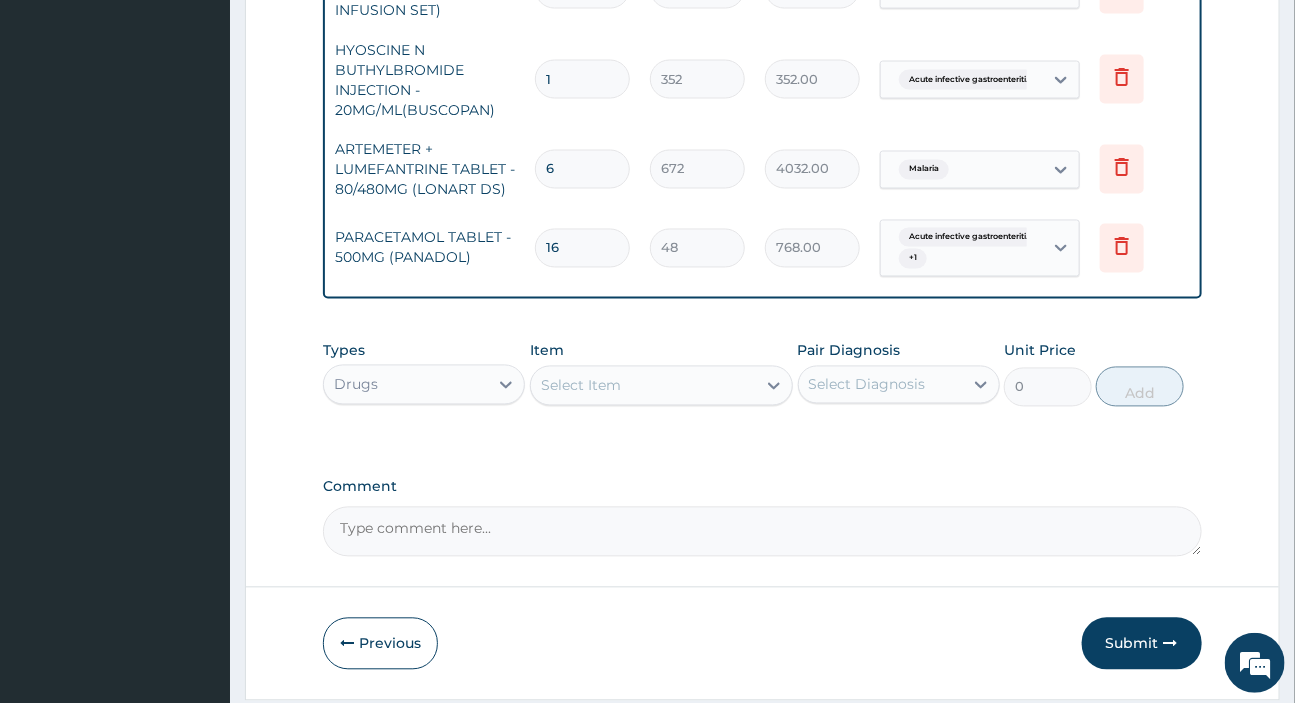 type on "48.00" 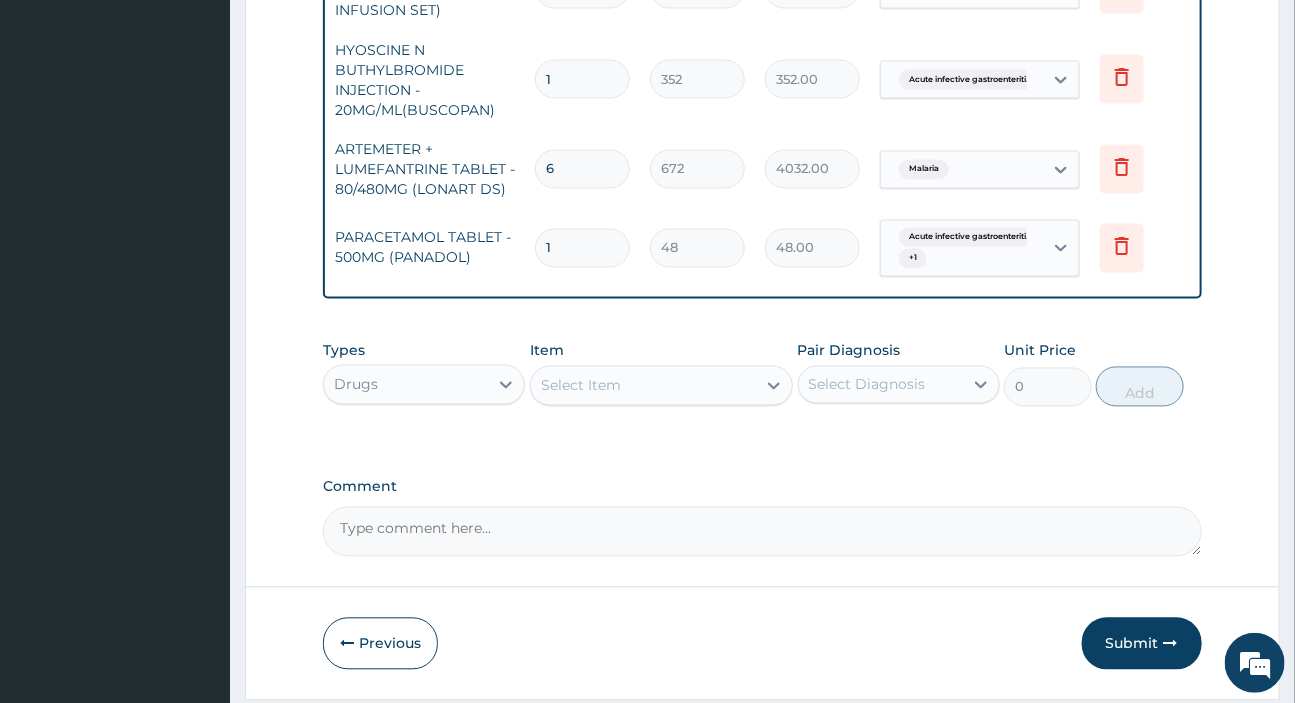 type on "18" 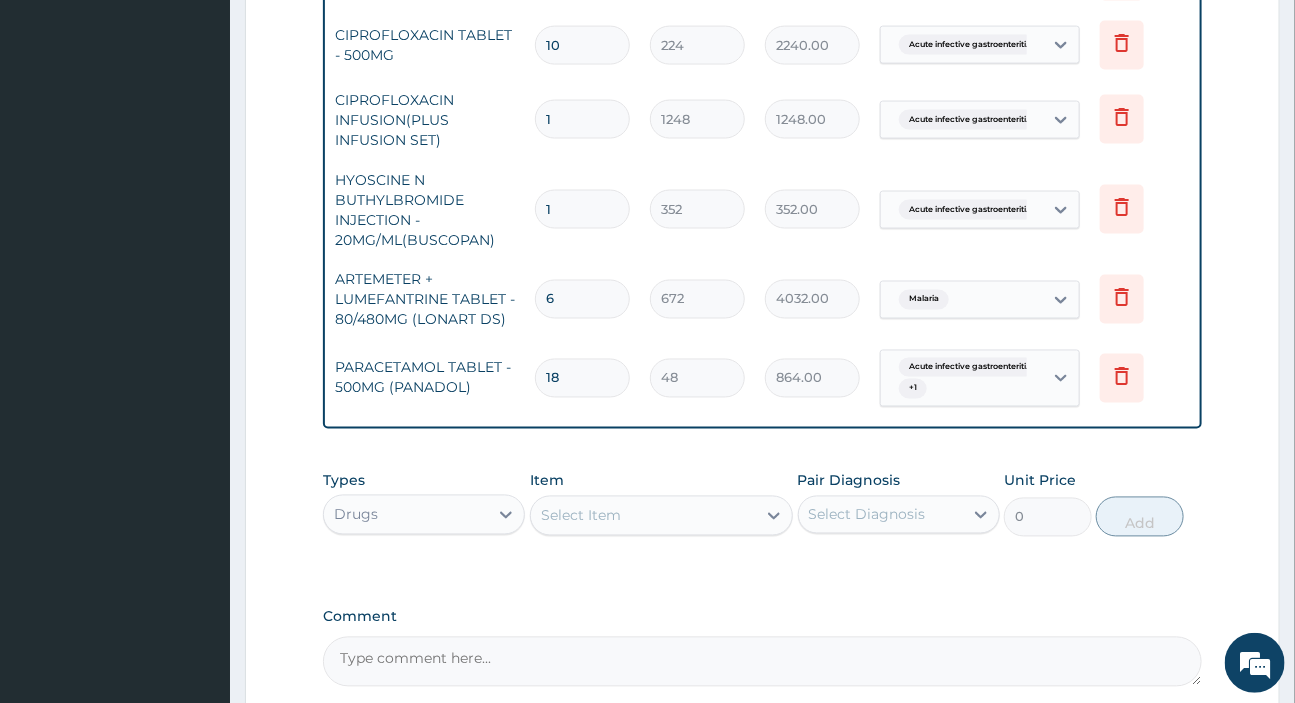 scroll, scrollTop: 1381, scrollLeft: 0, axis: vertical 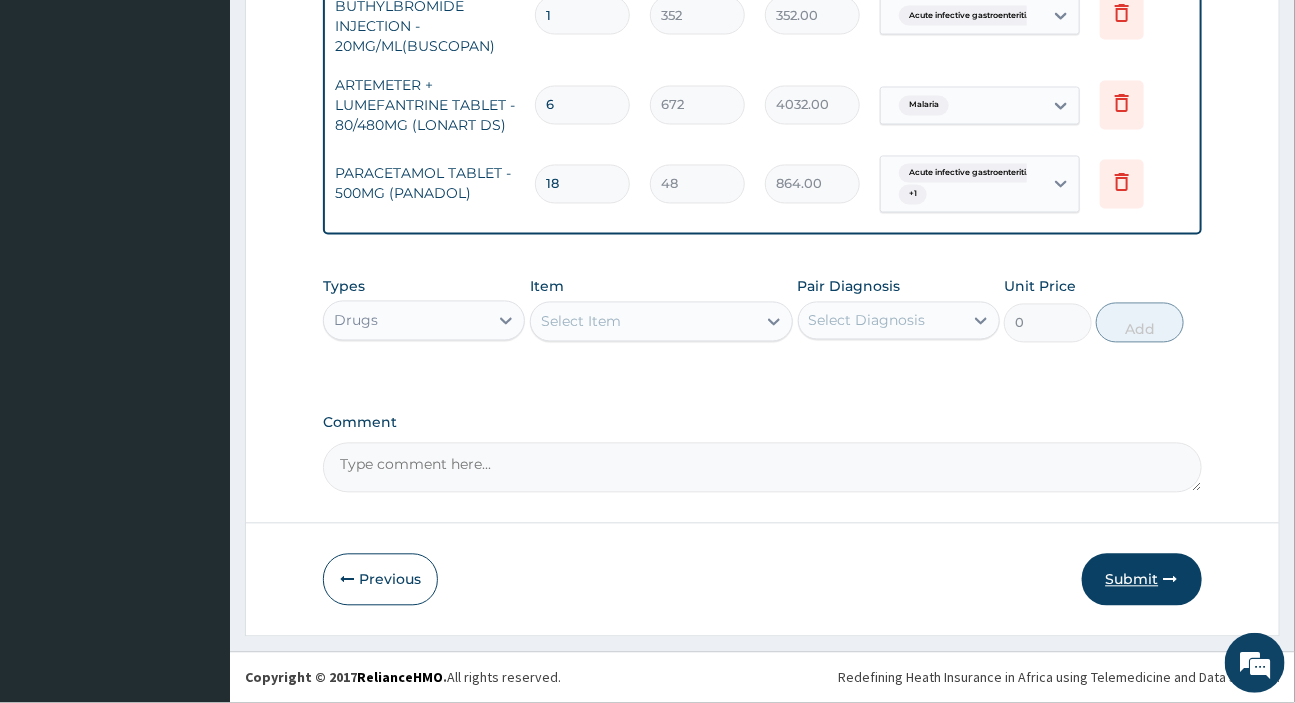 type on "18" 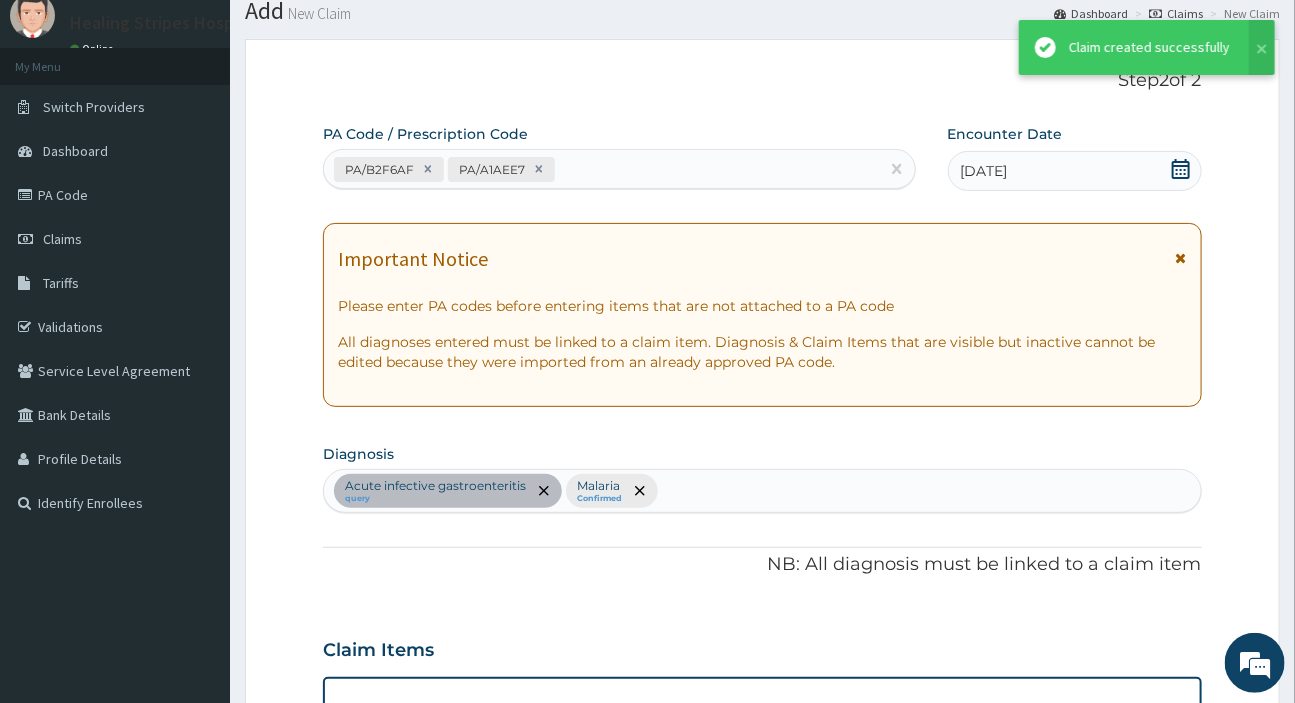 scroll, scrollTop: 1381, scrollLeft: 0, axis: vertical 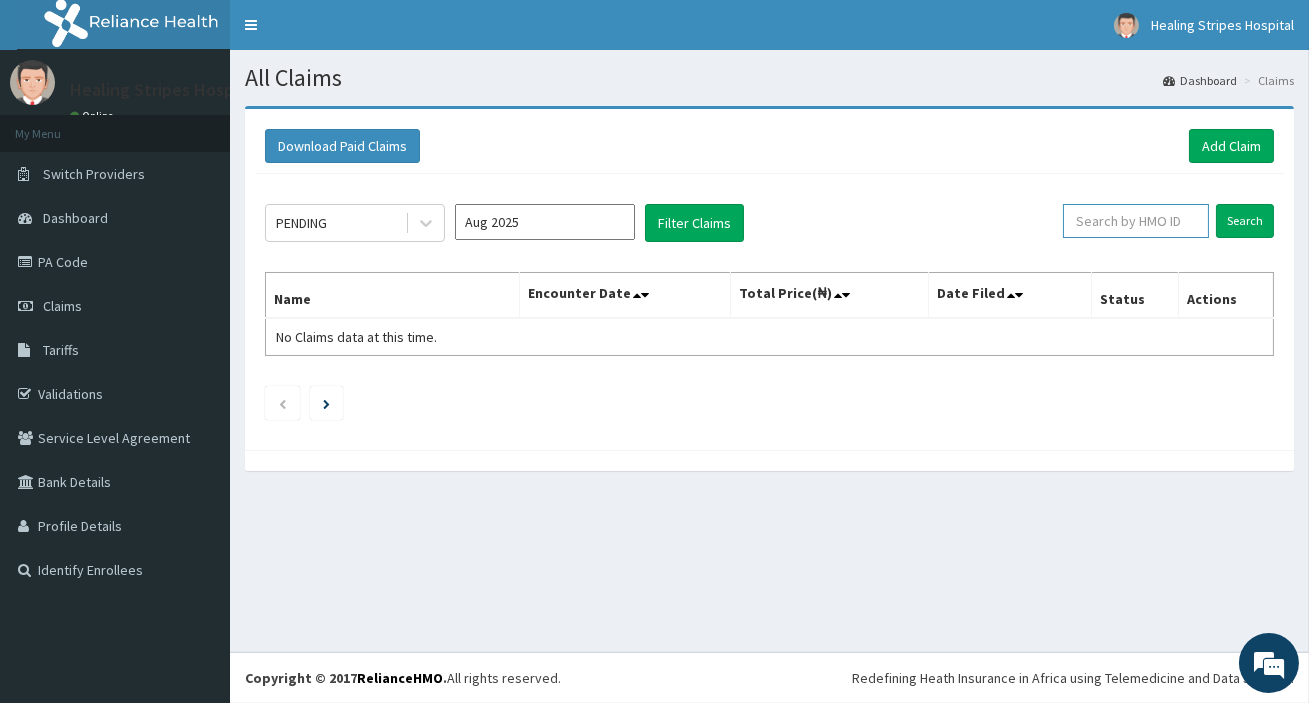 click at bounding box center (1136, 221) 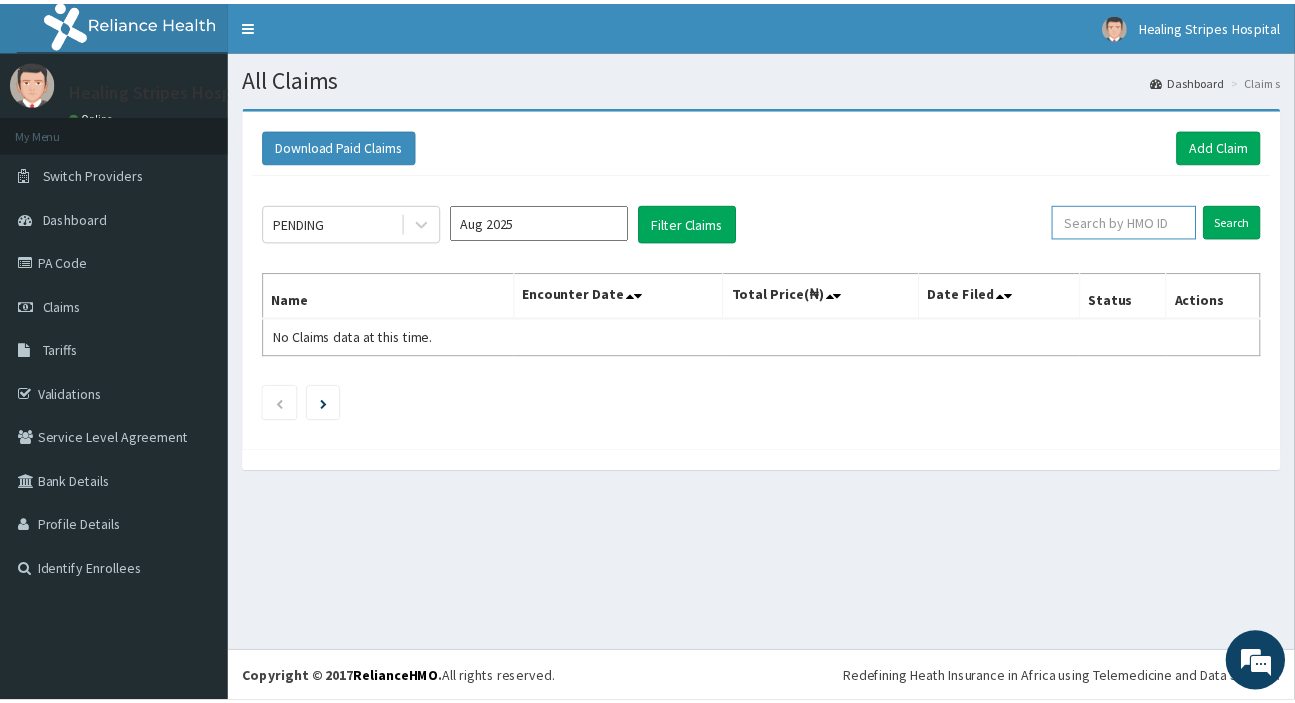 scroll, scrollTop: 0, scrollLeft: 0, axis: both 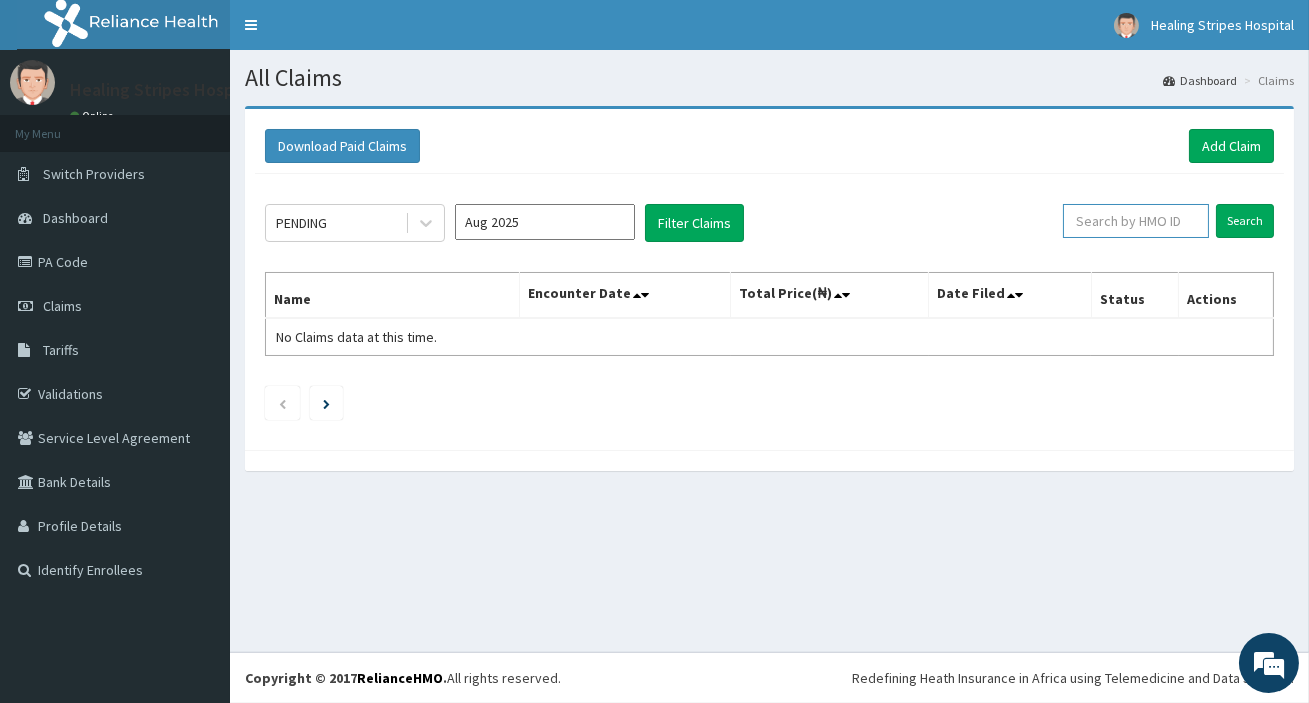 type on "f" 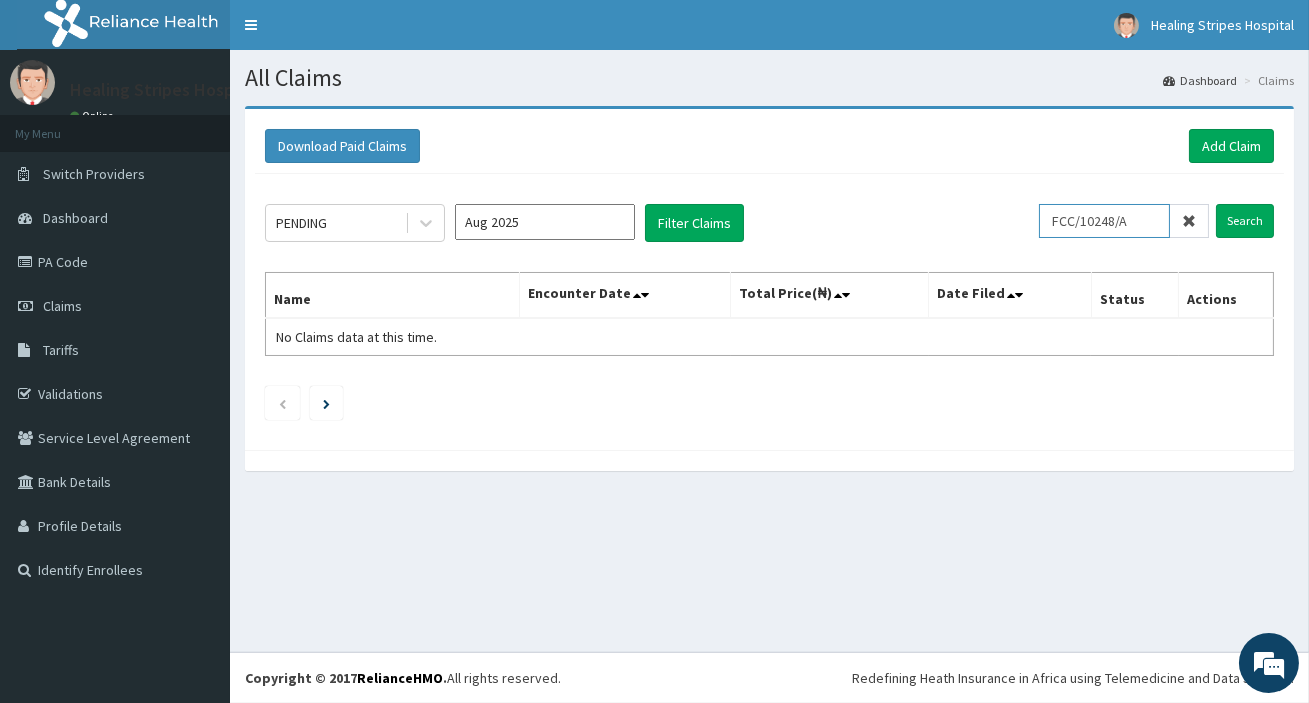 type on "FCC/10248/A" 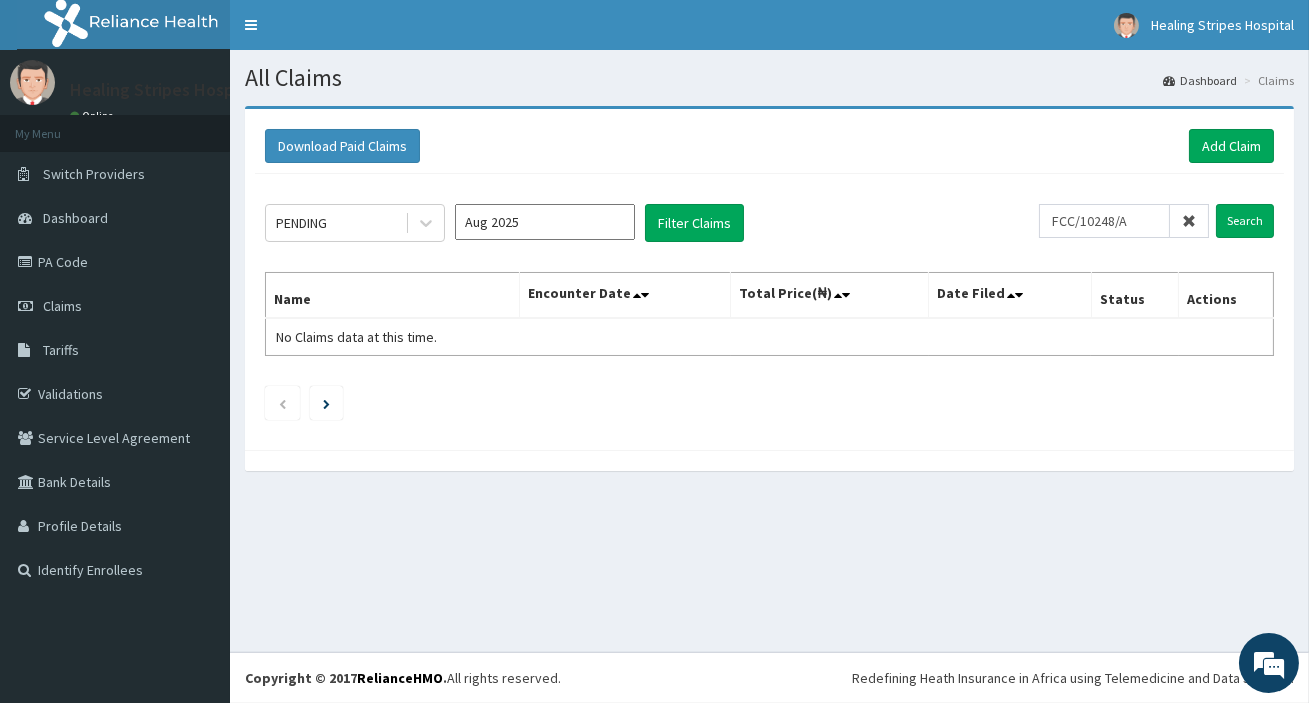 click at bounding box center [1189, 221] 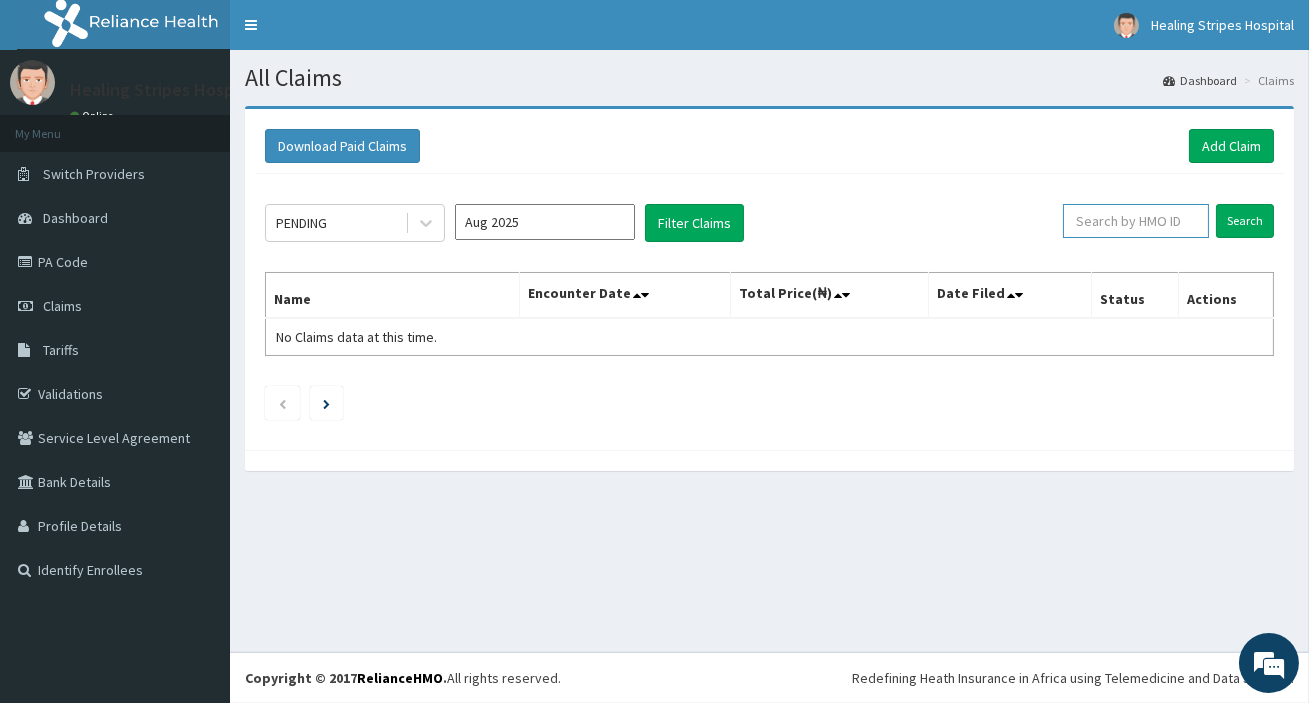 click at bounding box center [1136, 221] 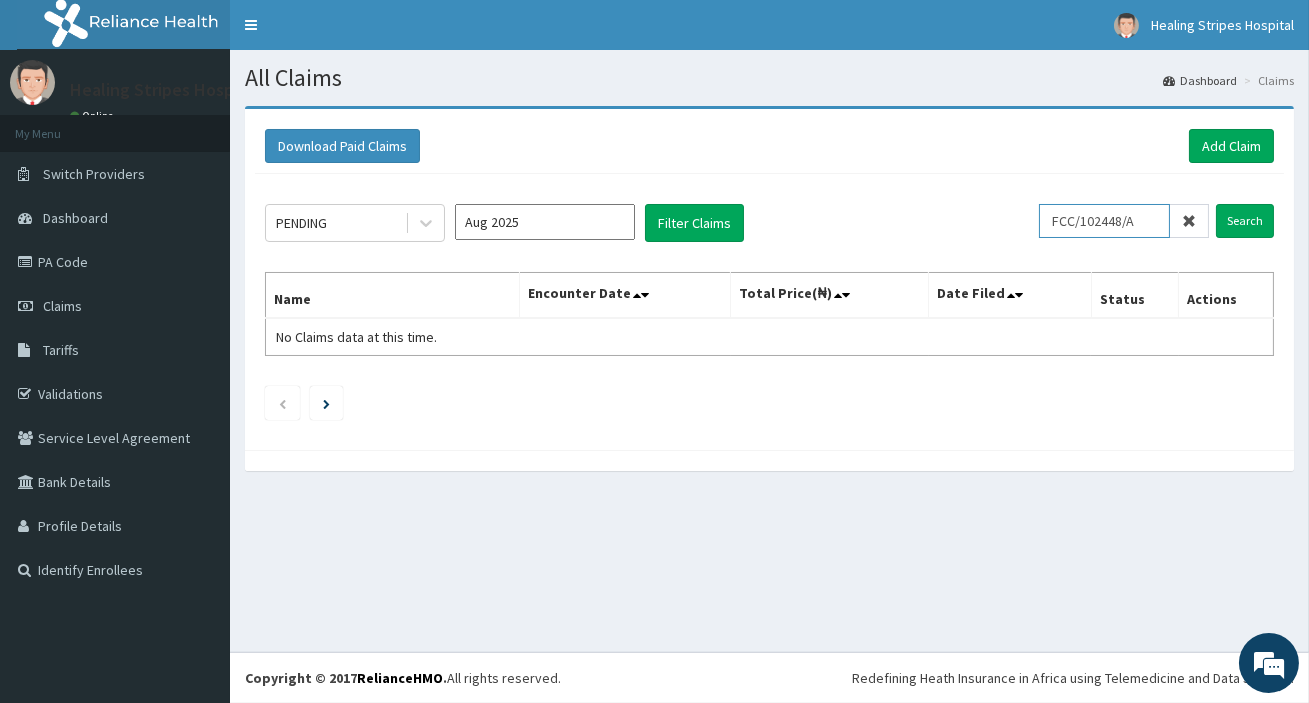 drag, startPoint x: 1159, startPoint y: 221, endPoint x: 992, endPoint y: 210, distance: 167.36188 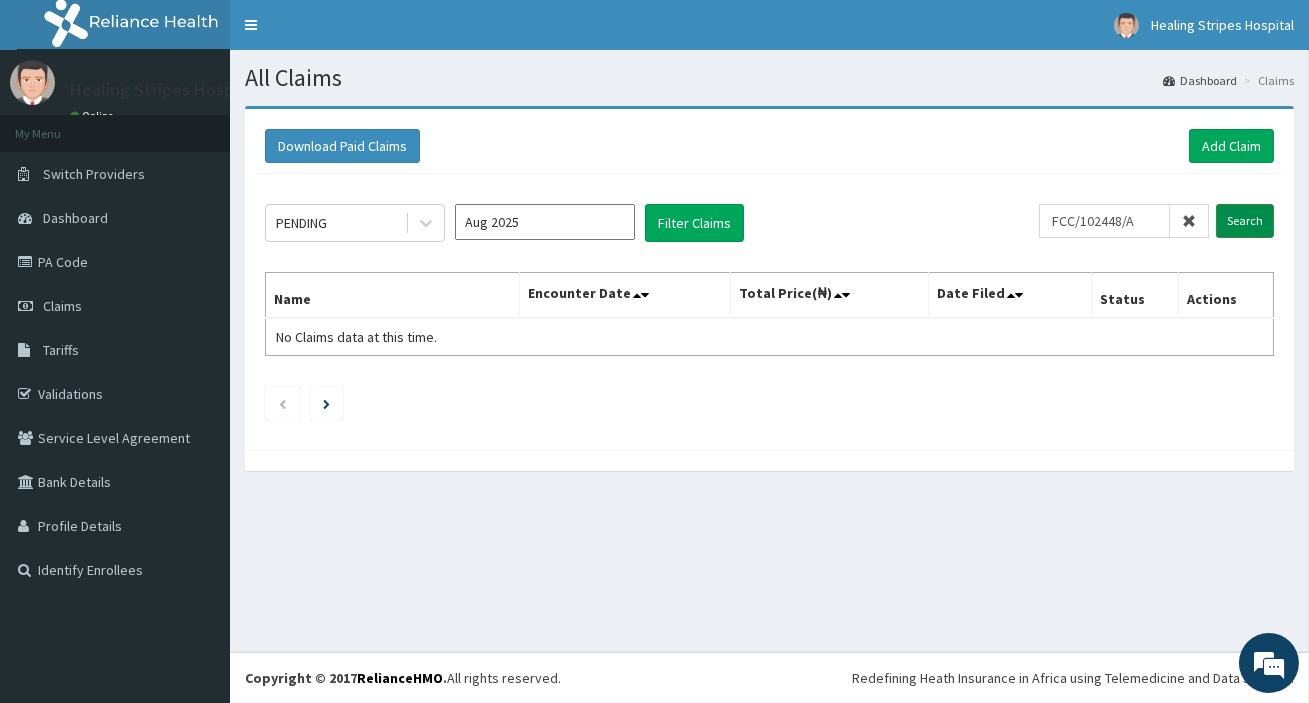 click on "Search" at bounding box center (1245, 221) 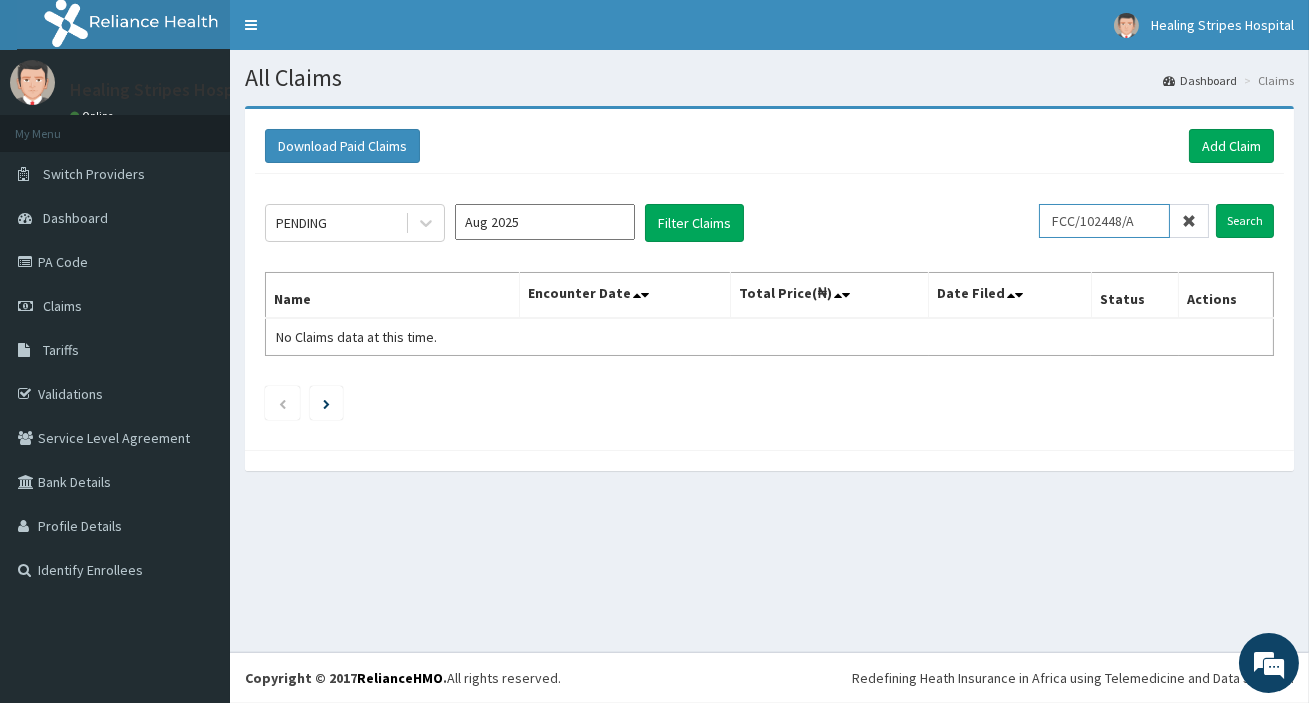 click on "FCC/102448/A" at bounding box center (1104, 221) 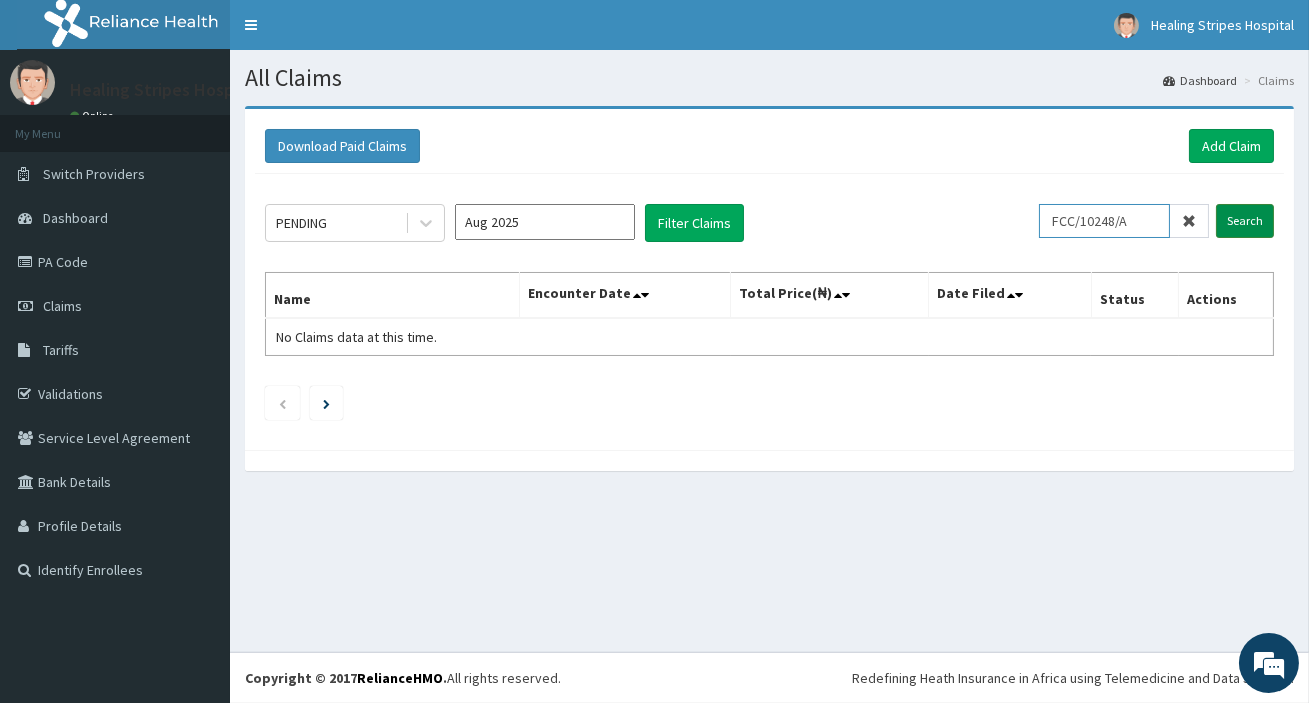 type on "FCC/10248/A" 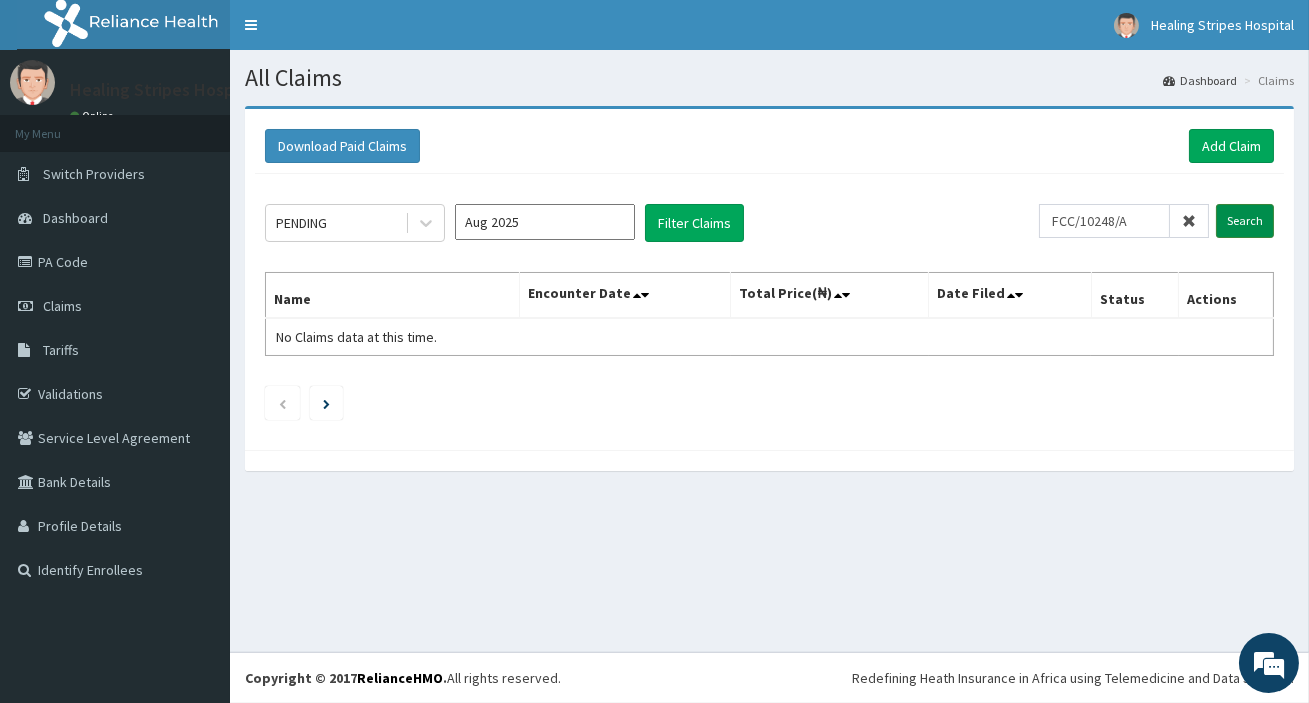click on "Search" at bounding box center (1245, 221) 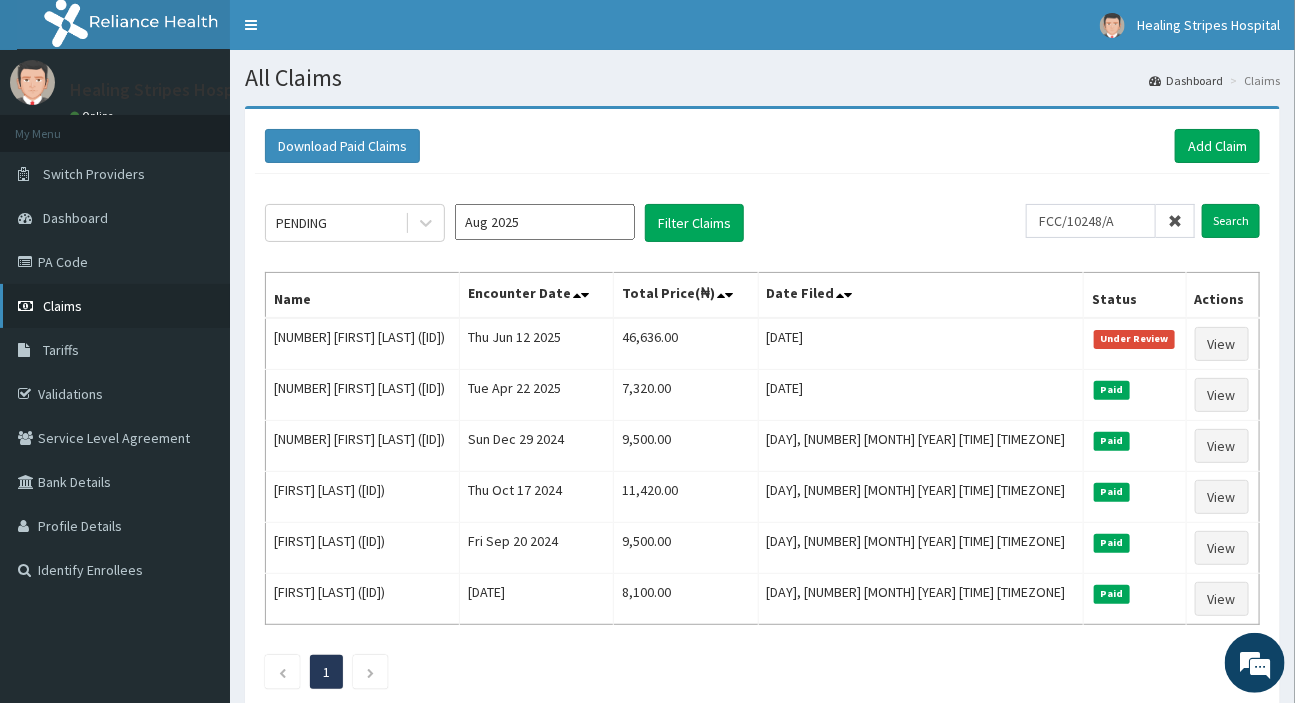 click on "Claims" at bounding box center [115, 306] 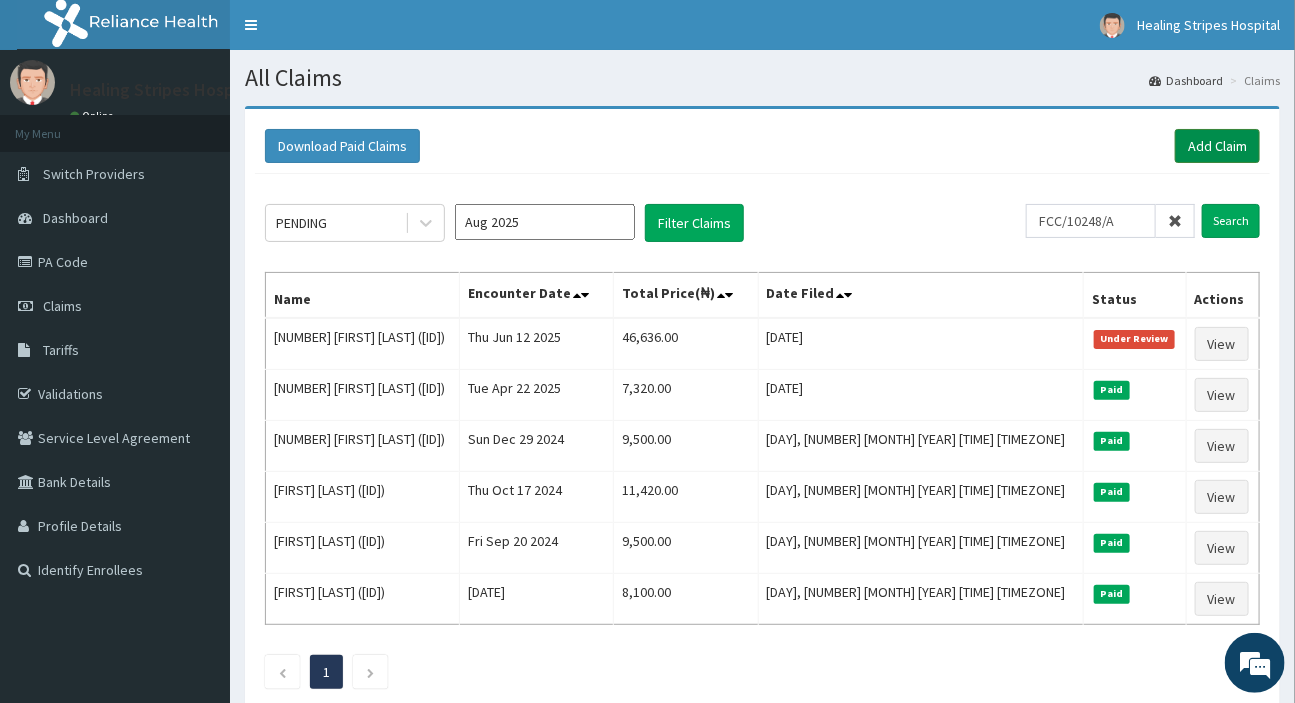 click on "Add Claim" at bounding box center (1217, 146) 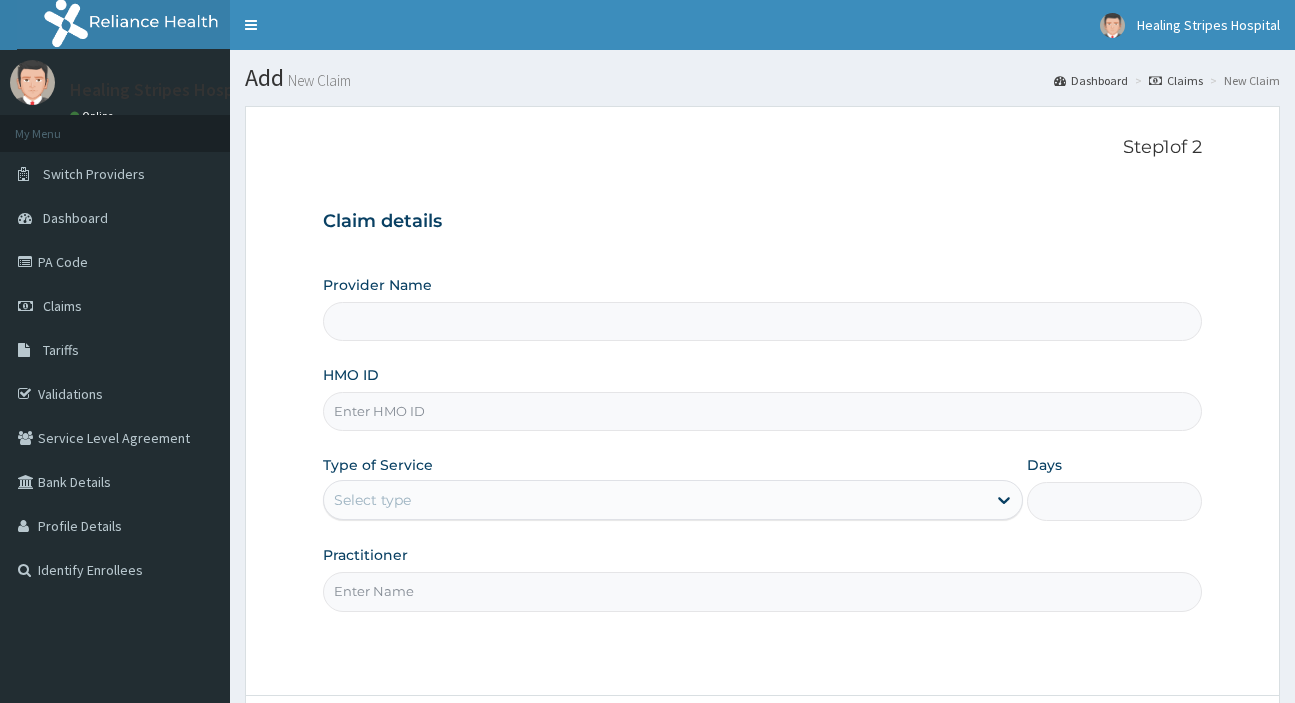 type on "Healing Stripes Hospital" 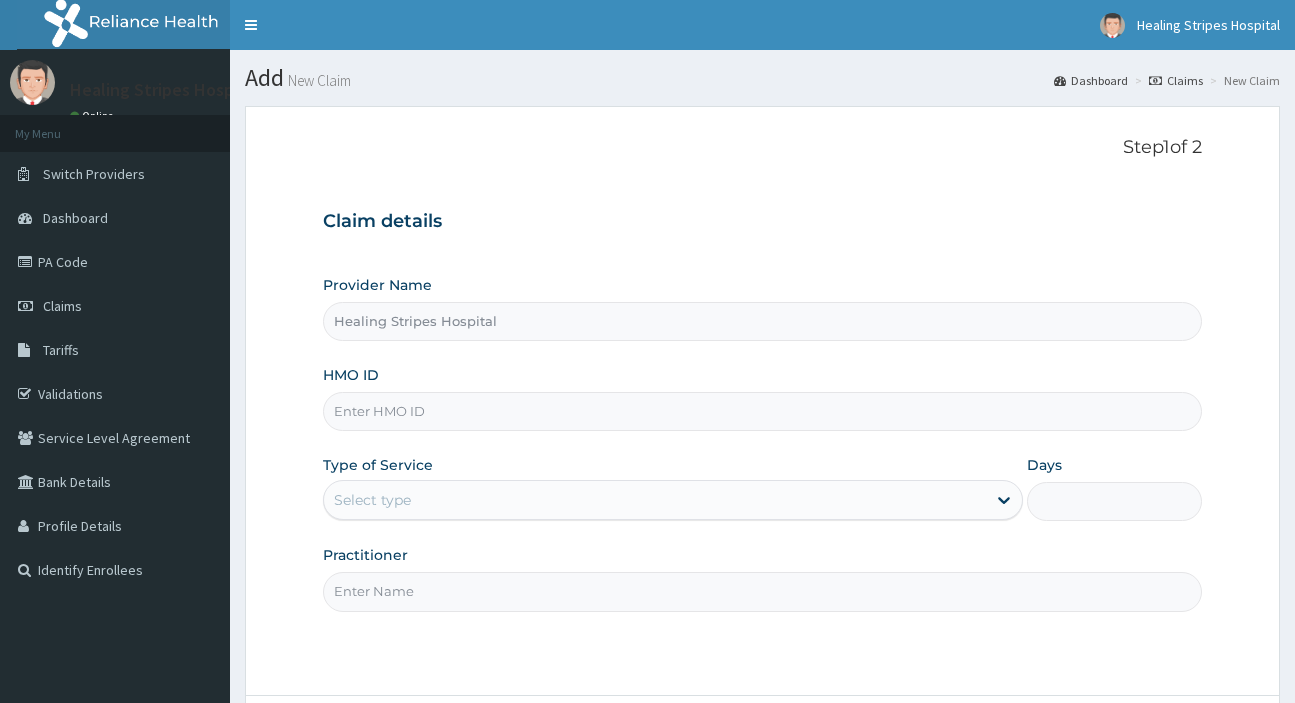 scroll, scrollTop: 0, scrollLeft: 0, axis: both 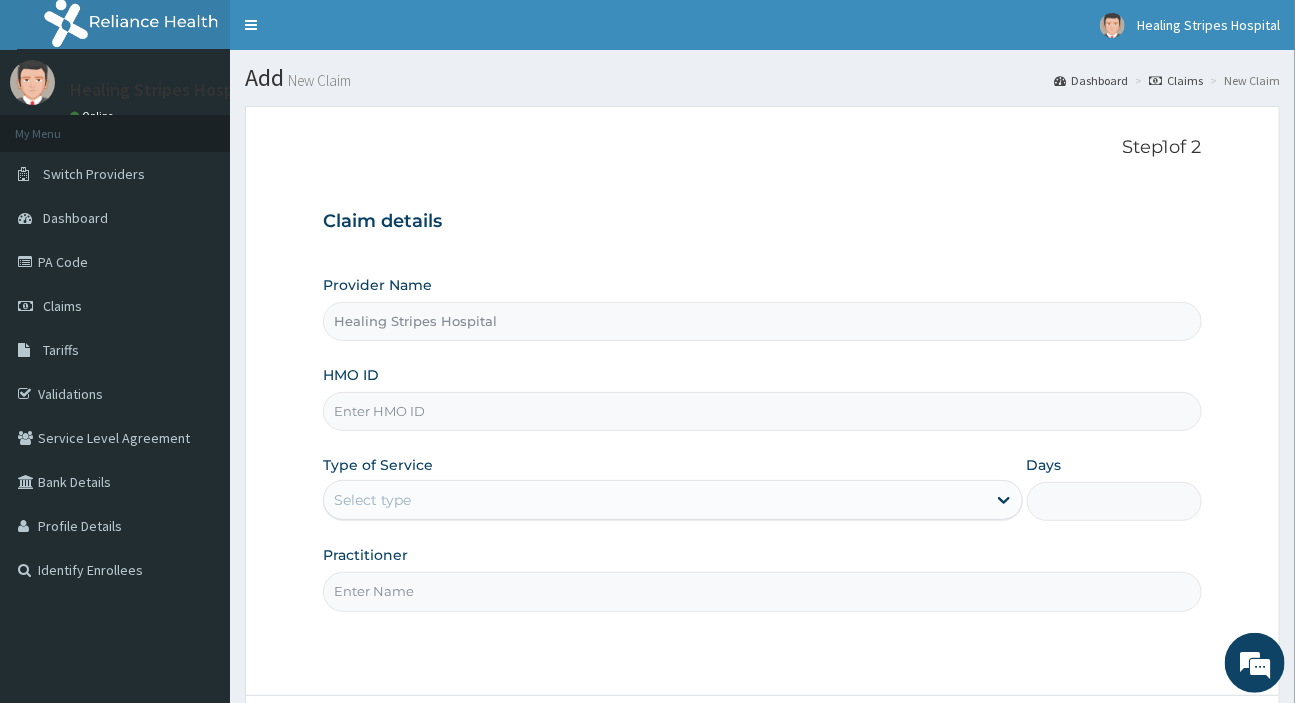 drag, startPoint x: 378, startPoint y: 419, endPoint x: 692, endPoint y: 414, distance: 314.0398 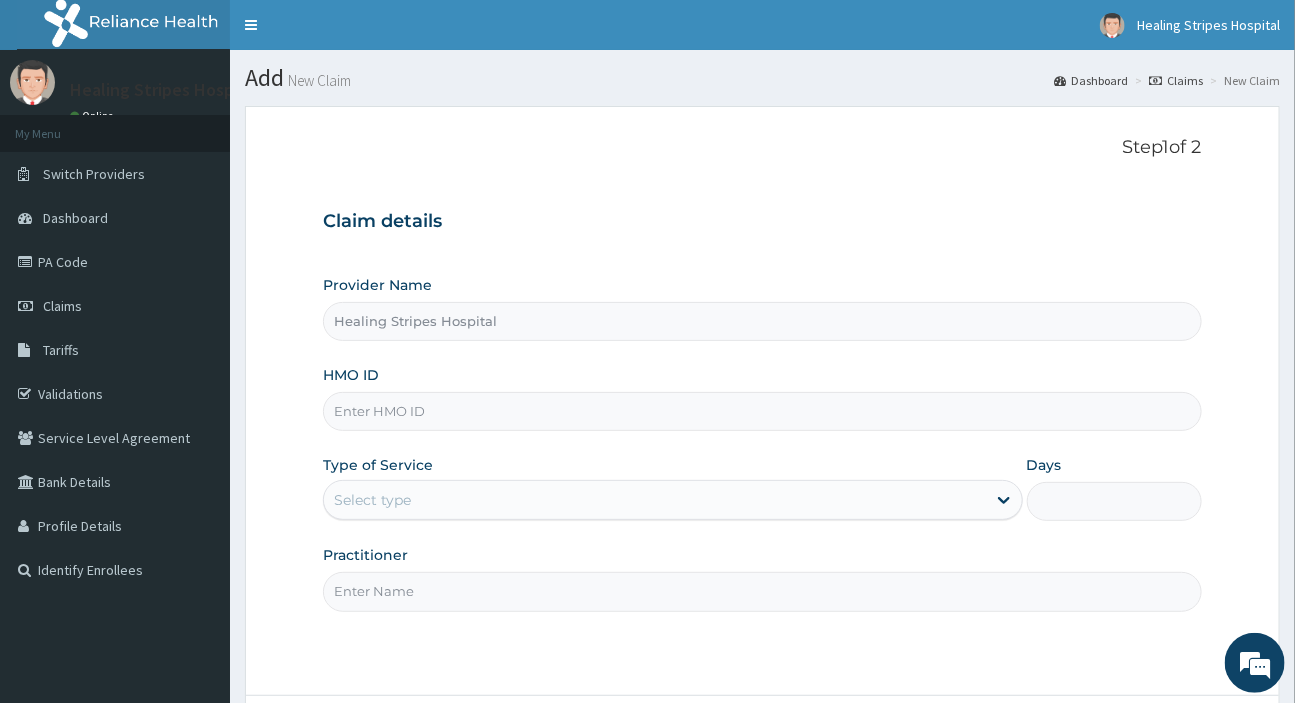 paste on "KSB/11467/A" 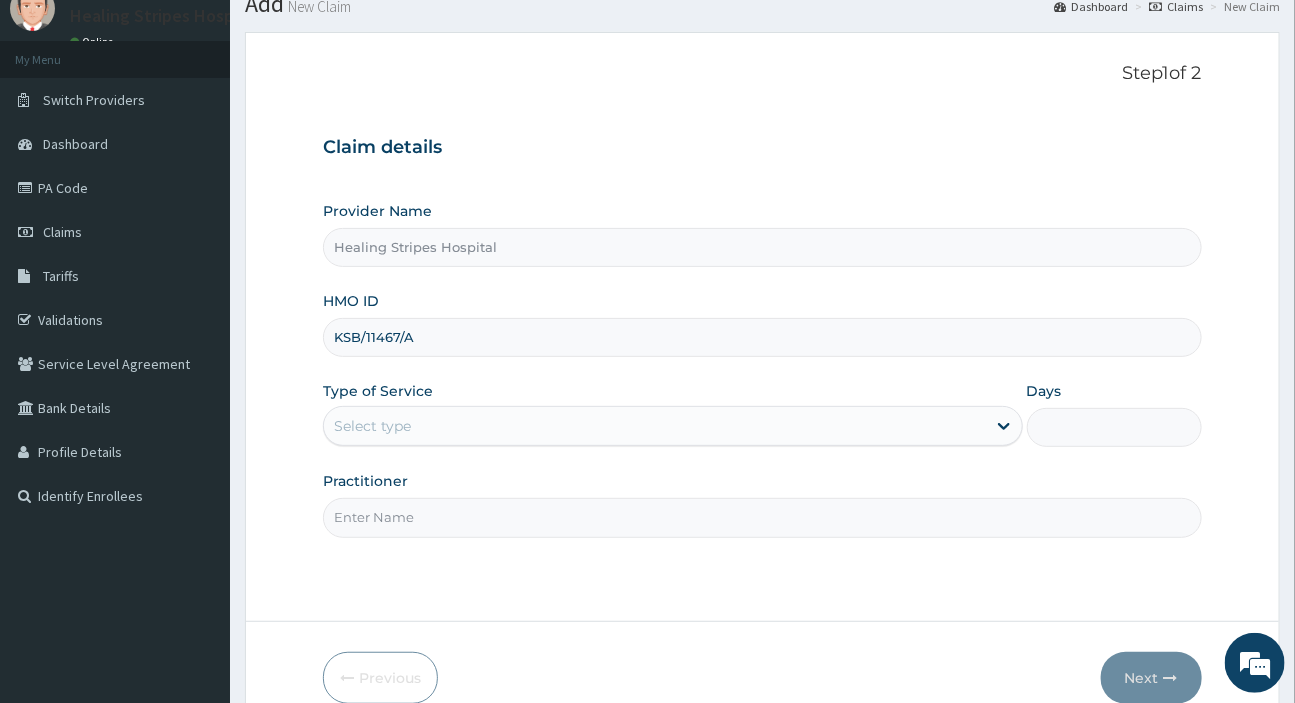 scroll, scrollTop: 171, scrollLeft: 0, axis: vertical 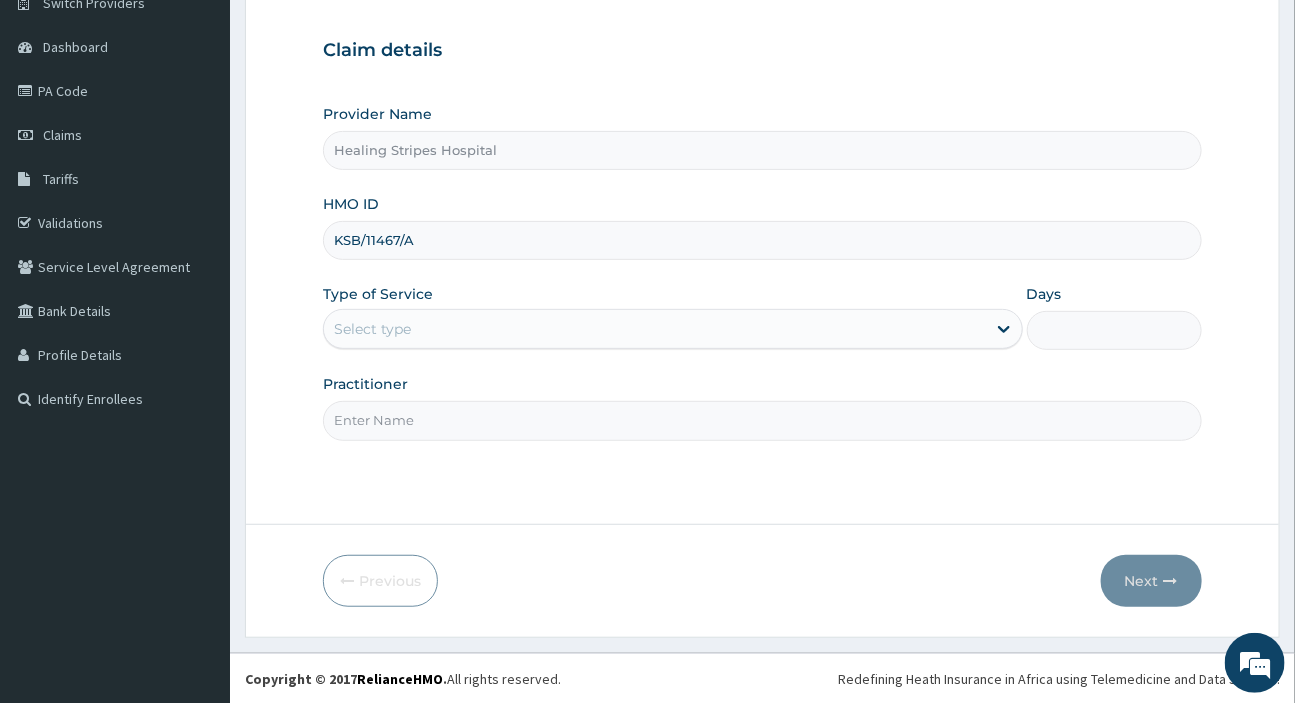 type on "KSB/11467/A" 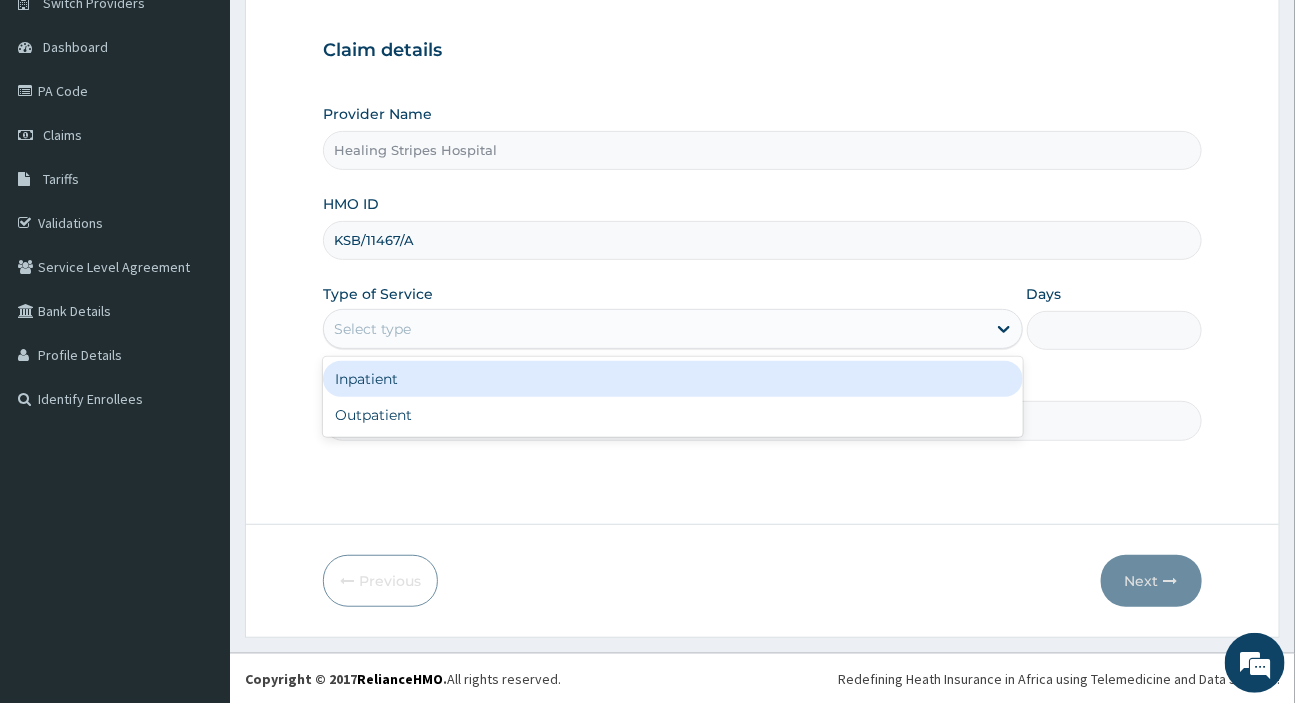 click on "Select type" at bounding box center [372, 329] 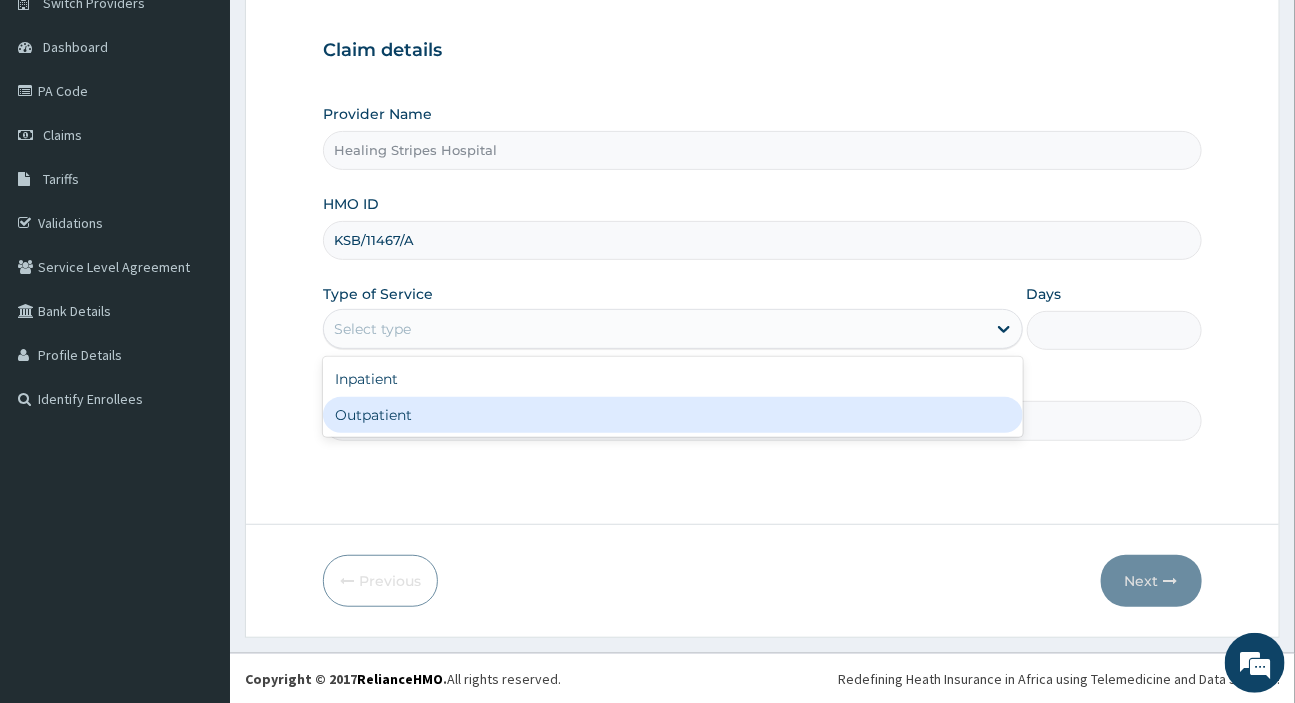 click on "Outpatient" at bounding box center [672, 415] 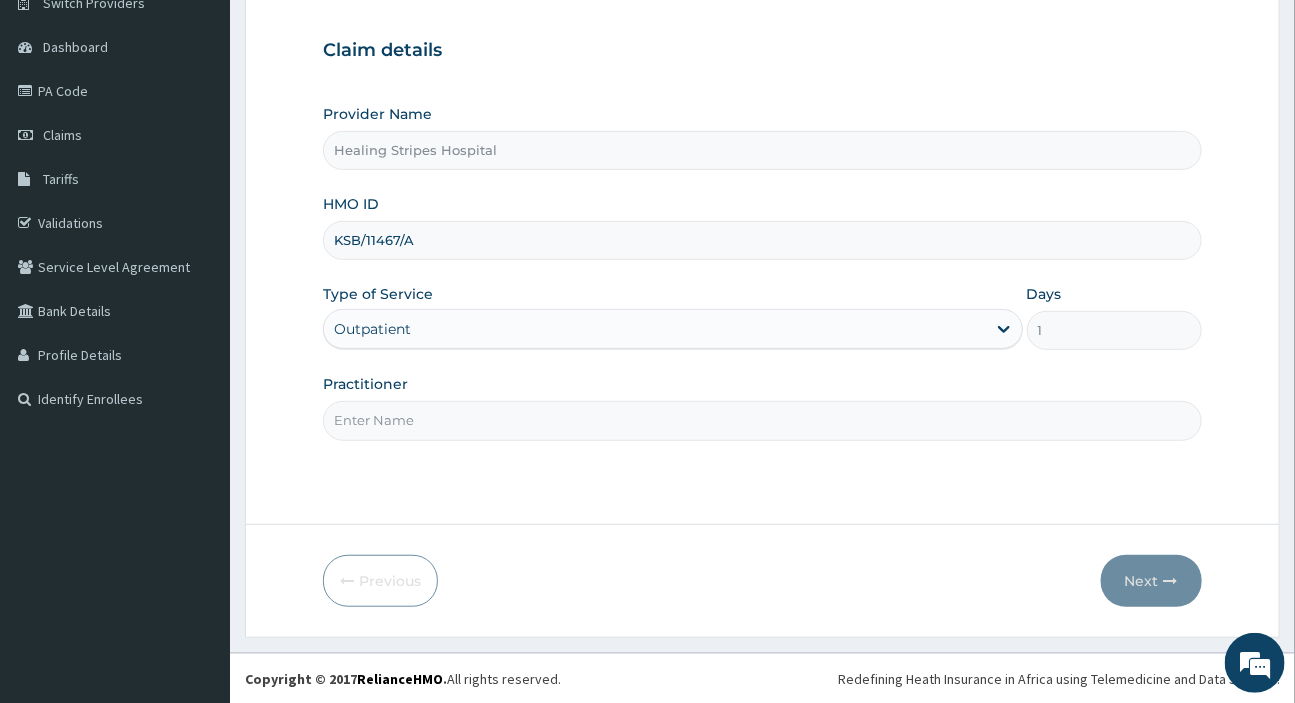 click on "Practitioner" at bounding box center (762, 420) 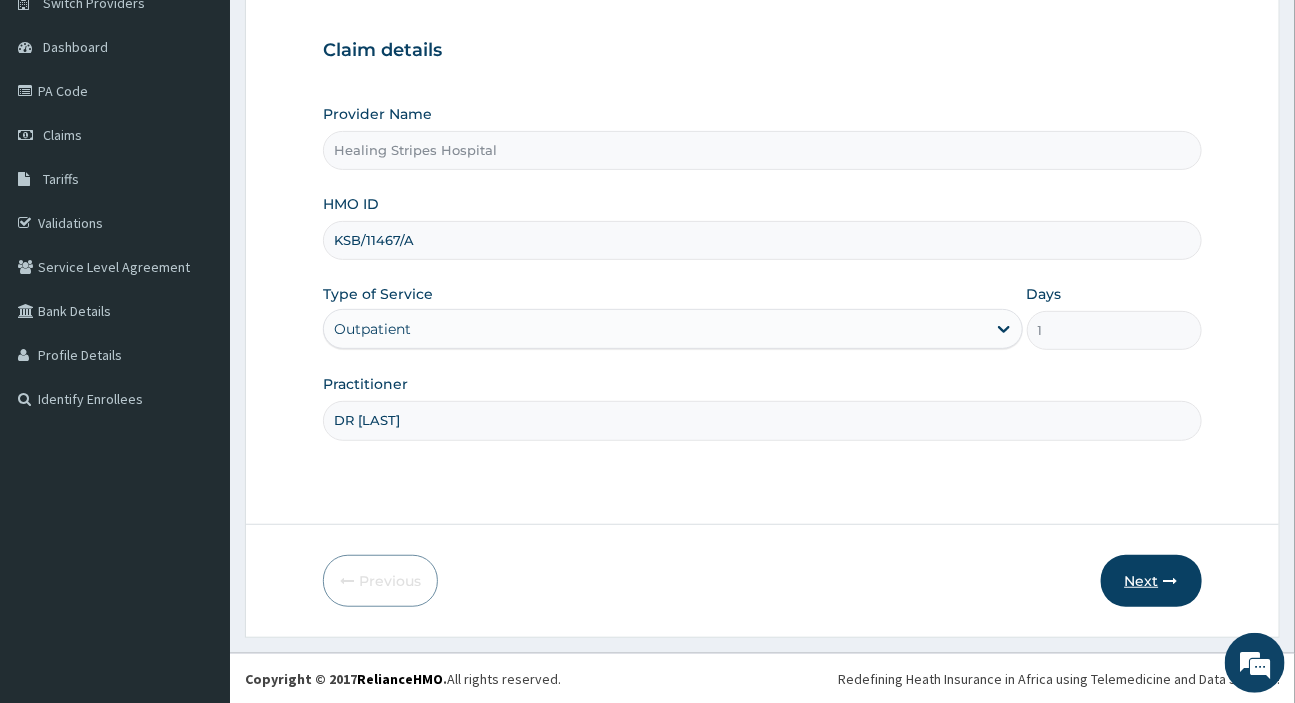 type on "DR [LAST]" 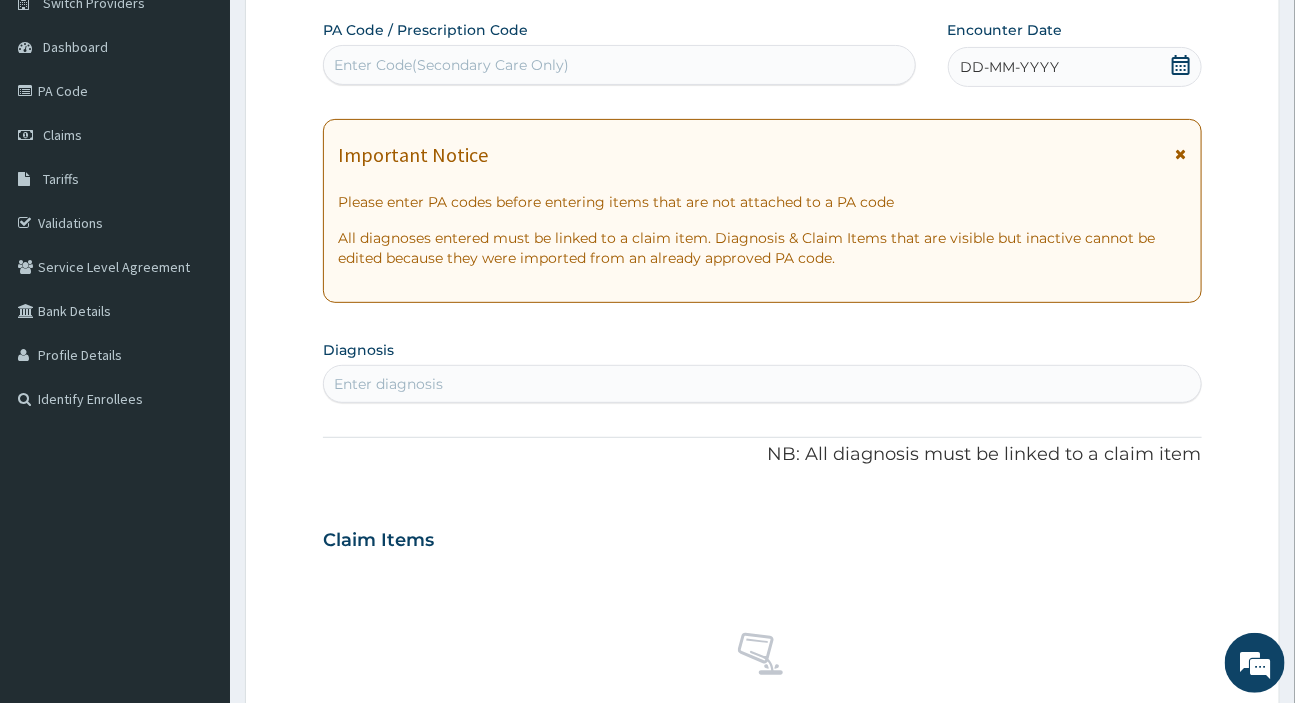 click on "Enter Code(Secondary Care Only)" at bounding box center [619, 65] 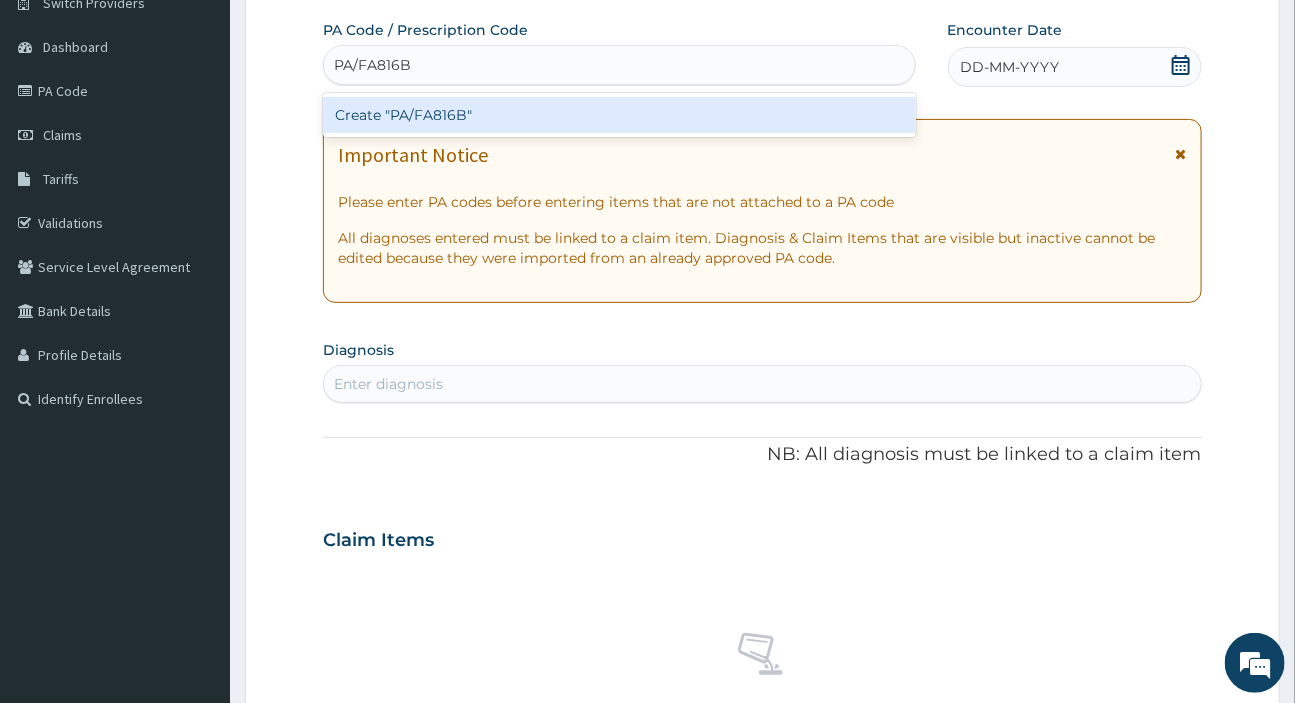 click on "Create "PA/FA816B"" at bounding box center [619, 115] 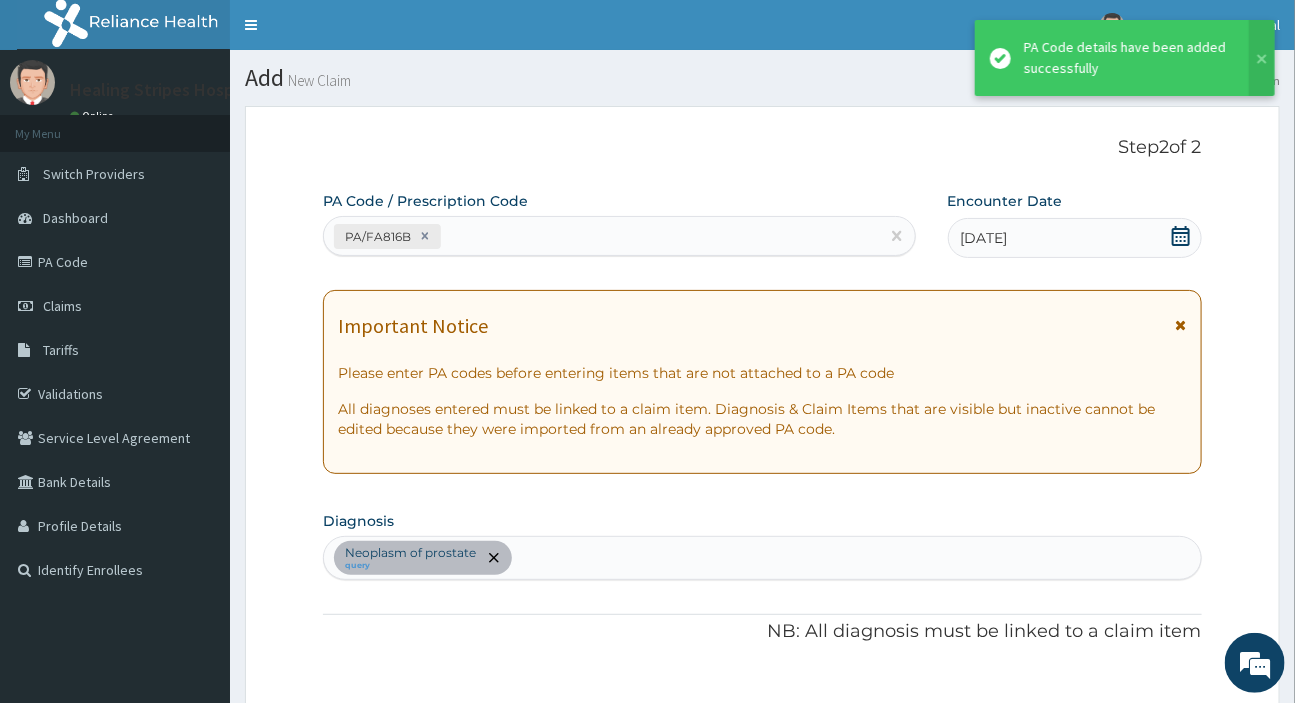 scroll, scrollTop: 363, scrollLeft: 0, axis: vertical 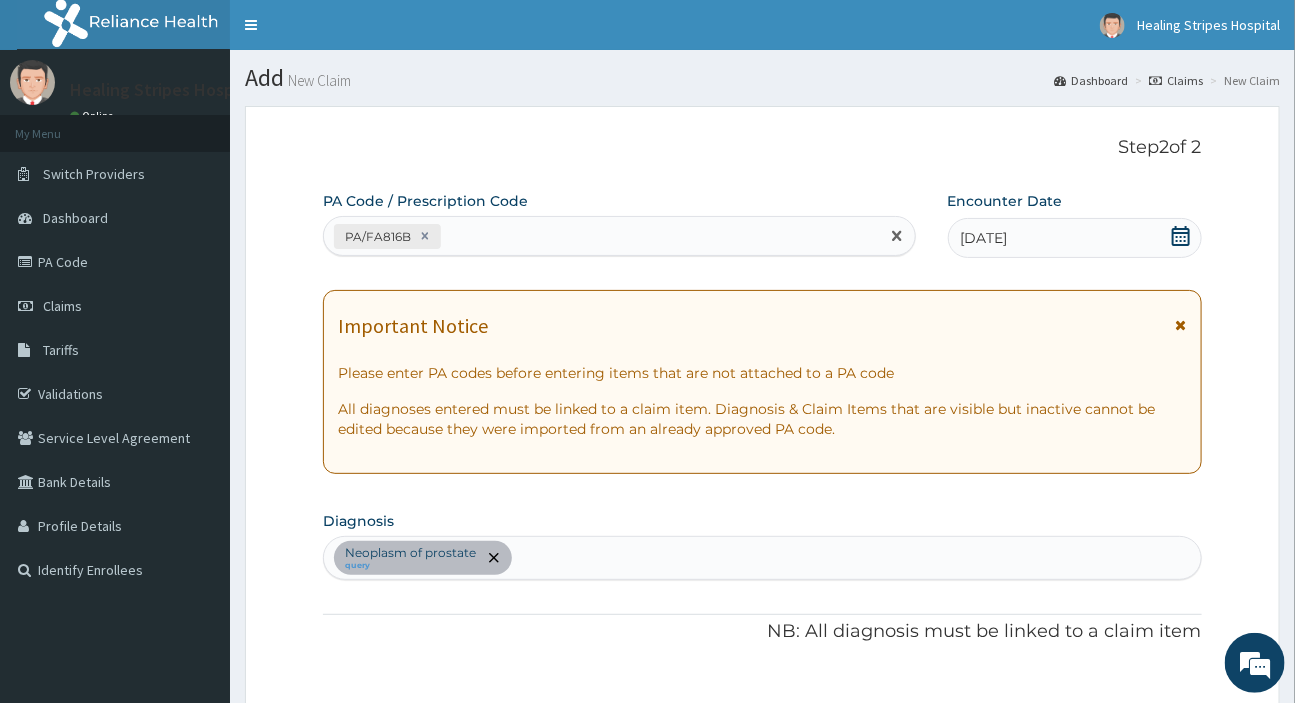 click on "PA/FA816B" at bounding box center (601, 236) 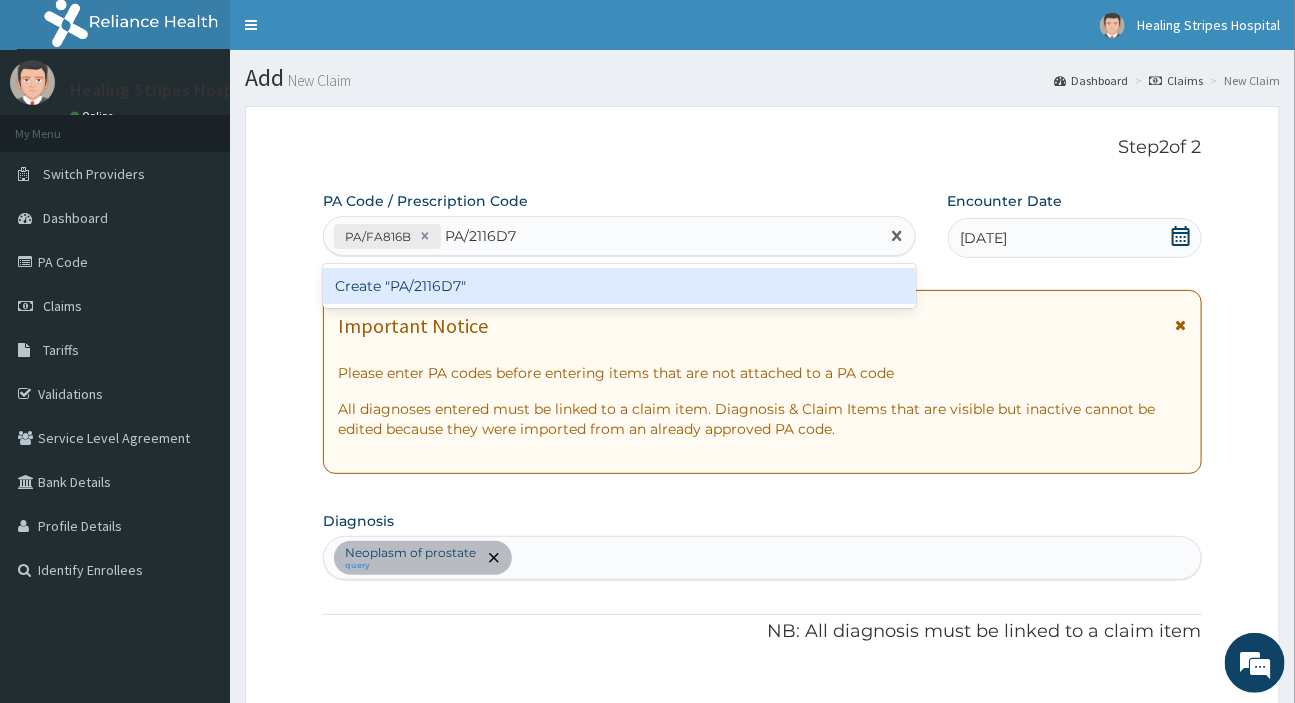 click on "Create "PA/2116D7"" at bounding box center [619, 286] 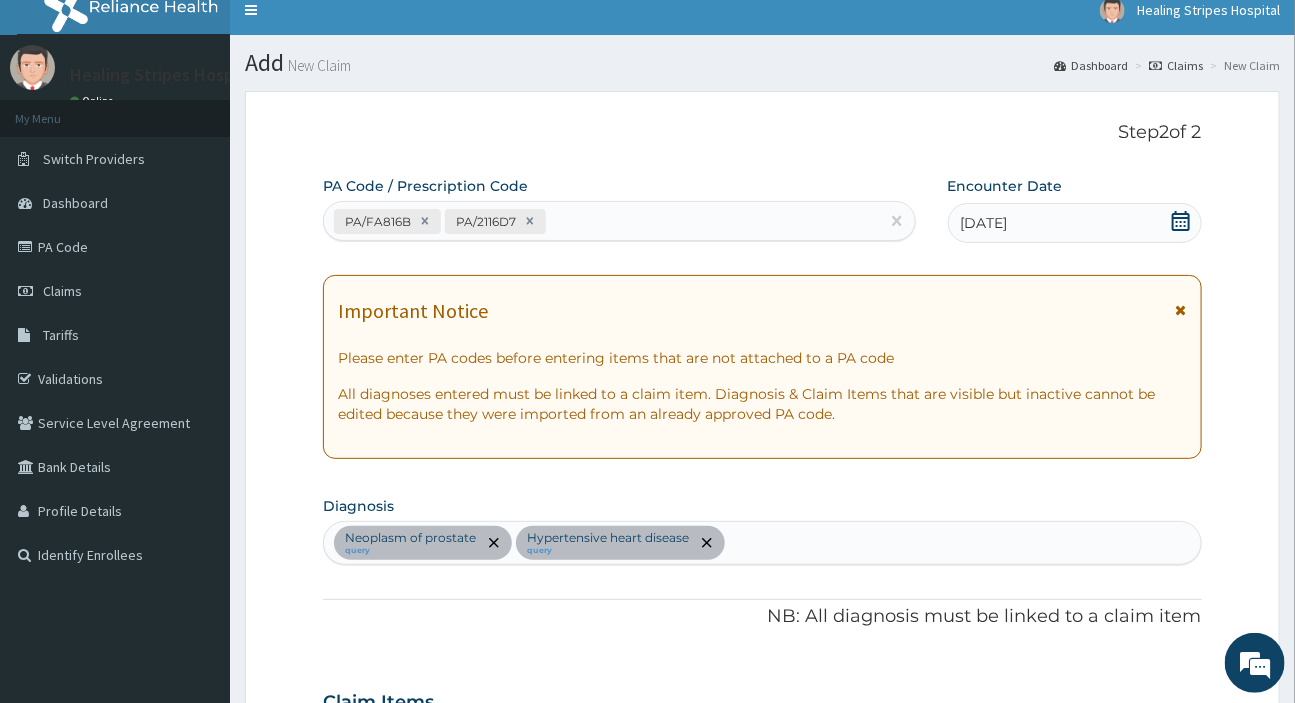 scroll, scrollTop: 0, scrollLeft: 0, axis: both 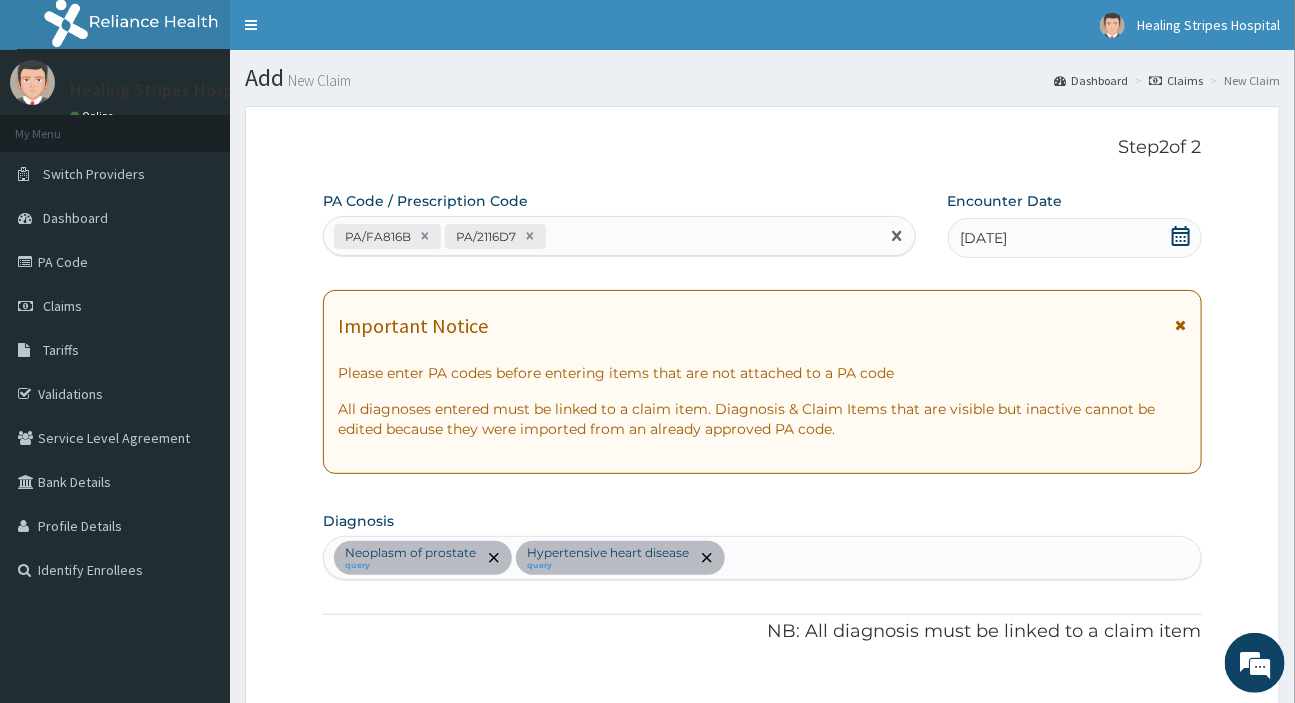 click on "PA/FA816B PA/2116D7" at bounding box center (601, 236) 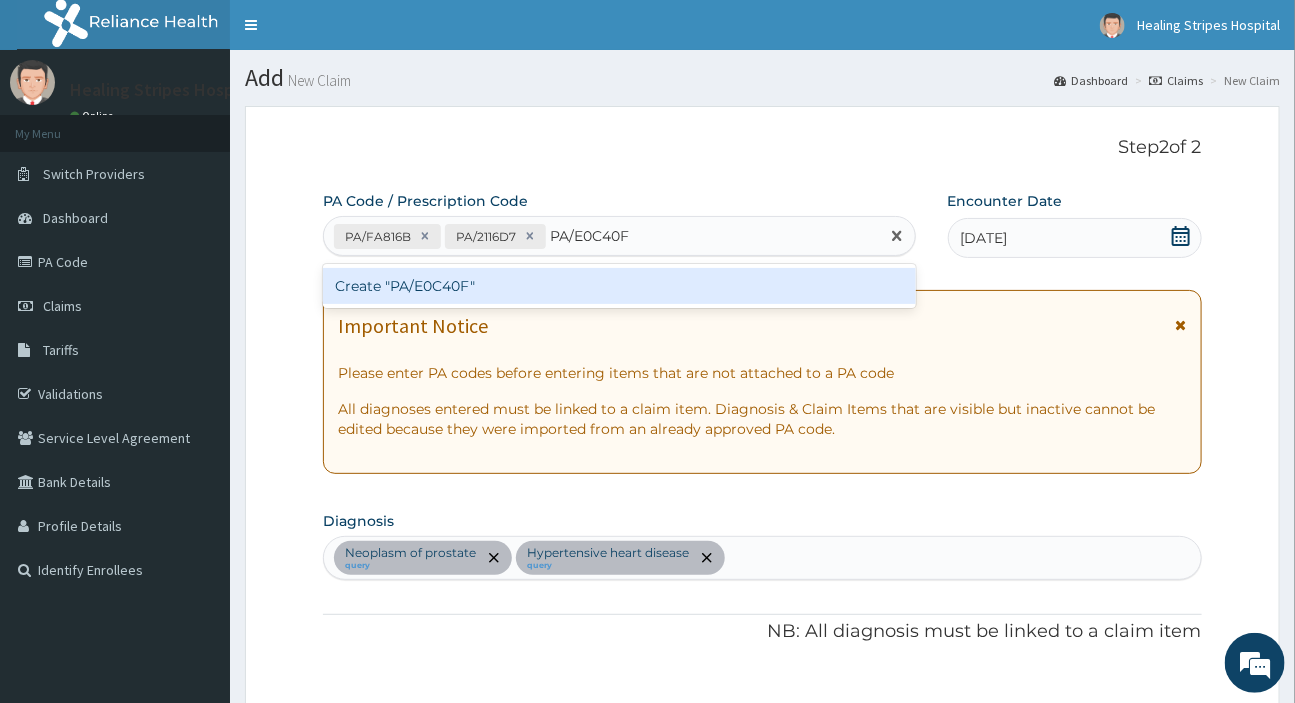 click on "Create "PA/E0C40F"" at bounding box center [619, 286] 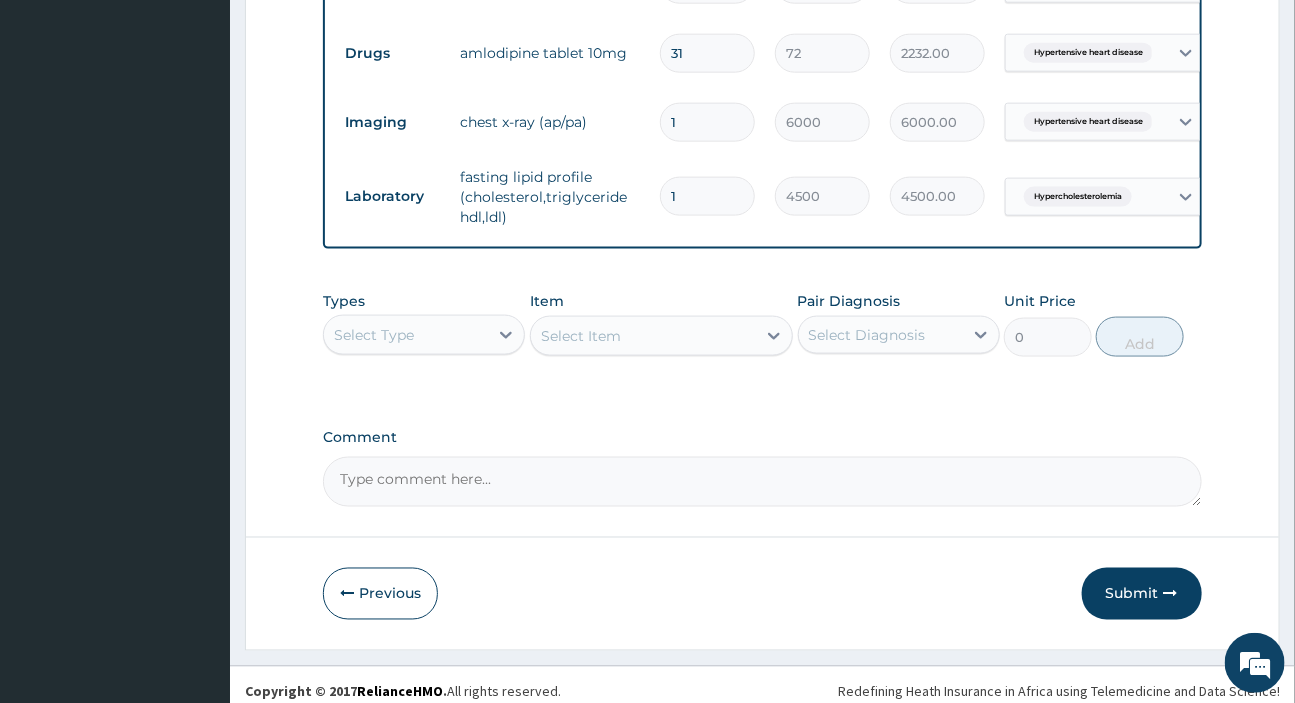 scroll, scrollTop: 944, scrollLeft: 0, axis: vertical 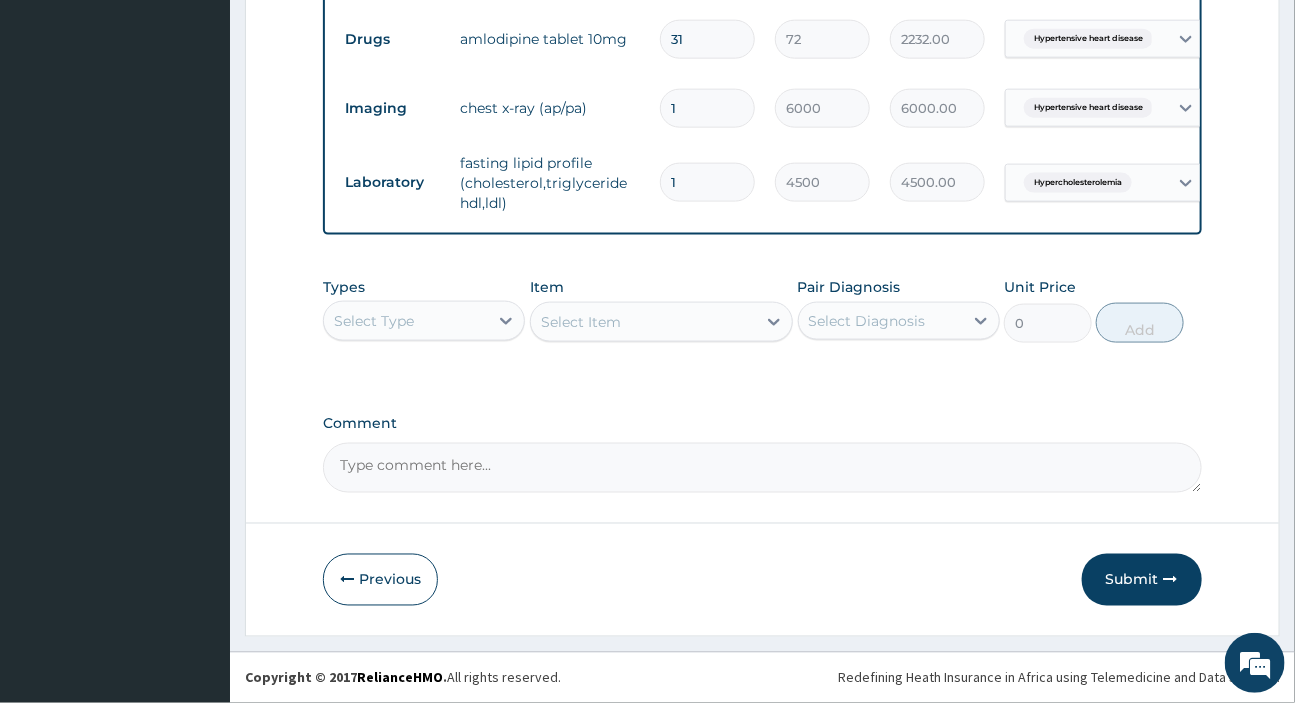 click on "Select Type" at bounding box center [406, 321] 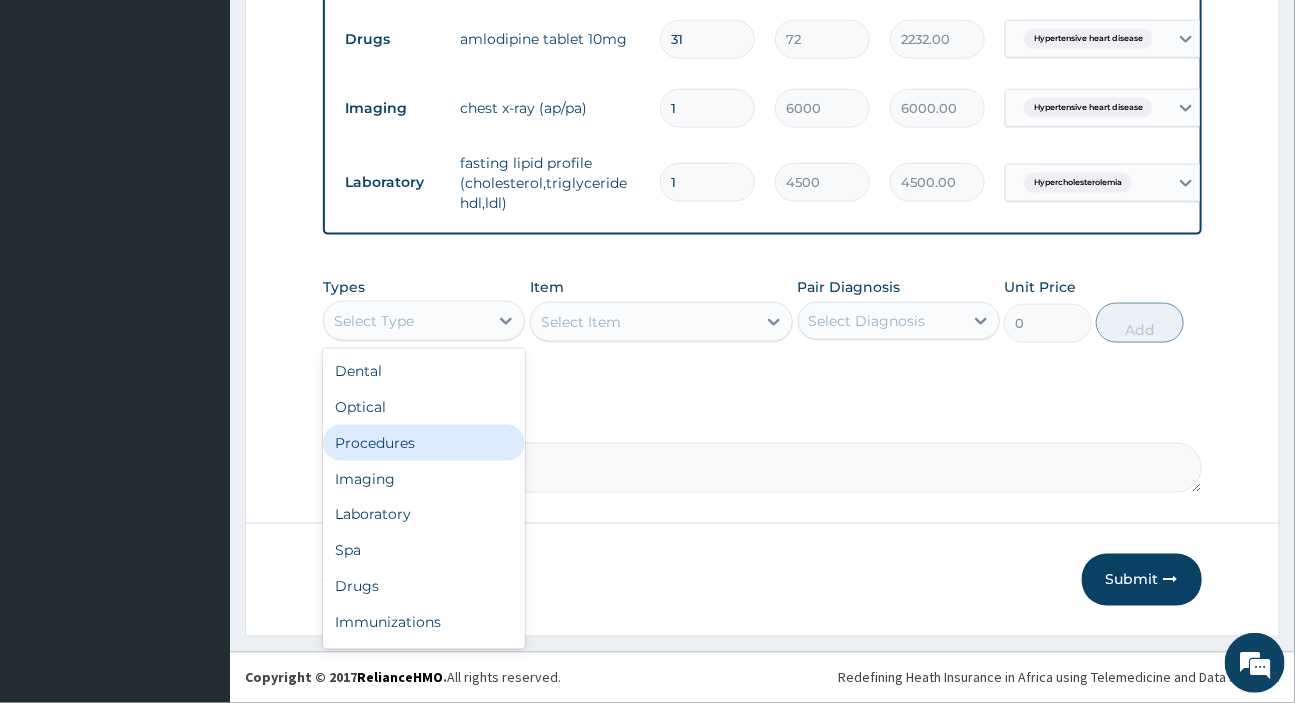 click on "Procedures" at bounding box center (424, 443) 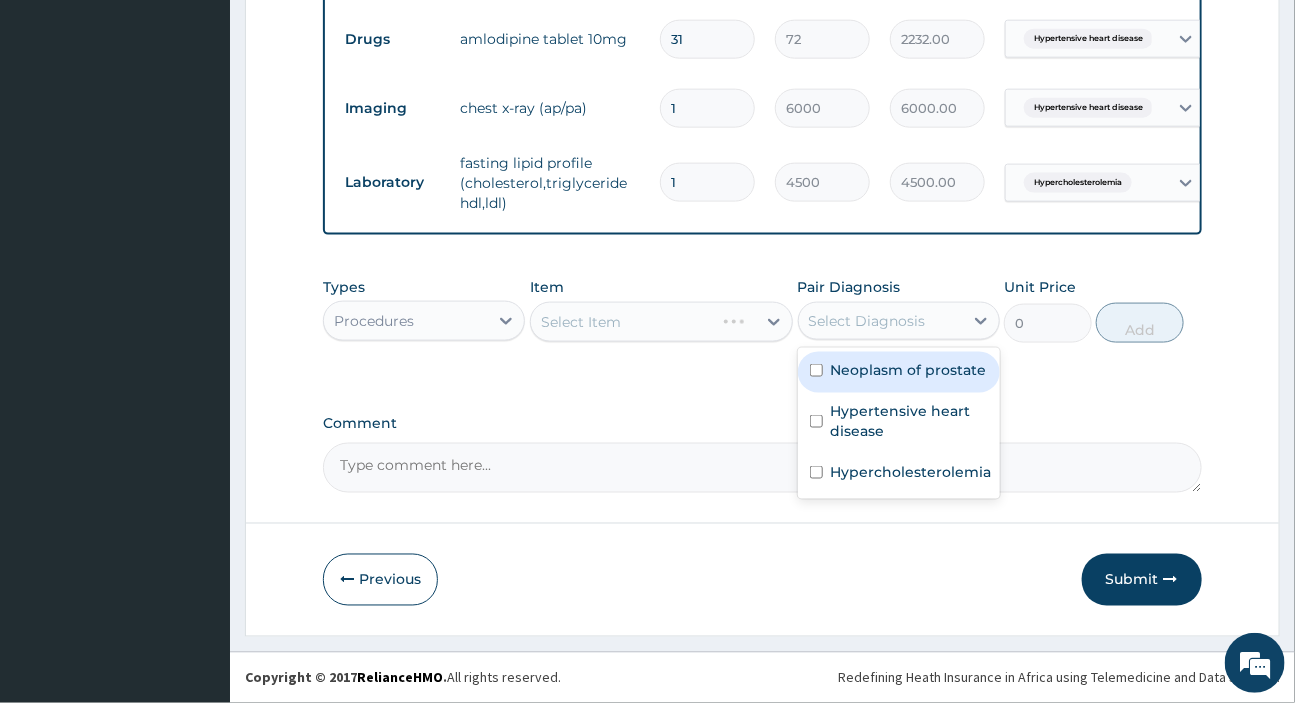 drag, startPoint x: 903, startPoint y: 328, endPoint x: 902, endPoint y: 341, distance: 13.038404 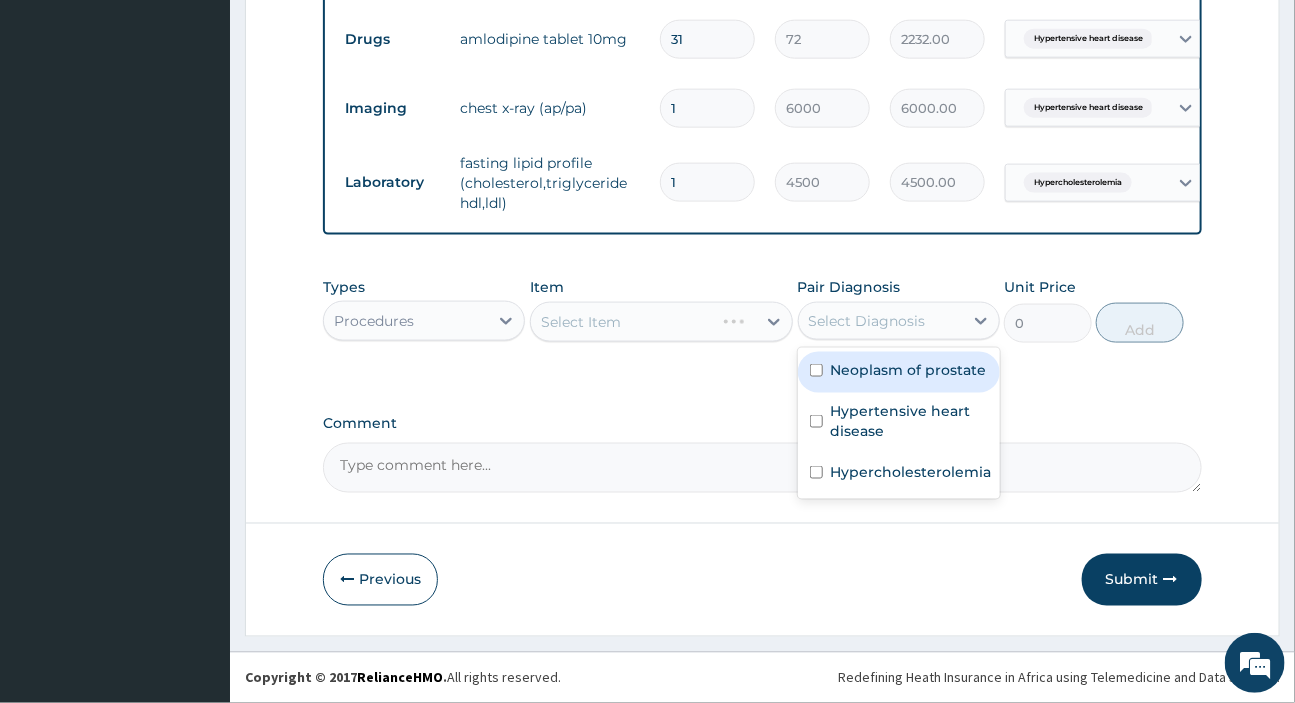 click on "Select Diagnosis" at bounding box center [867, 321] 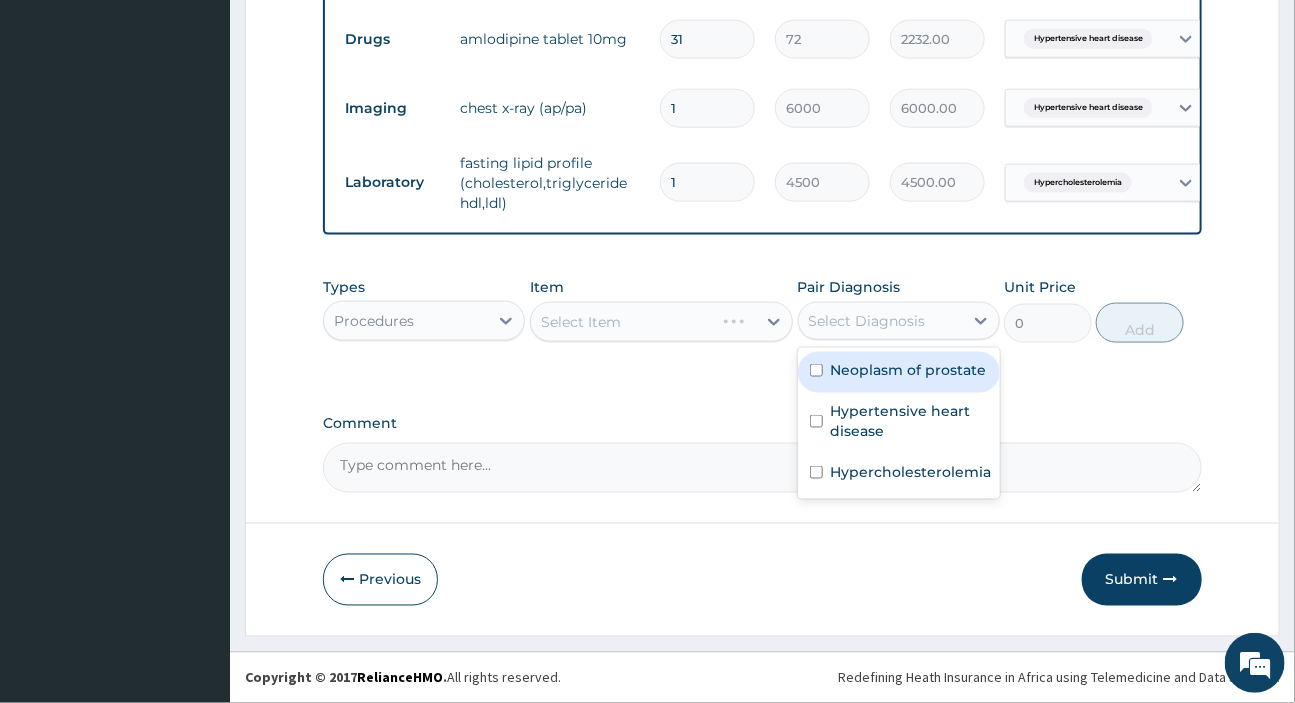 drag, startPoint x: 909, startPoint y: 367, endPoint x: 912, endPoint y: 384, distance: 17.262676 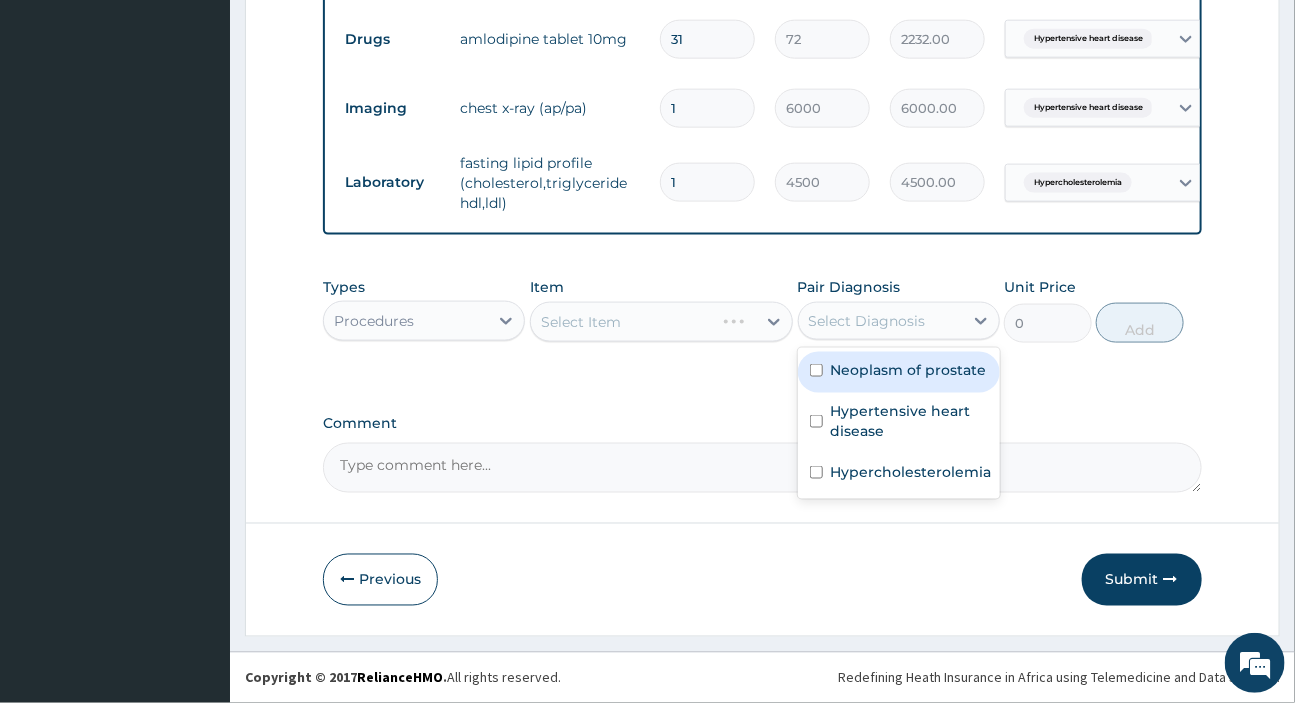 click on "Neoplasm of prostate" at bounding box center [909, 370] 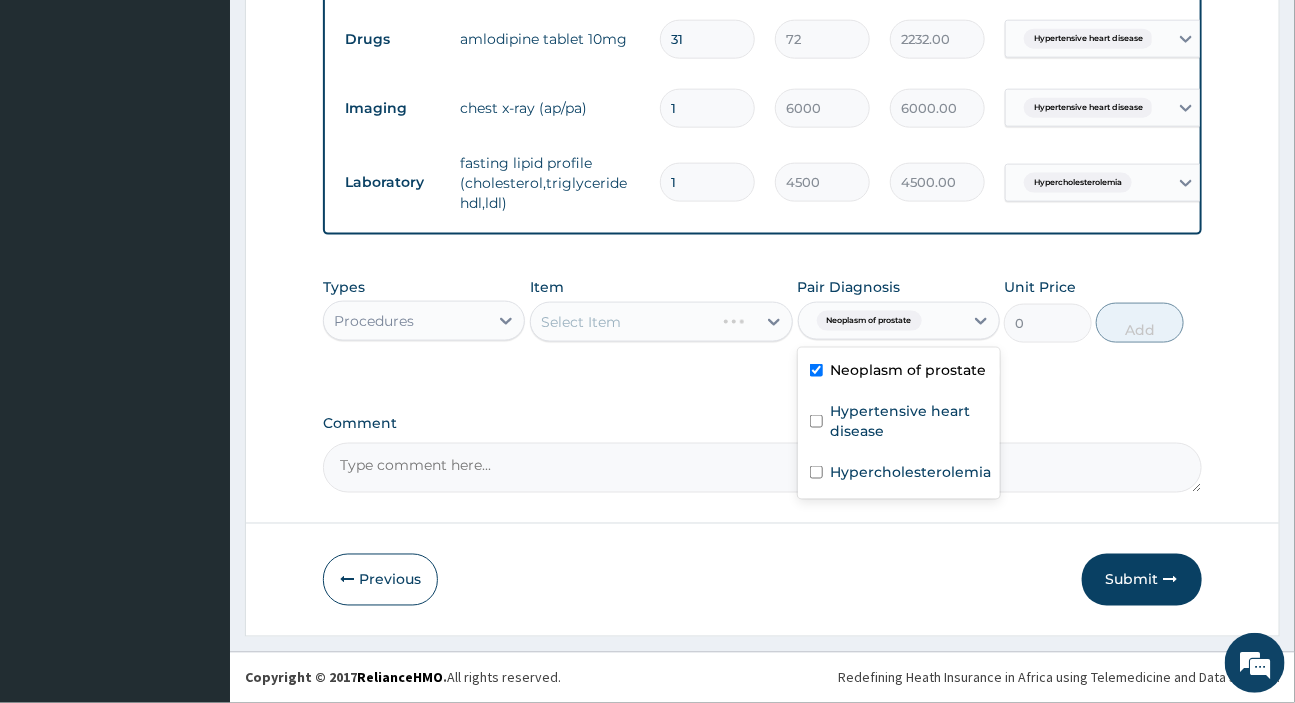 checkbox on "true" 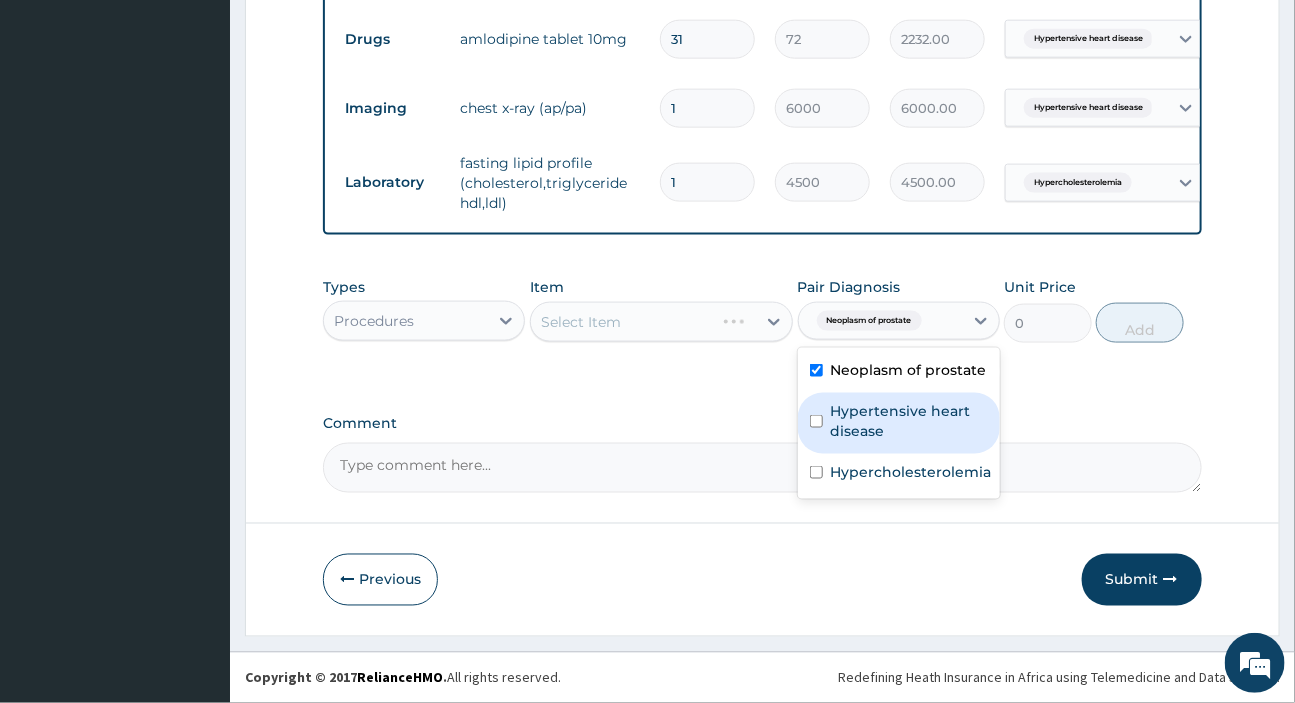 drag, startPoint x: 921, startPoint y: 420, endPoint x: 928, endPoint y: 444, distance: 25 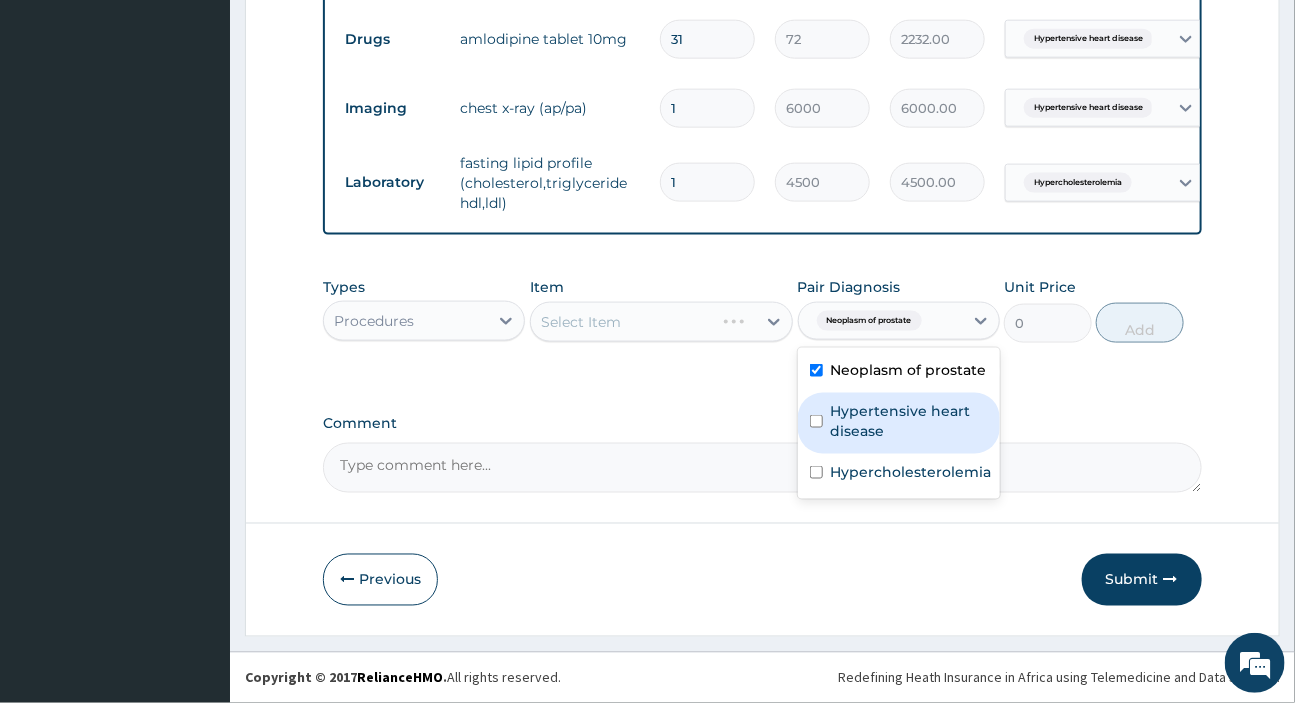 click on "Hypertensive heart disease" at bounding box center (909, 421) 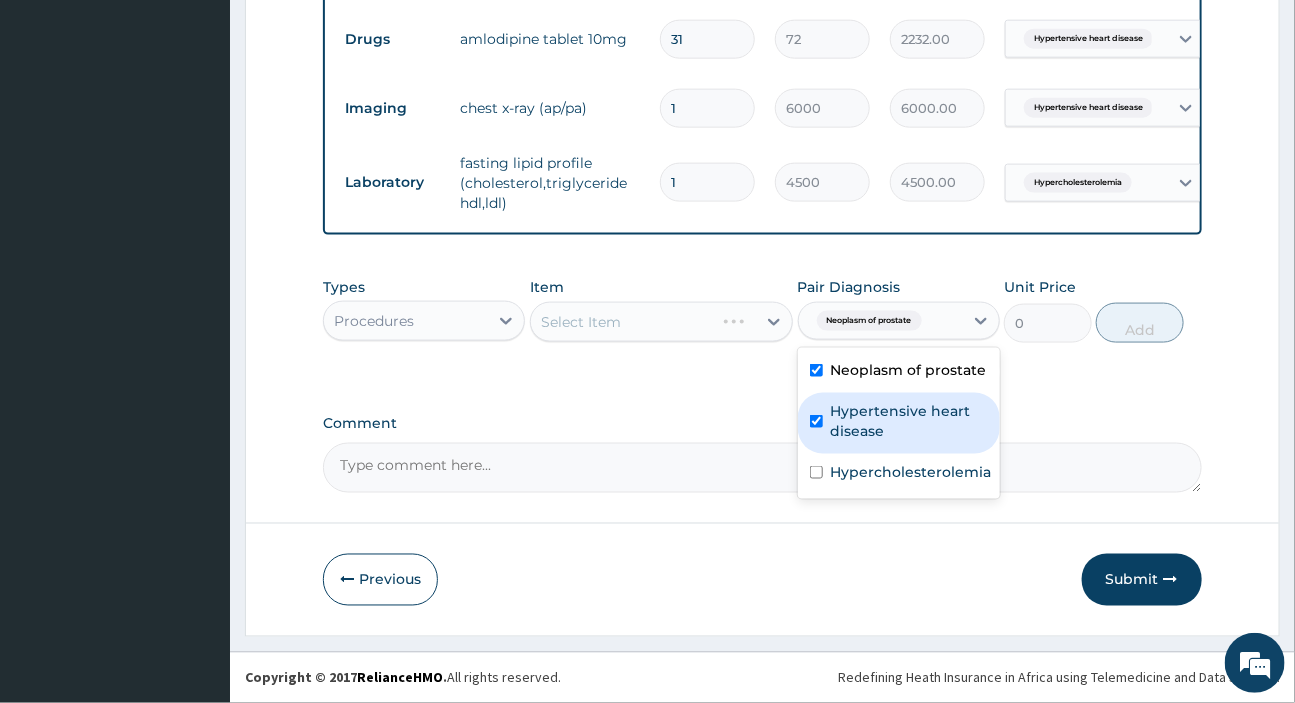 checkbox on "true" 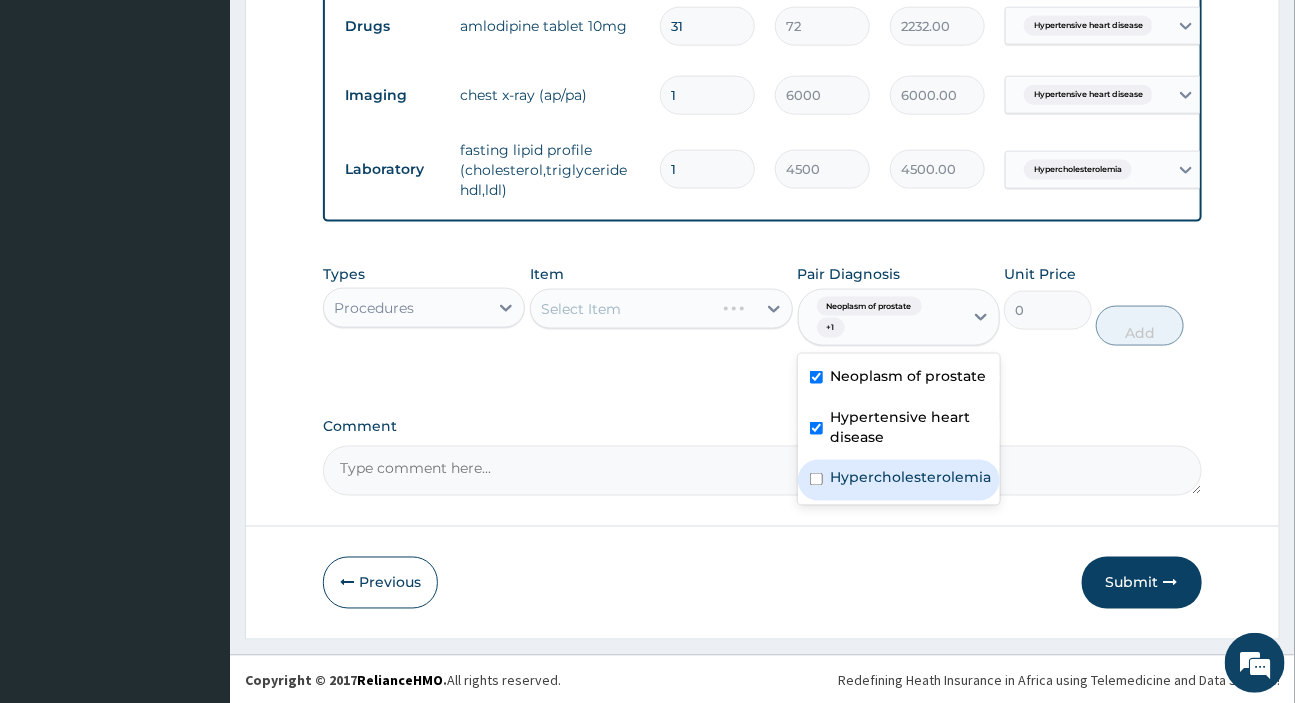 click on "Hypercholesterolemia" at bounding box center (911, 478) 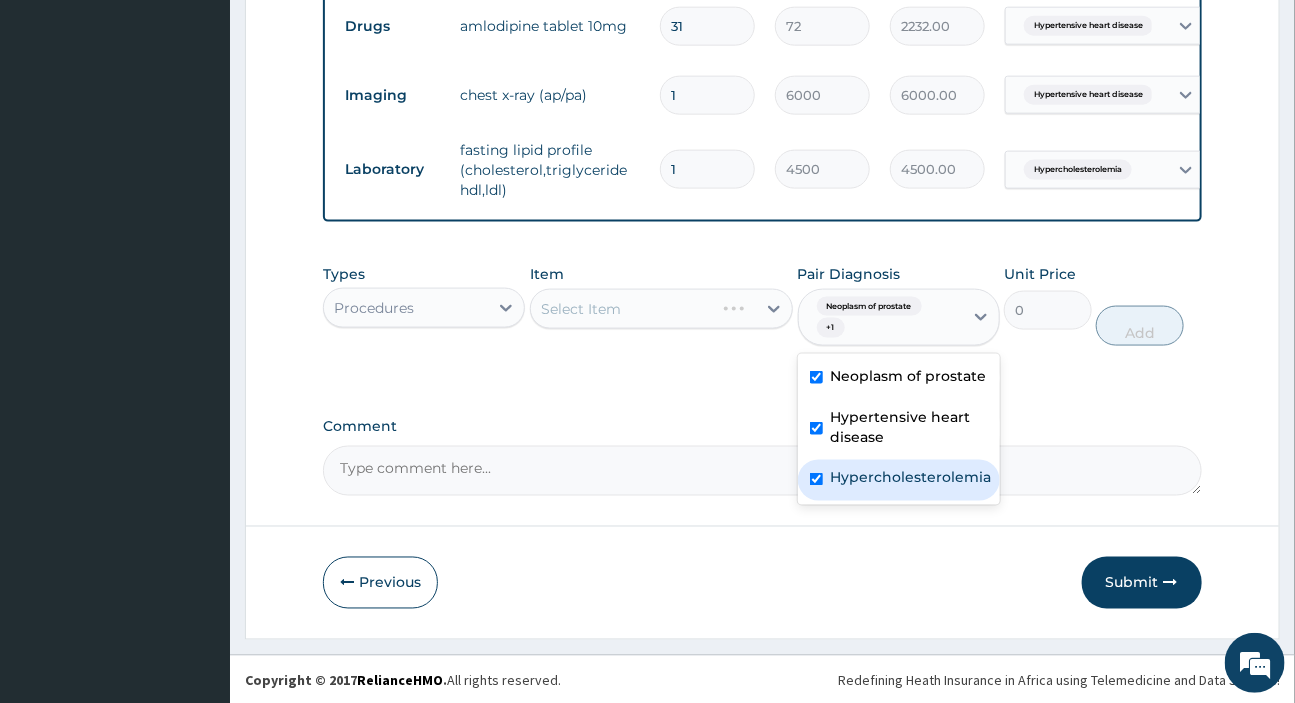 checkbox on "true" 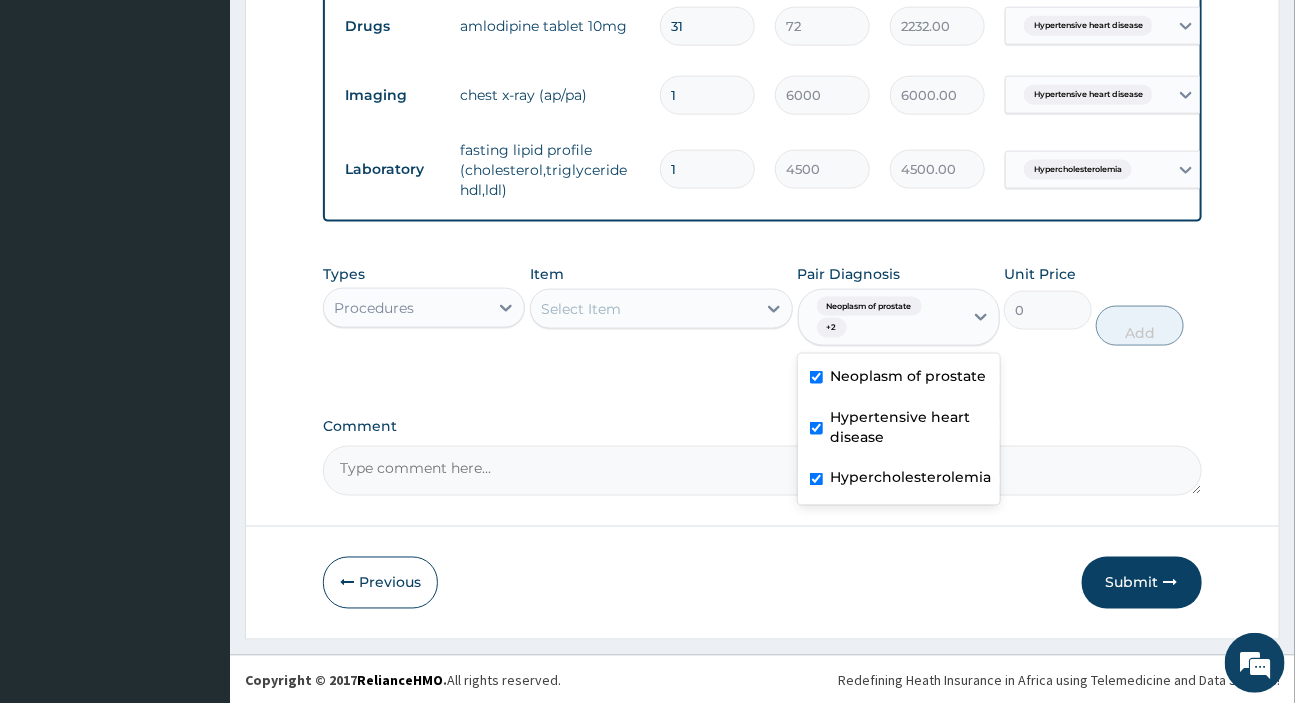 click on "Select Item" at bounding box center [643, 309] 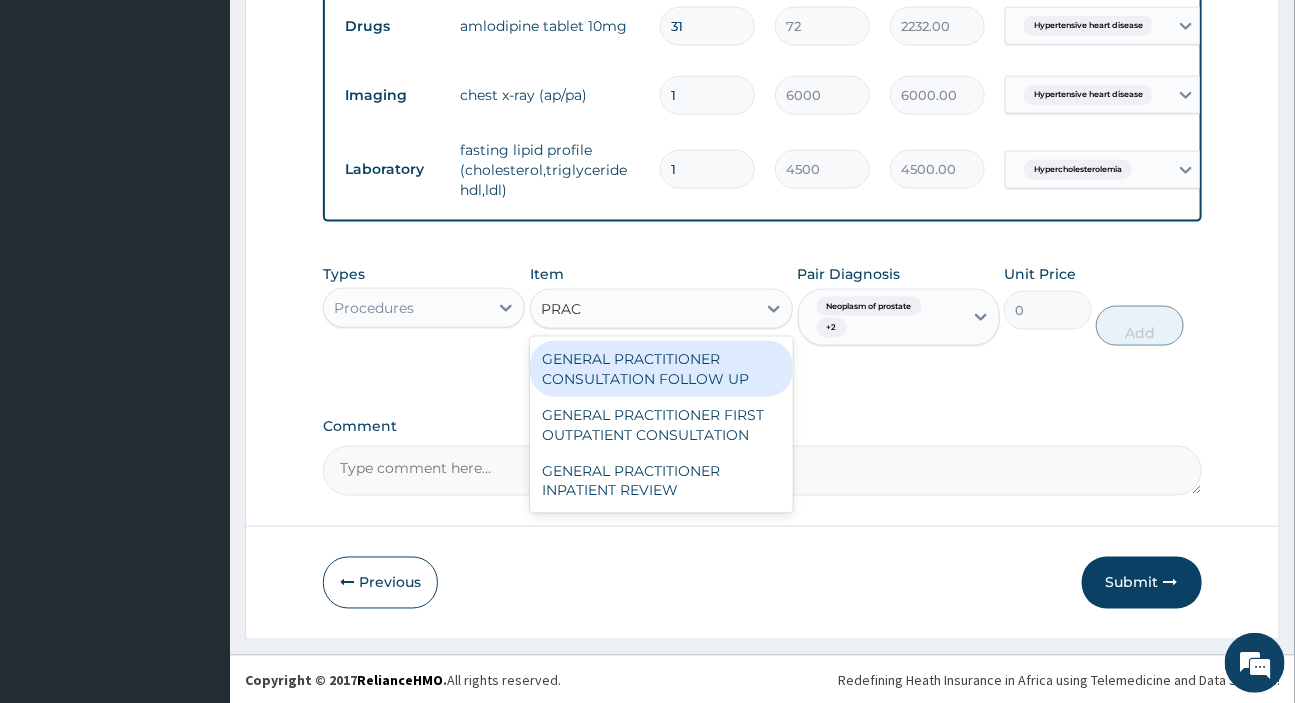 type on "PRACT" 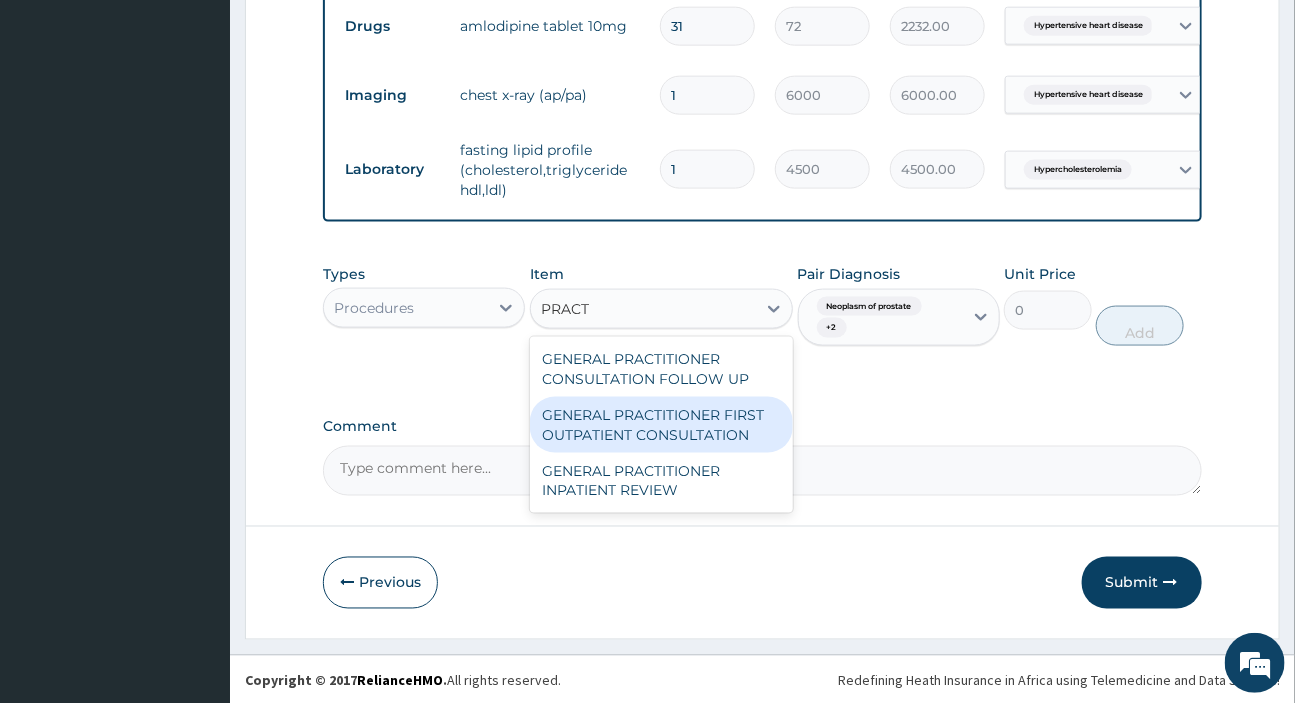 click on "GENERAL PRACTITIONER FIRST OUTPATIENT CONSULTATION" at bounding box center (661, 425) 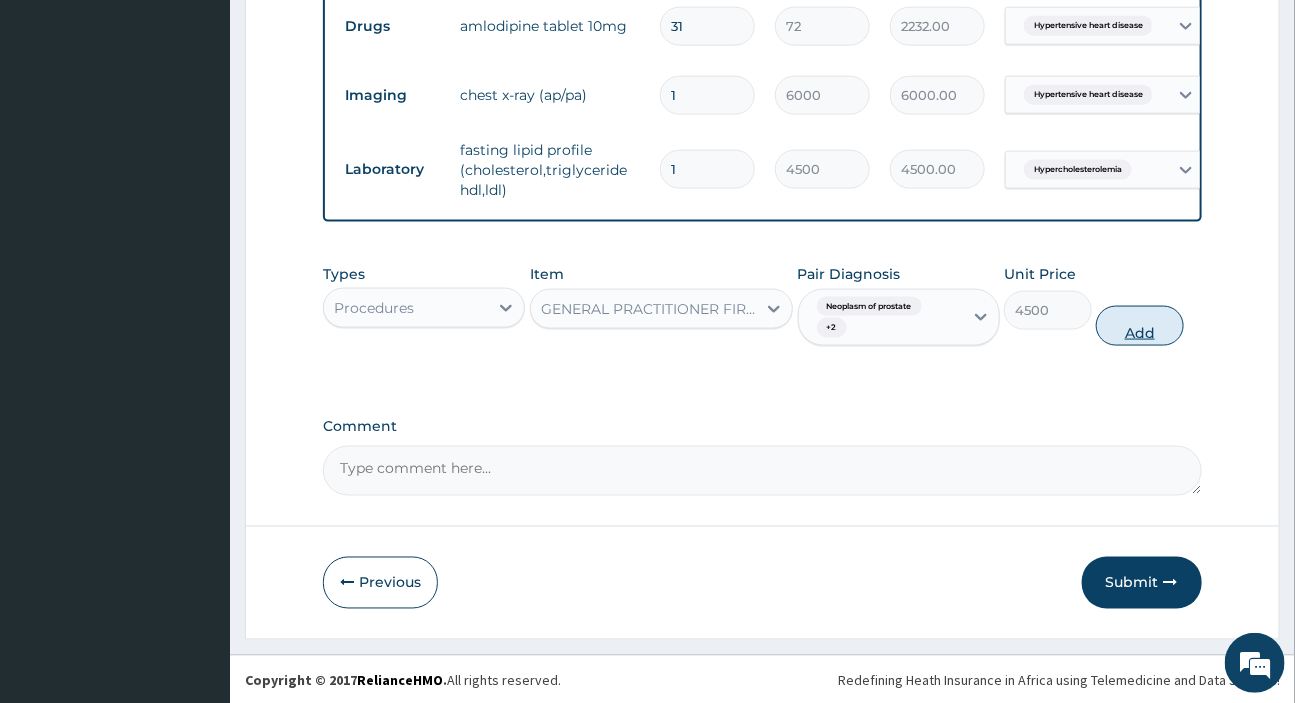 click on "Add" at bounding box center [1140, 326] 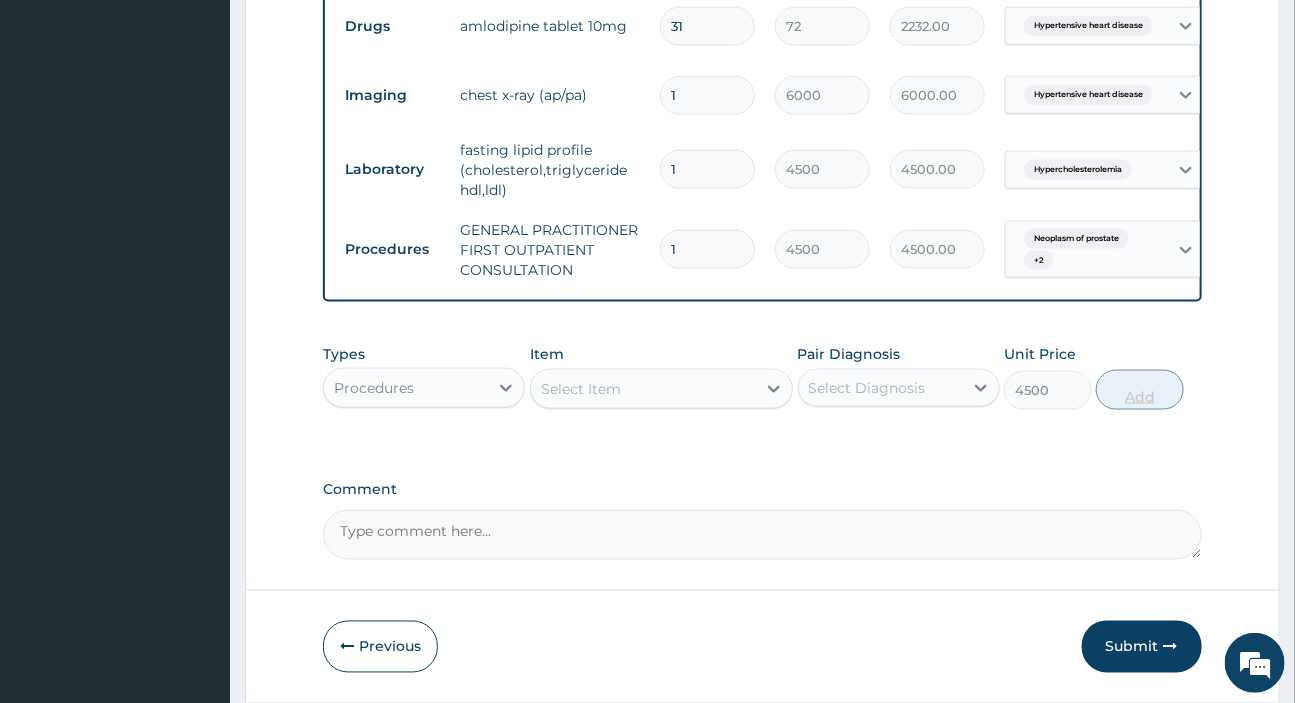 type on "0" 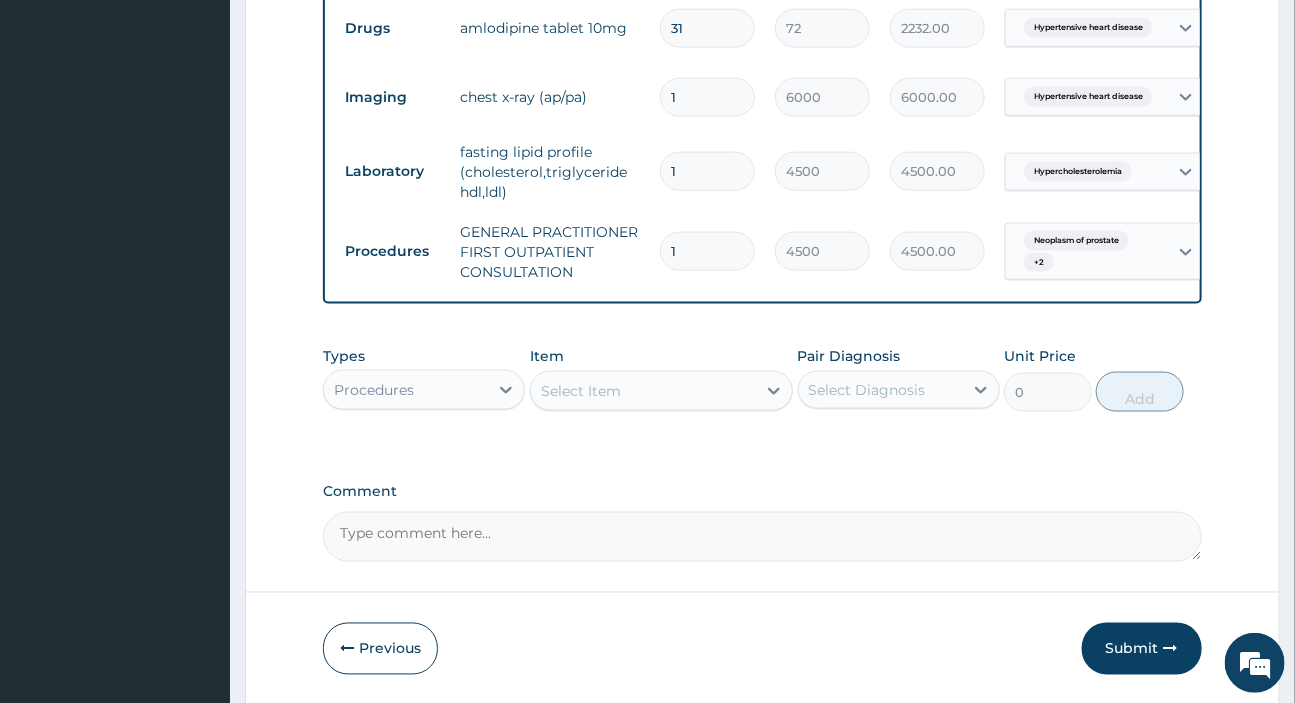 scroll, scrollTop: 944, scrollLeft: 0, axis: vertical 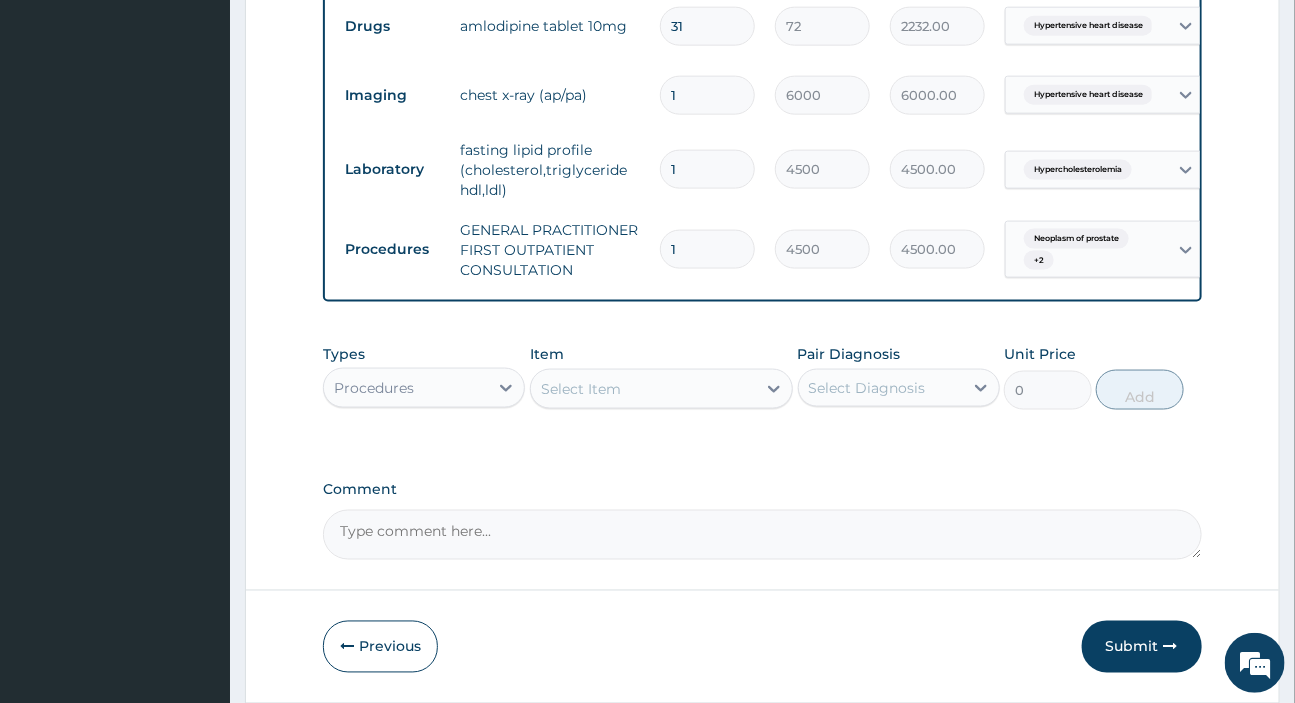 click on "Select Item" at bounding box center (643, 389) 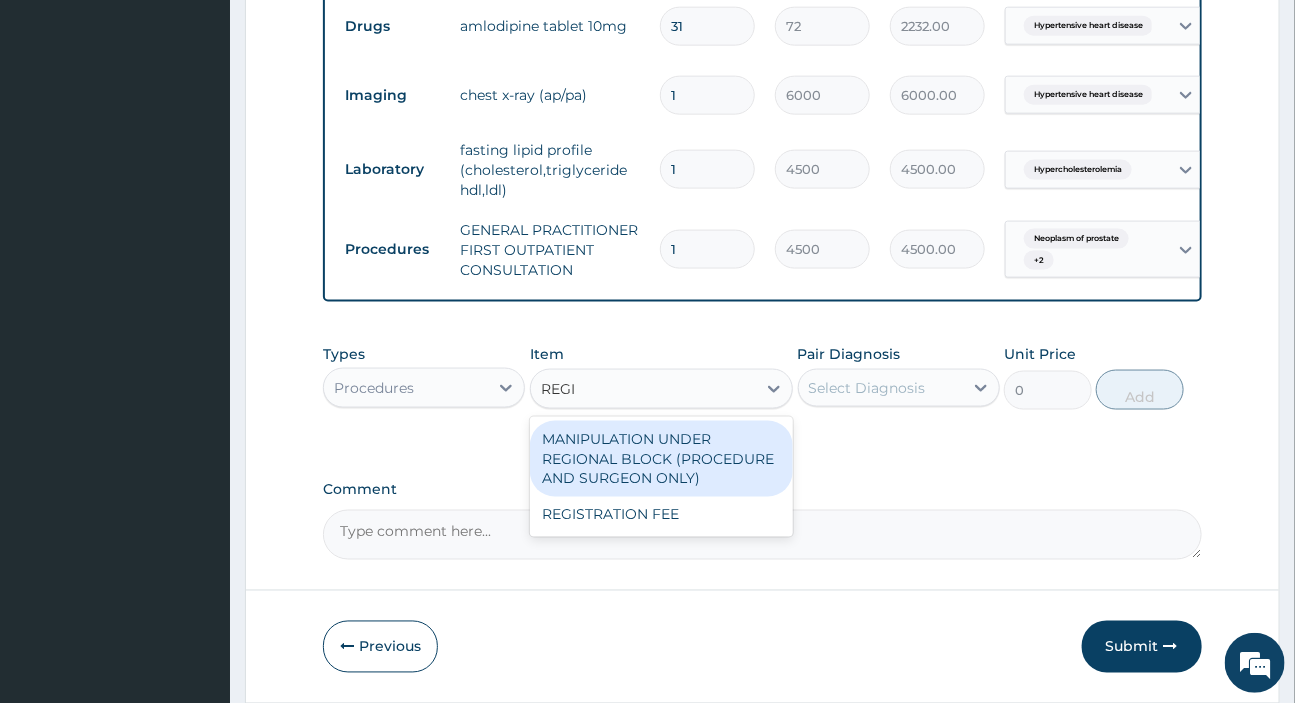 type on "REGIS" 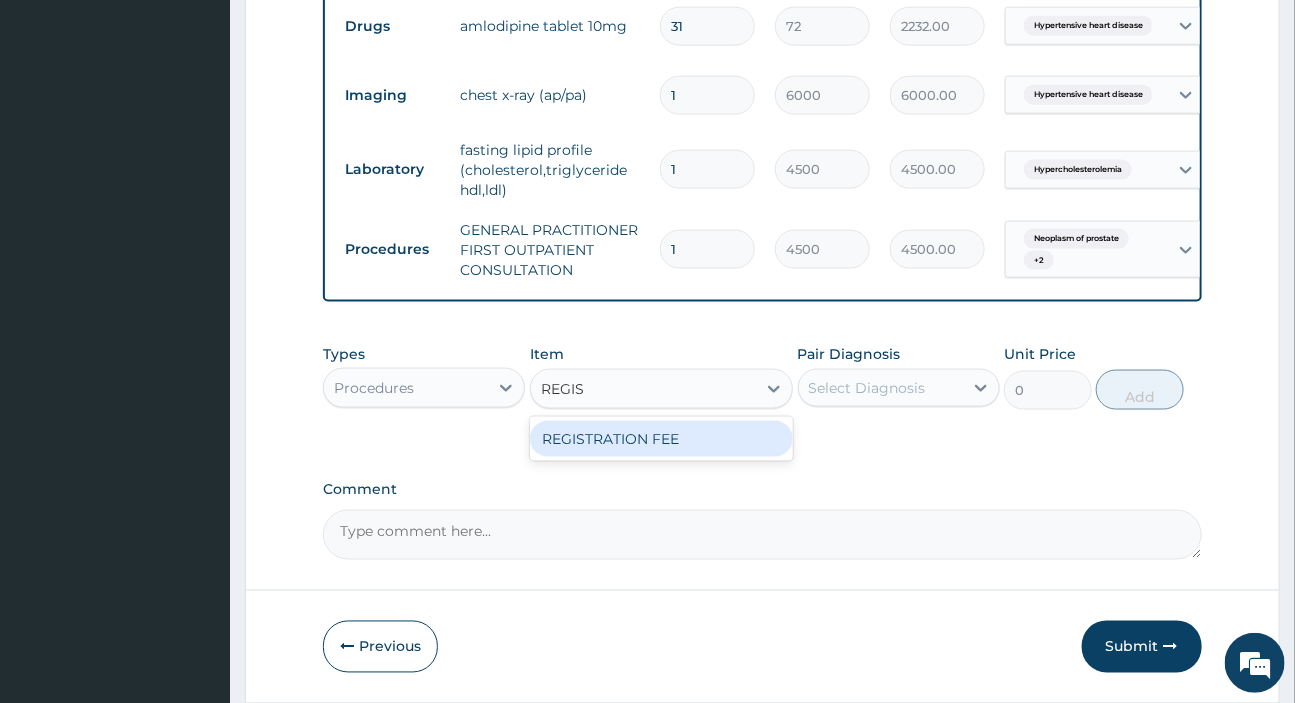 click on "REGISTRATION FEE" at bounding box center [661, 439] 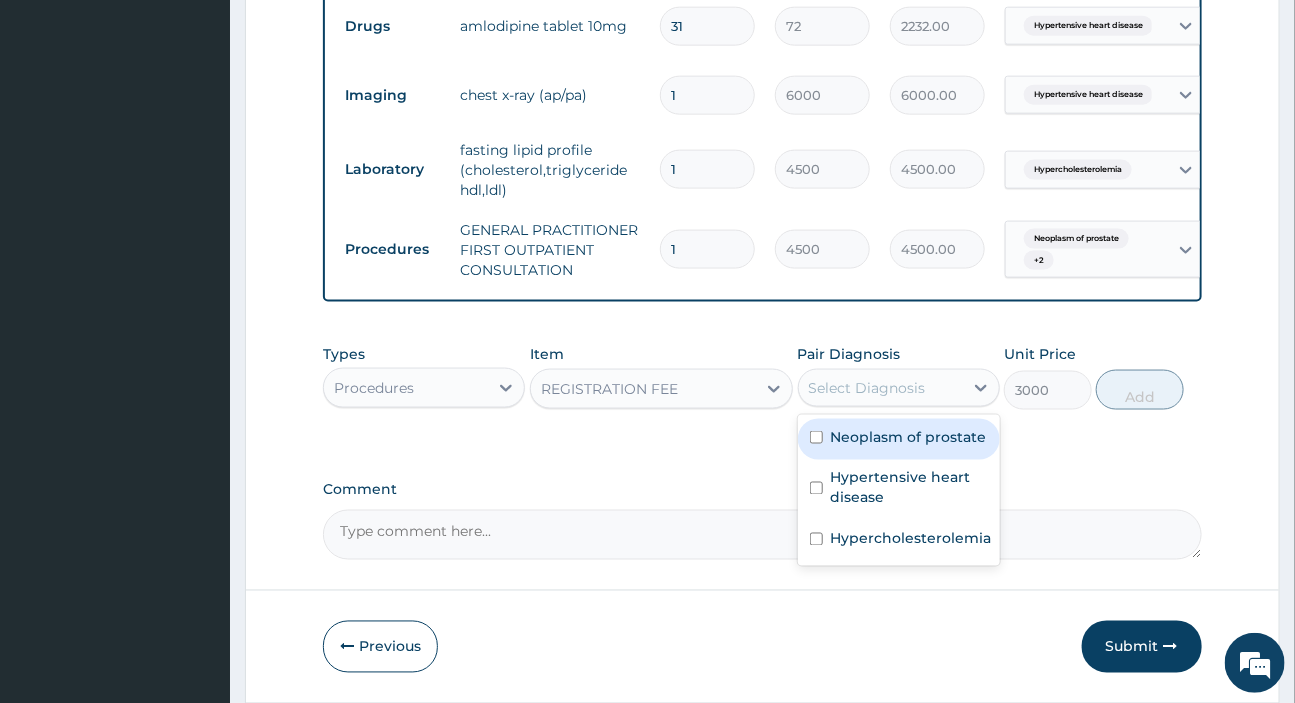click on "Select Diagnosis" at bounding box center [867, 388] 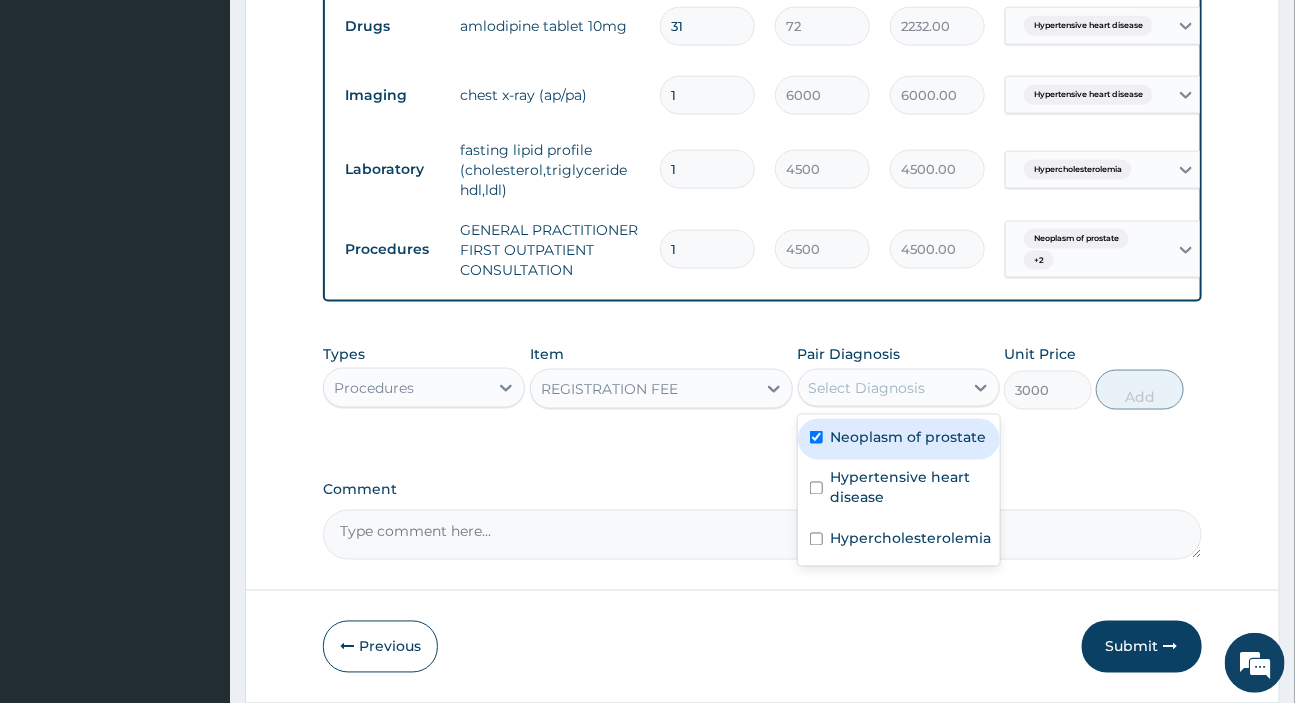 checkbox on "true" 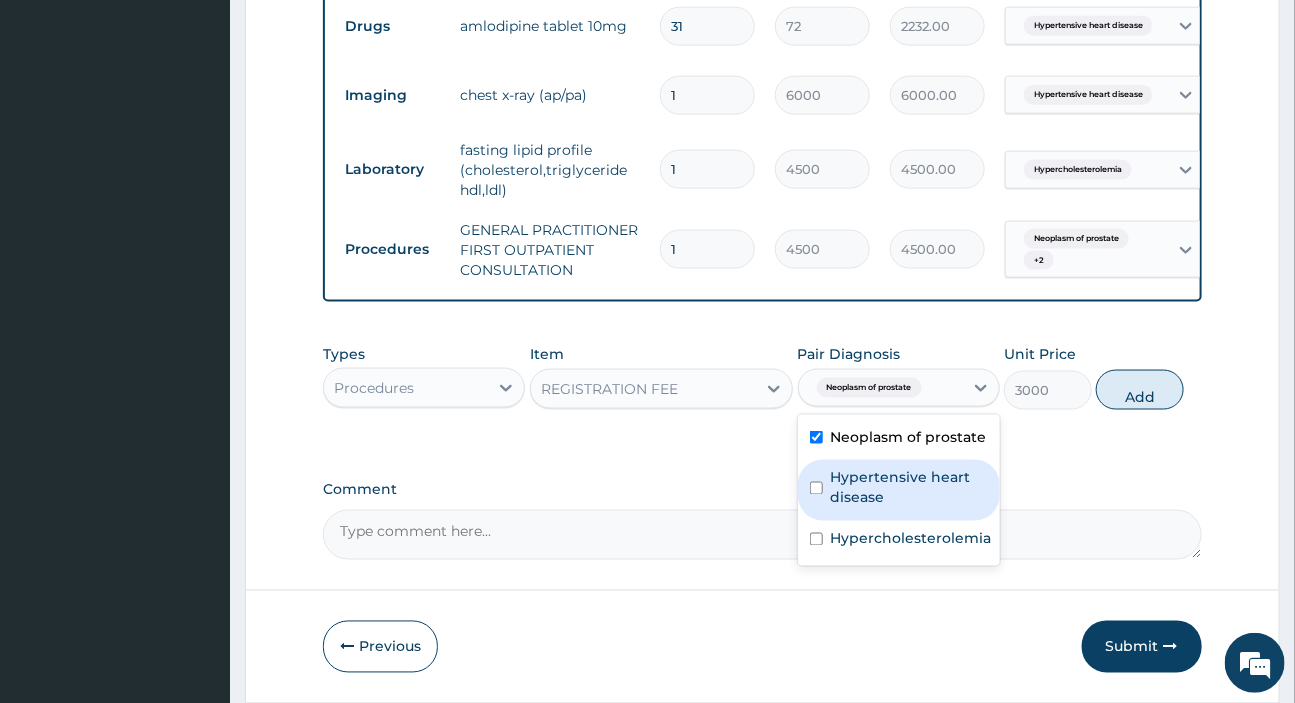 click on "Hypertensive heart disease" at bounding box center [899, 490] 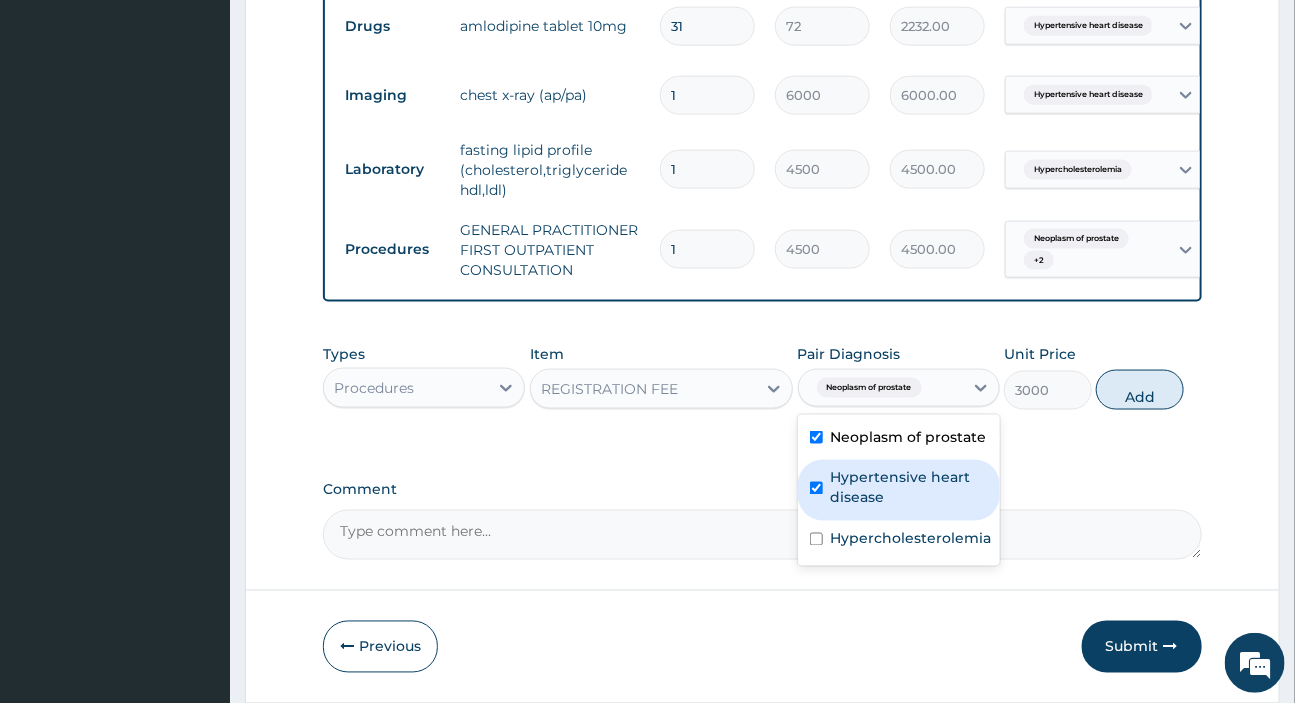 checkbox on "true" 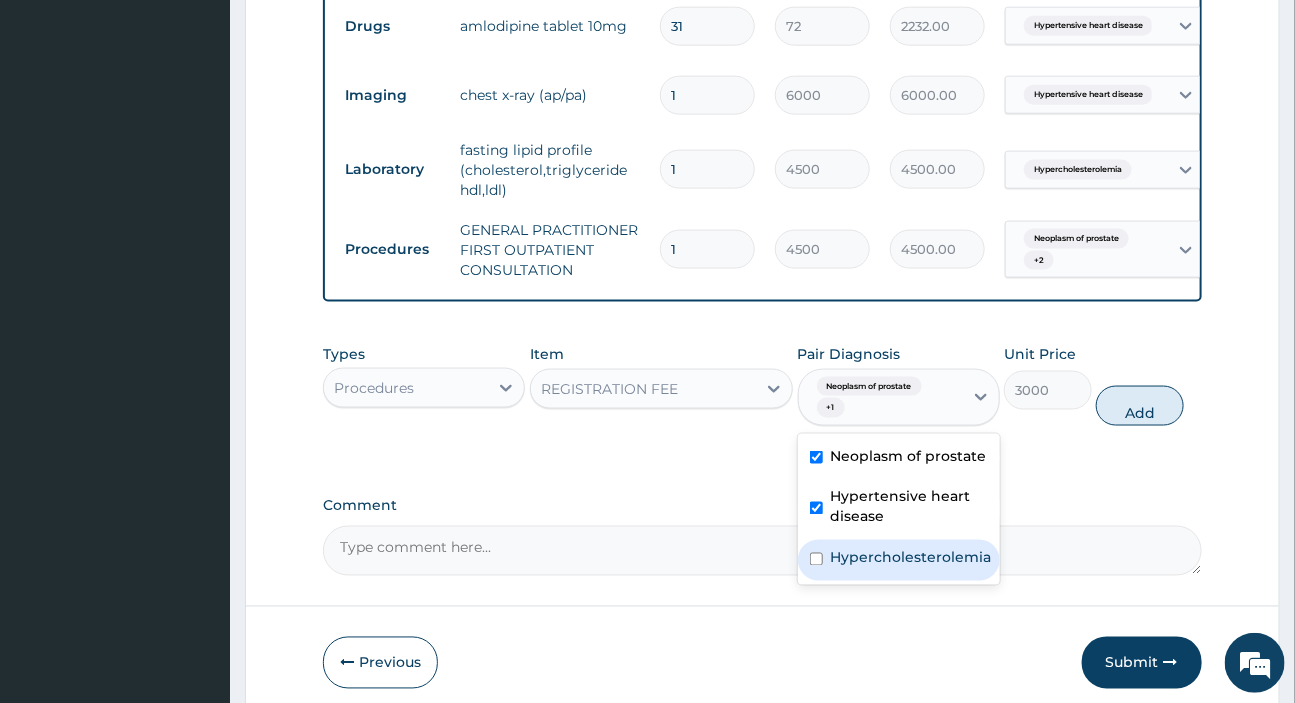 click on "Hypercholesterolemia" at bounding box center [911, 558] 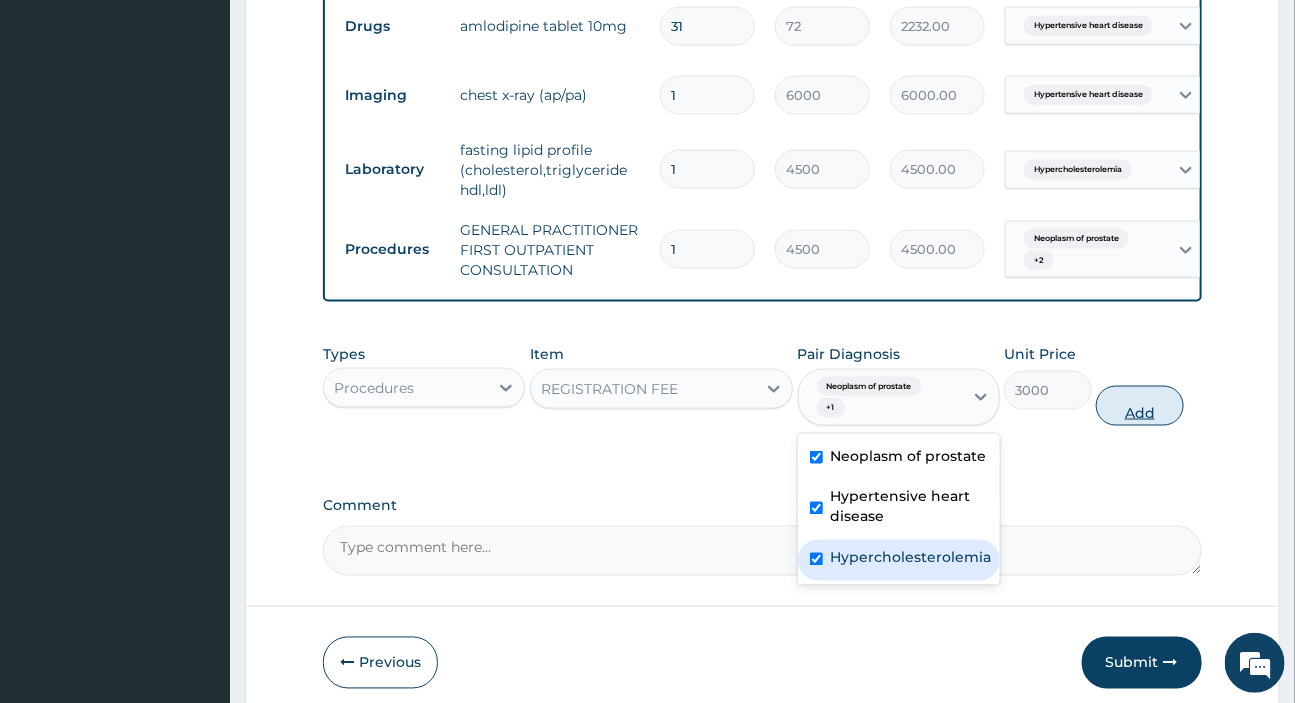 checkbox on "true" 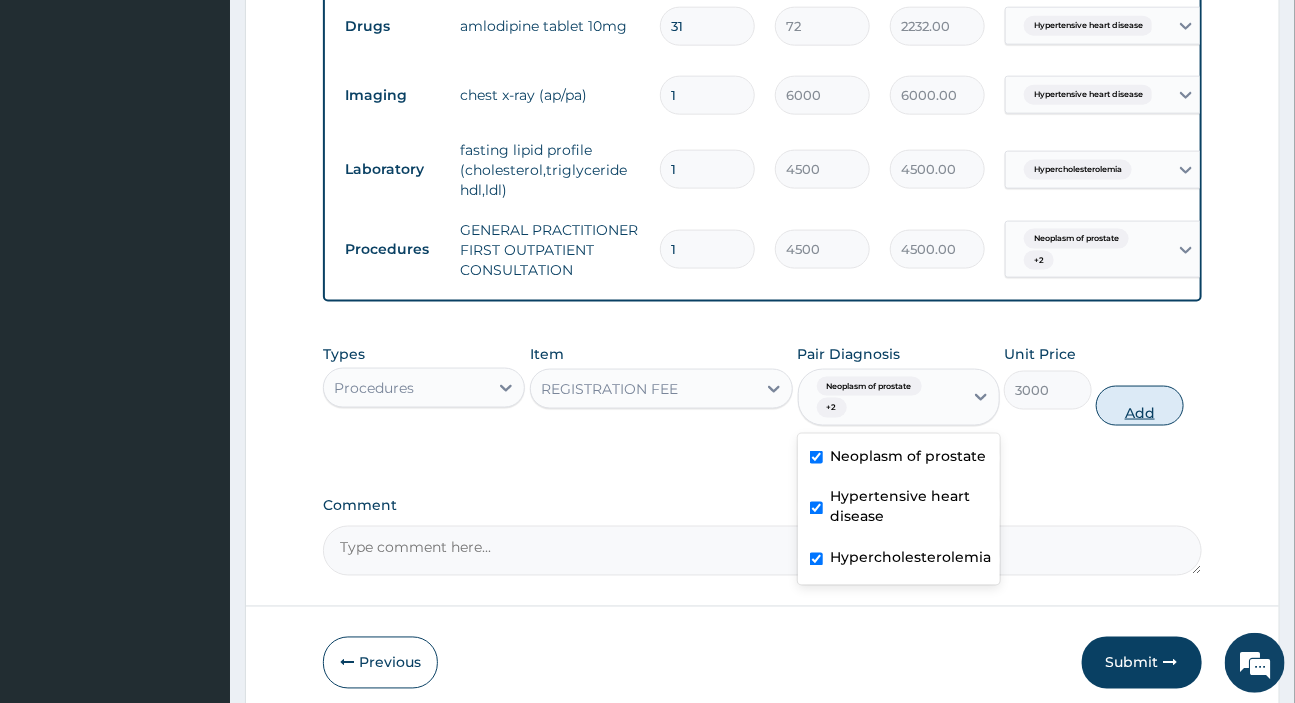 click on "Add" at bounding box center [1140, 406] 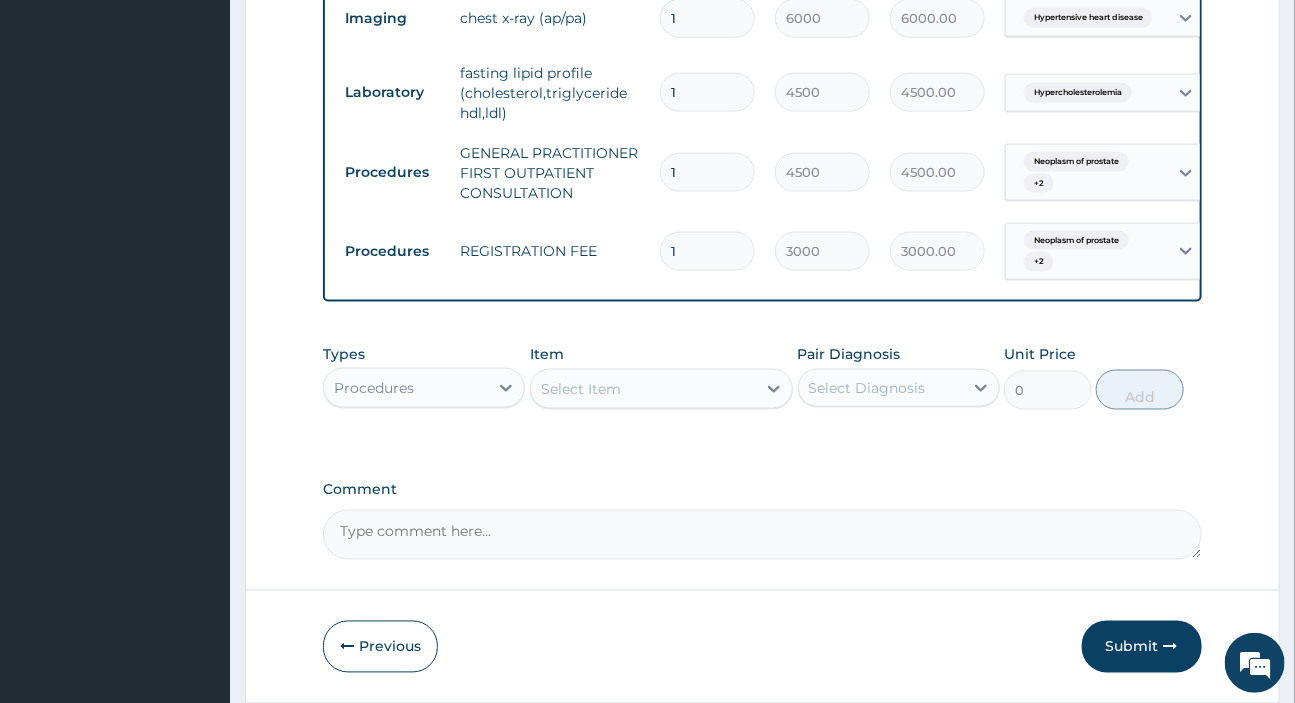 scroll, scrollTop: 1101, scrollLeft: 0, axis: vertical 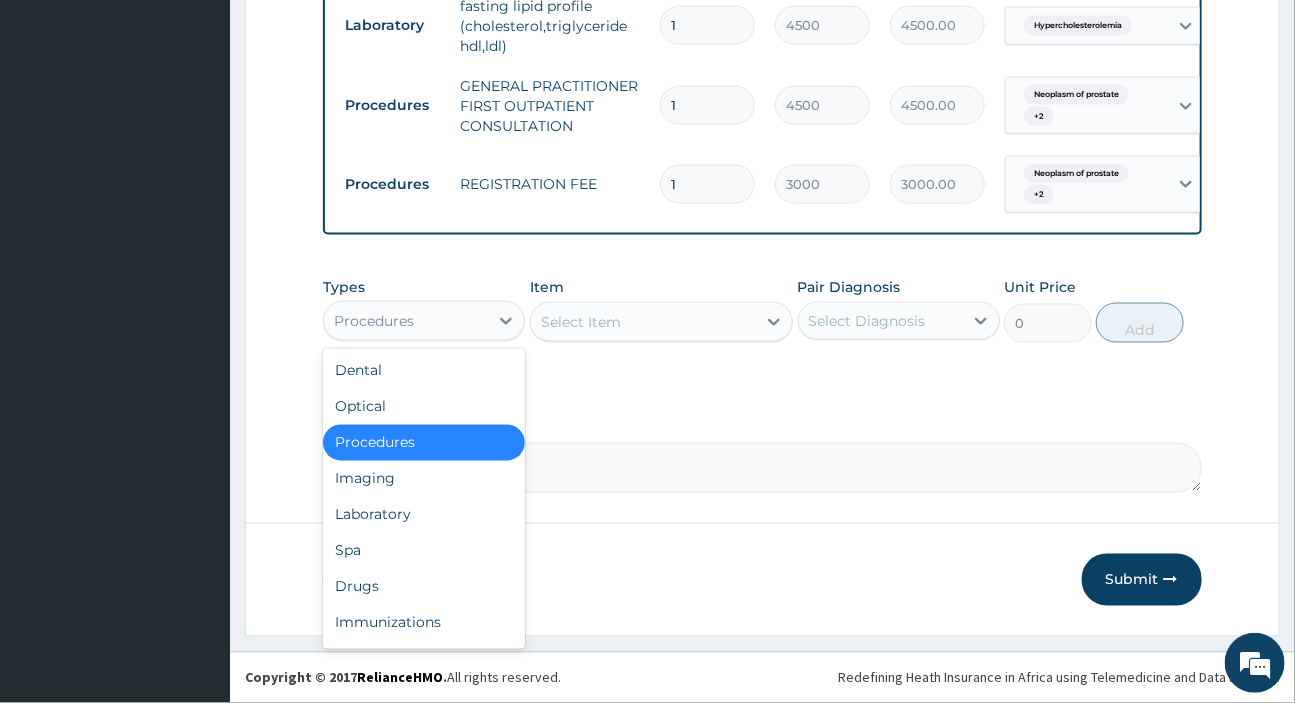click on "Procedures" at bounding box center (406, 321) 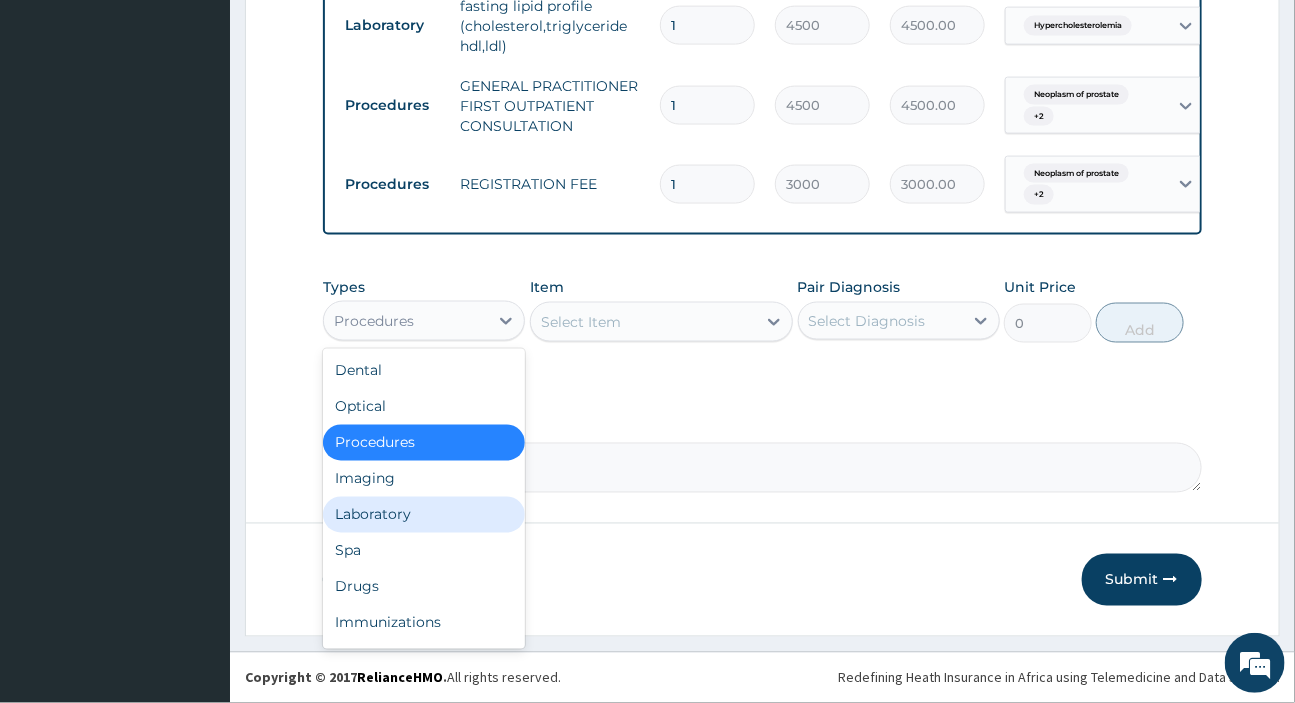 click on "Laboratory" at bounding box center (424, 515) 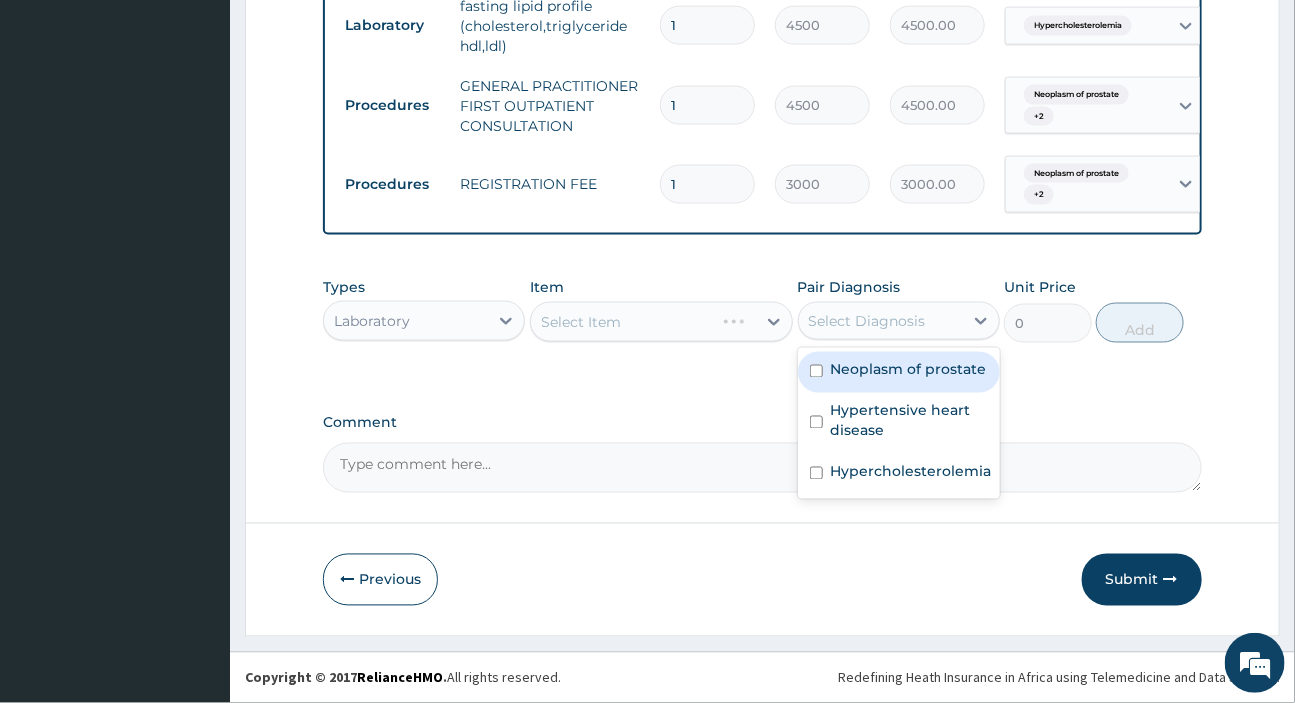click on "Select Diagnosis" at bounding box center (867, 321) 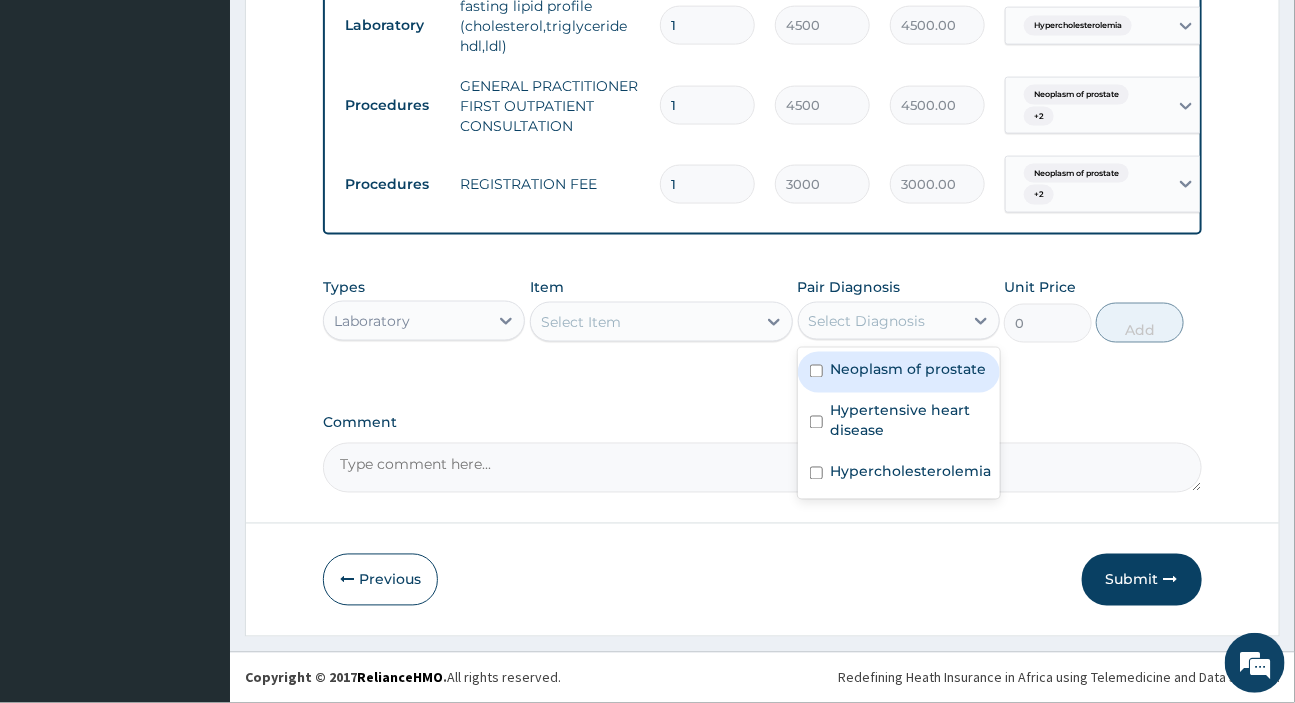 click on "Neoplasm of prostate" at bounding box center (909, 370) 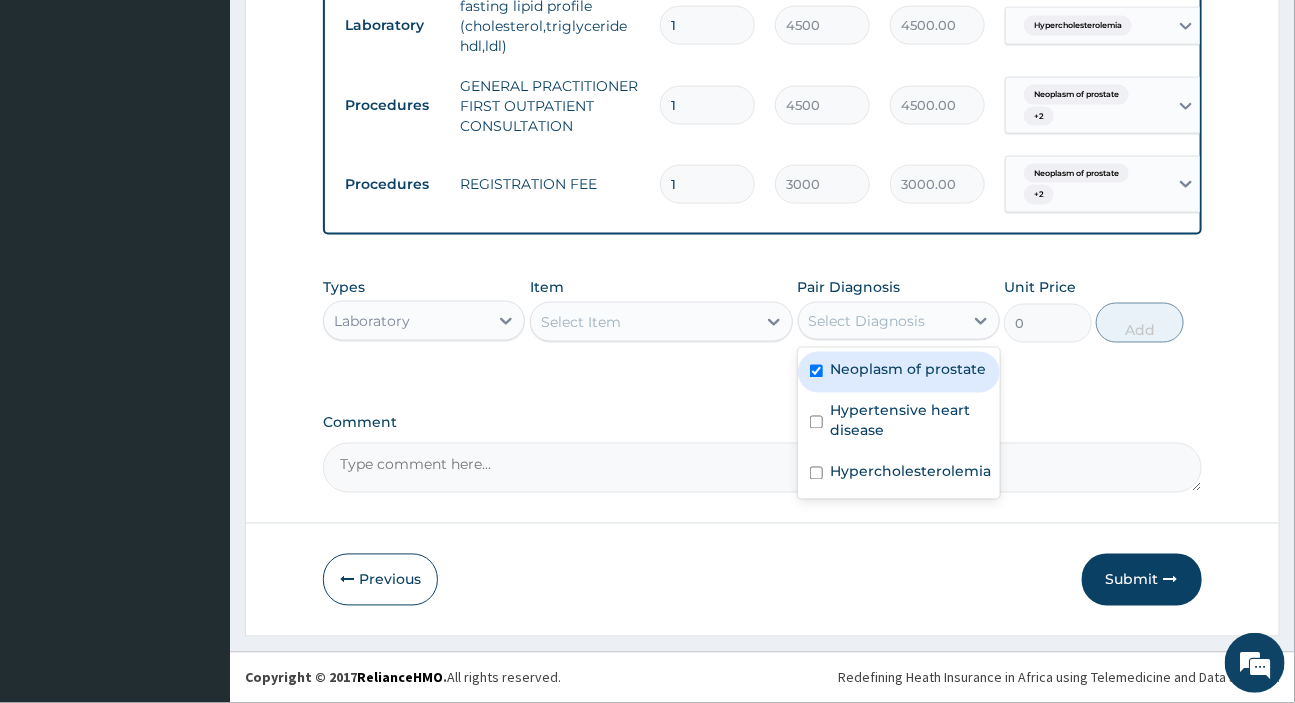 checkbox on "true" 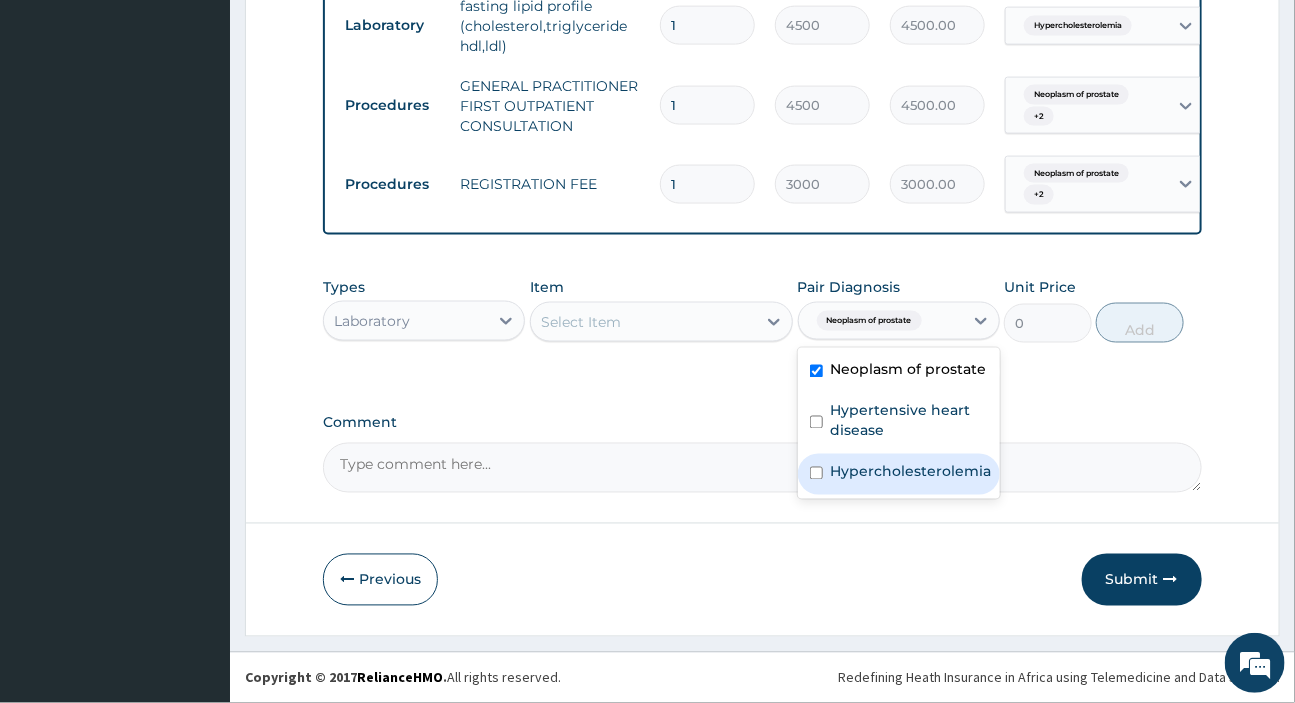 click on "Hypercholesterolemia" at bounding box center (911, 472) 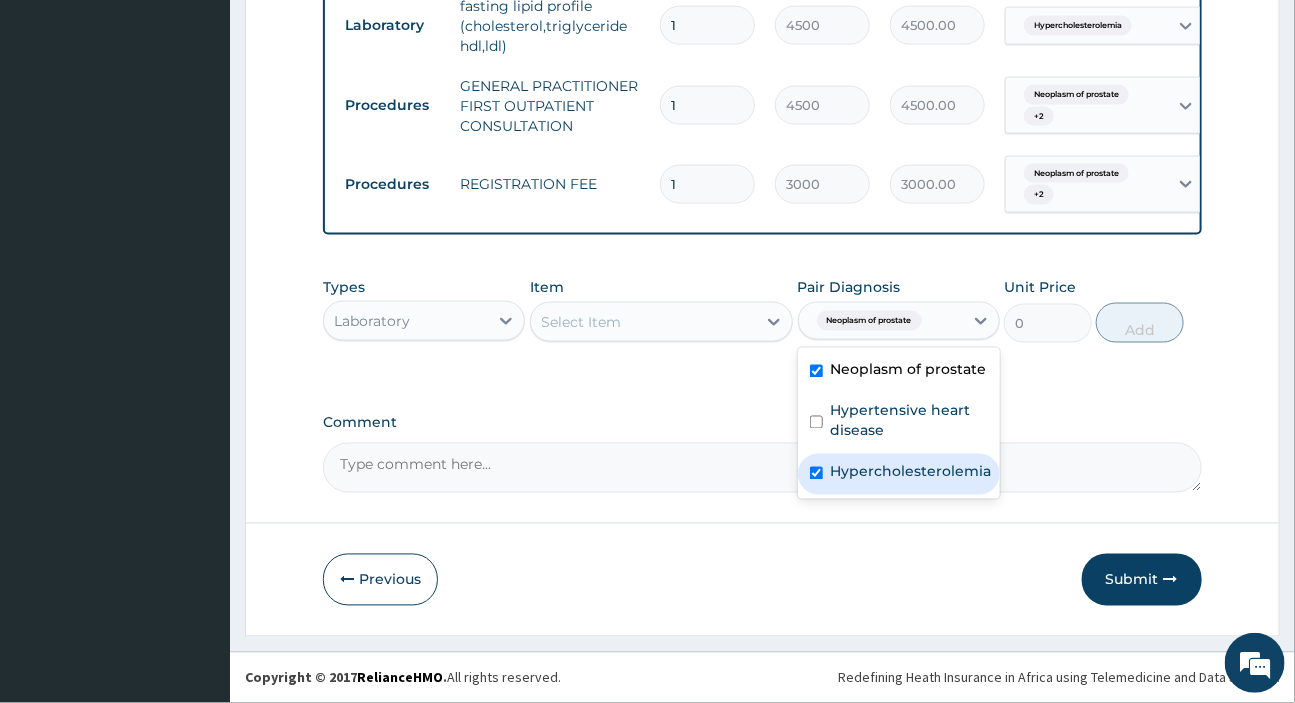 checkbox on "true" 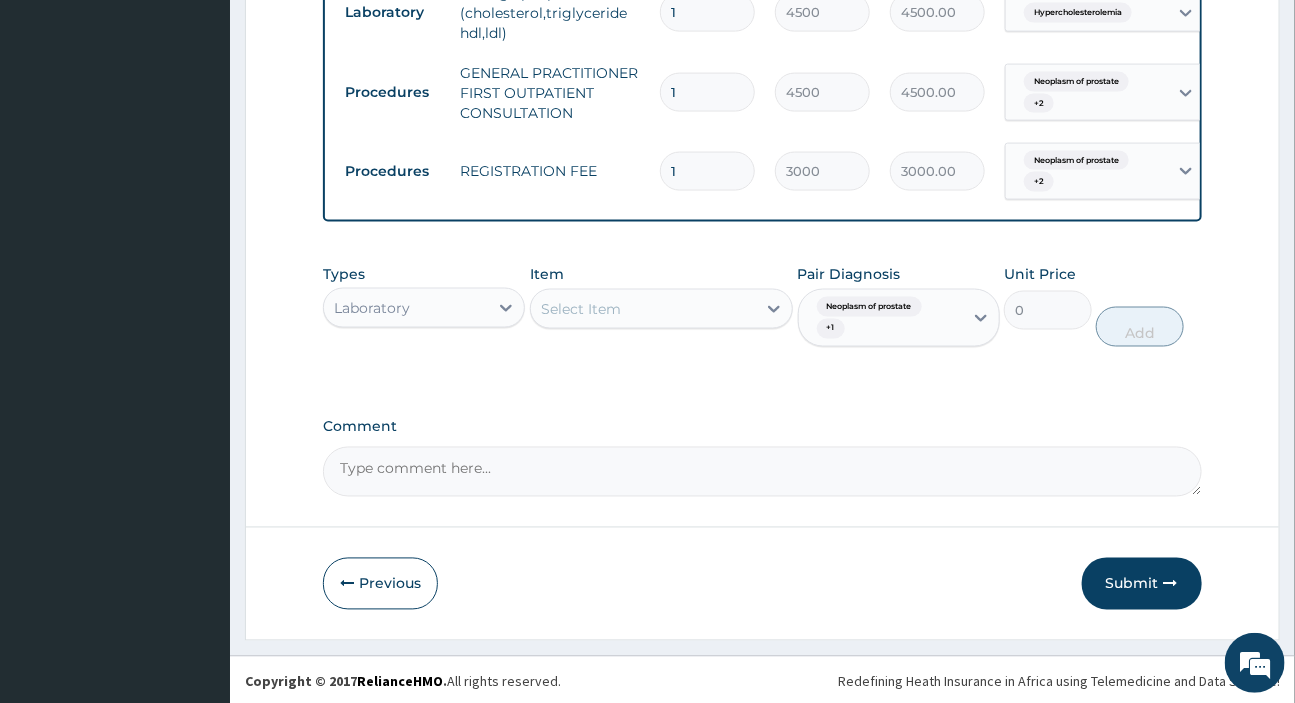 click on "PA Code / Prescription Code PA/FA816B PA/2116D7 PA/E0C40F Encounter Date 14-06-2025 Important Notice Please enter PA codes before entering items that are not attached to a PA code   All diagnoses entered must be linked to a claim item. Diagnosis & Claim Items that are visible but inactive cannot be edited because they were imported from an already approved PA code. Diagnosis Neoplasm of prostate query Hypertensive heart disease query Hypercholesterolemia query NB: All diagnosis must be linked to a claim item Claim Items Type Name Quantity Unit Price Total Price Pair Diagnosis Actions Imaging abdominopelvic scan 1 7000 7000.00 Neoplasm of prostate Delete Drugs tab telmisartan 80mg 31 240 7440.00 Hypertensive heart disease Delete Drugs amlodipine tablet 10mg 31 72 2232.00 Hypertensive heart disease Delete Imaging chest x-ray (ap/pa) 1 6000 6000.00 Hypertensive heart disease Delete Laboratory fasting lipid profile (cholesterol,triglyceride hdl,ldl) 1 4500 4500.00 Hypercholesterolemia Delete Procedures 1 4500  +" at bounding box center [762, -207] 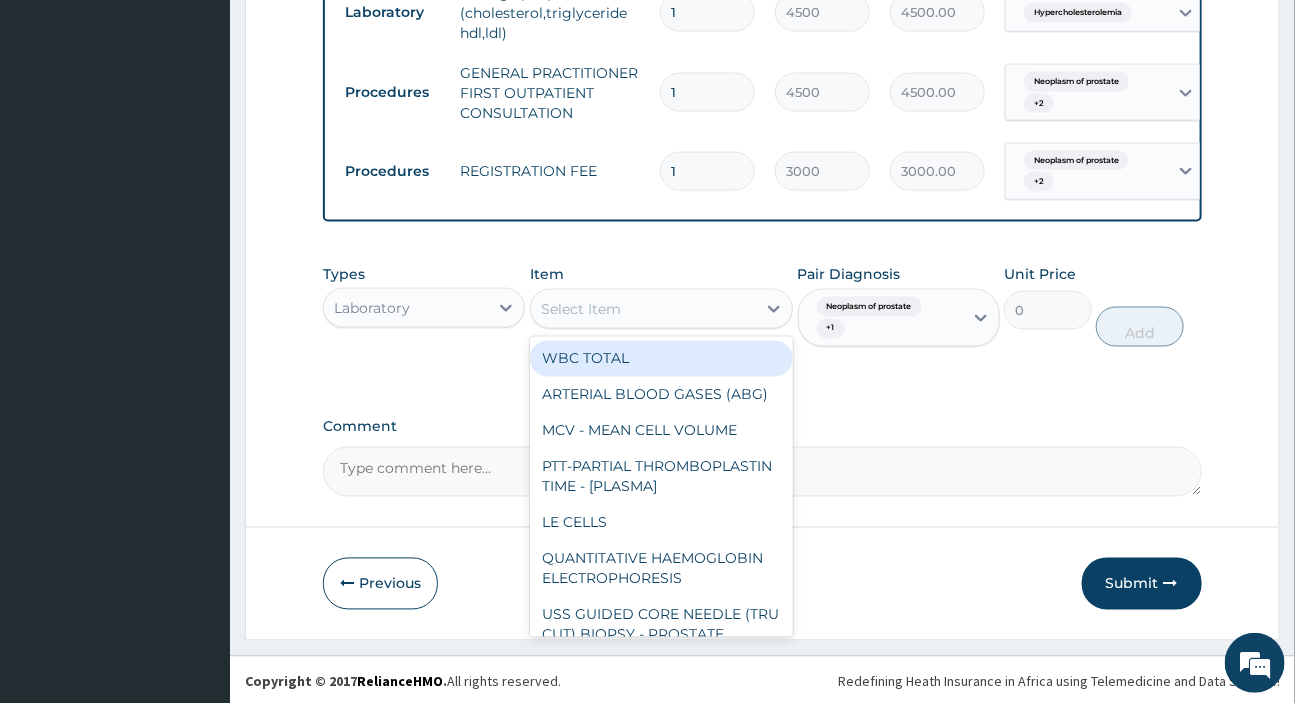 click on "Select Item" at bounding box center (643, 309) 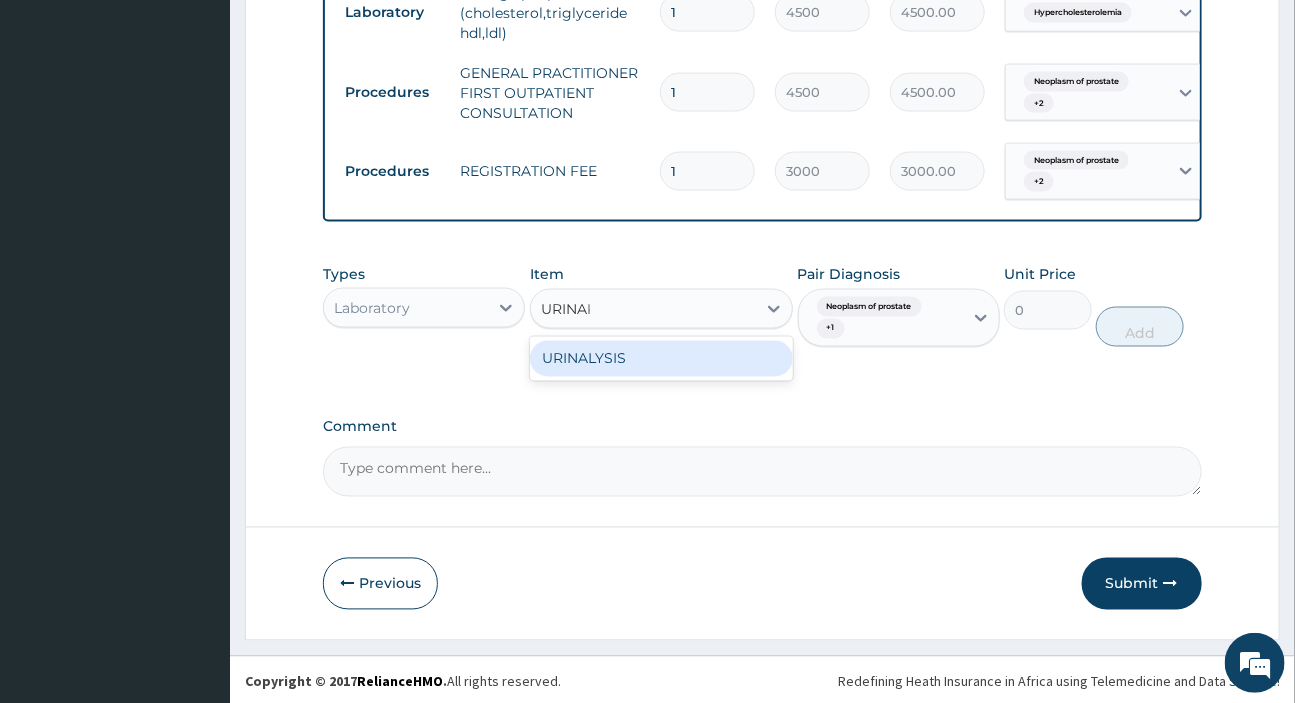 type on "URINA" 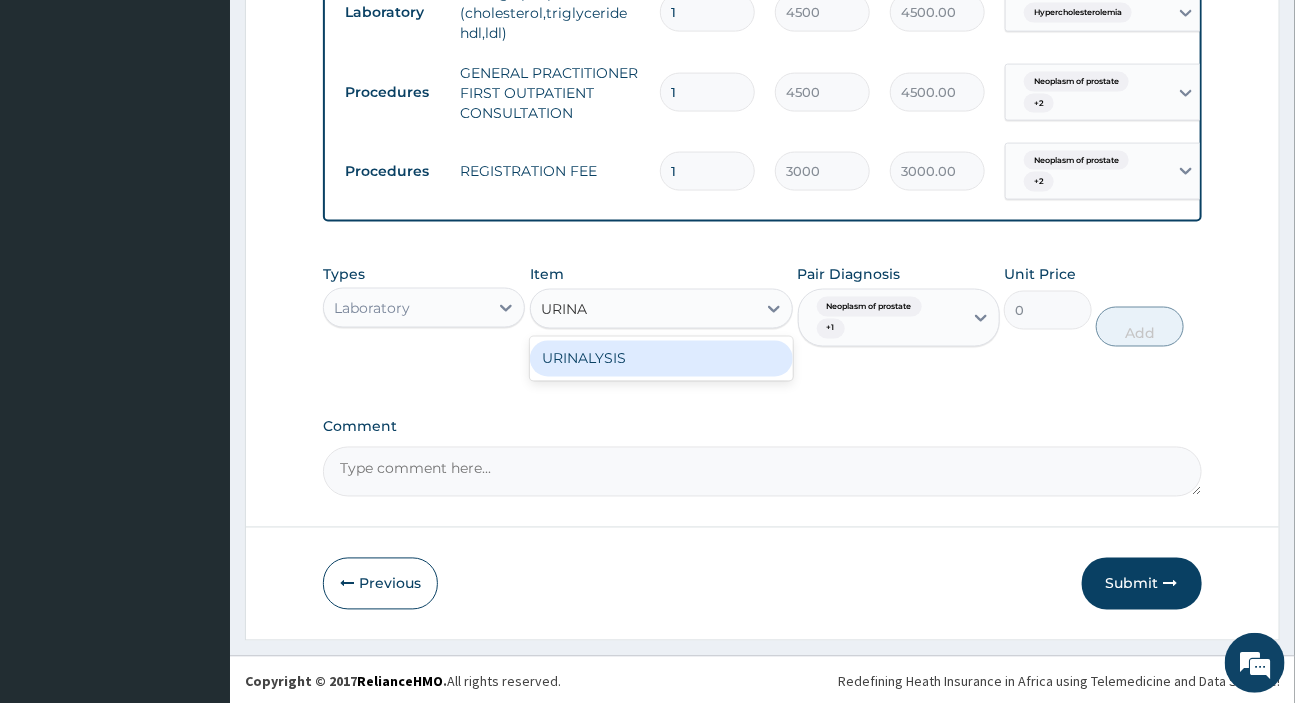 click on "URINALYSIS" at bounding box center (661, 359) 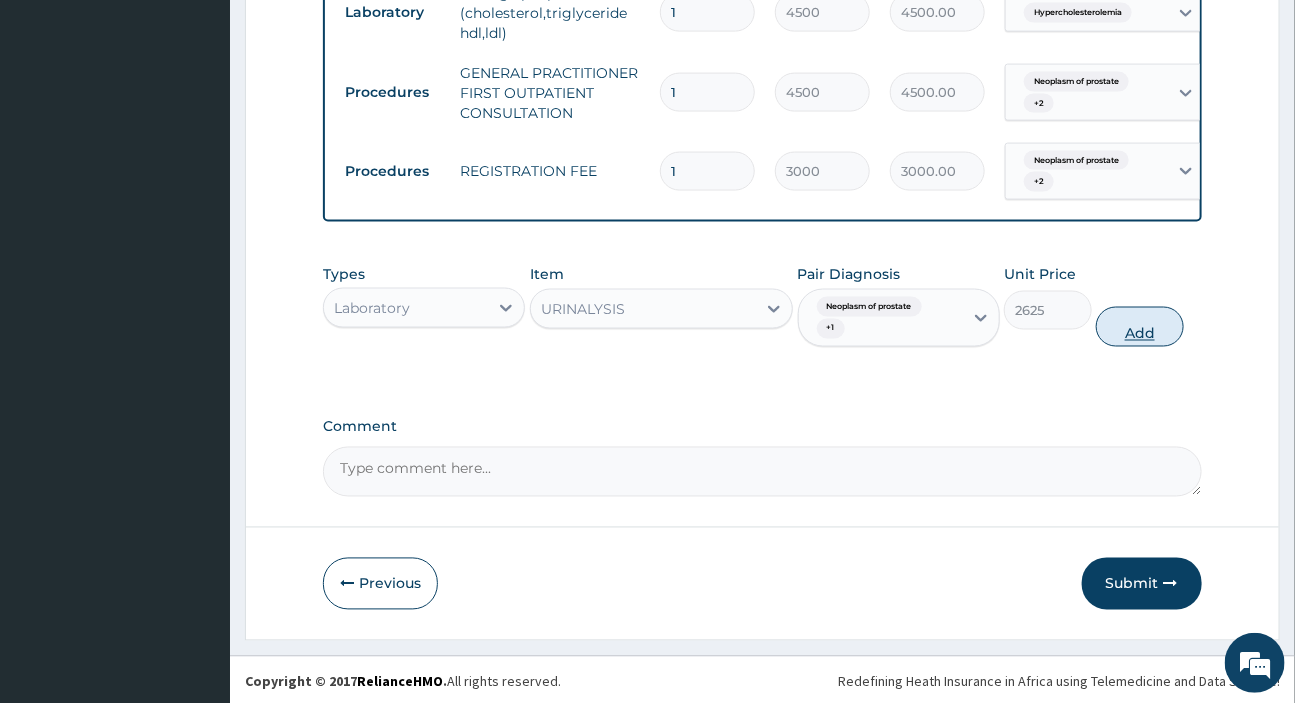 click on "Add" at bounding box center (1140, 327) 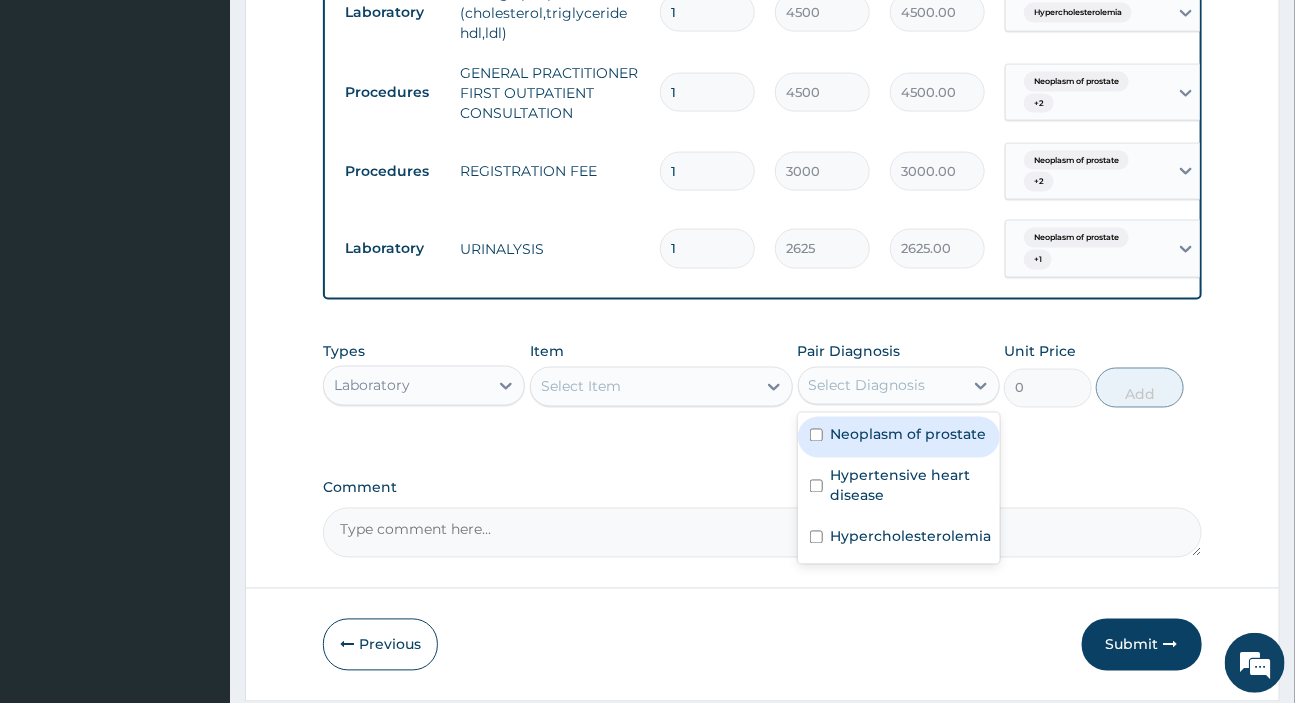 click on "Select Diagnosis" at bounding box center (867, 386) 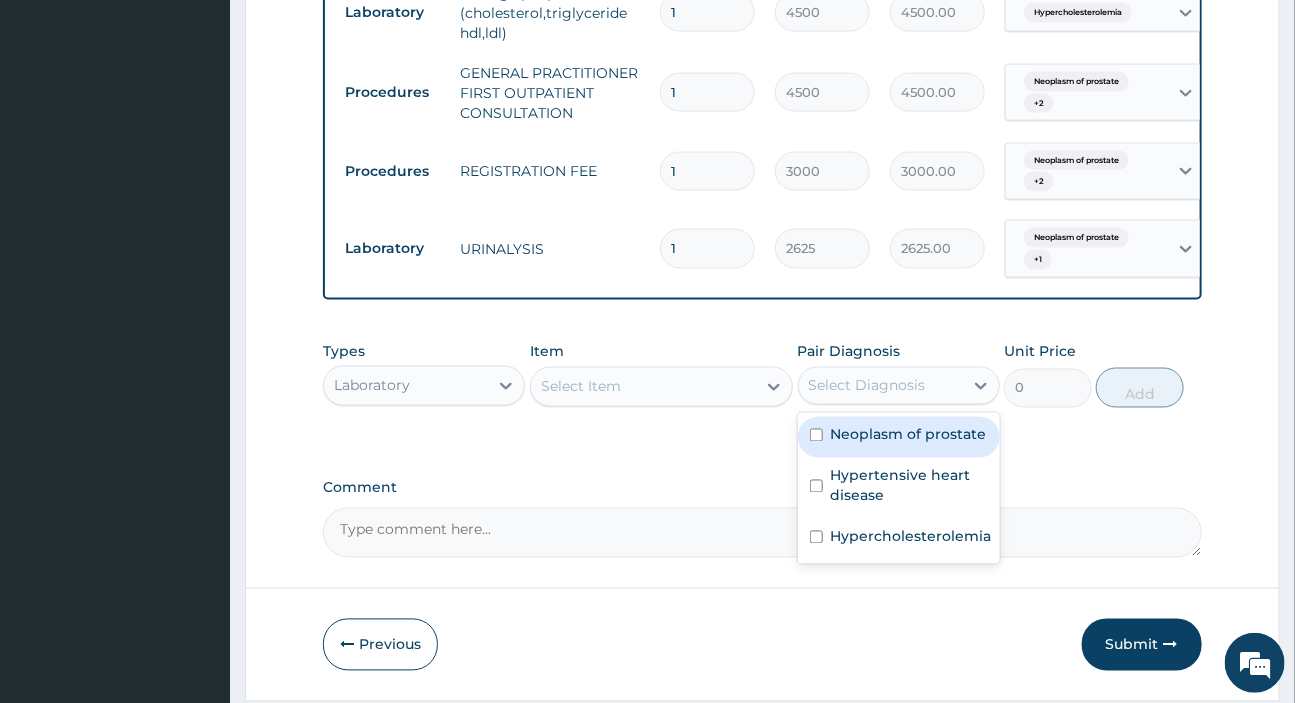 click on "Comment" at bounding box center (762, 488) 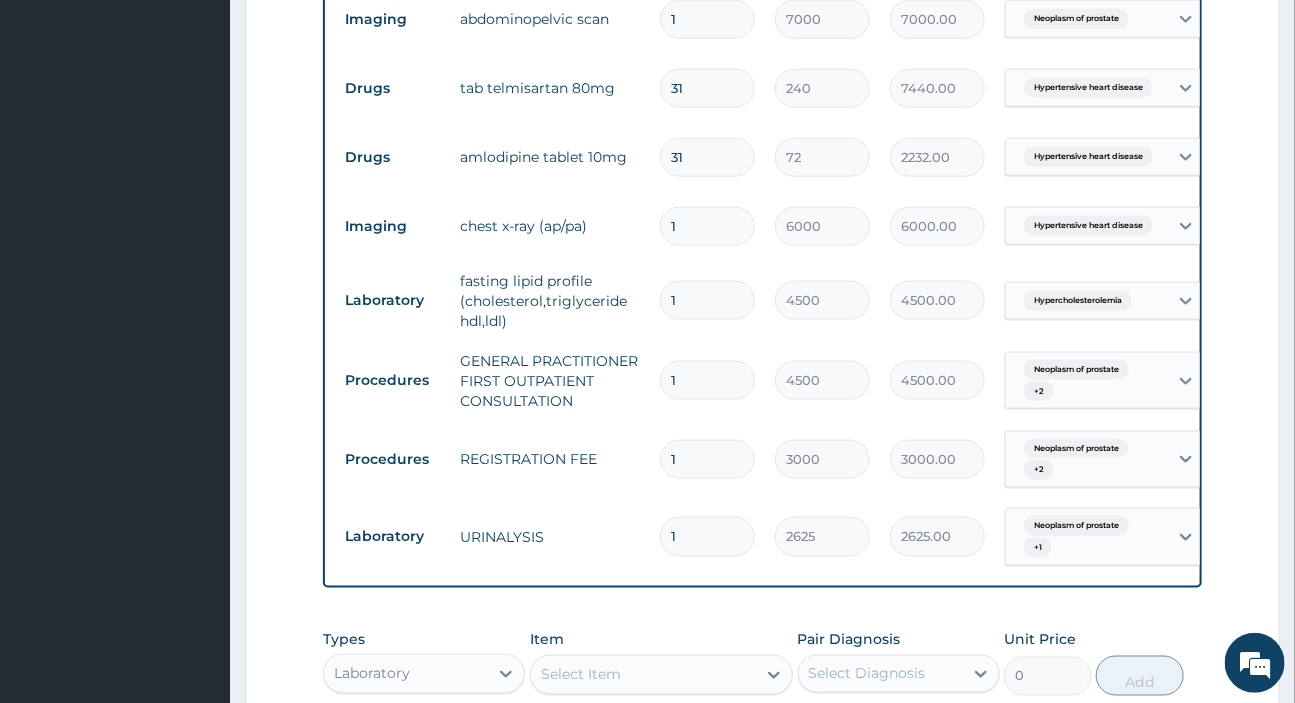 scroll, scrollTop: 724, scrollLeft: 0, axis: vertical 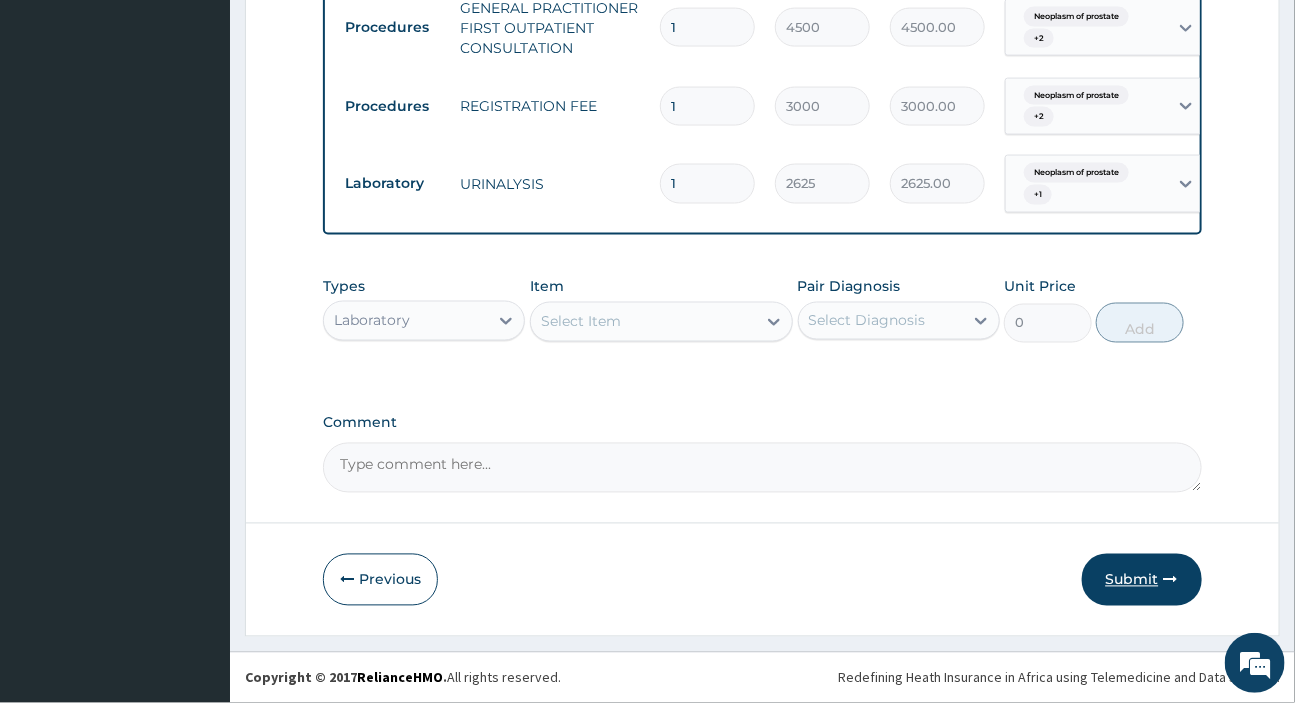 click on "Submit" at bounding box center [1142, 580] 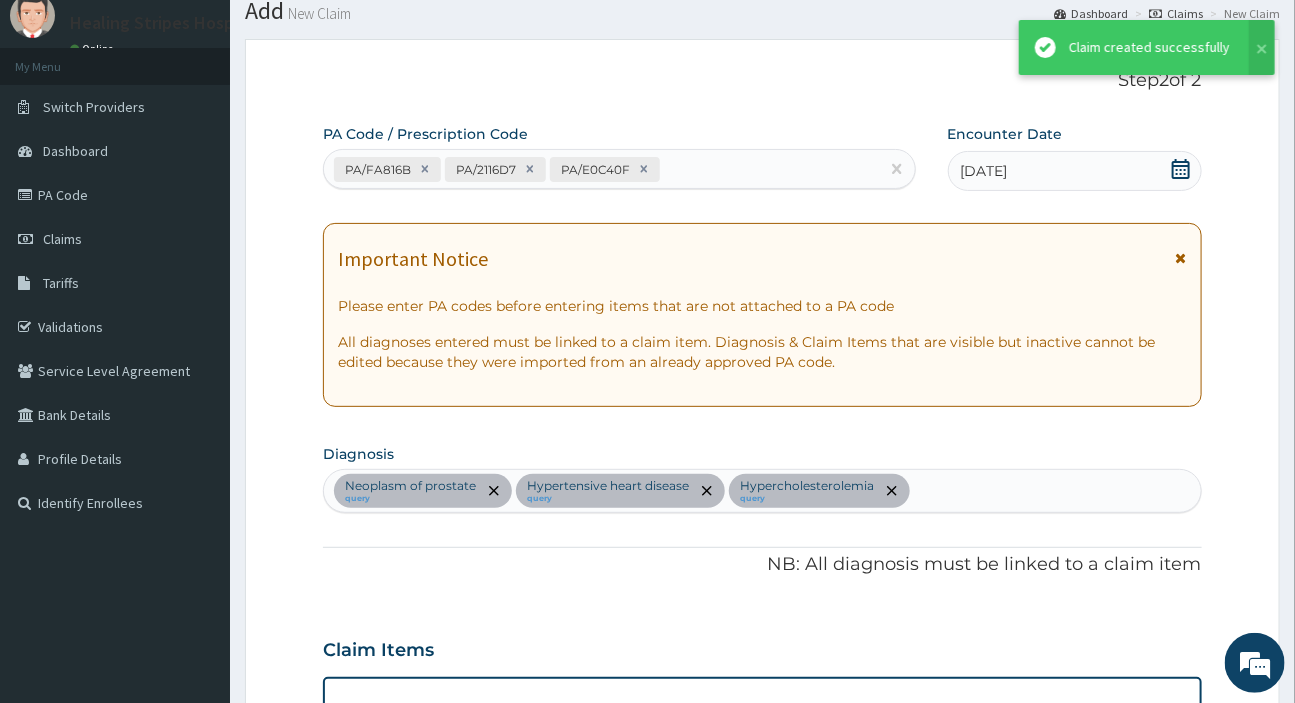 scroll, scrollTop: 1179, scrollLeft: 0, axis: vertical 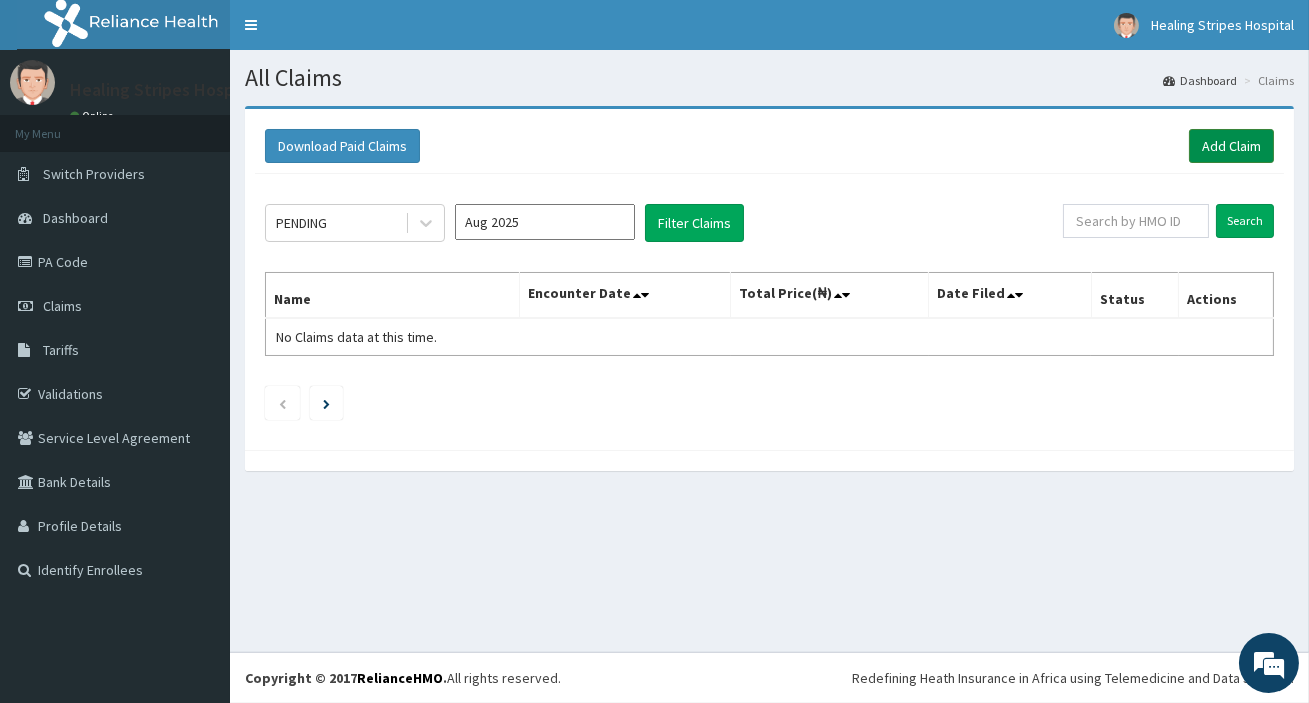 click on "Add Claim" at bounding box center [1231, 146] 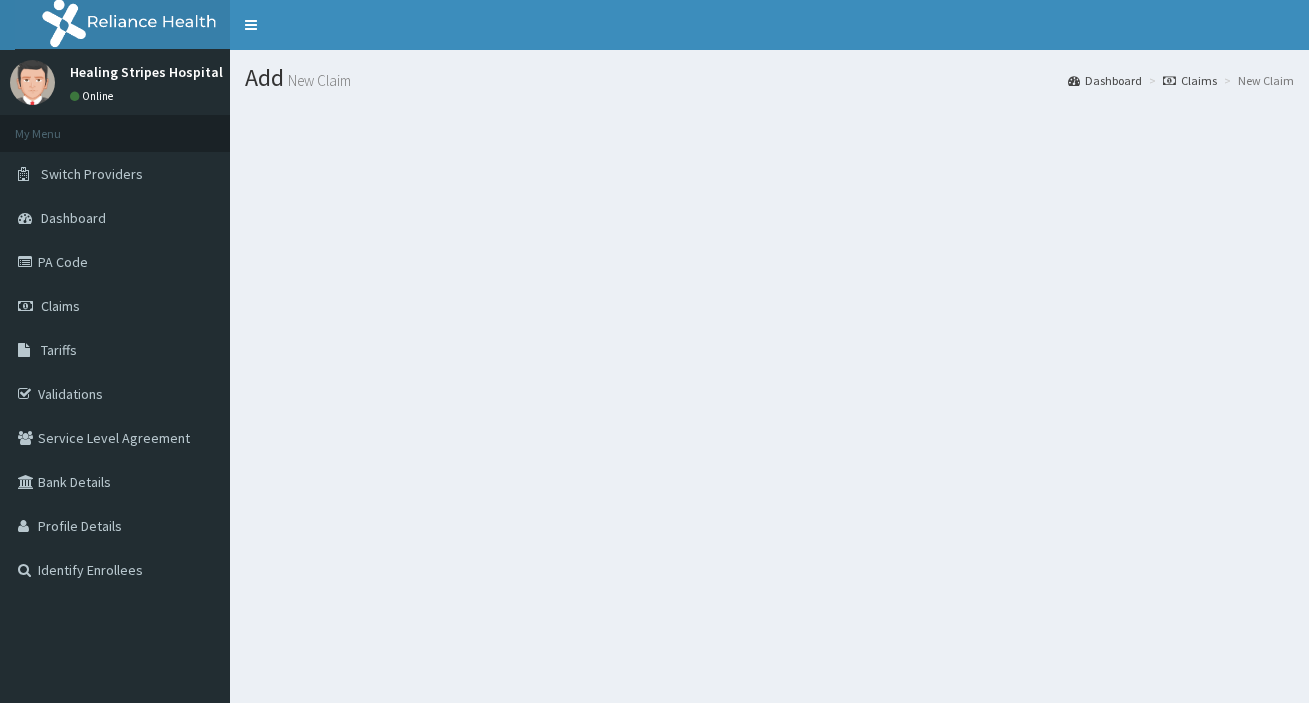 scroll, scrollTop: 0, scrollLeft: 0, axis: both 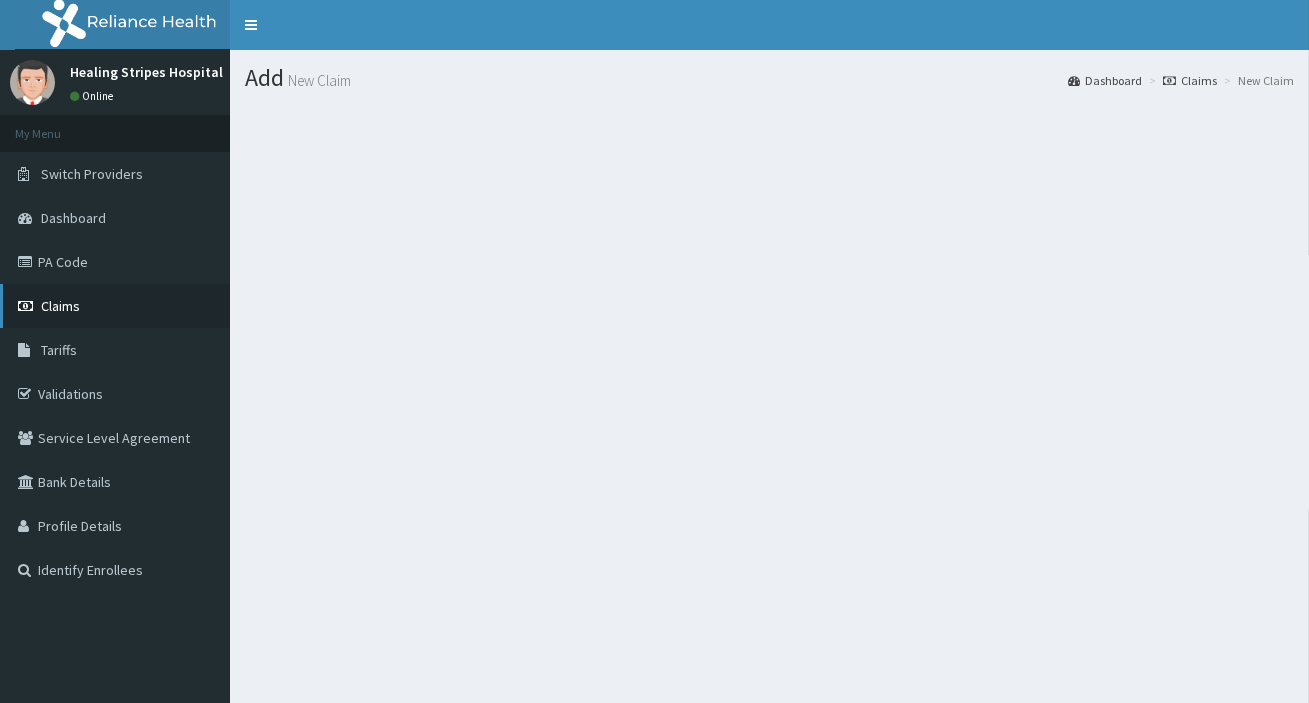 click on "Claims" at bounding box center [60, 306] 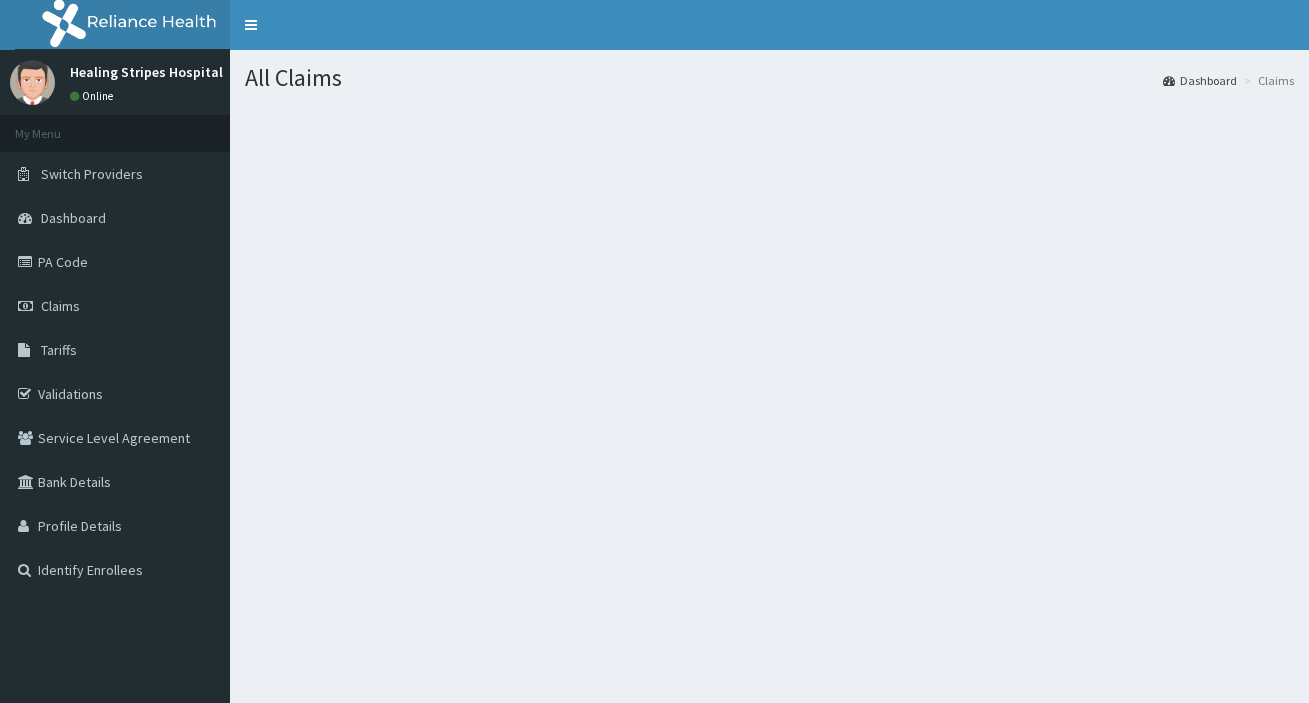 scroll, scrollTop: 0, scrollLeft: 0, axis: both 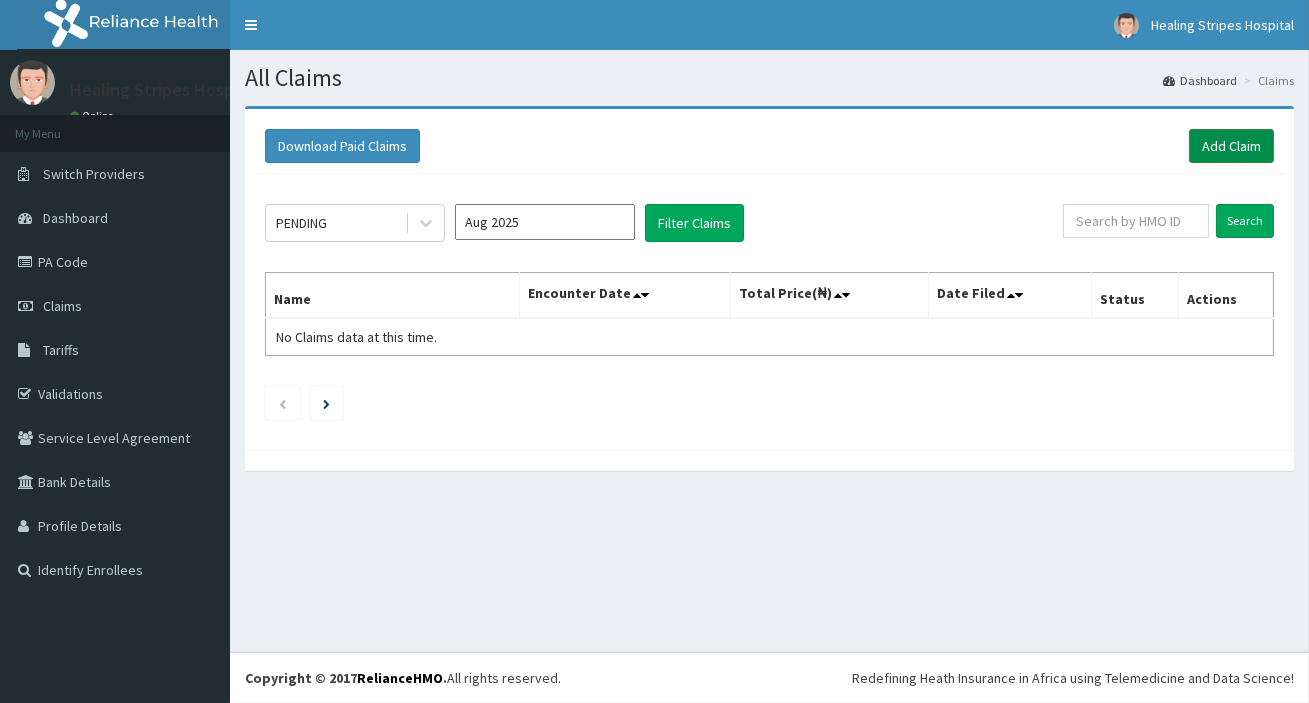 click on "Add Claim" at bounding box center [1231, 146] 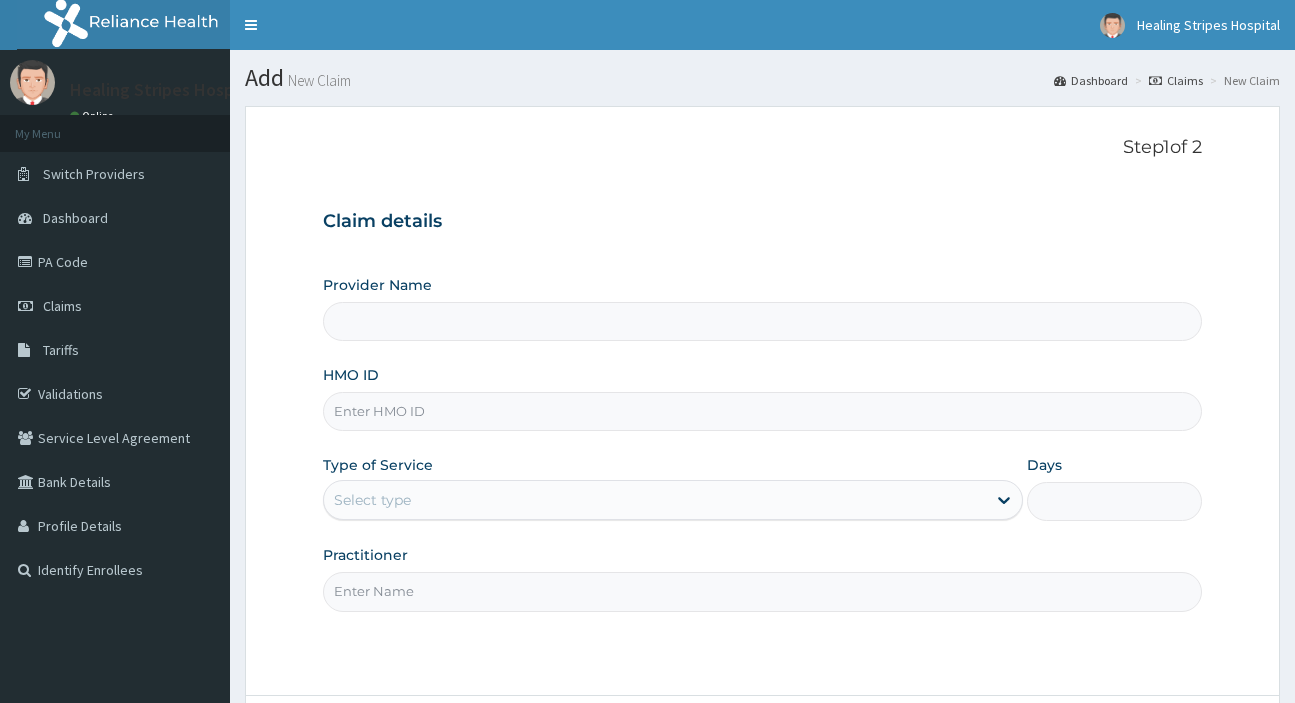 type on "Healing Stripes Hospital" 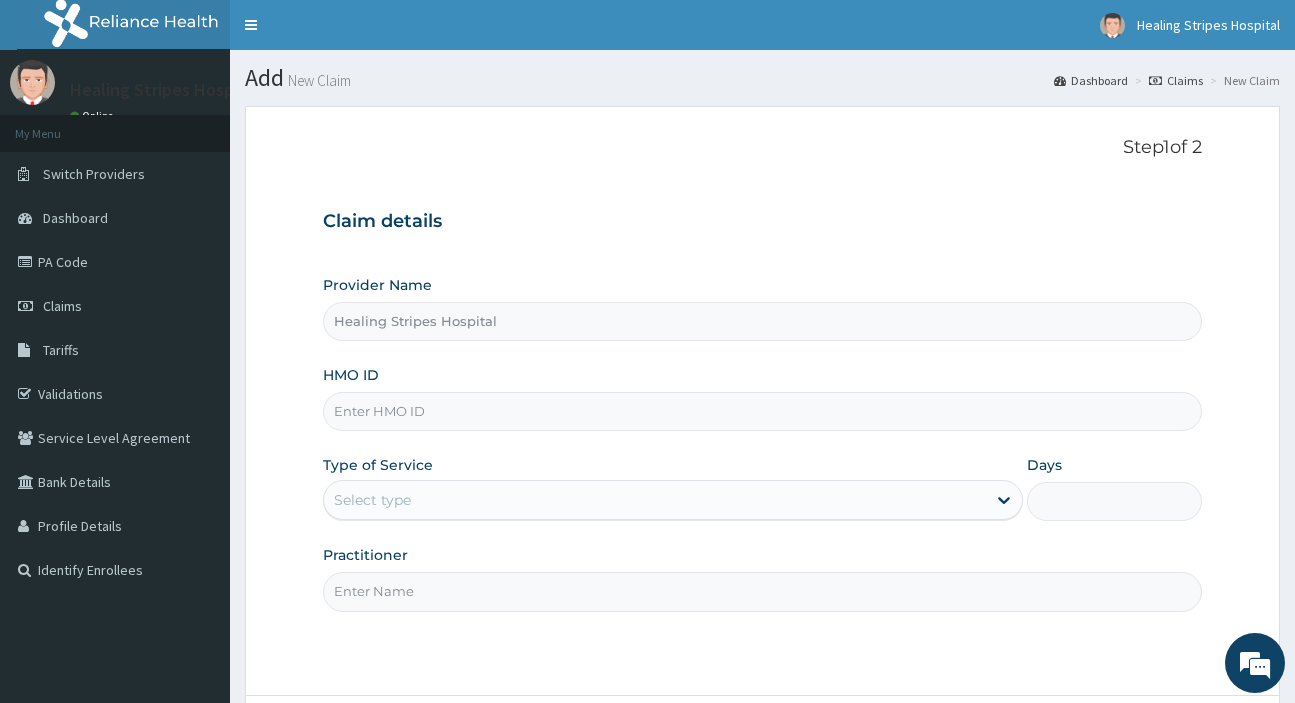 scroll, scrollTop: 0, scrollLeft: 0, axis: both 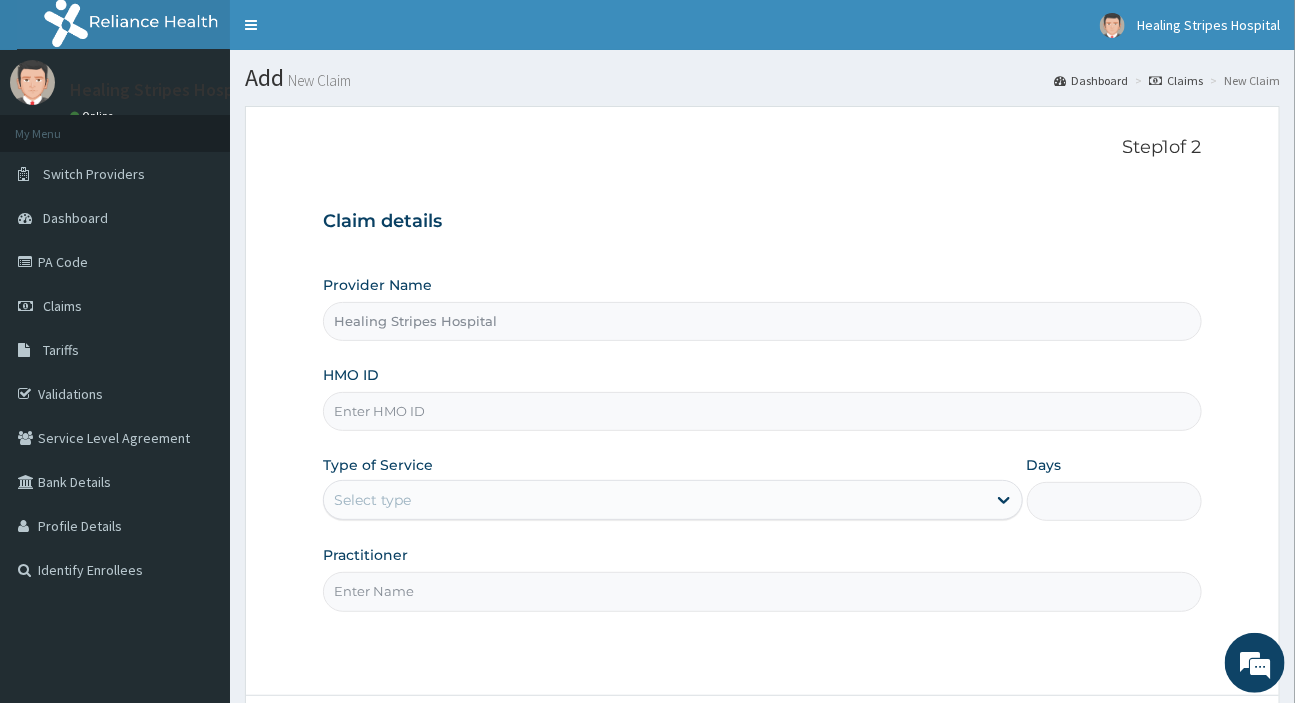 click on "HMO ID" at bounding box center [762, 411] 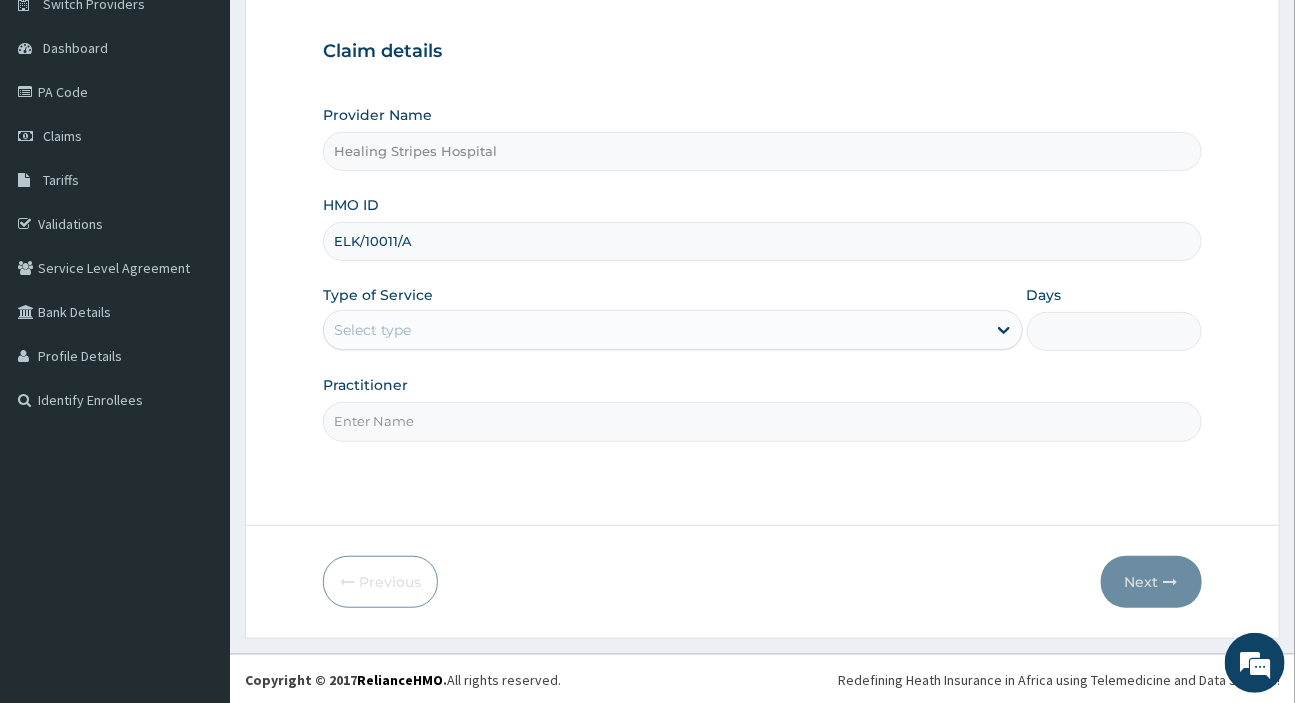 scroll, scrollTop: 171, scrollLeft: 0, axis: vertical 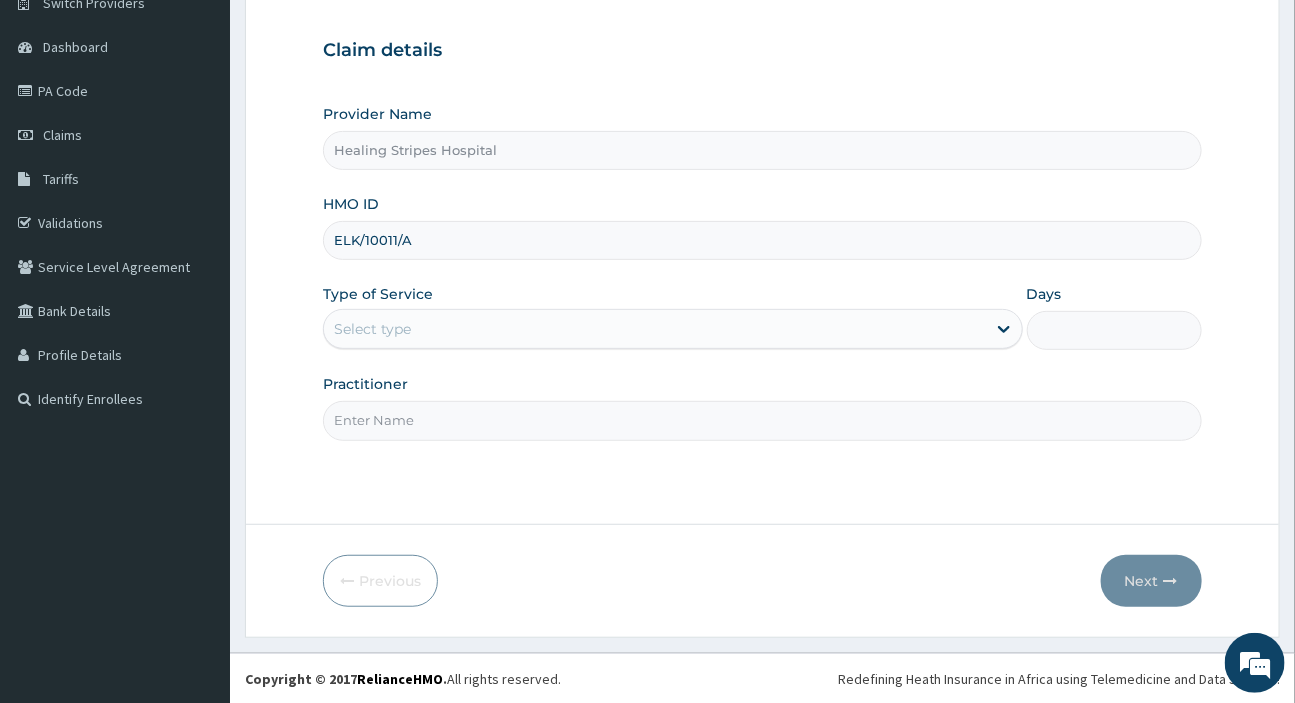 type on "ELK/10011/A" 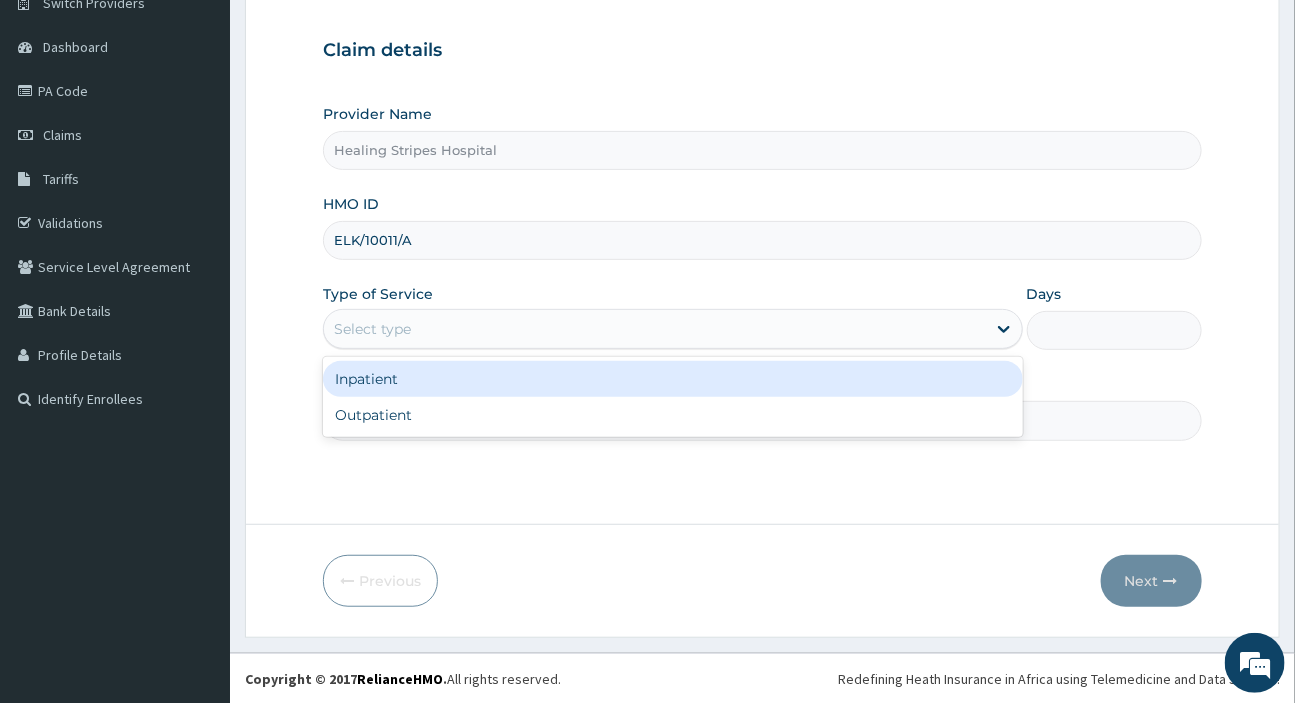 click on "Select type" at bounding box center [654, 329] 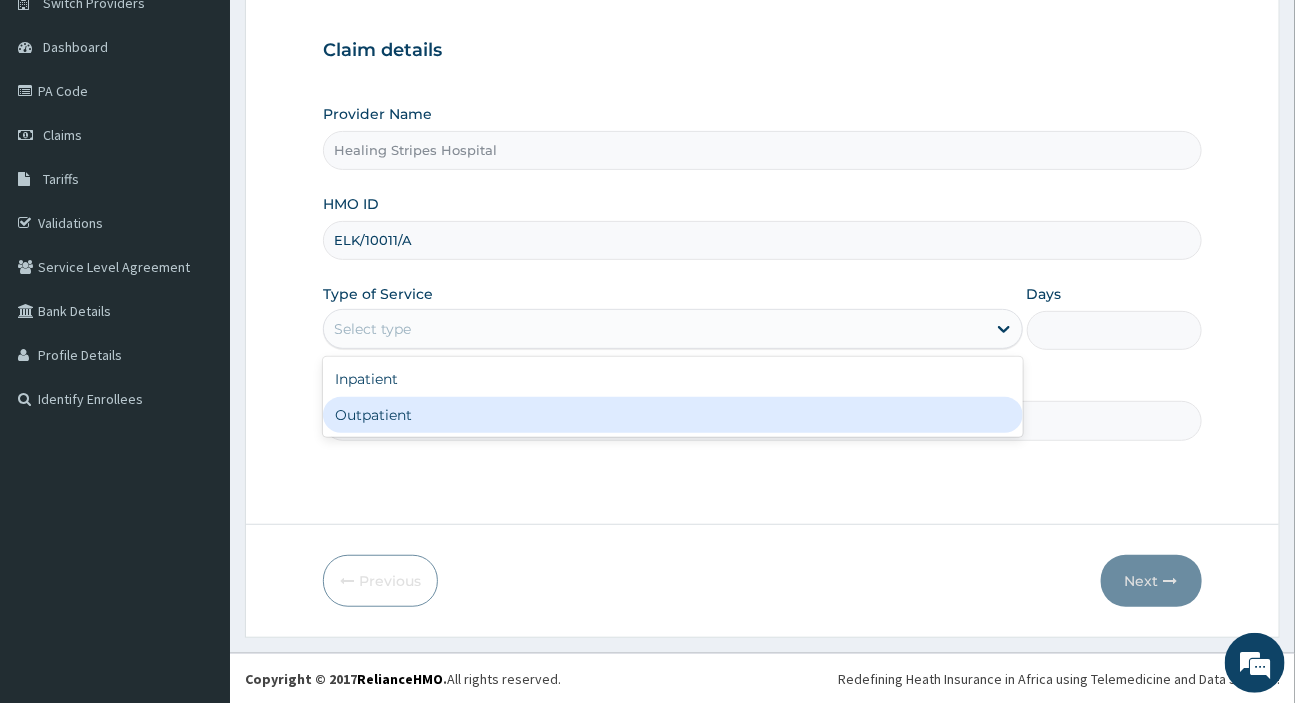 click on "Outpatient" at bounding box center (672, 415) 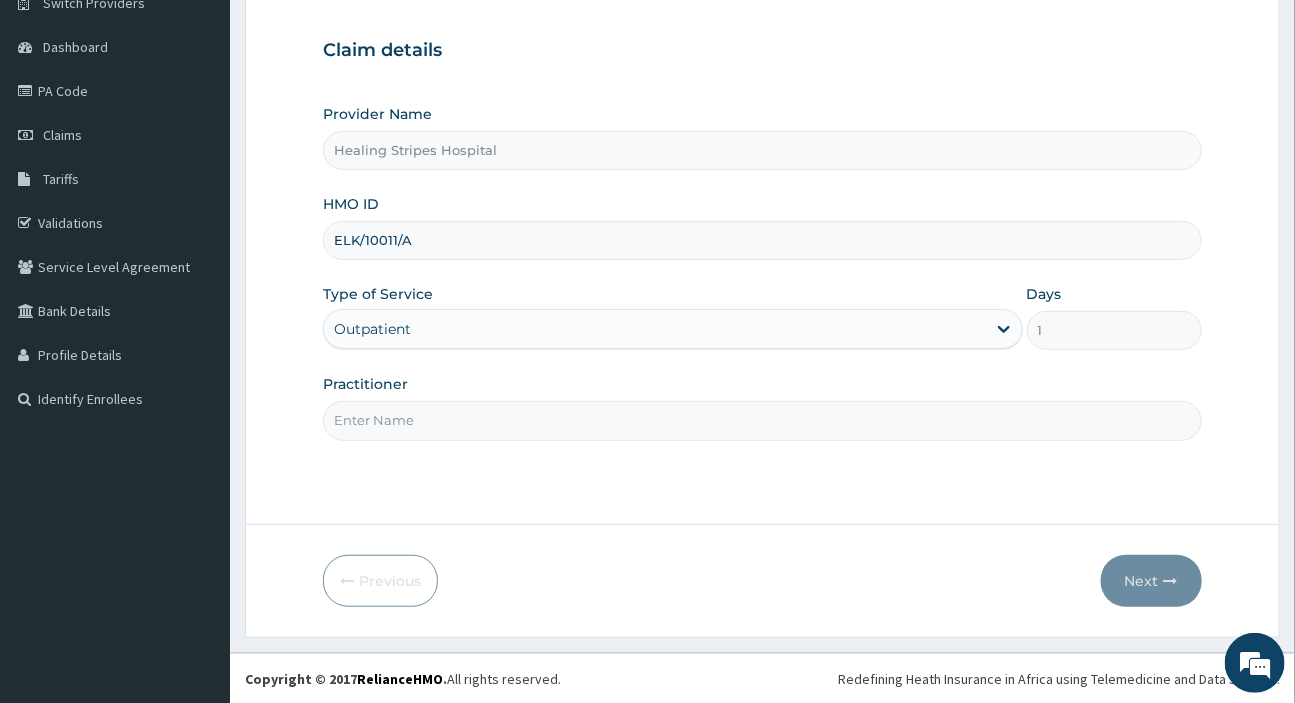 click on "Practitioner" at bounding box center [762, 420] 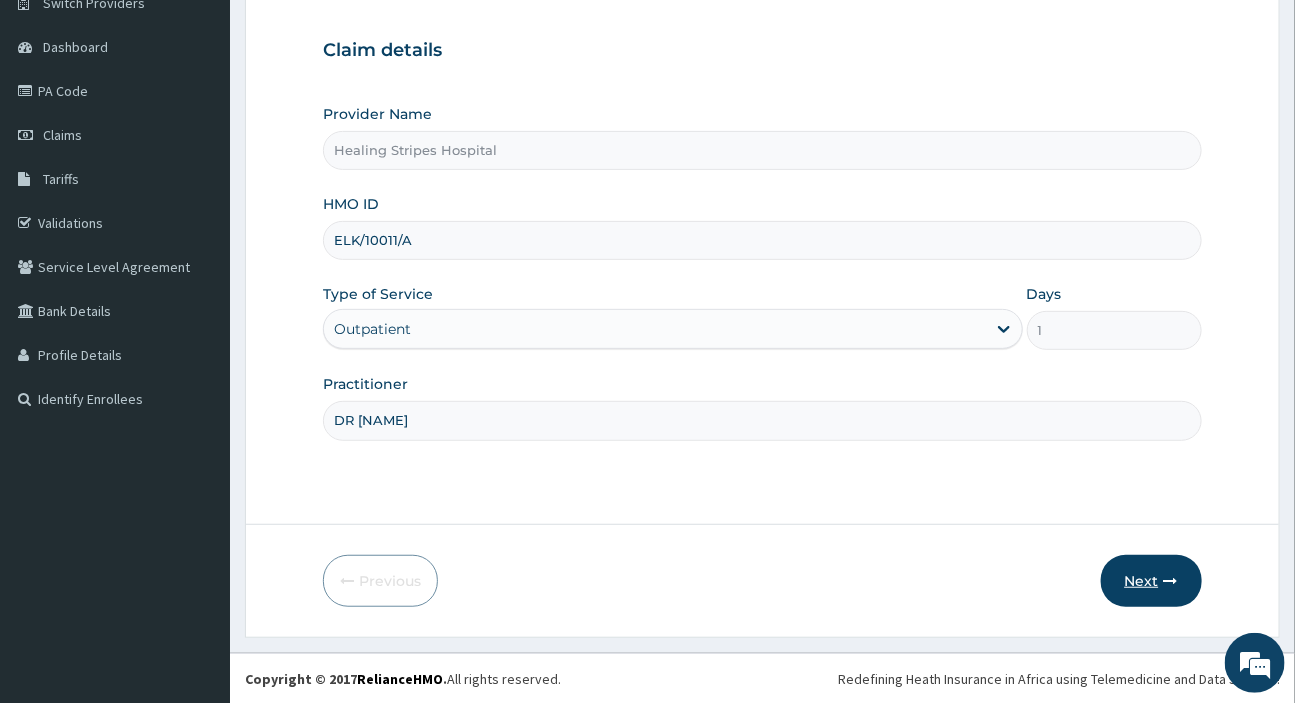type on "DR EMMA" 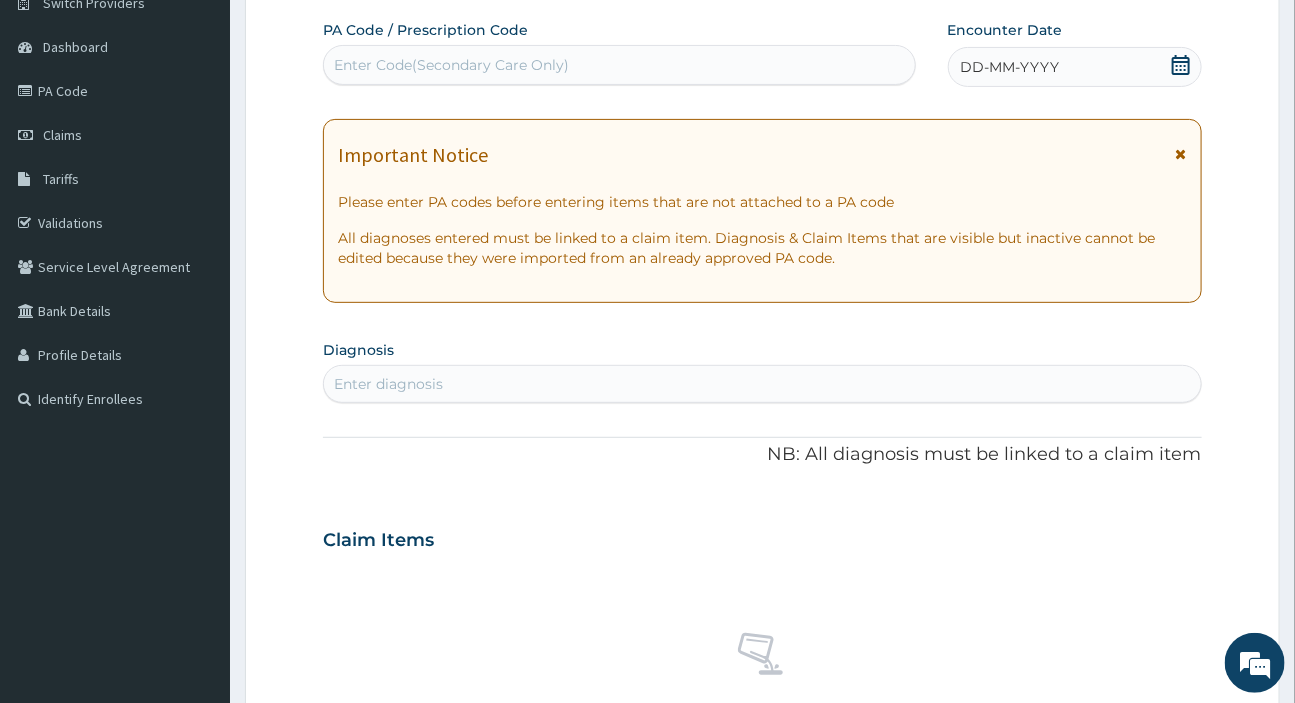 click on "Enter Code(Secondary Care Only)" at bounding box center (619, 65) 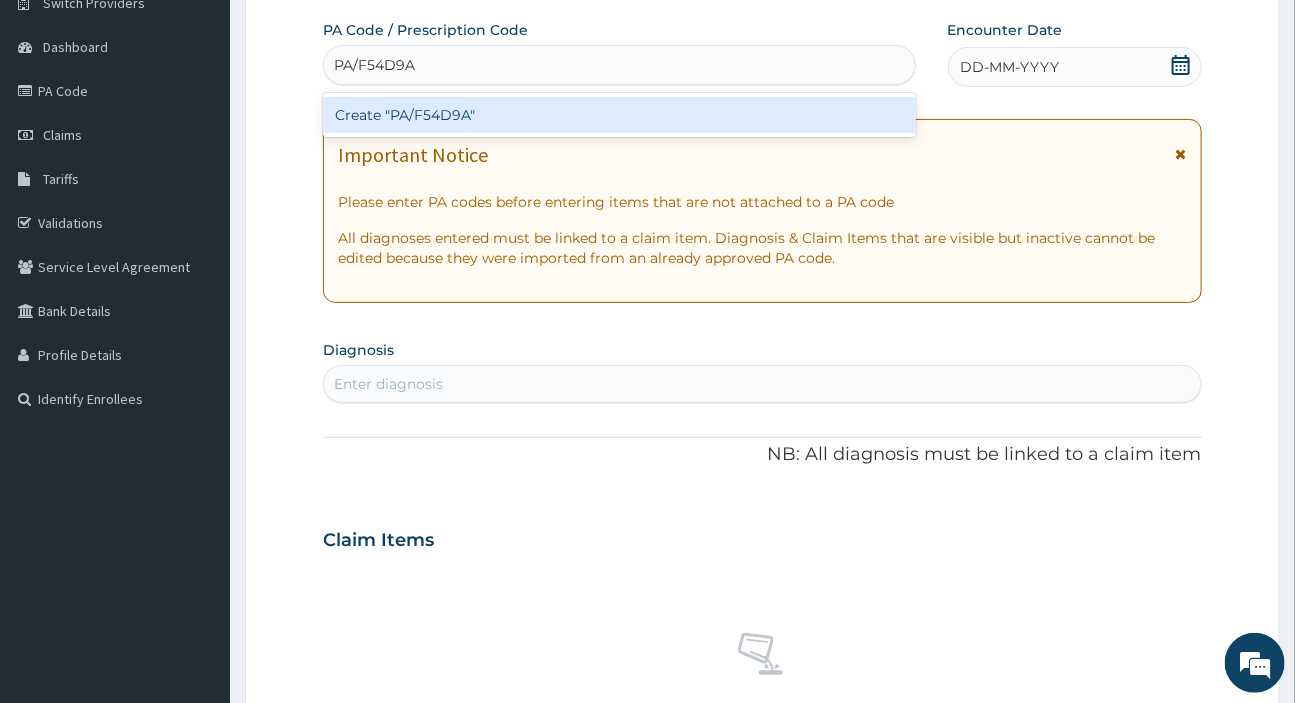 type on "PA/F54D9A" 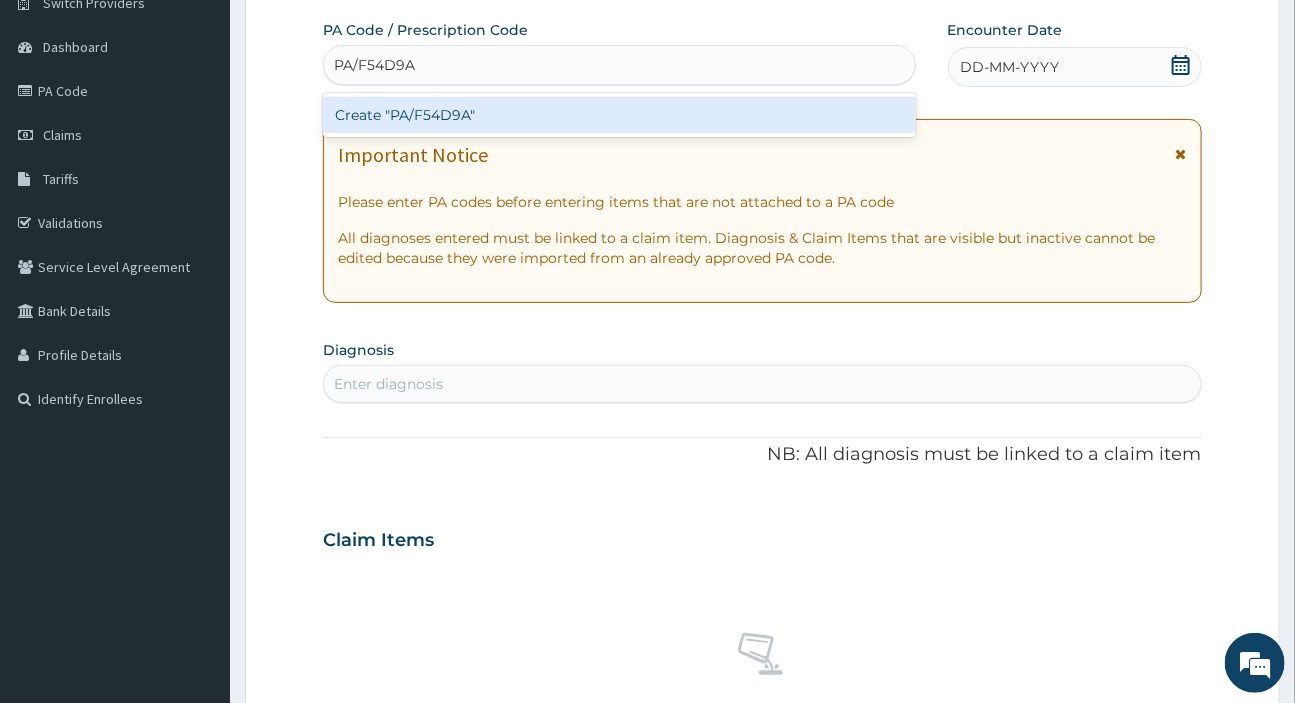 click on "Create "PA/F54D9A"" at bounding box center (619, 115) 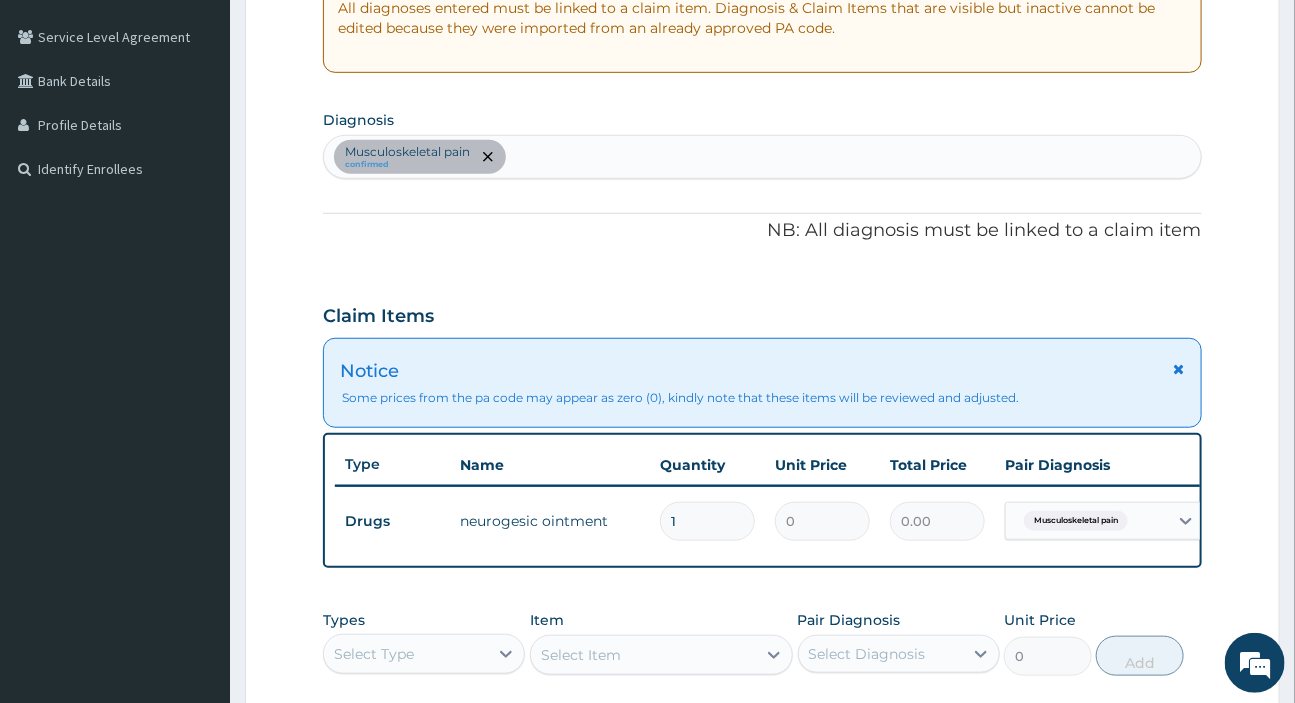 scroll, scrollTop: 535, scrollLeft: 0, axis: vertical 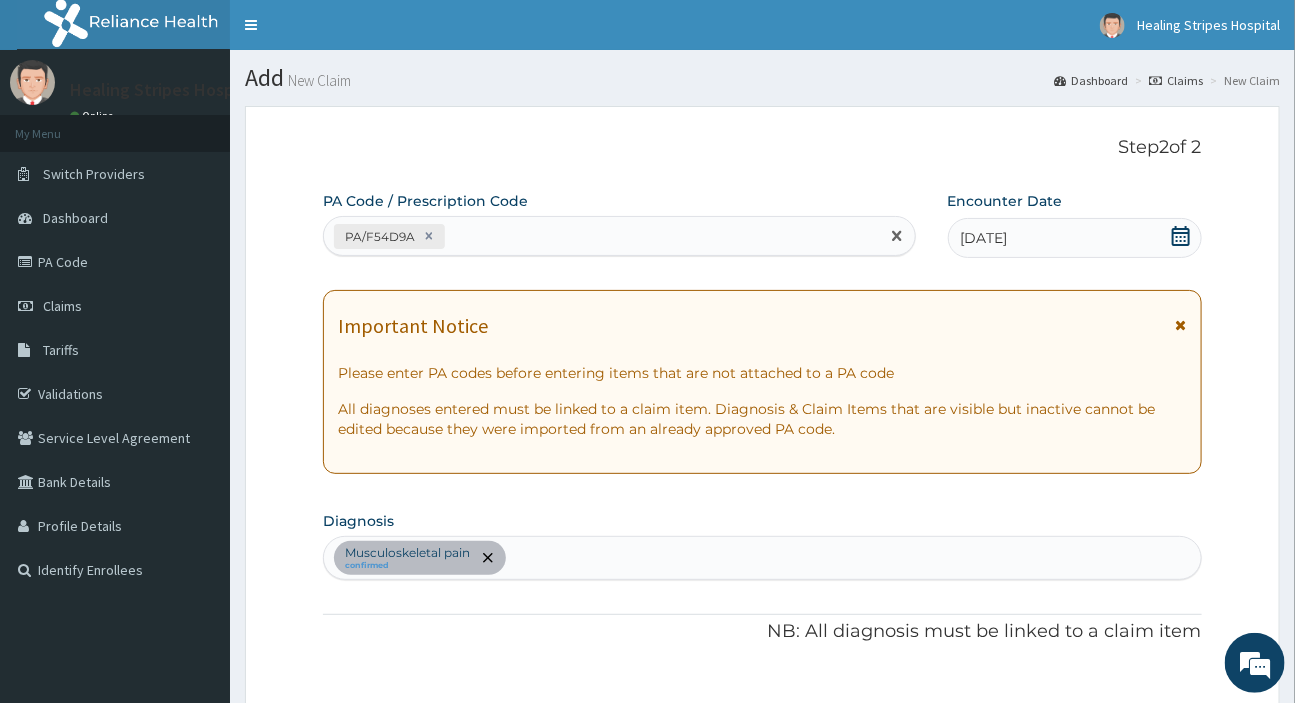 click on "PA/F54D9A" at bounding box center [601, 236] 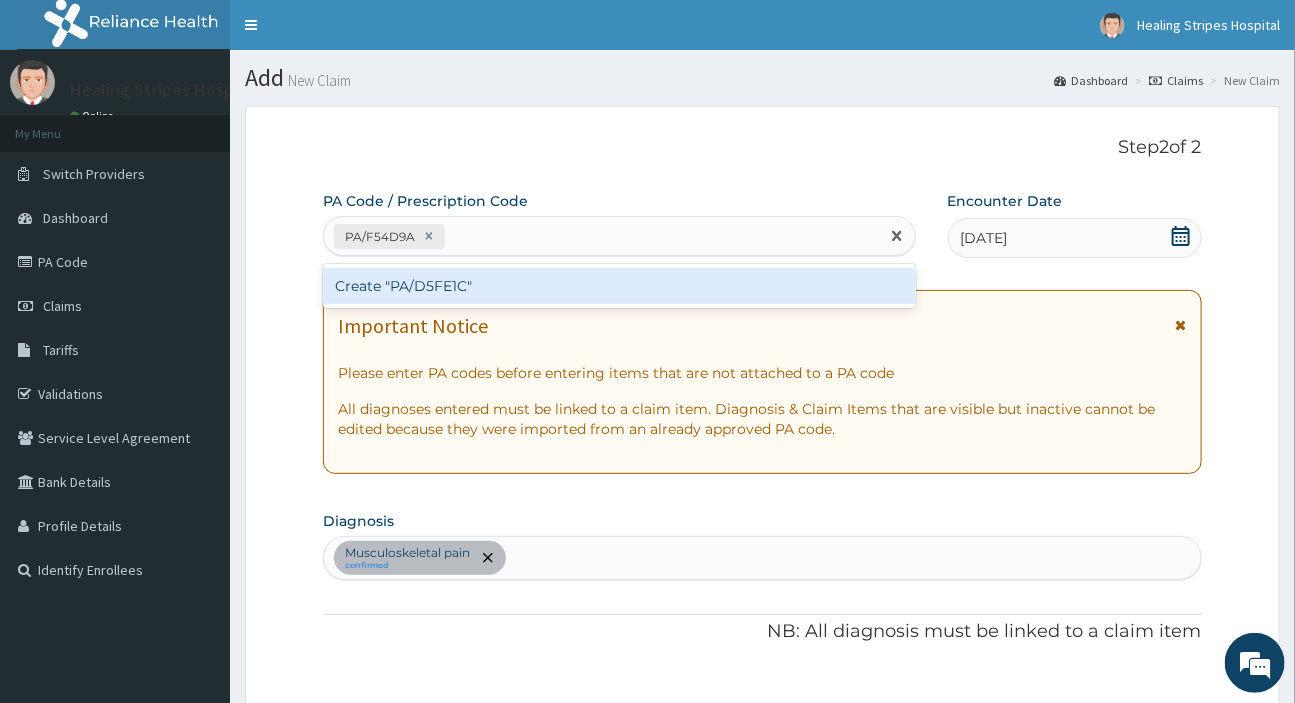 type on "PA/D5FE1C" 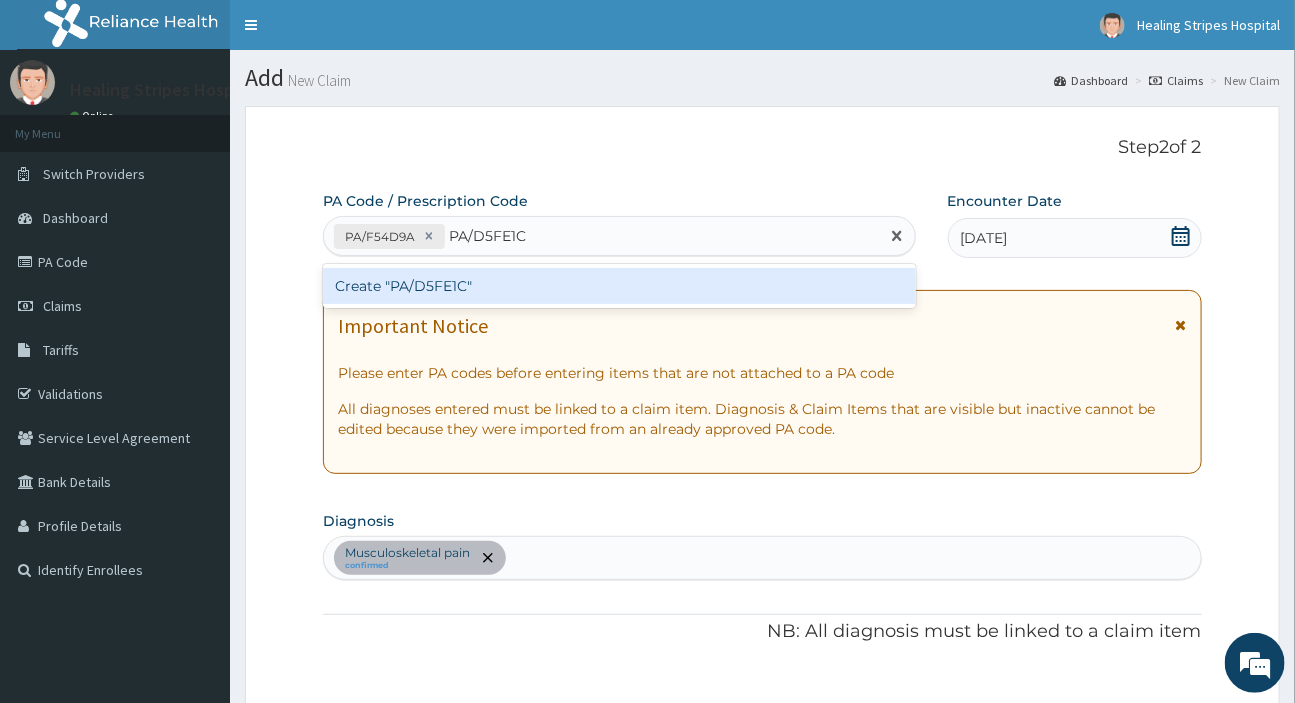 click on "Create "PA/D5FE1C"" at bounding box center [619, 286] 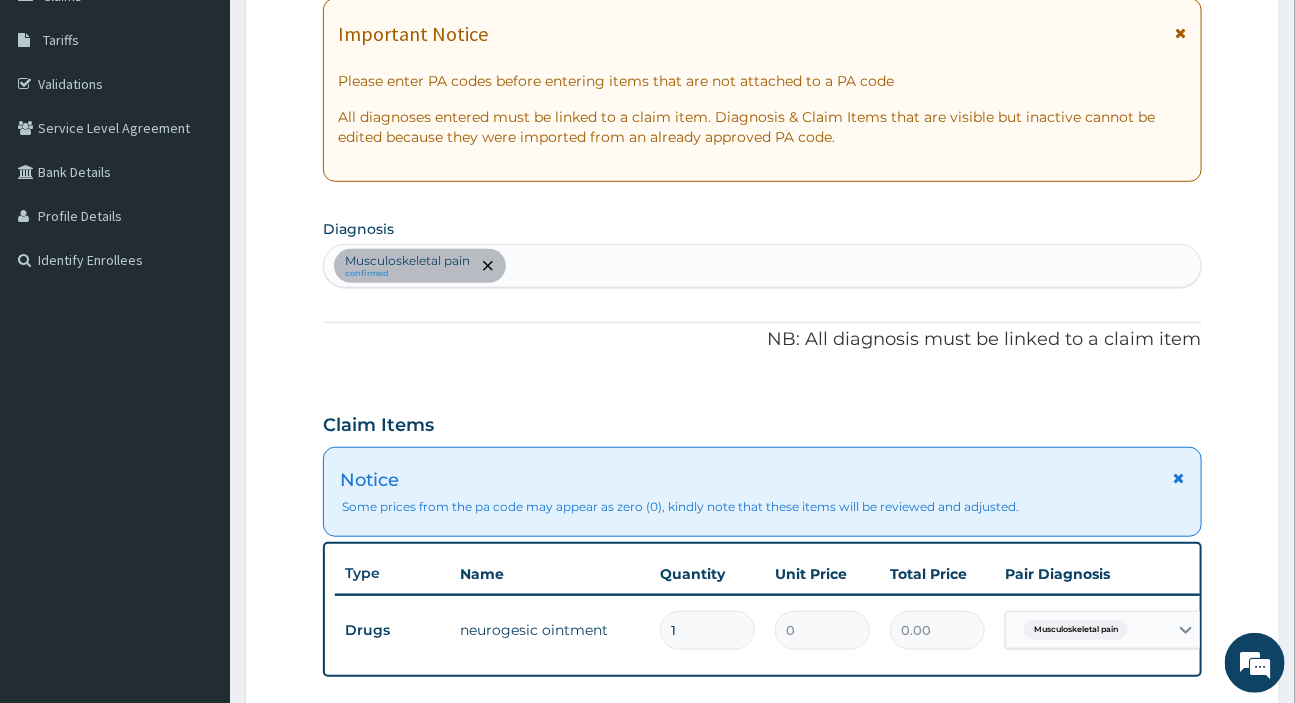 scroll, scrollTop: 128, scrollLeft: 0, axis: vertical 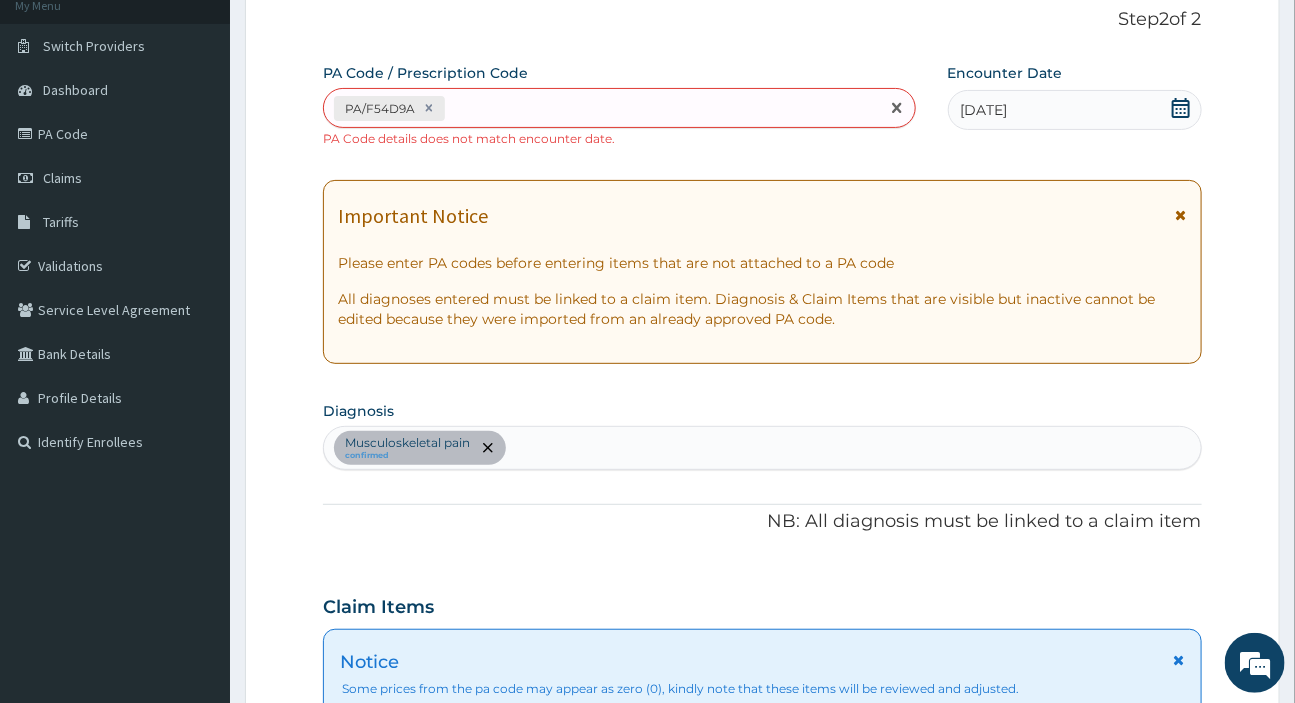 click on "PA/F54D9A" at bounding box center (601, 108) 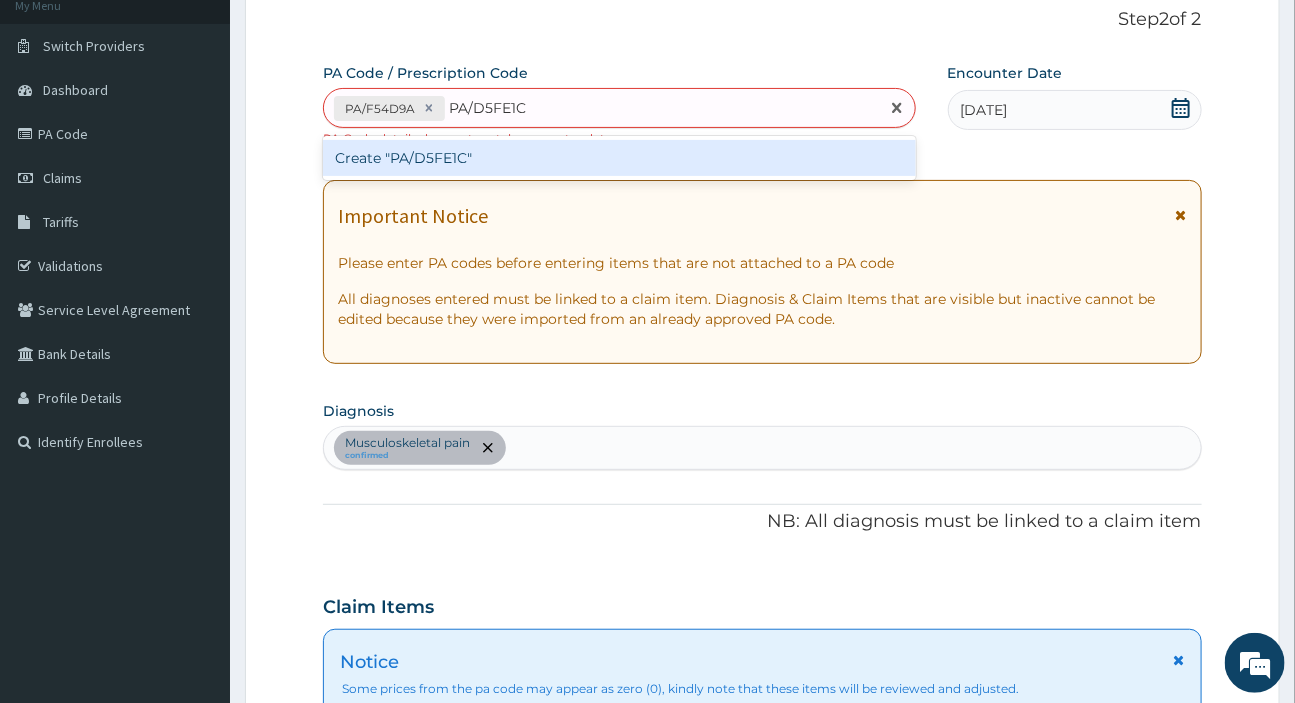 click on "Create "PA/D5FE1C"" at bounding box center (619, 158) 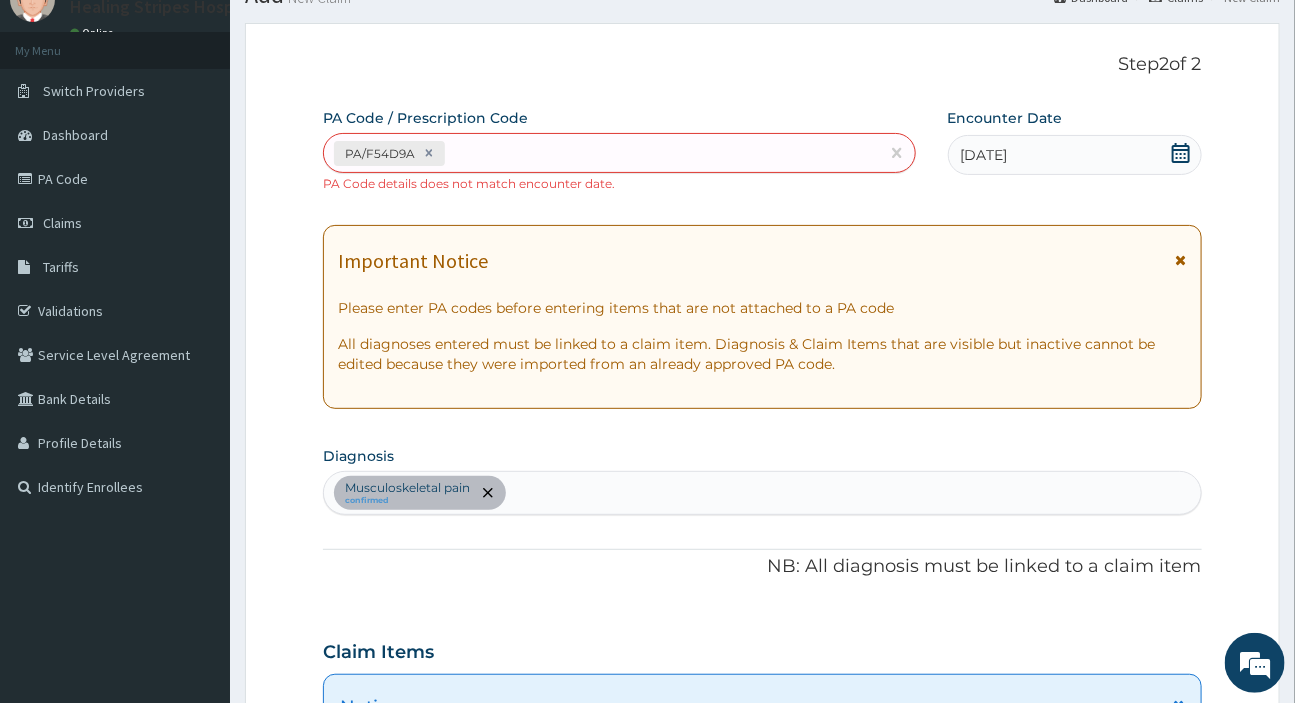 scroll, scrollTop: 0, scrollLeft: 0, axis: both 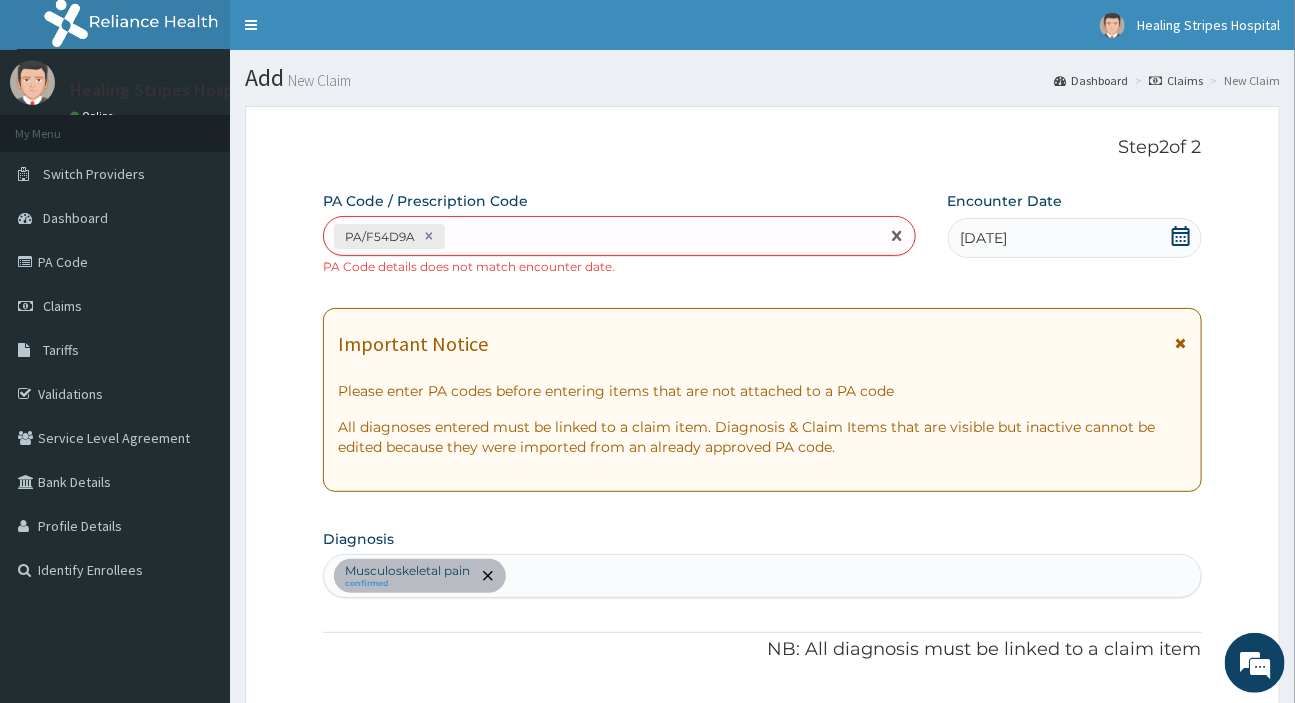 click on "PA/F54D9A" at bounding box center [601, 236] 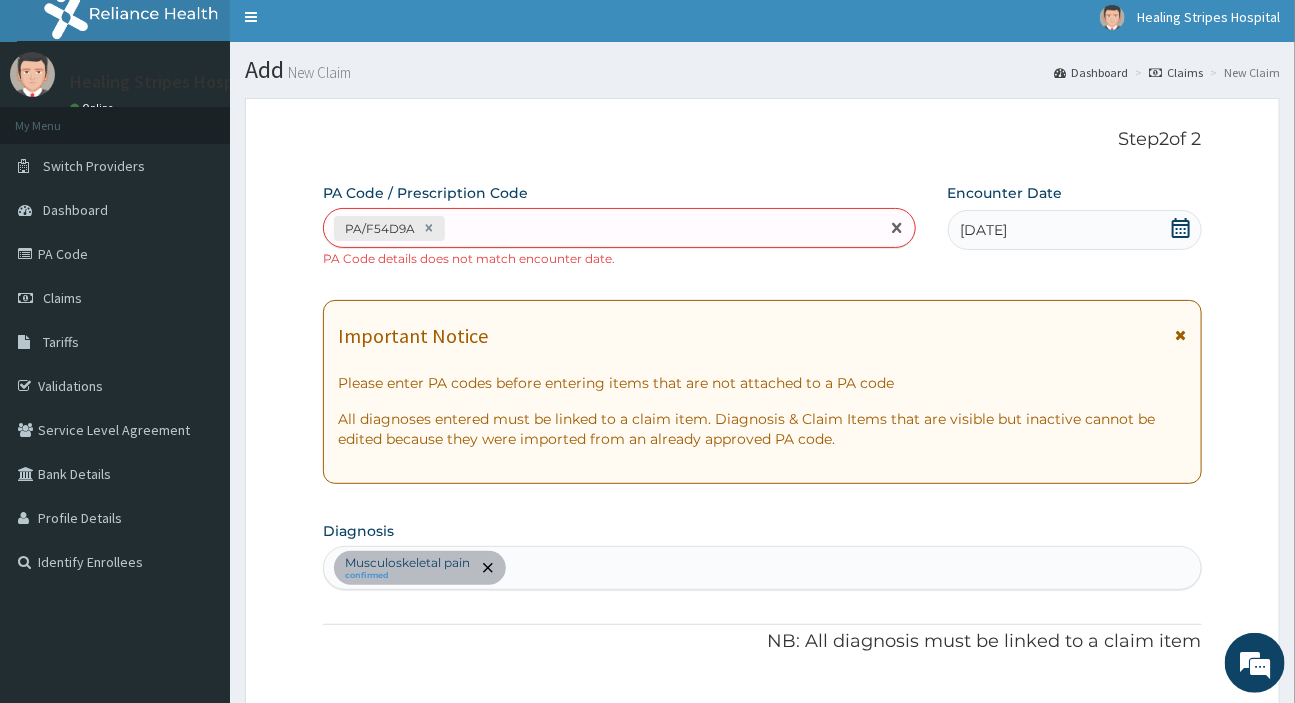 scroll, scrollTop: 0, scrollLeft: 0, axis: both 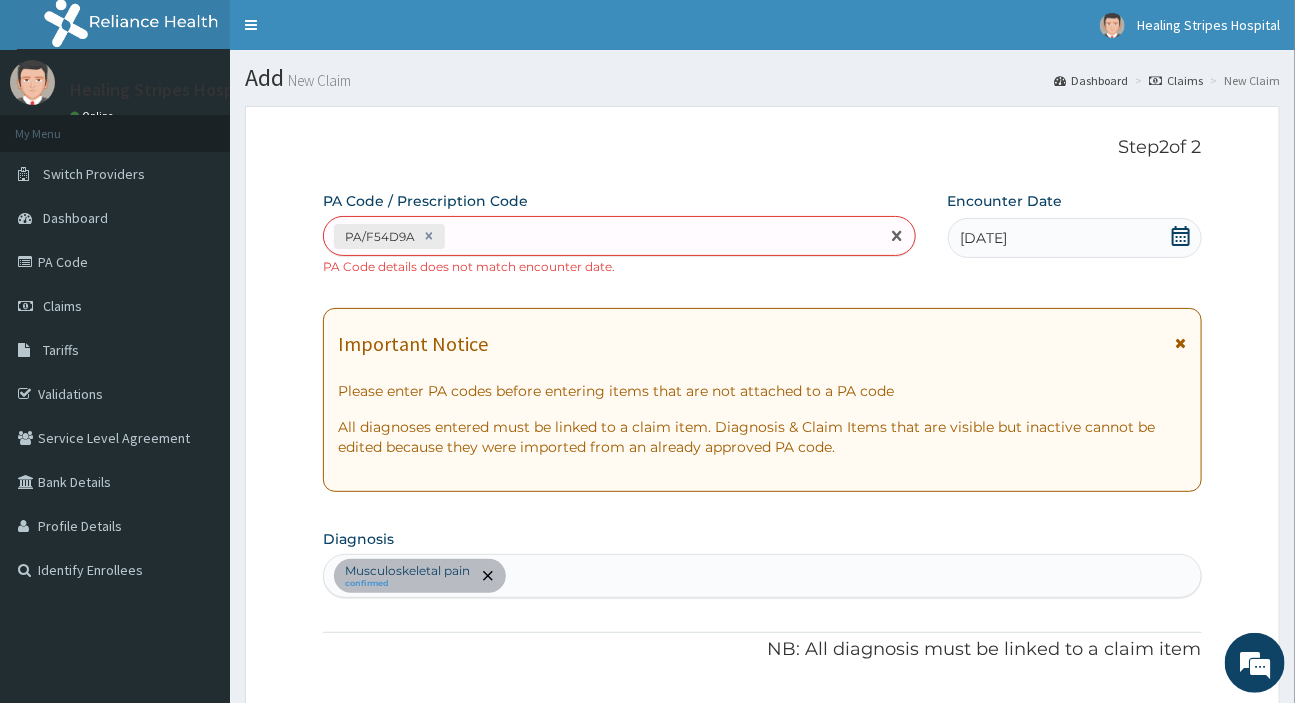 click on "14-12-2024" at bounding box center [1075, 238] 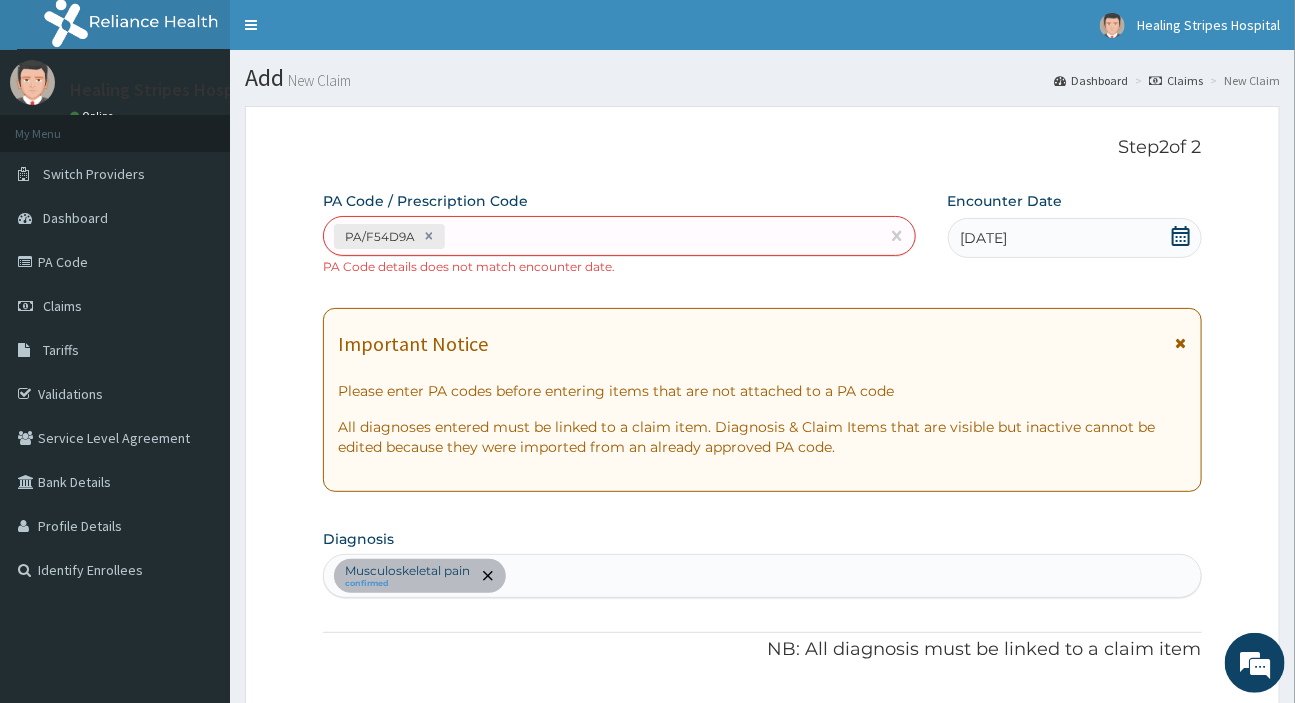 click on "14-12-2024" at bounding box center [1075, 238] 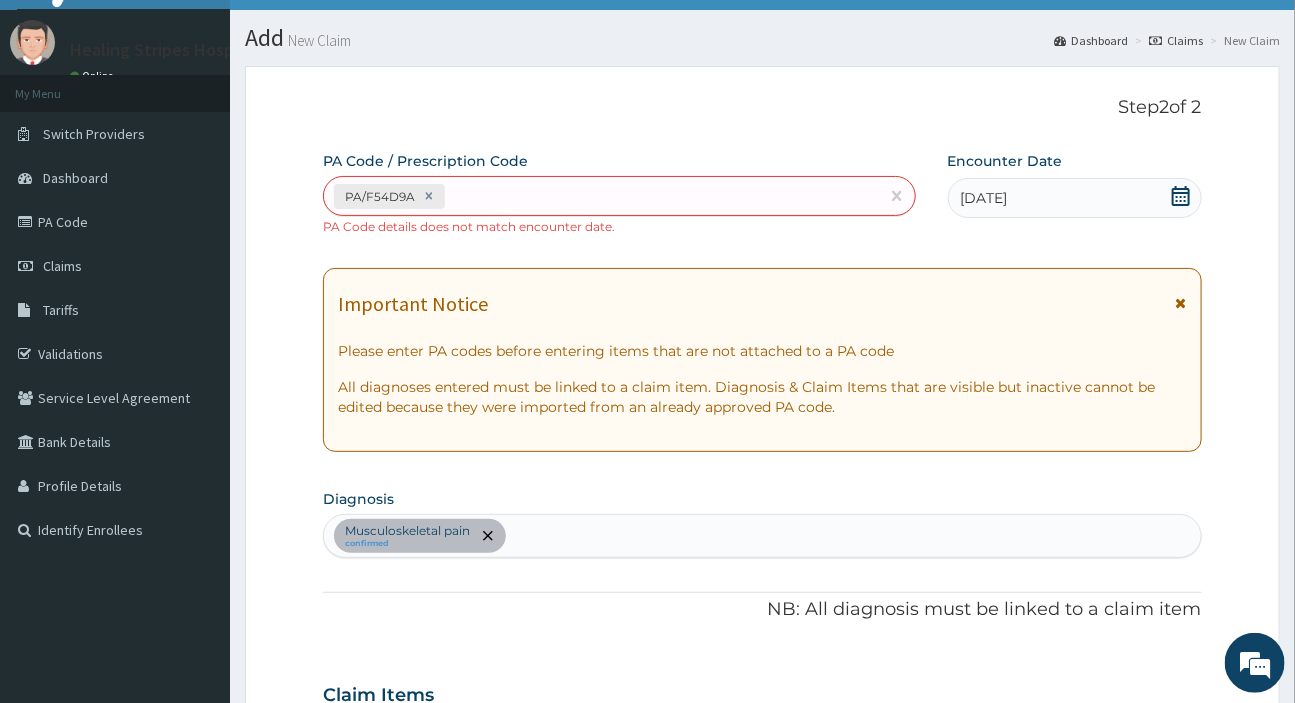 scroll, scrollTop: 0, scrollLeft: 0, axis: both 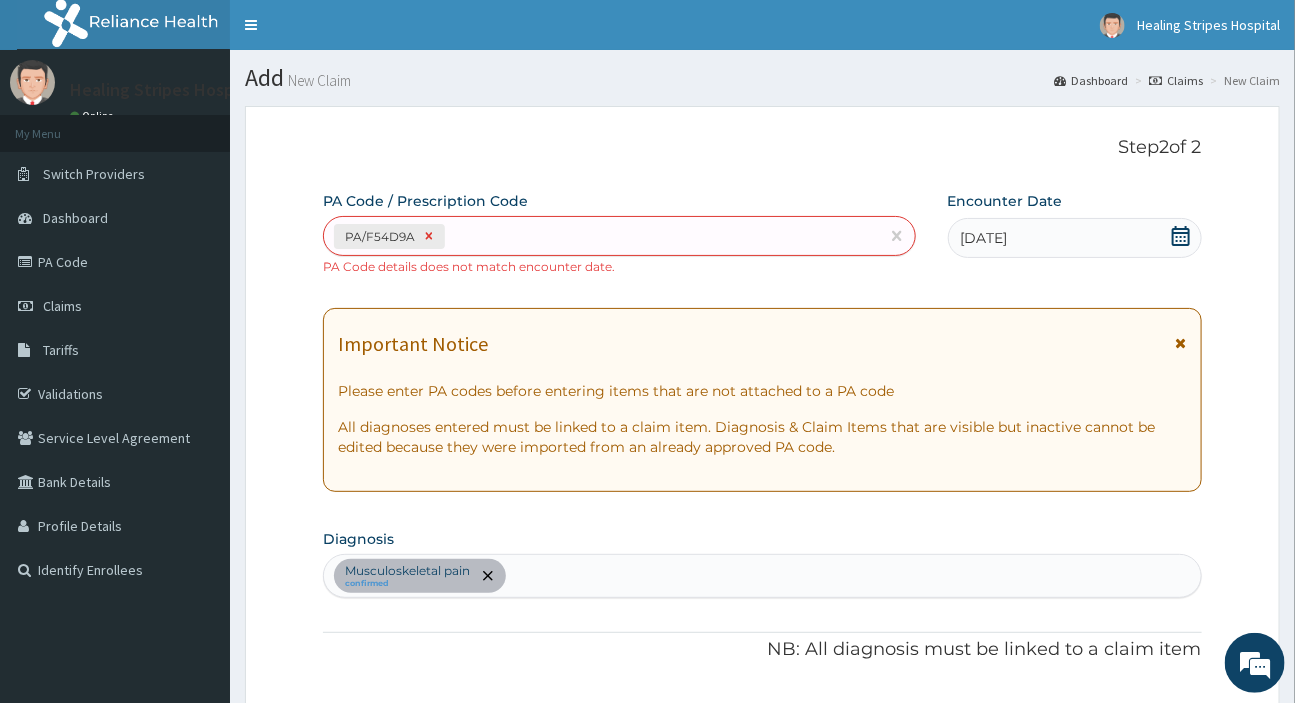 click 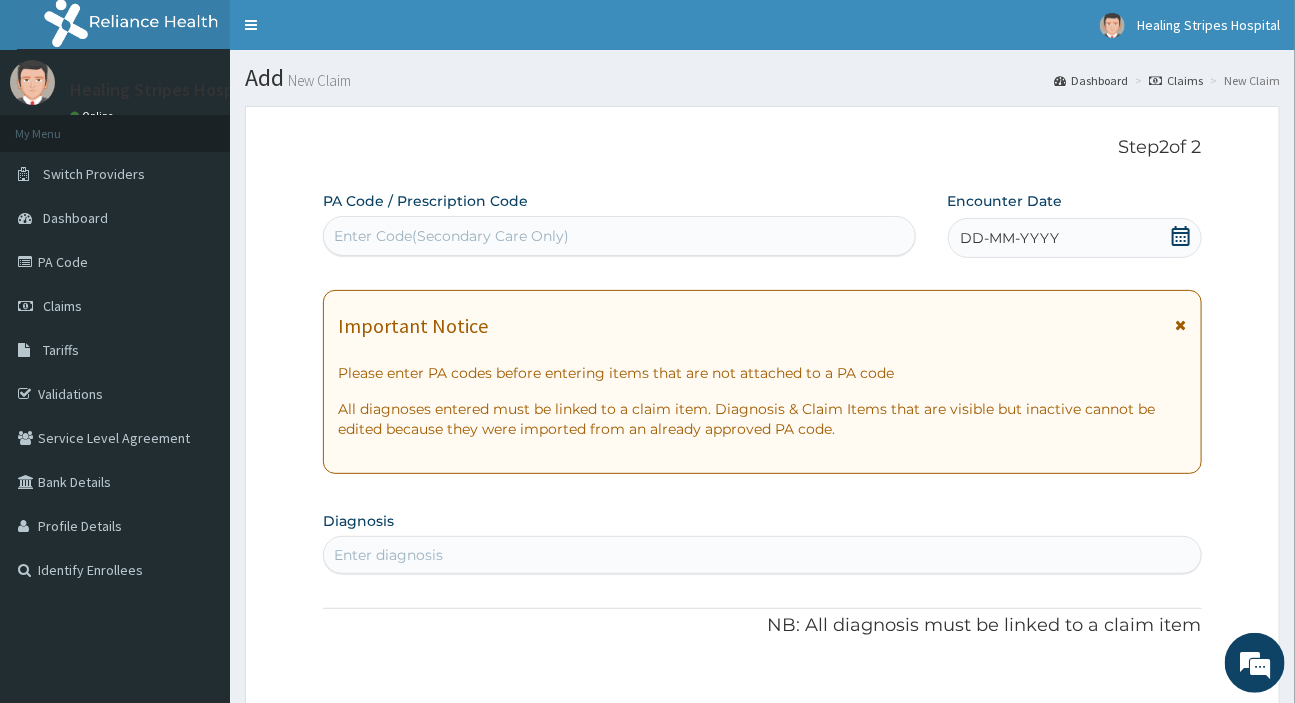 paste on "PA/D5FE1C" 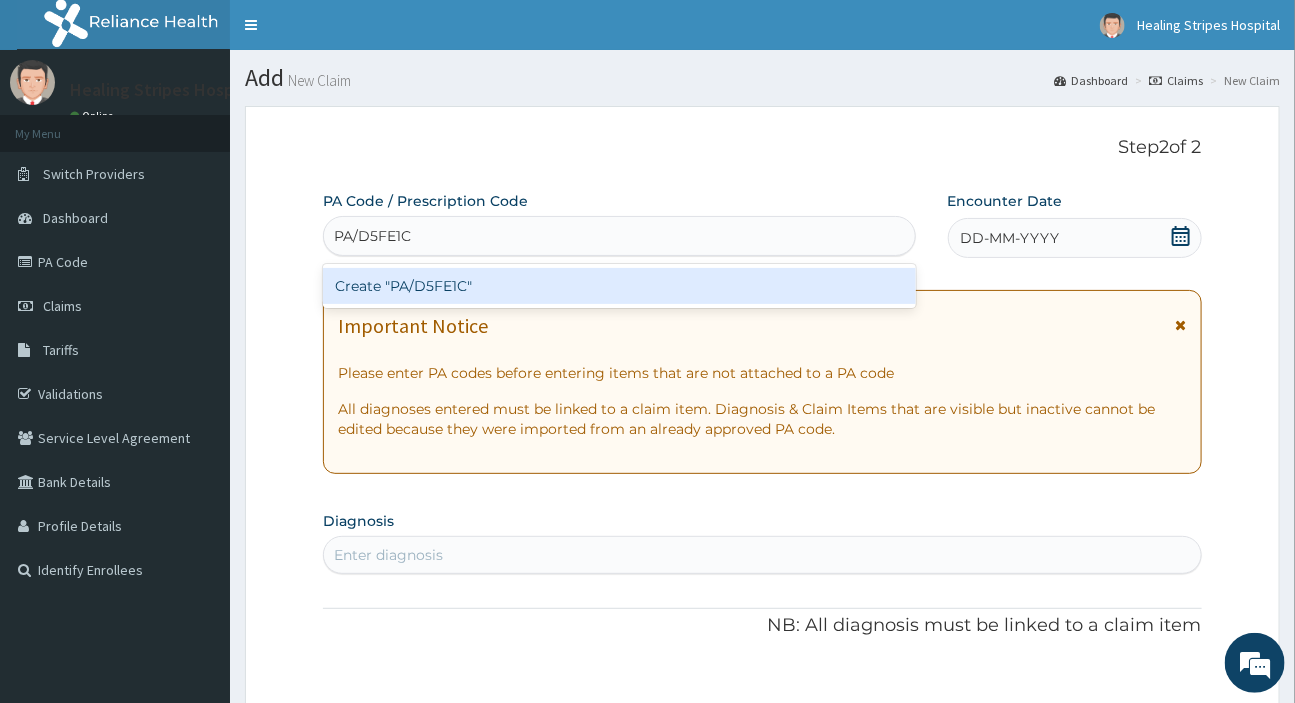 click on "Create "PA/D5FE1C"" at bounding box center (619, 286) 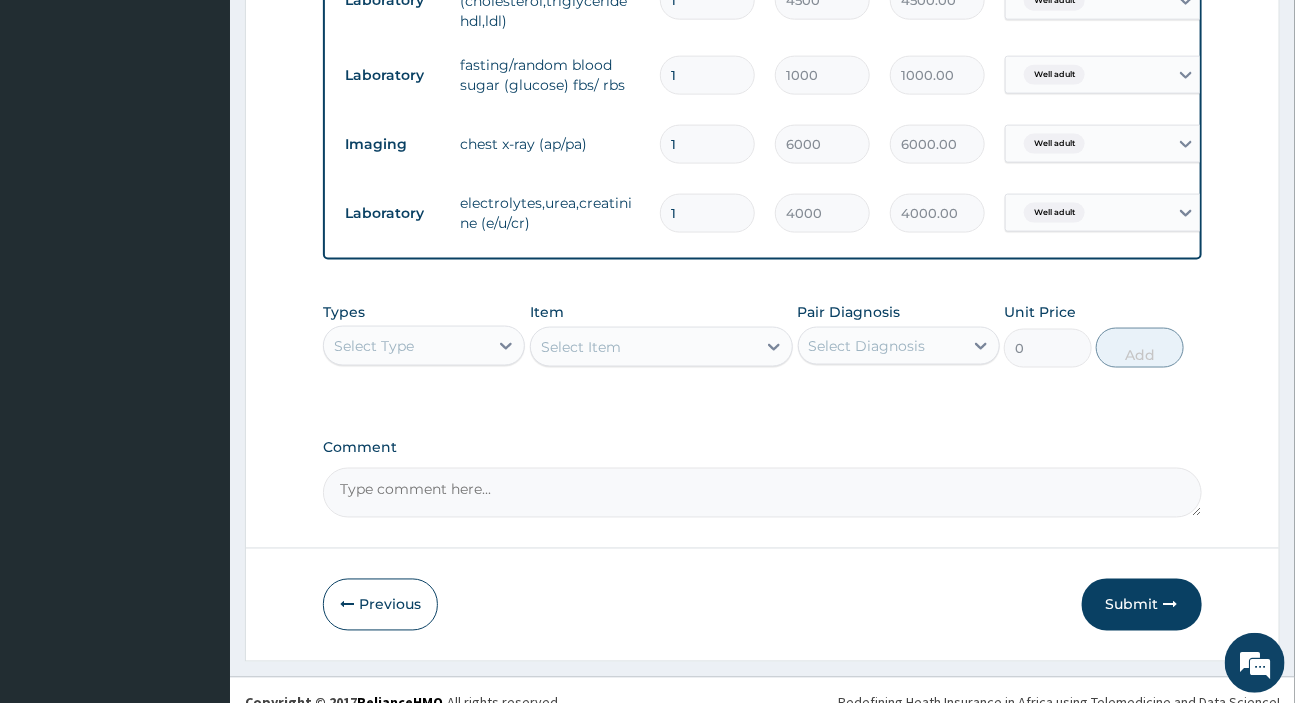scroll, scrollTop: 1035, scrollLeft: 0, axis: vertical 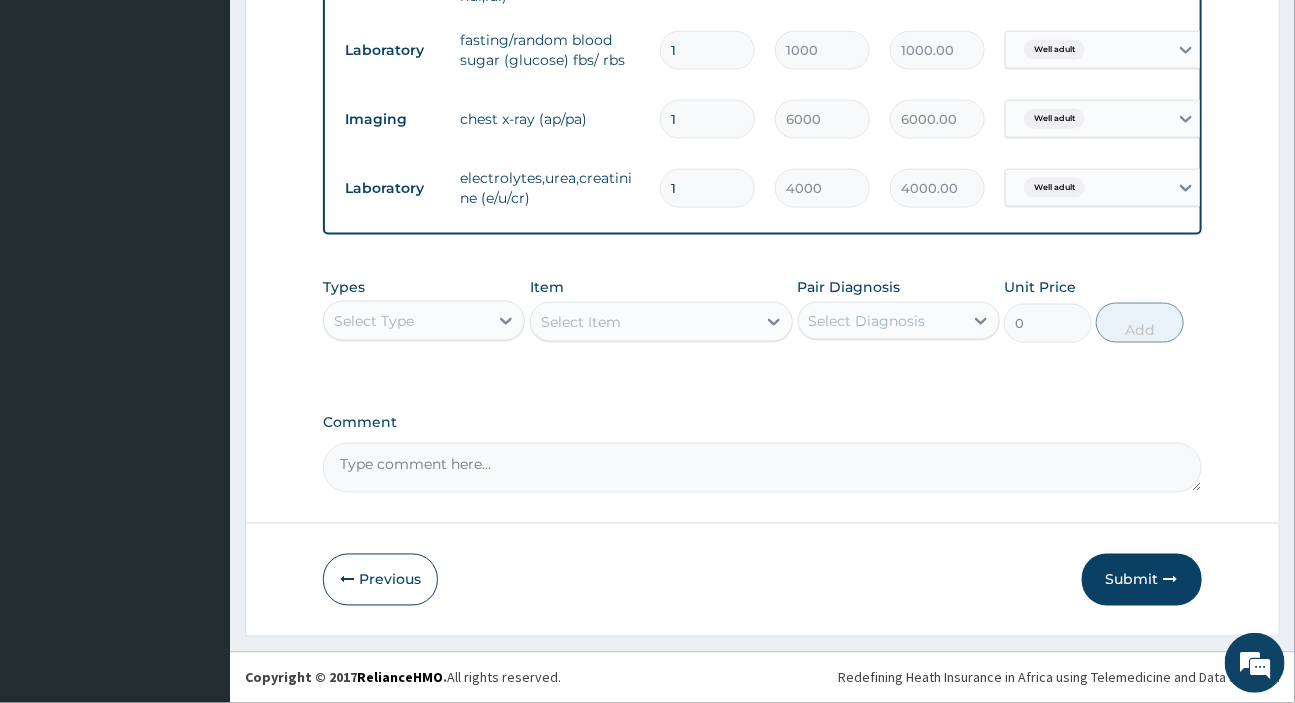 click on "Select Item" at bounding box center (661, 322) 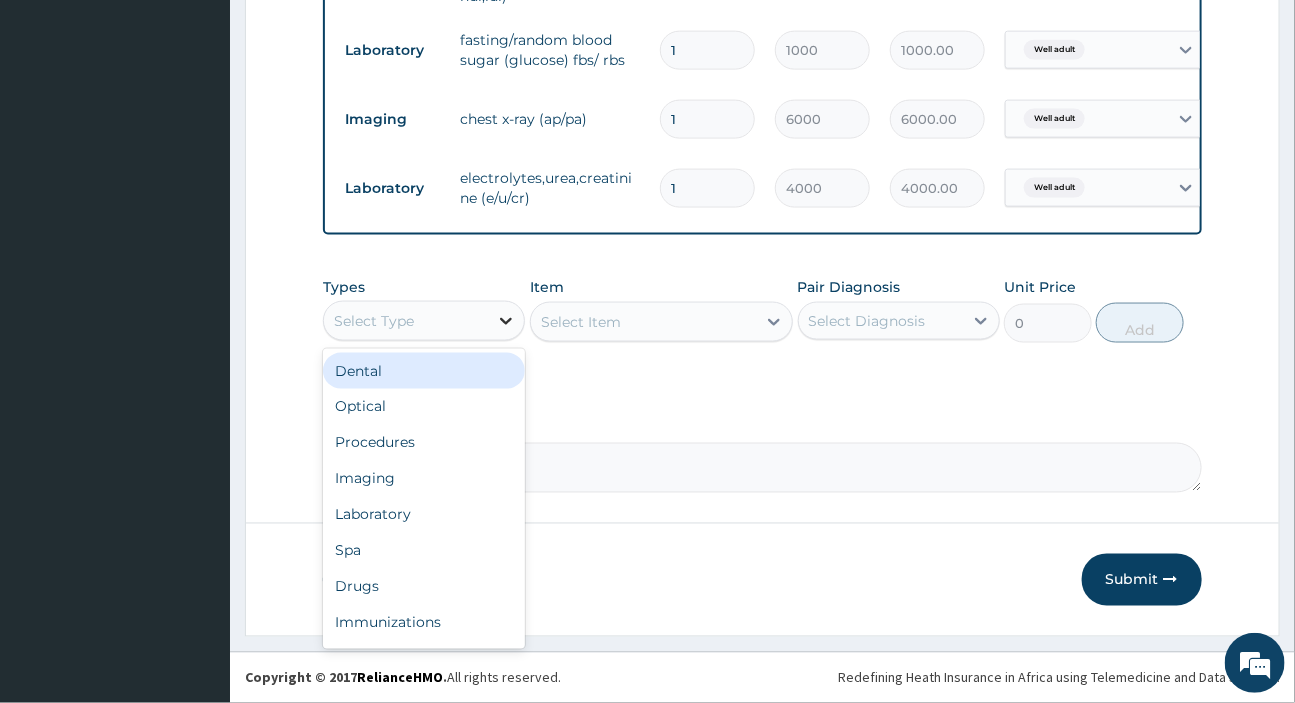 click at bounding box center [506, 321] 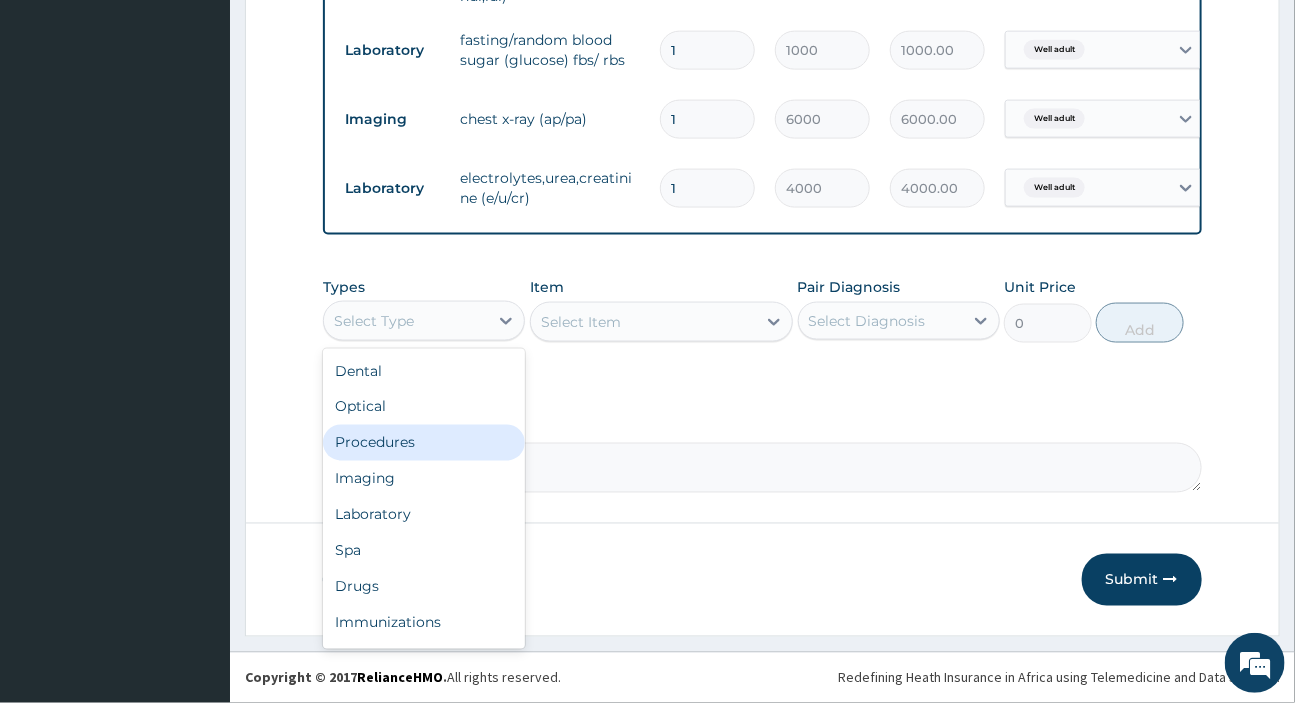 click on "Procedures" at bounding box center (424, 443) 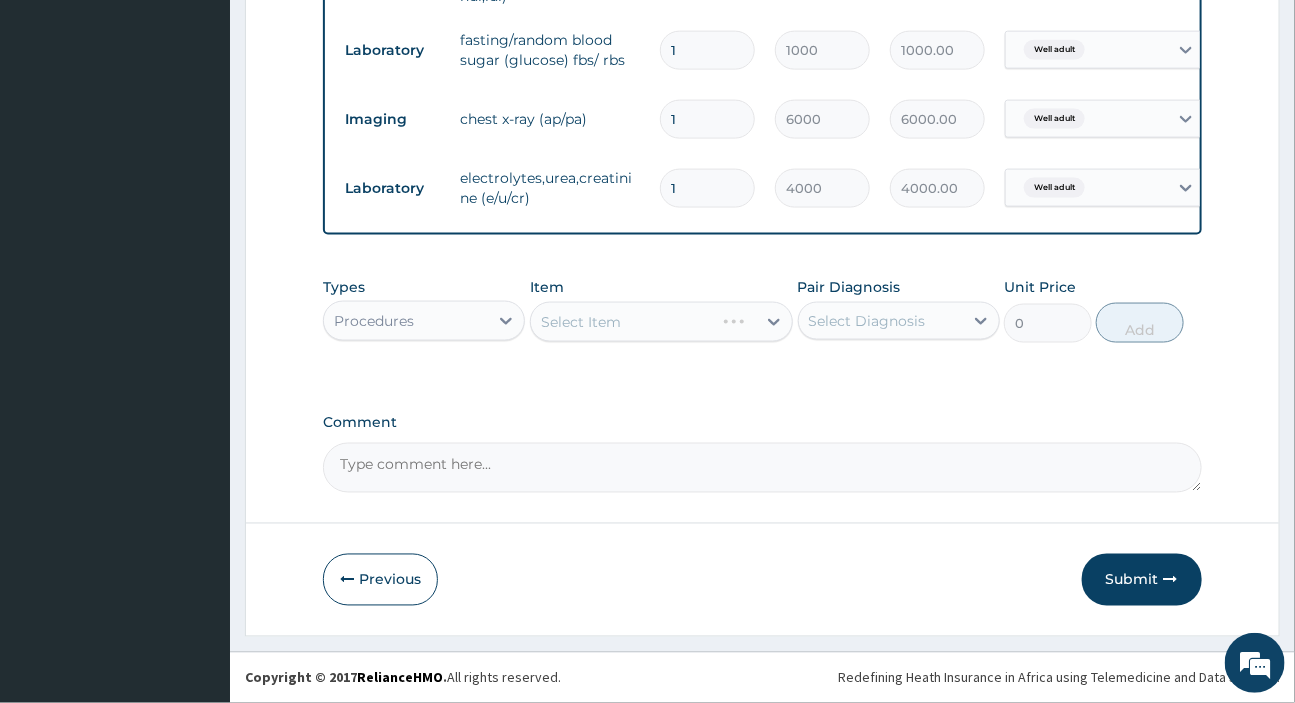 click on "Select Item" at bounding box center [661, 322] 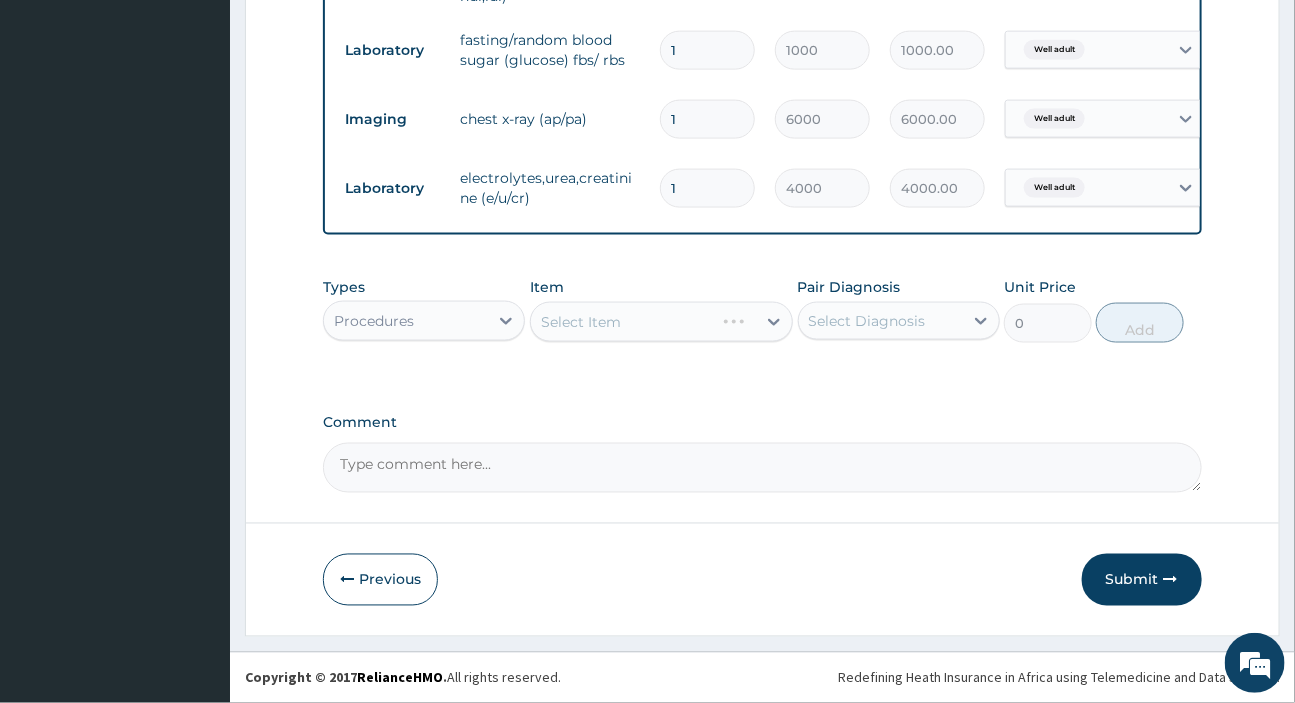 click on "Select Item" at bounding box center [661, 322] 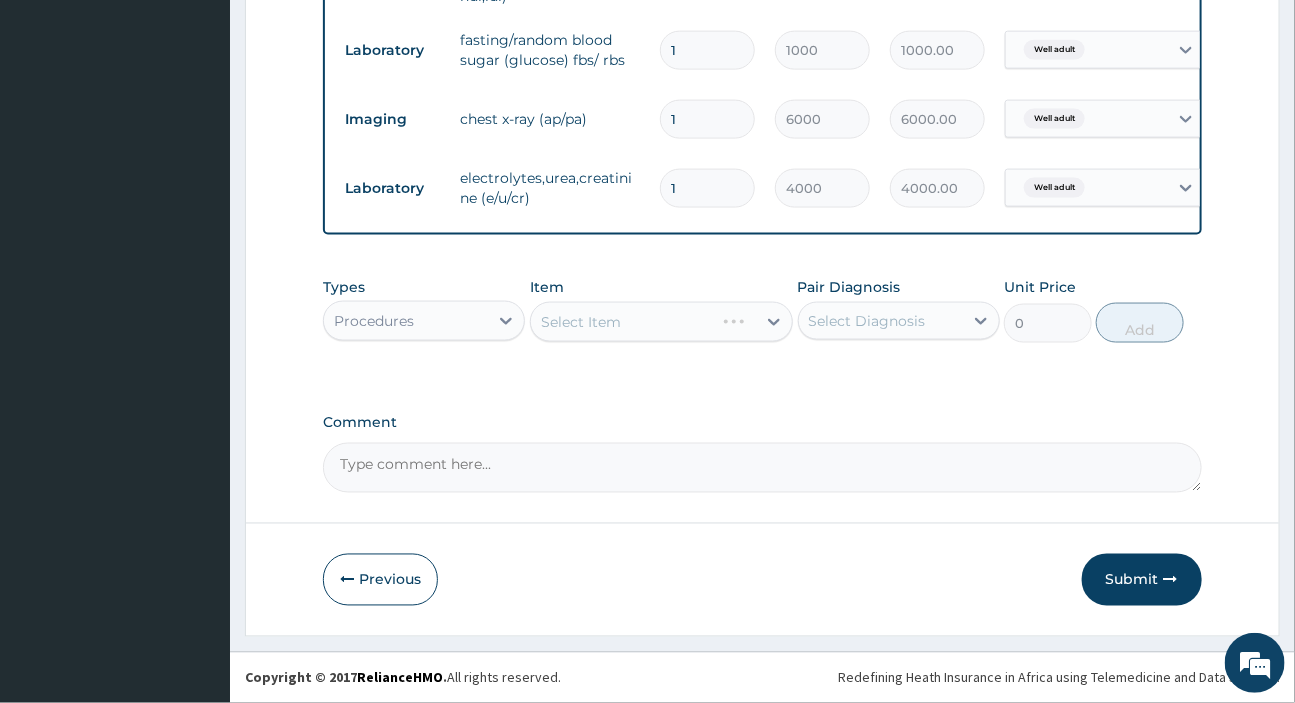 click on "Select Item" at bounding box center (661, 322) 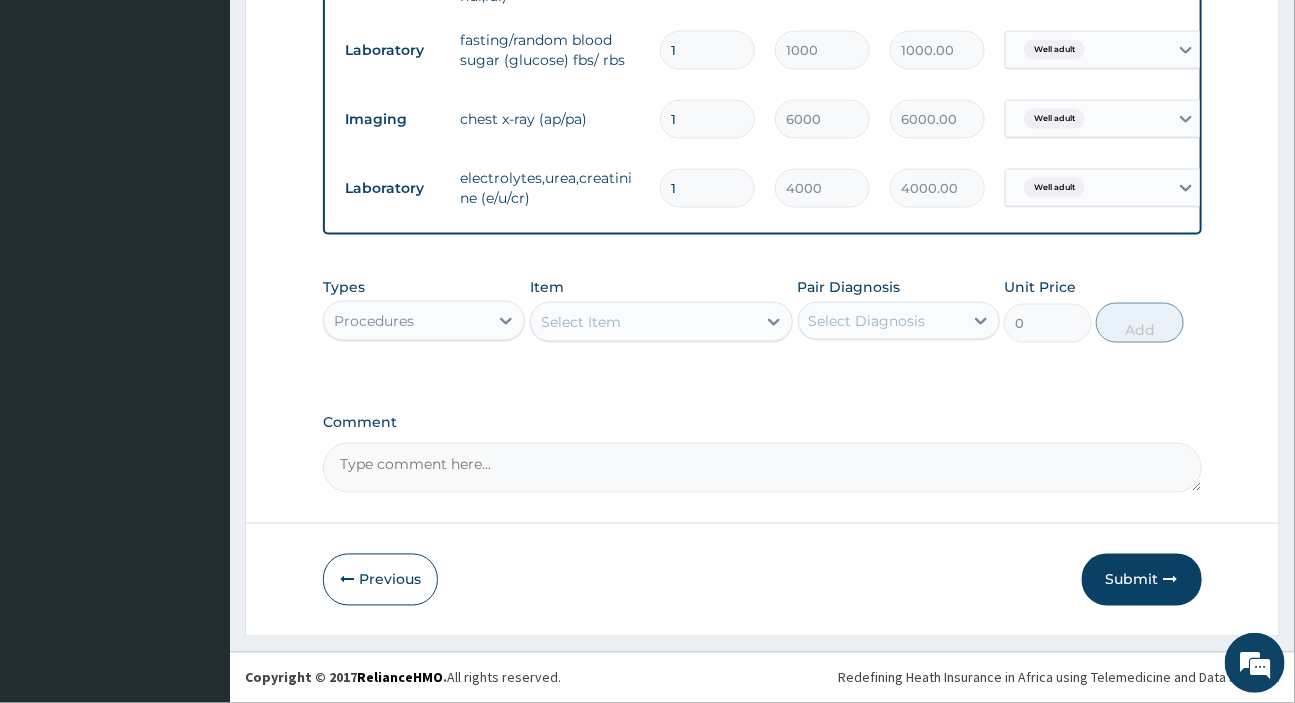 click on "Select Item" at bounding box center (643, 322) 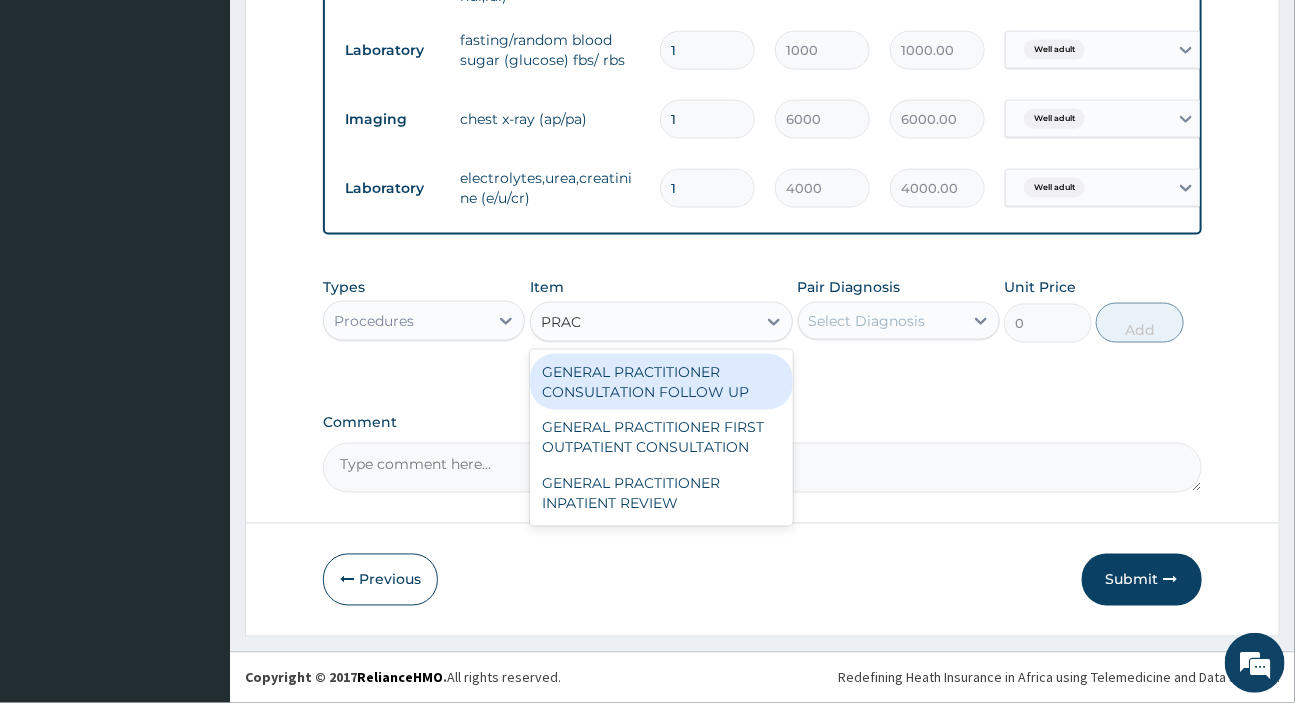 type on "PRACT" 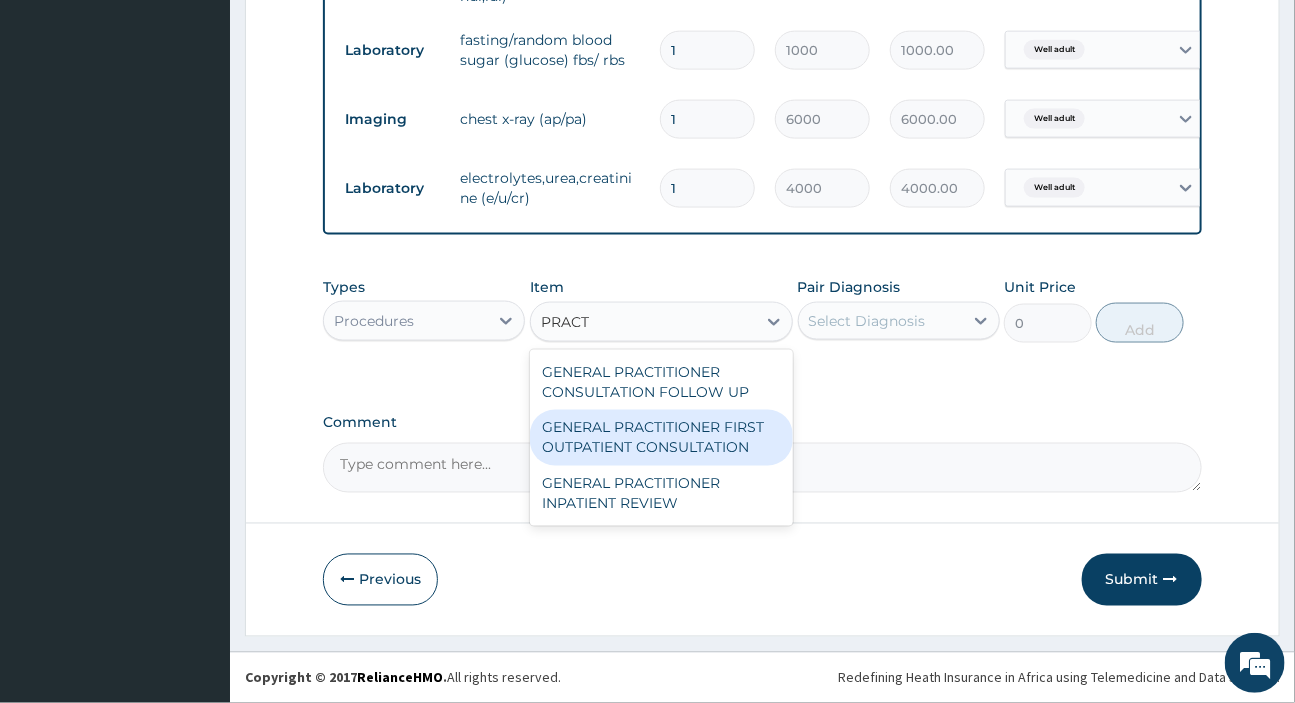 click on "GENERAL PRACTITIONER FIRST OUTPATIENT CONSULTATION" at bounding box center [661, 438] 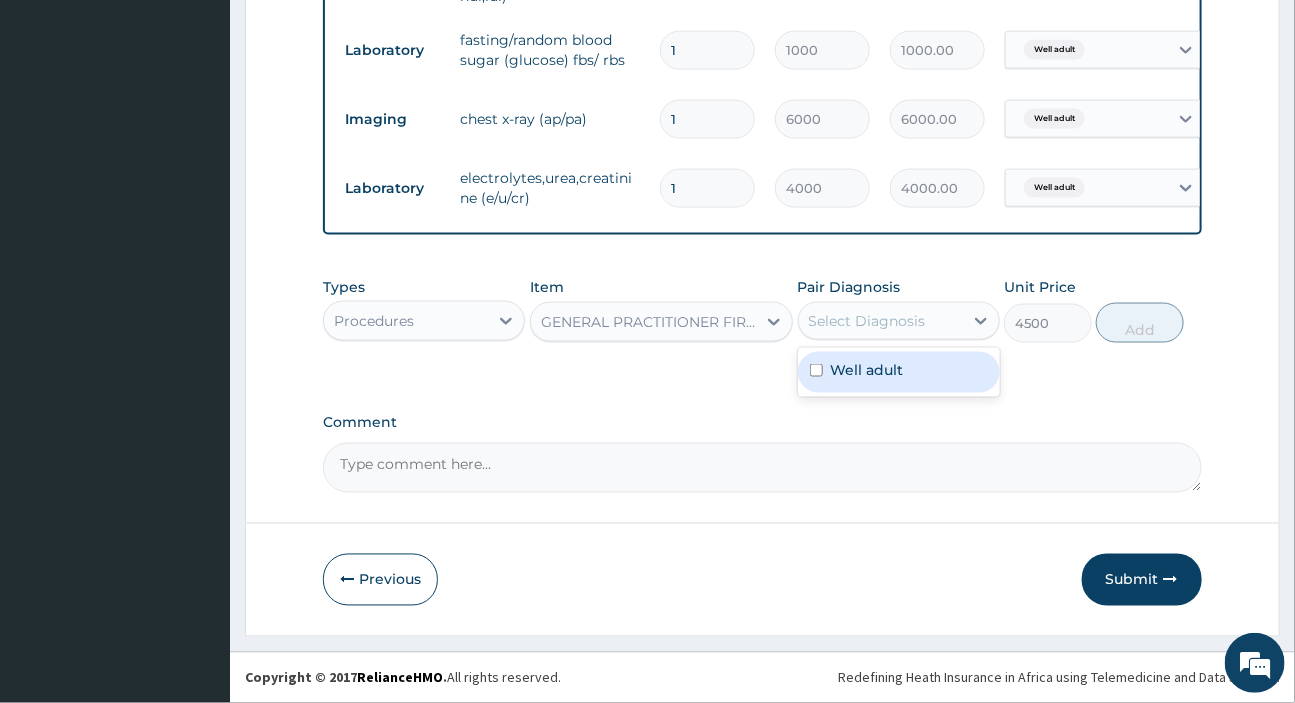 click on "Select Diagnosis" at bounding box center [867, 321] 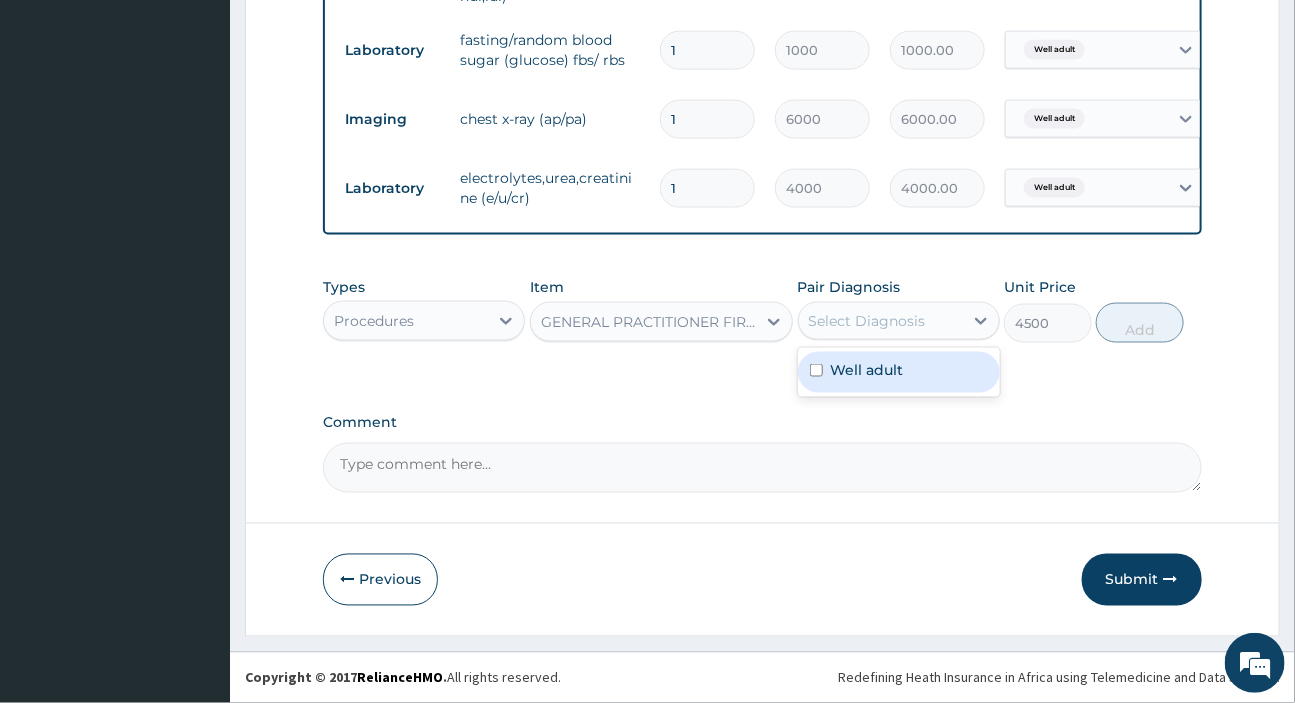 click on "Well adult" at bounding box center [867, 370] 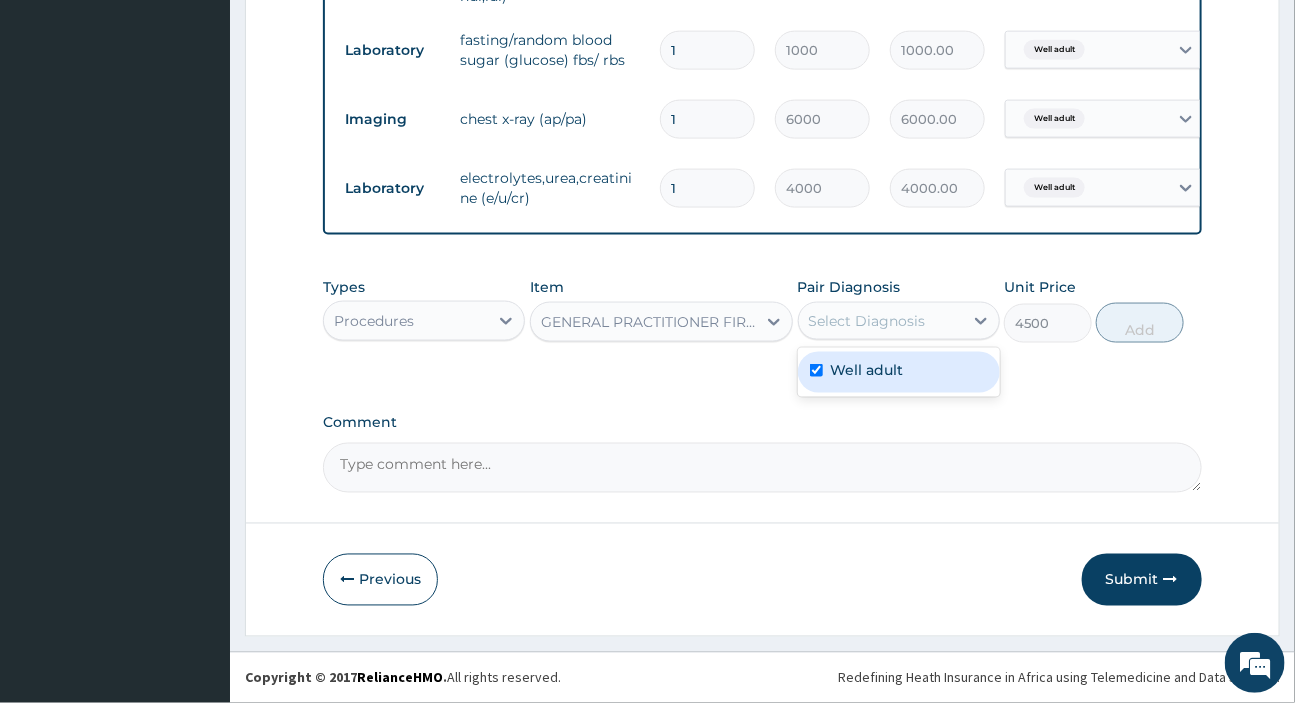 checkbox on "true" 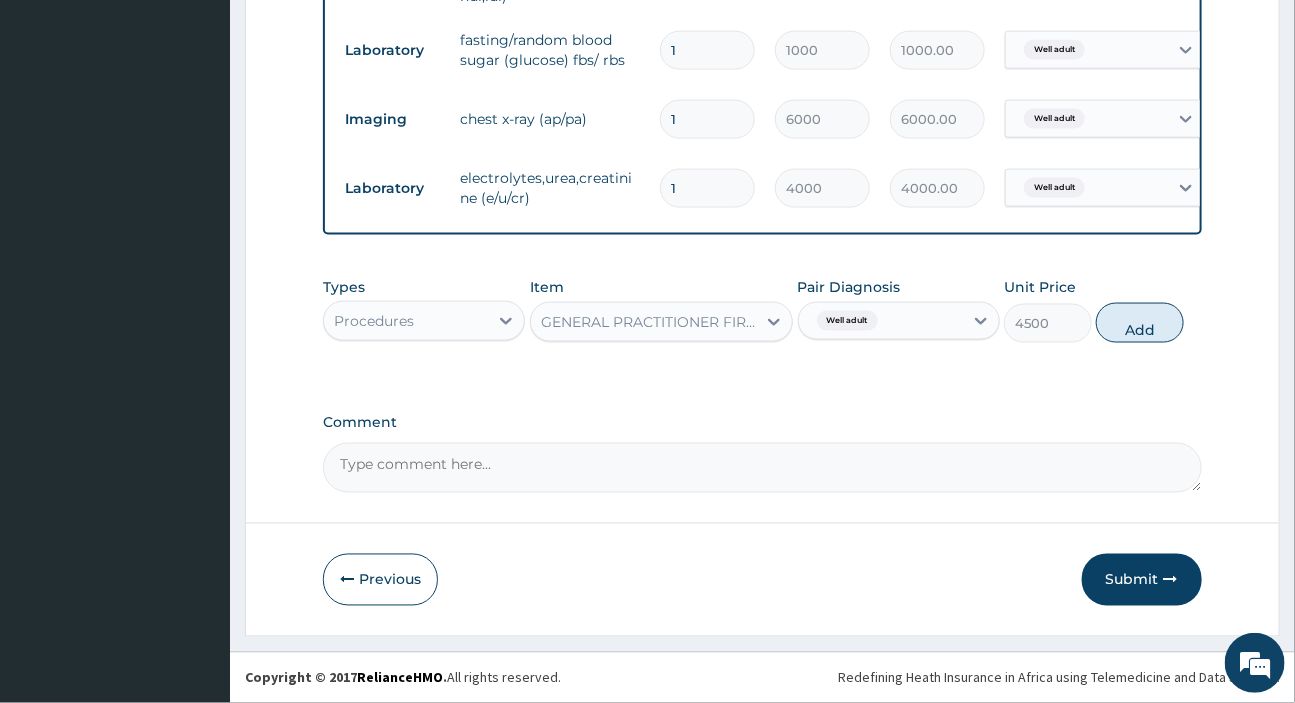 click on "Comment" at bounding box center (762, 423) 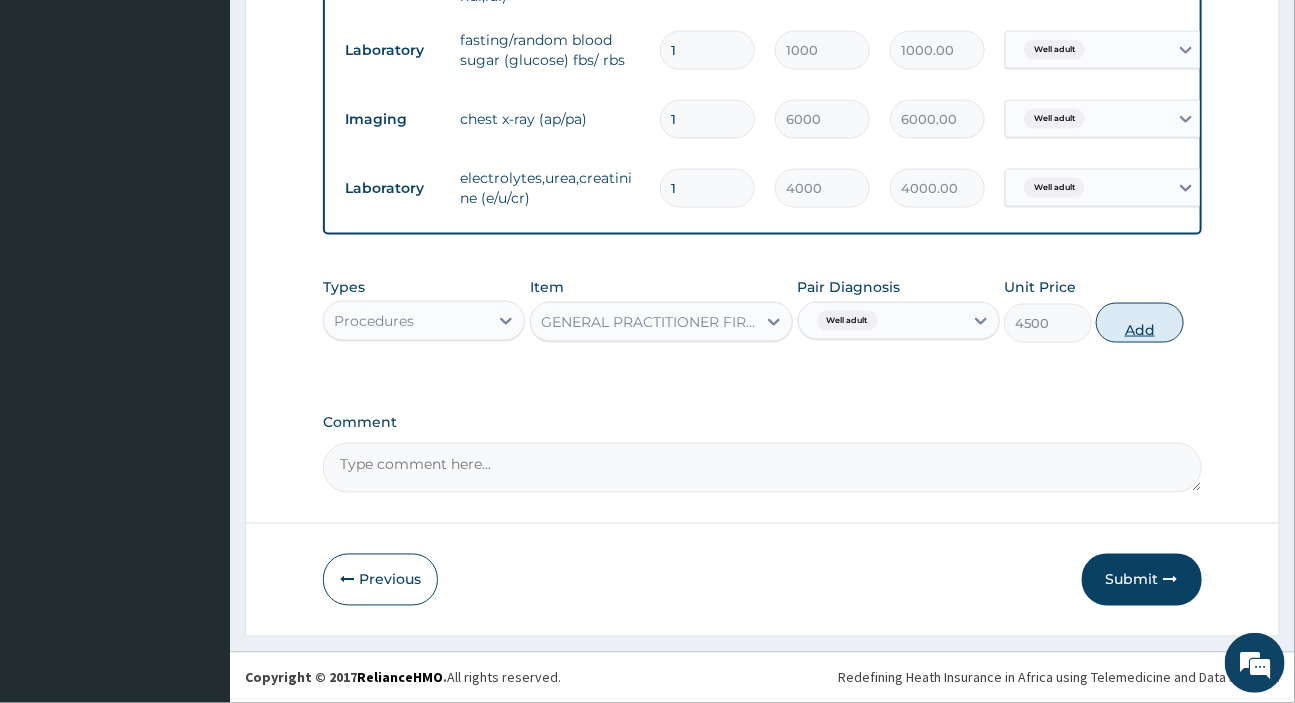 click on "Add" at bounding box center [1140, 323] 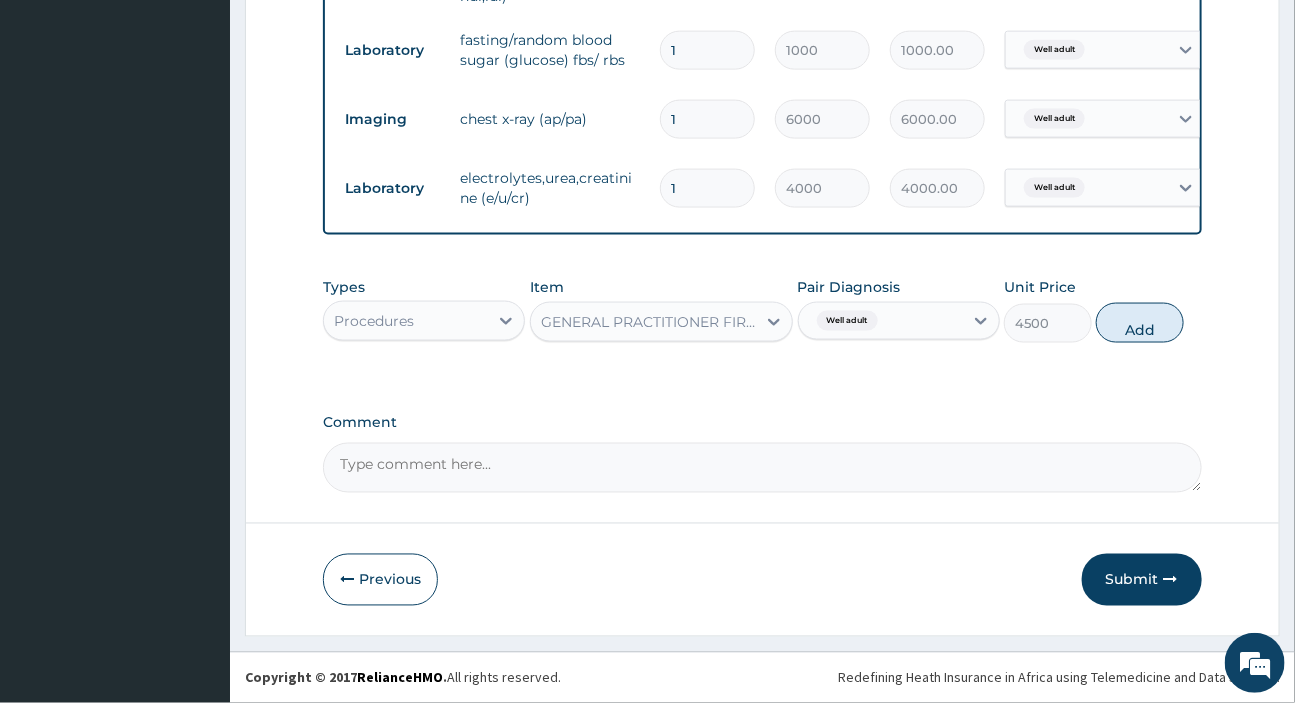 type on "0" 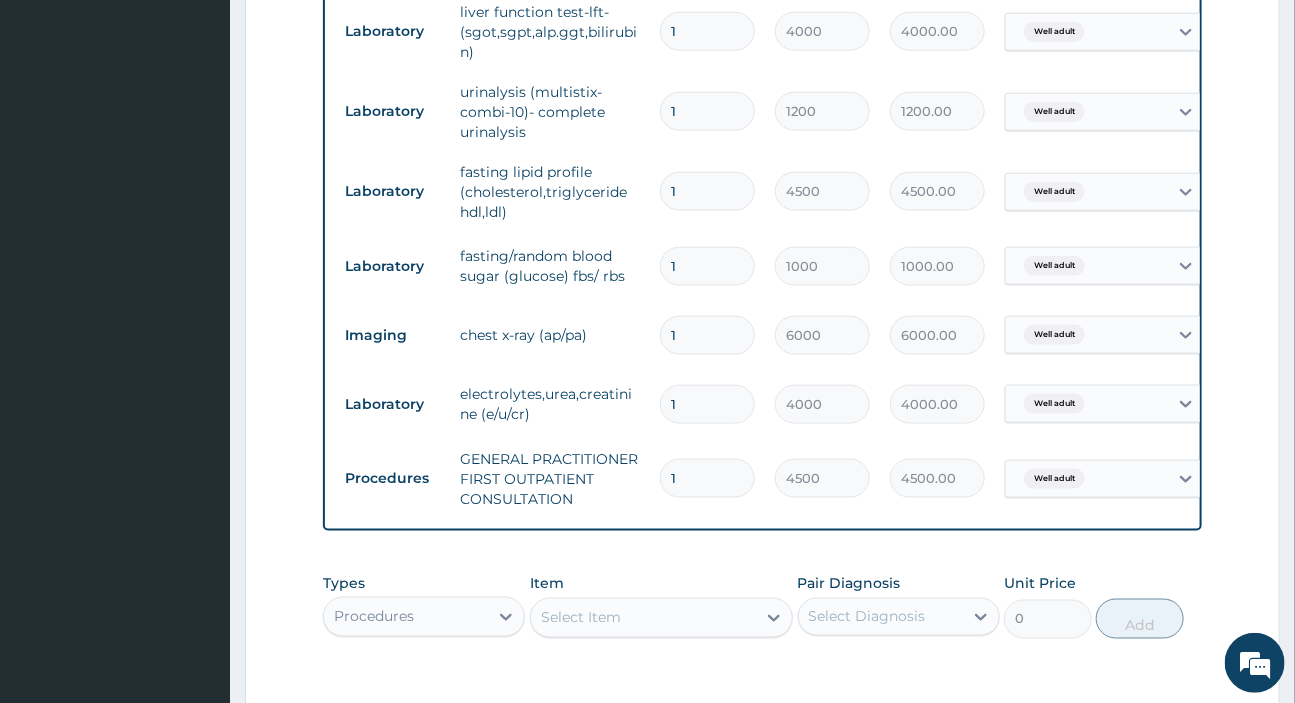 scroll, scrollTop: 1035, scrollLeft: 0, axis: vertical 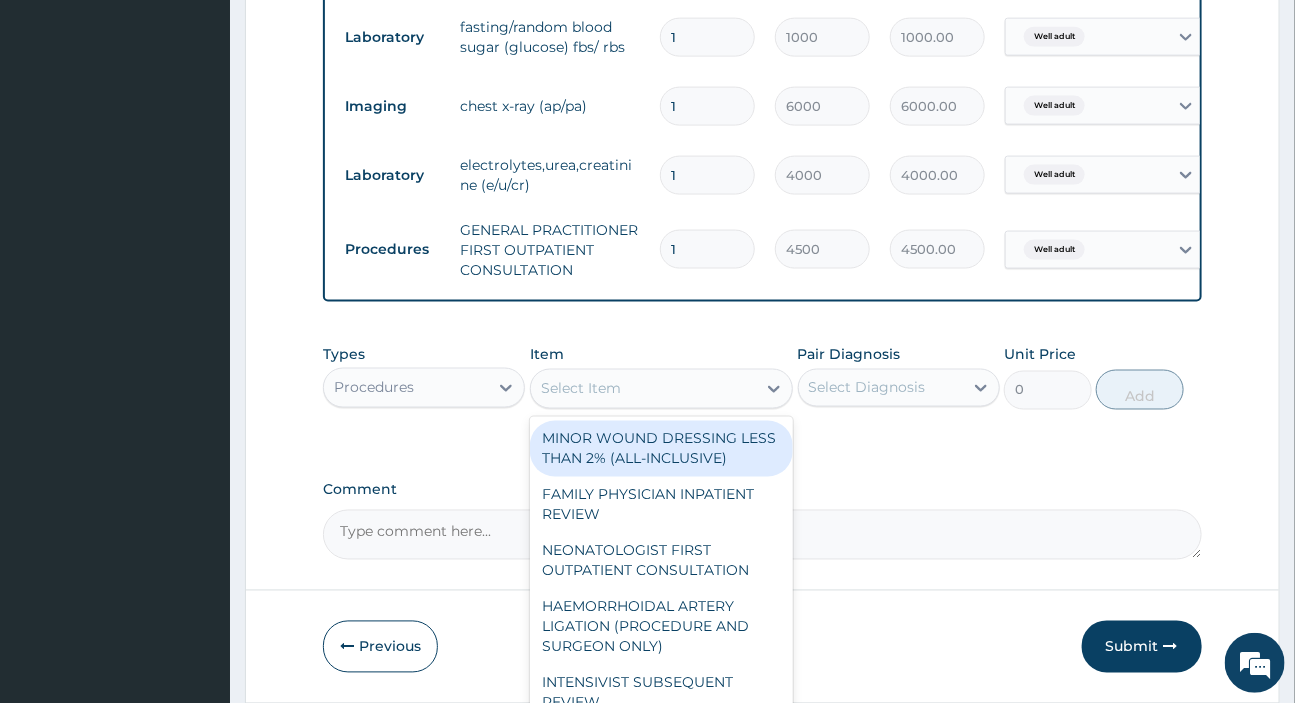 click on "Select Item" at bounding box center [581, 389] 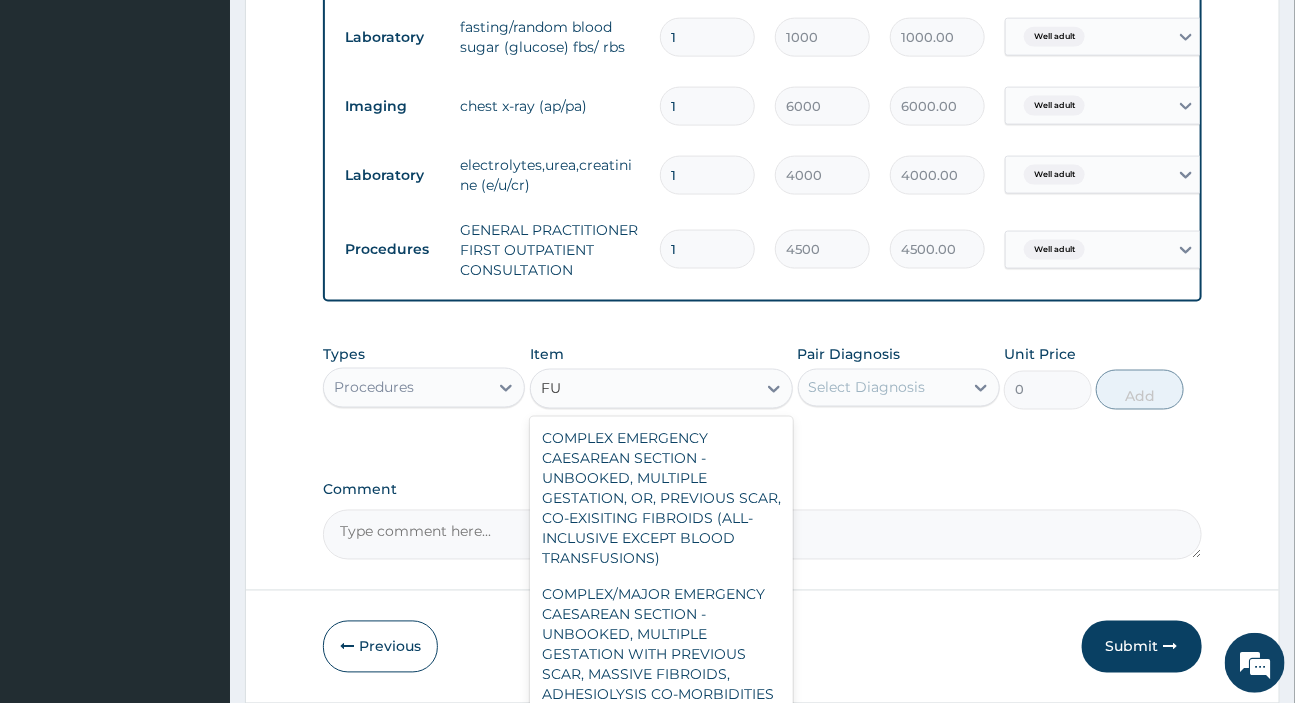 type on "F" 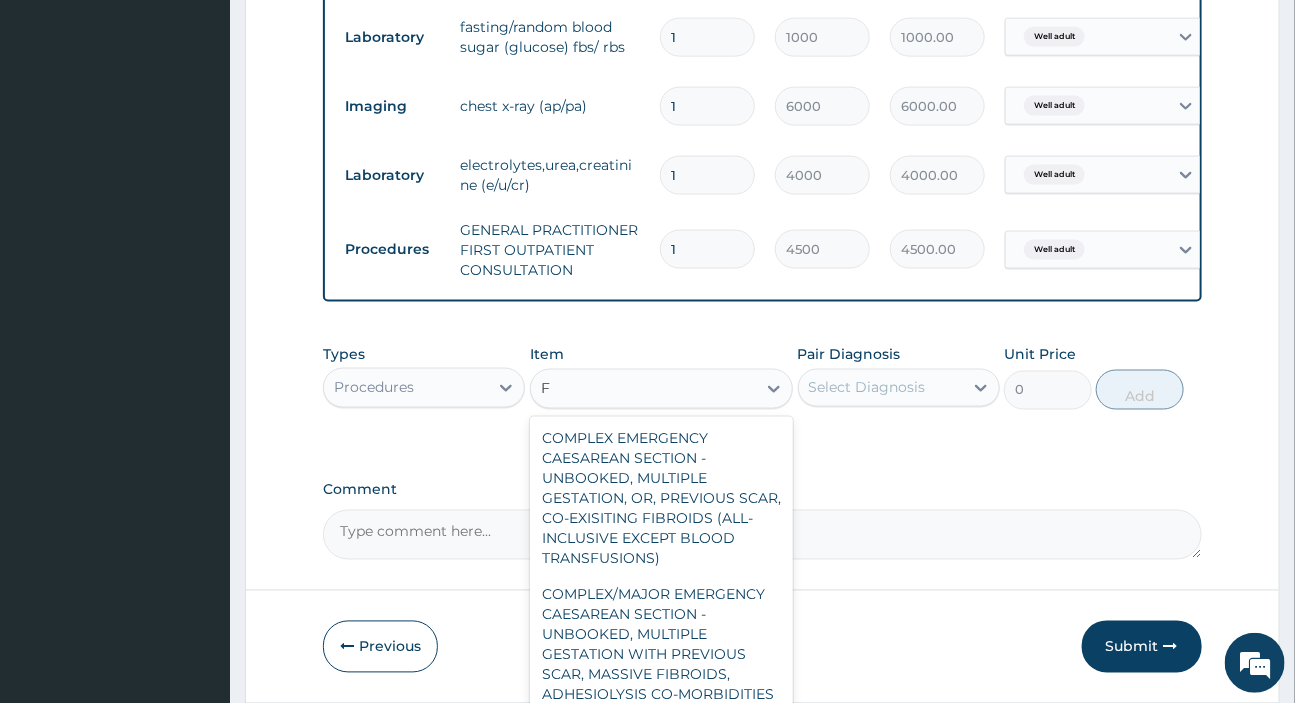 type 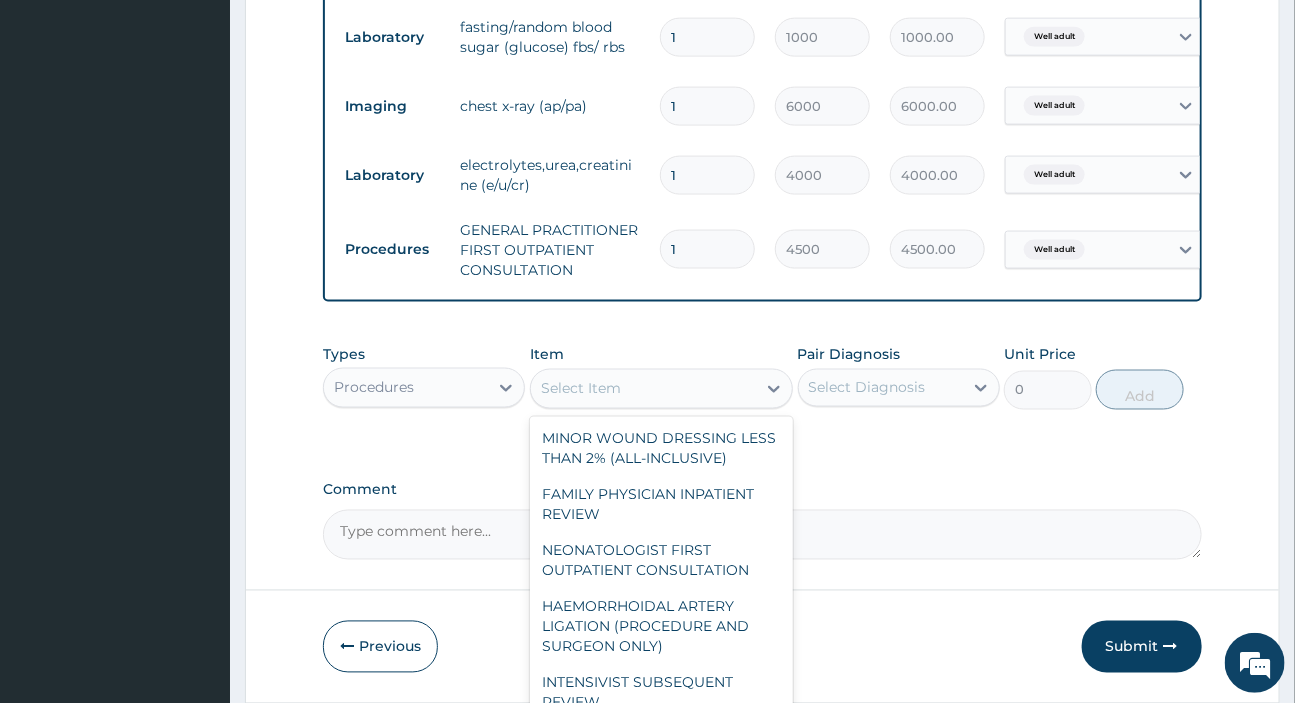click on "Procedures" at bounding box center [406, 388] 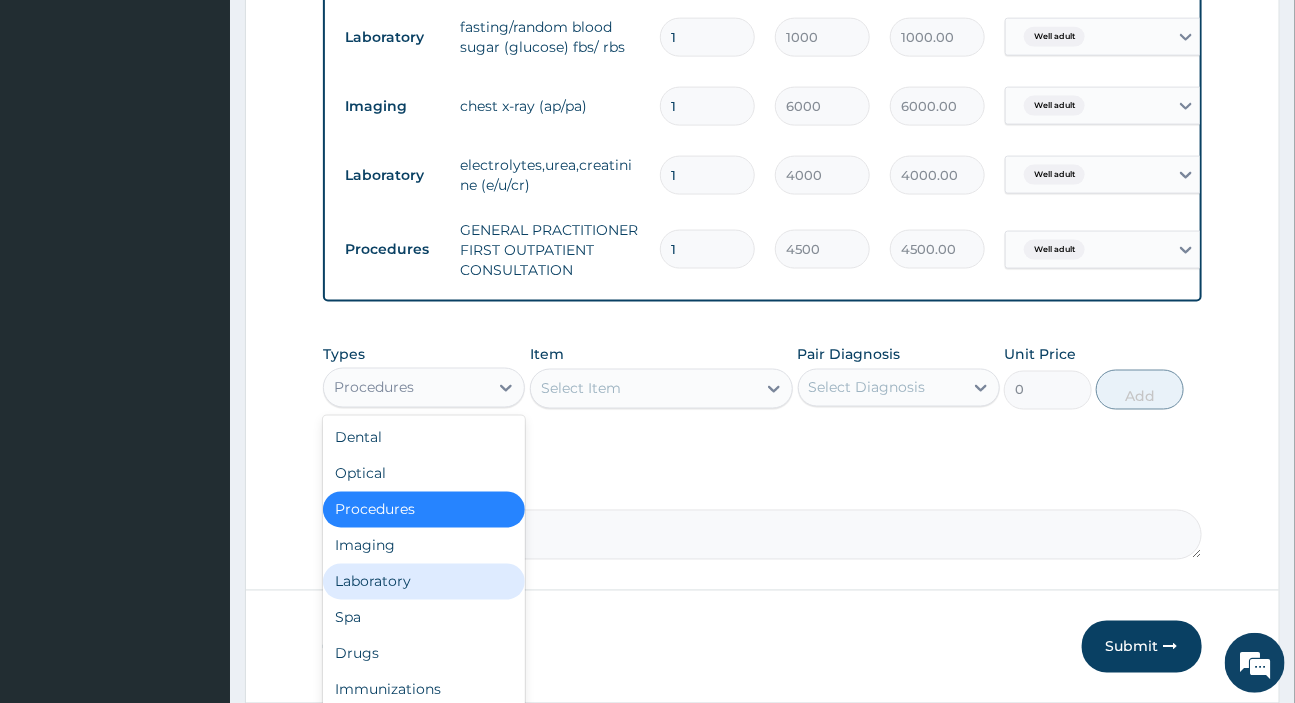 drag, startPoint x: 355, startPoint y: 598, endPoint x: 531, endPoint y: 521, distance: 192.10674 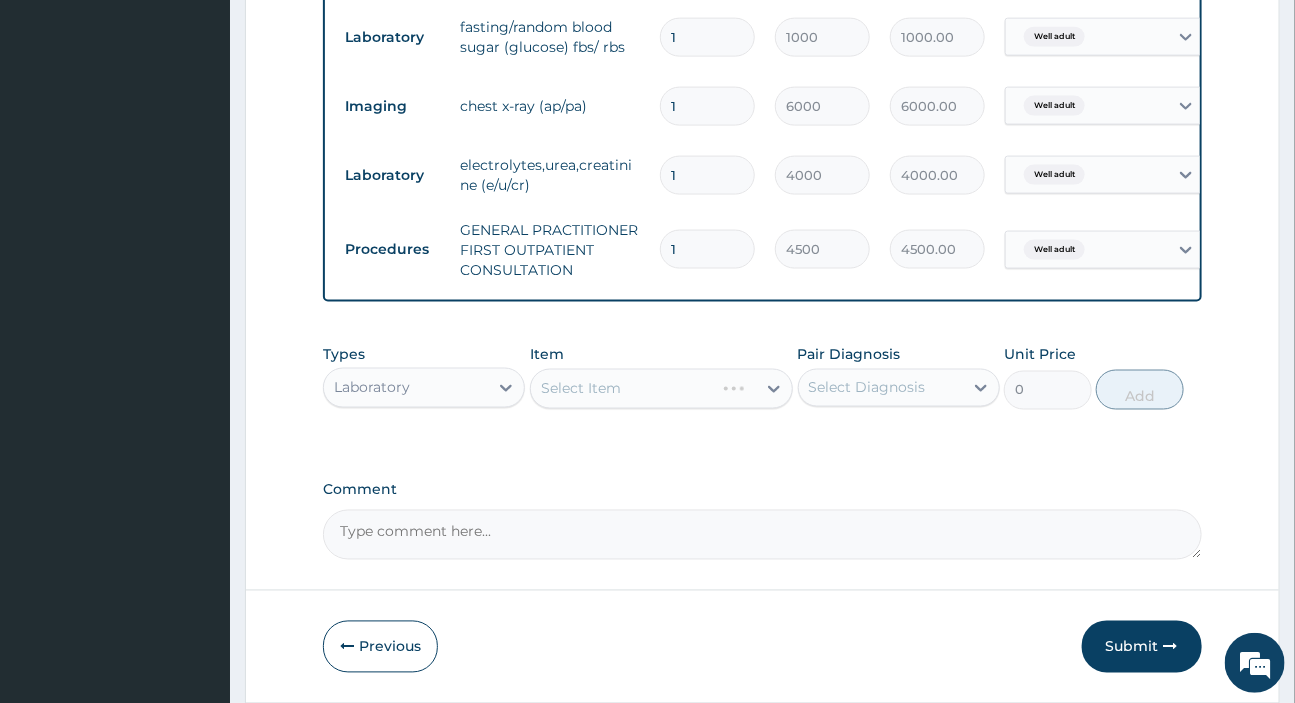 click on "Select Diagnosis" at bounding box center [867, 388] 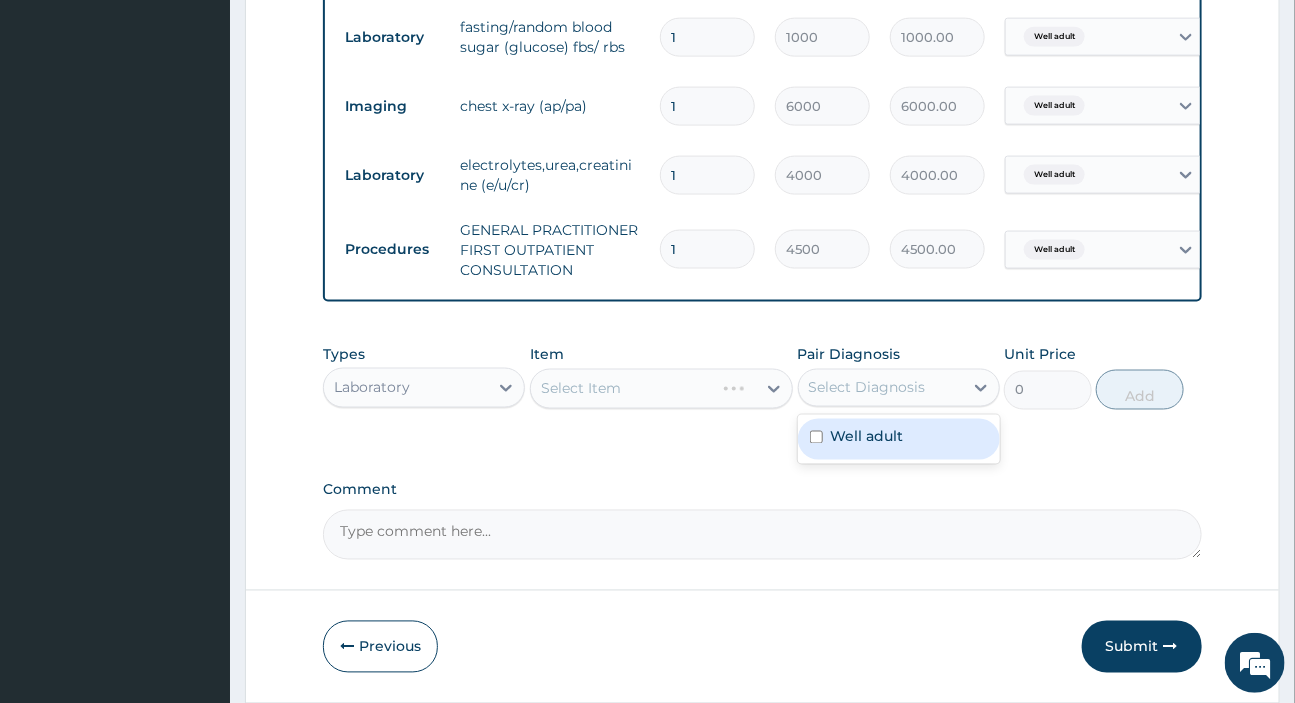 drag, startPoint x: 869, startPoint y: 461, endPoint x: 778, endPoint y: 438, distance: 93.8616 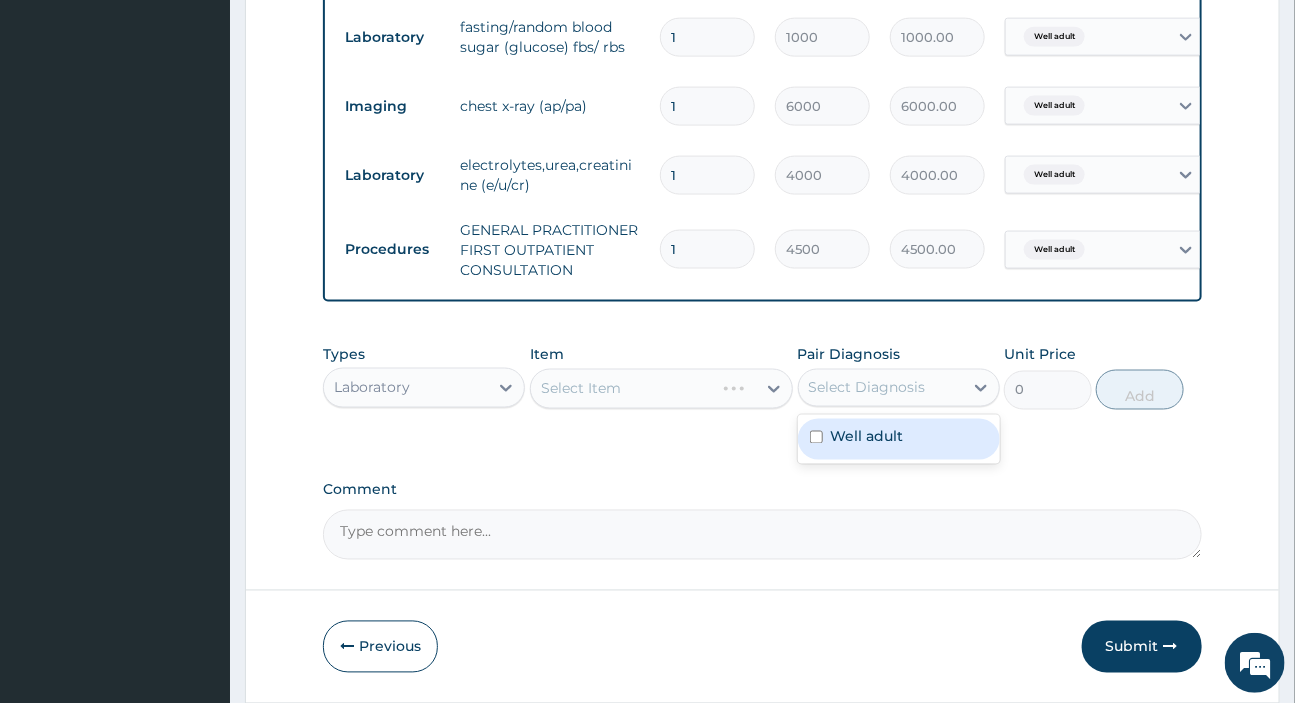 click on "Well adult" at bounding box center [899, 439] 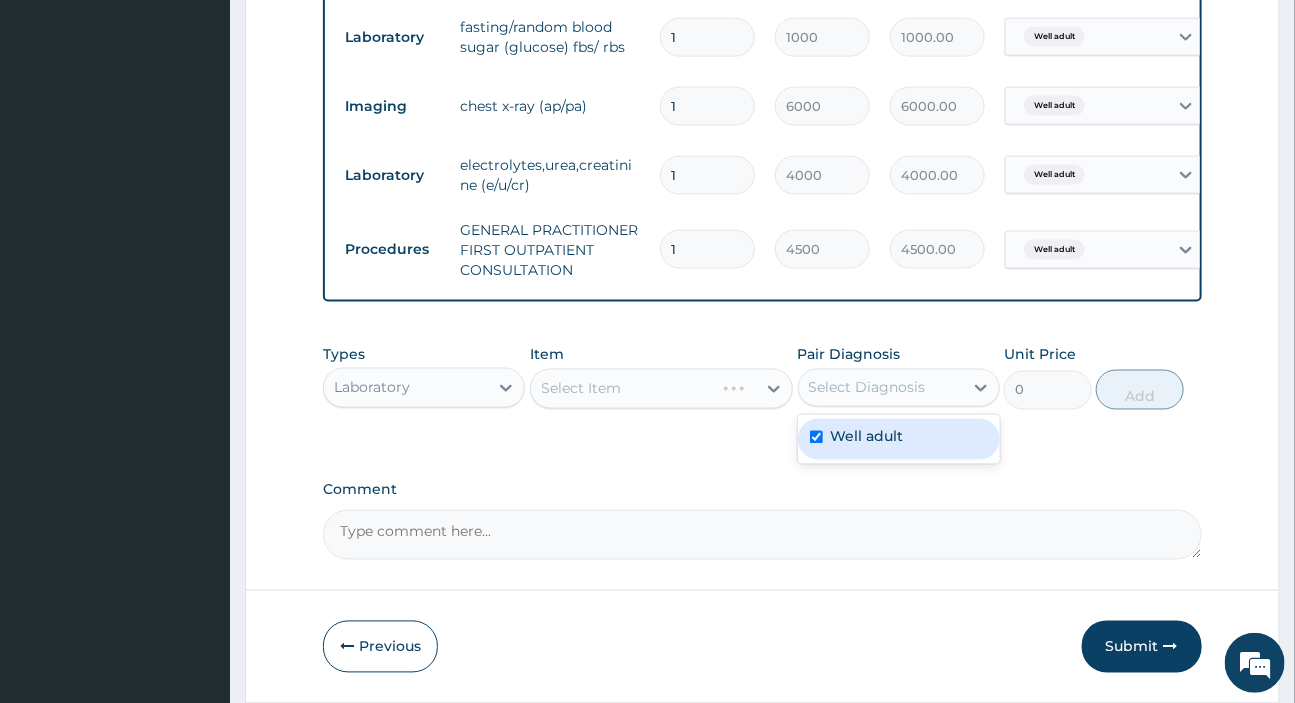 checkbox on "true" 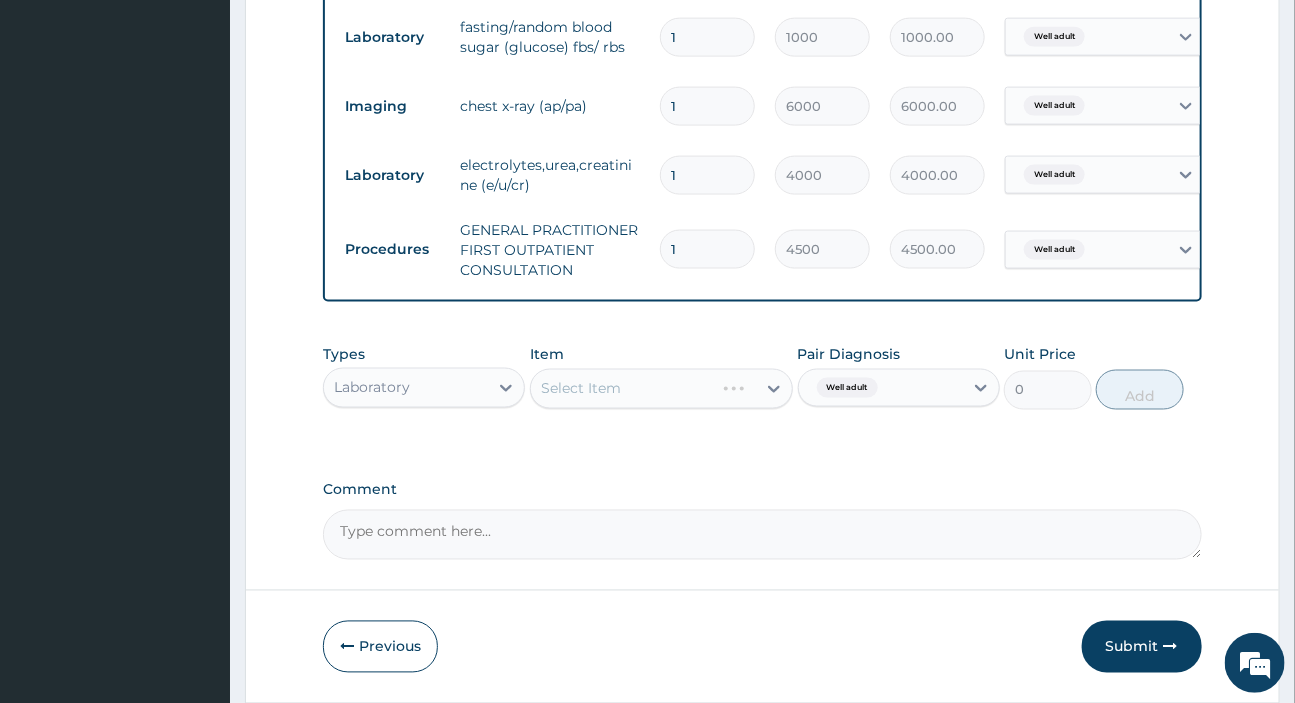 click on "Select Item" at bounding box center (661, 389) 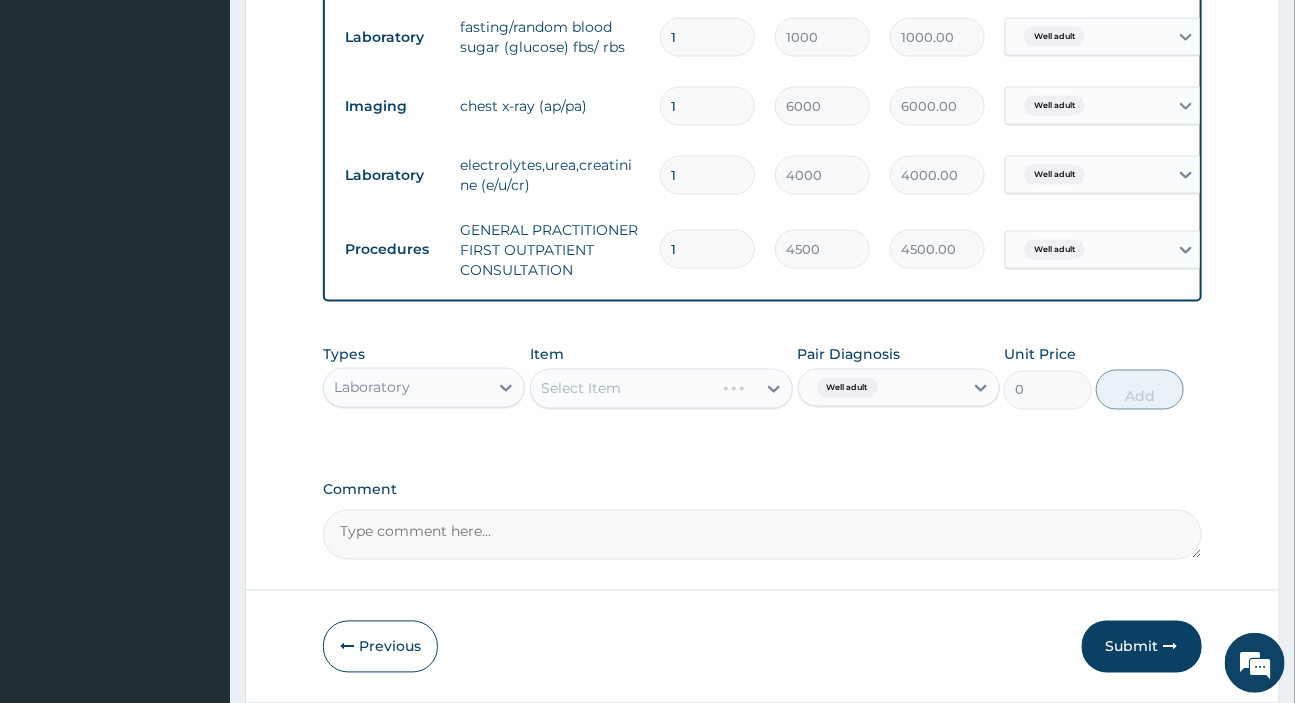 click on "Select Item" at bounding box center [661, 389] 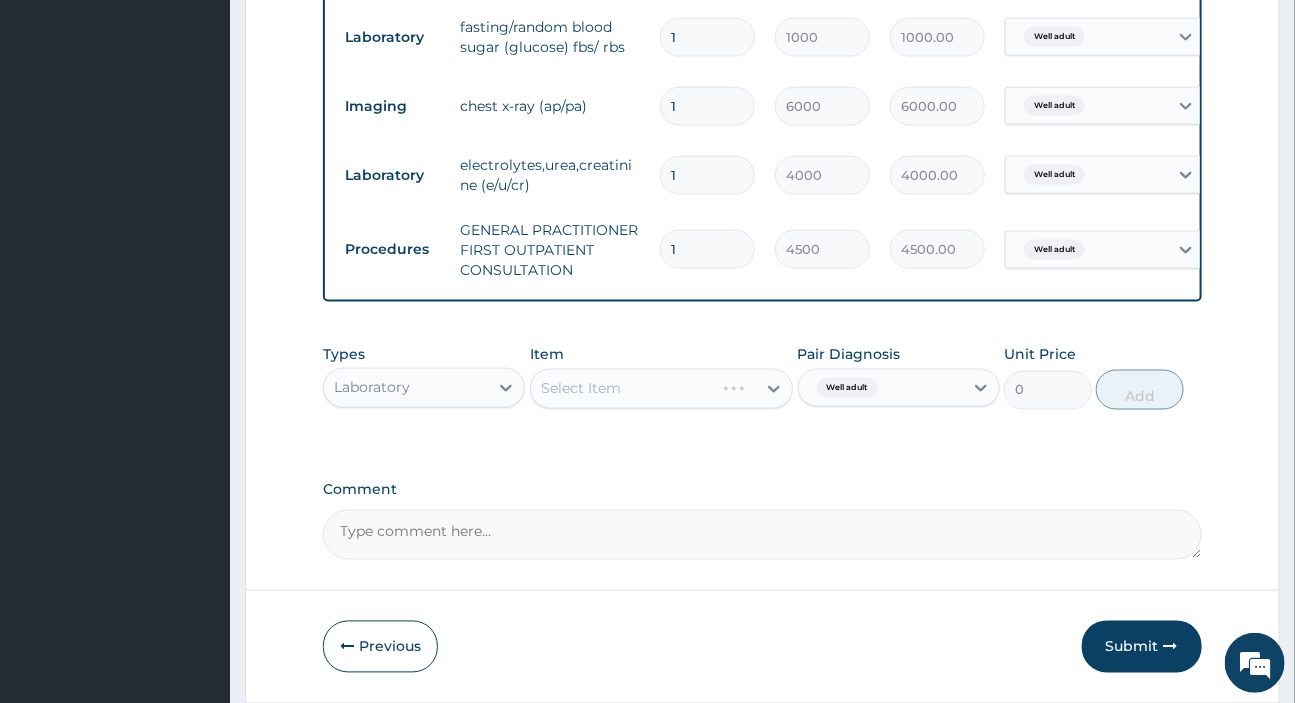 click on "Select Item" at bounding box center [661, 389] 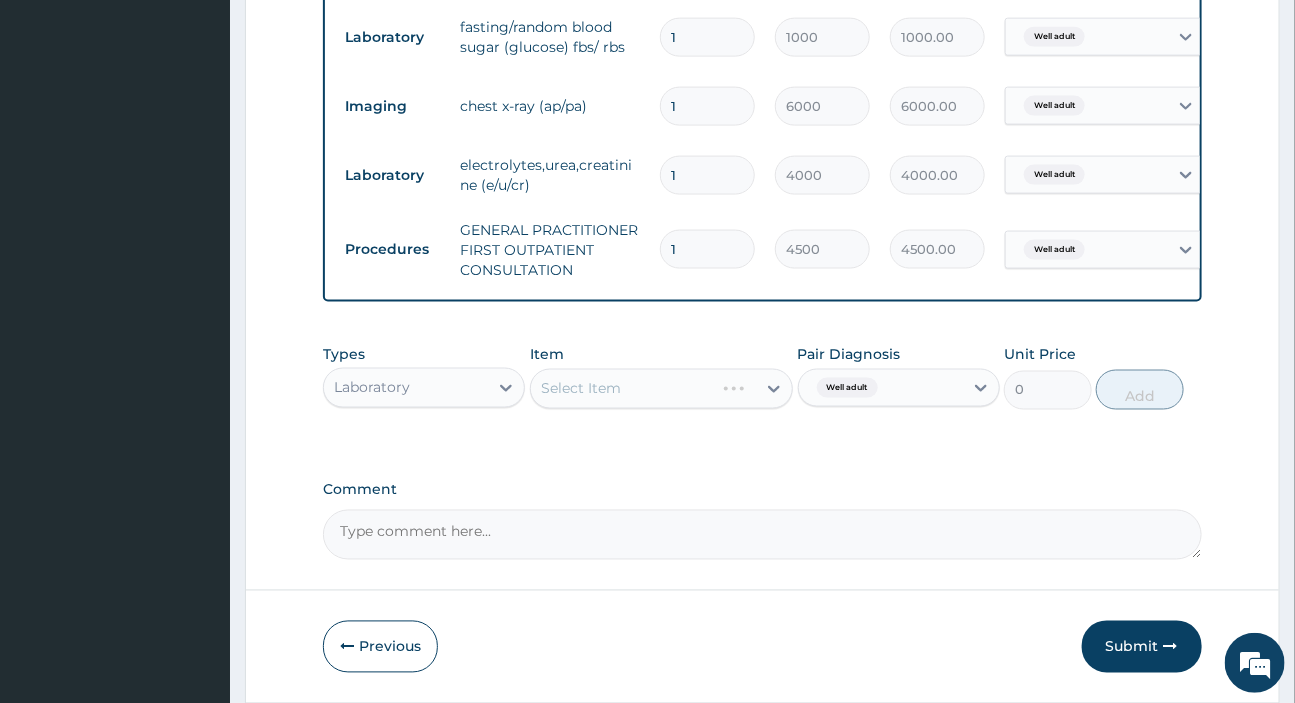 click on "Select Item" at bounding box center (661, 389) 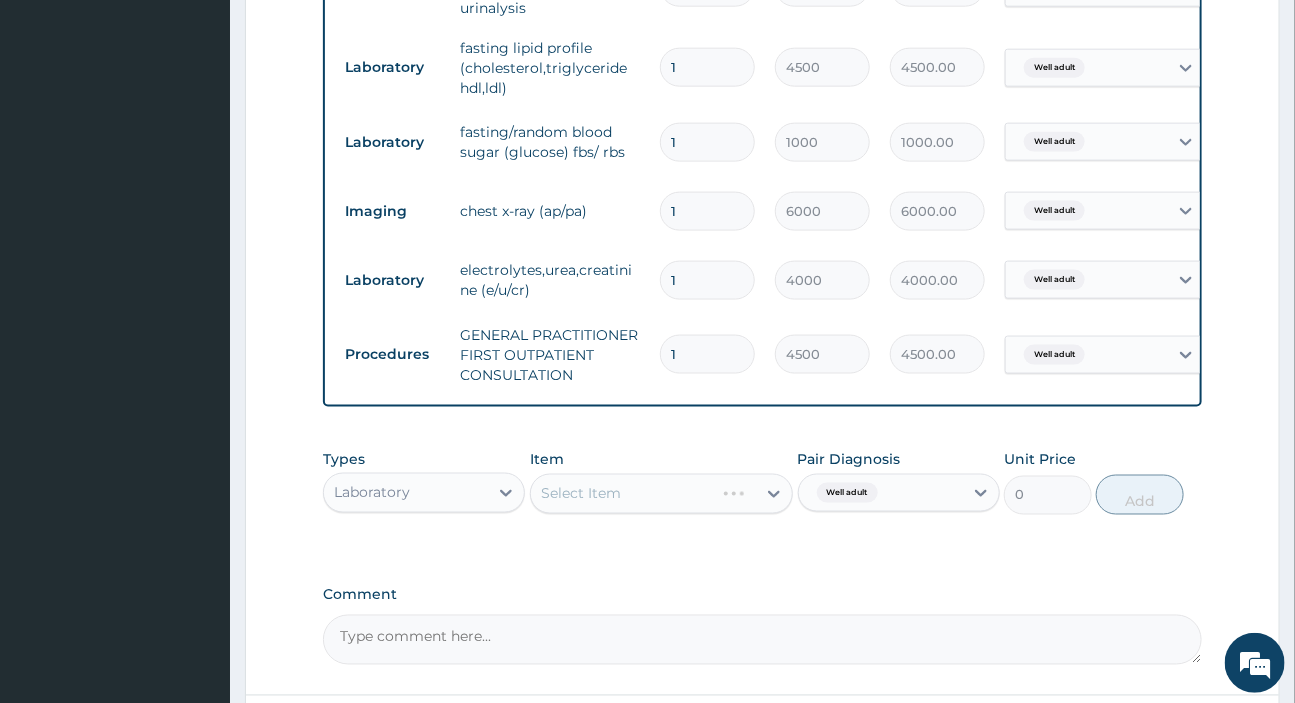 scroll, scrollTop: 1115, scrollLeft: 0, axis: vertical 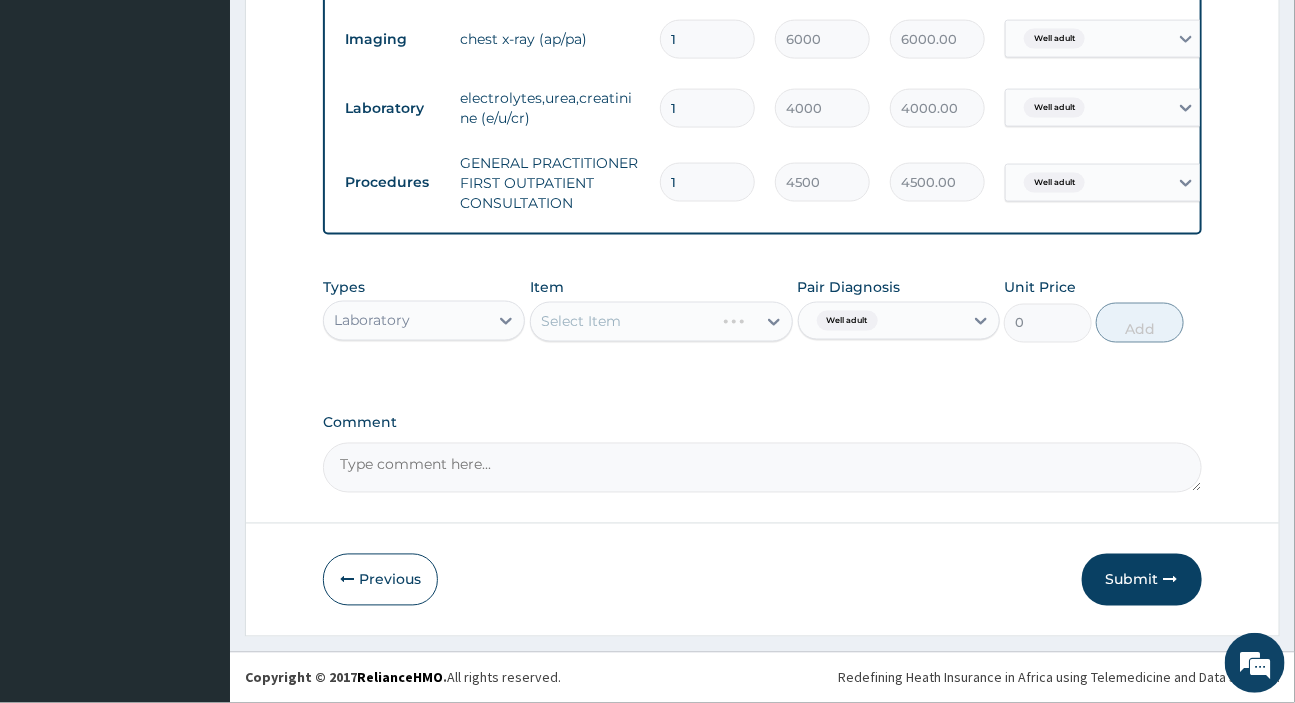 click on "Select Item" at bounding box center (661, 322) 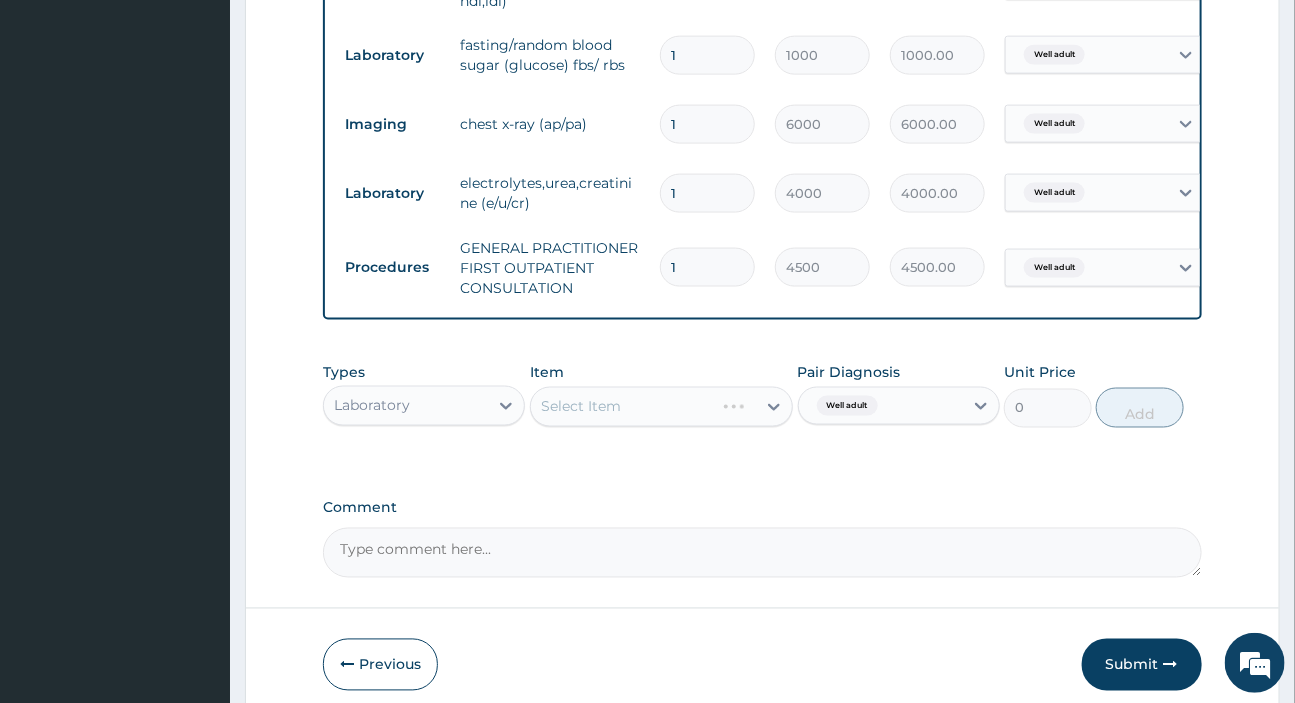 scroll, scrollTop: 1115, scrollLeft: 0, axis: vertical 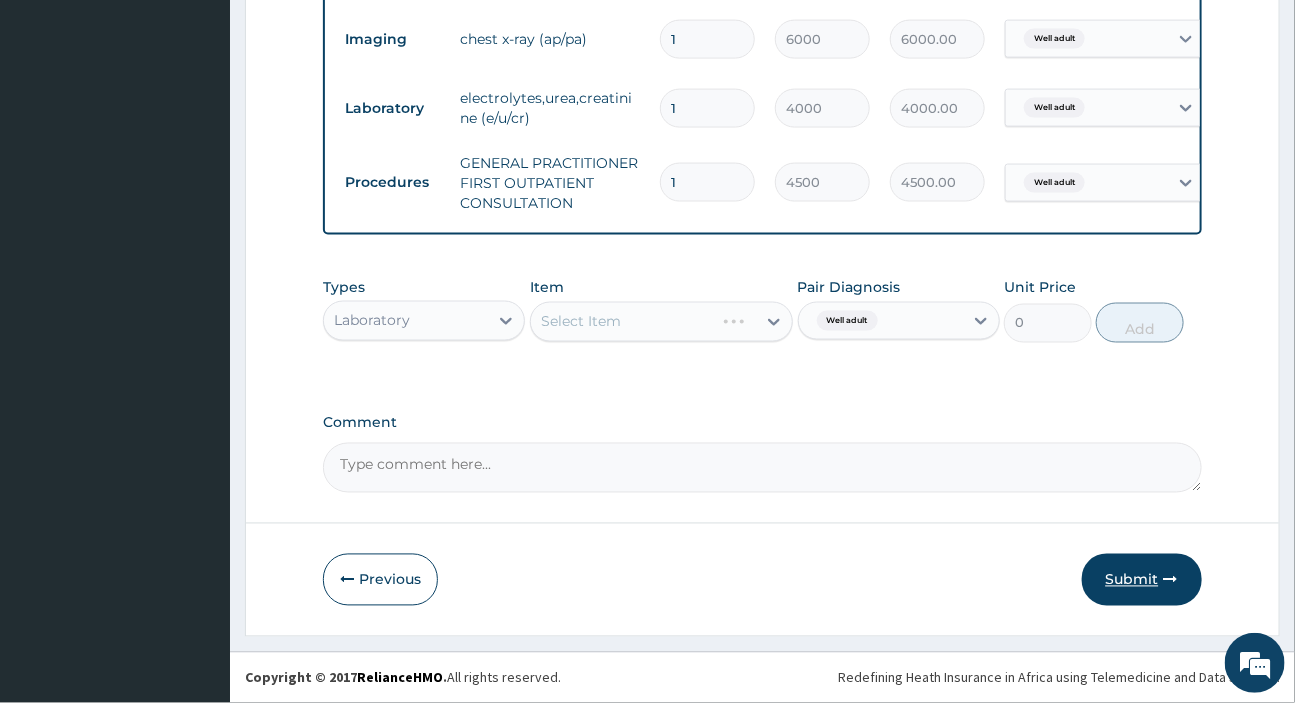 click on "Submit" at bounding box center (1142, 580) 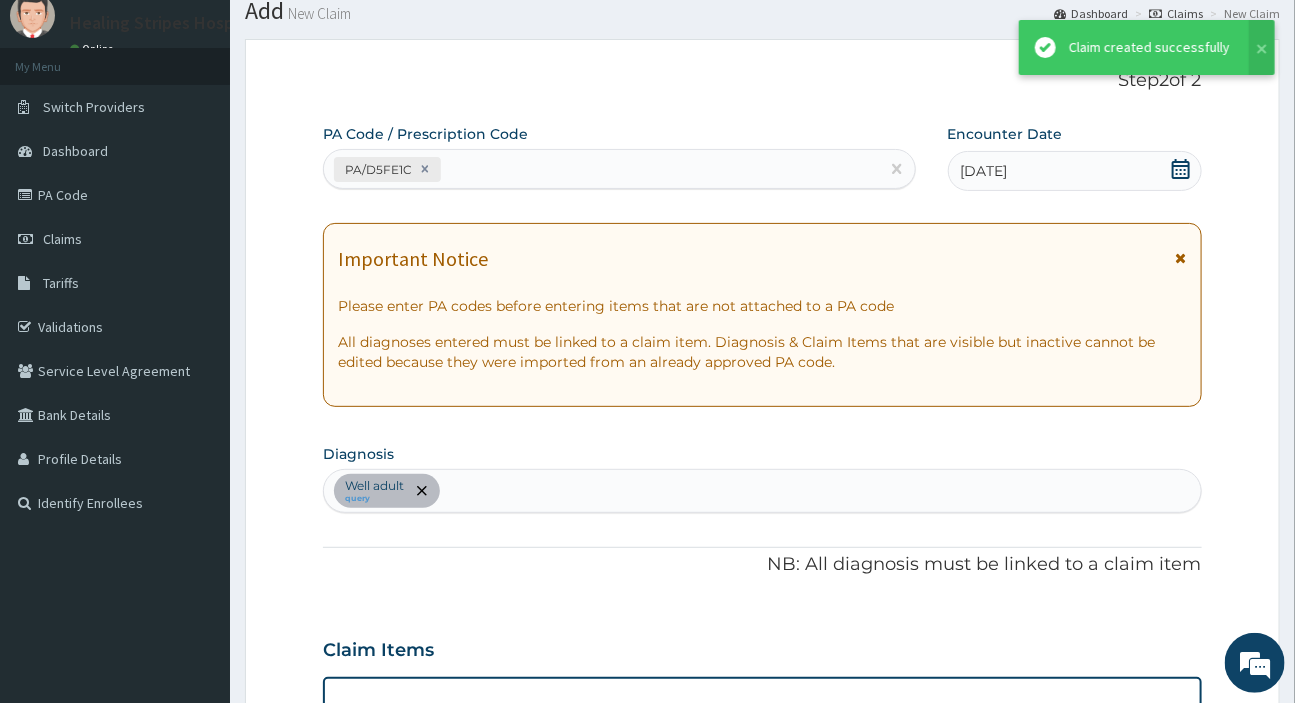 scroll, scrollTop: 1115, scrollLeft: 0, axis: vertical 